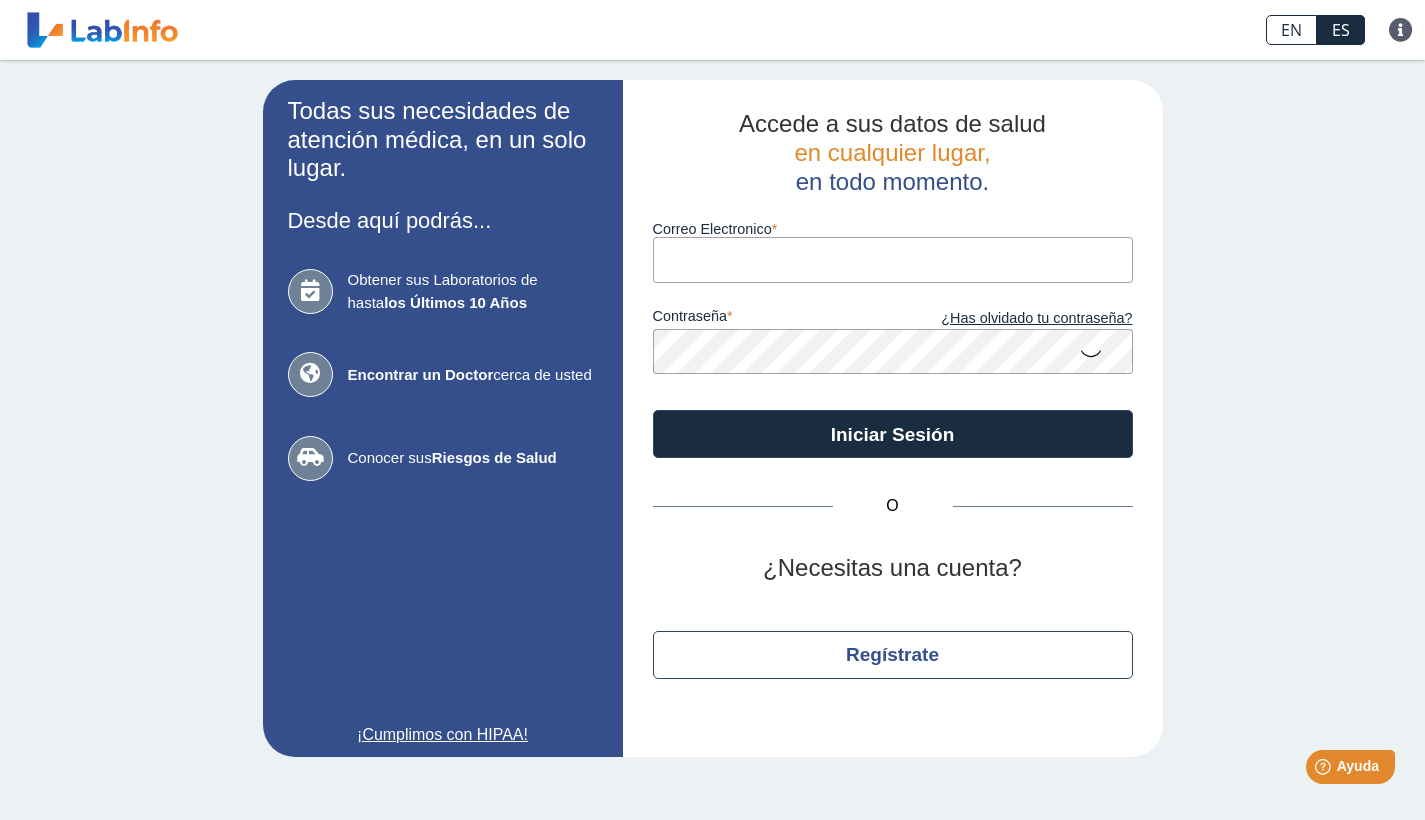 scroll, scrollTop: 0, scrollLeft: 0, axis: both 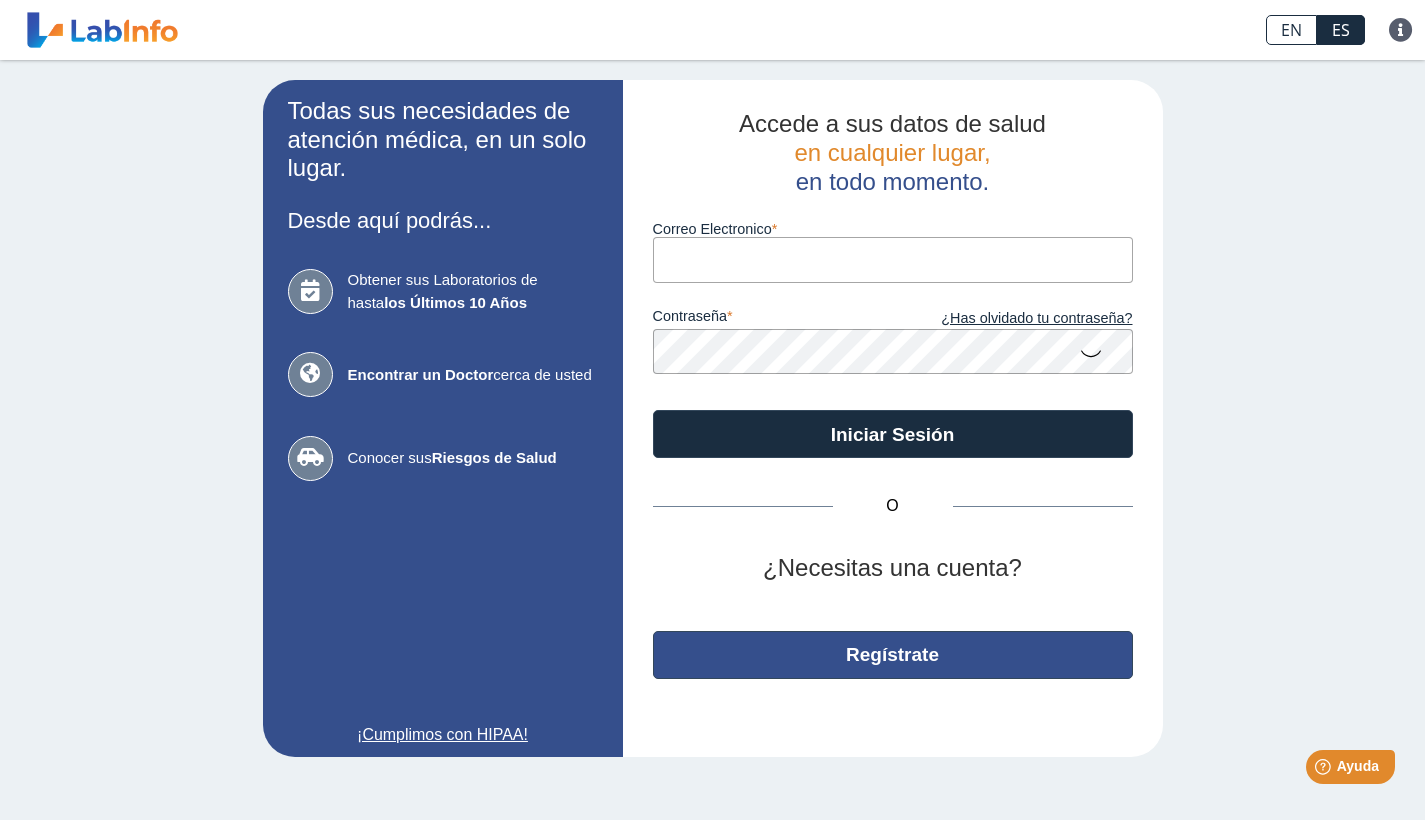 click on "Regístrate" 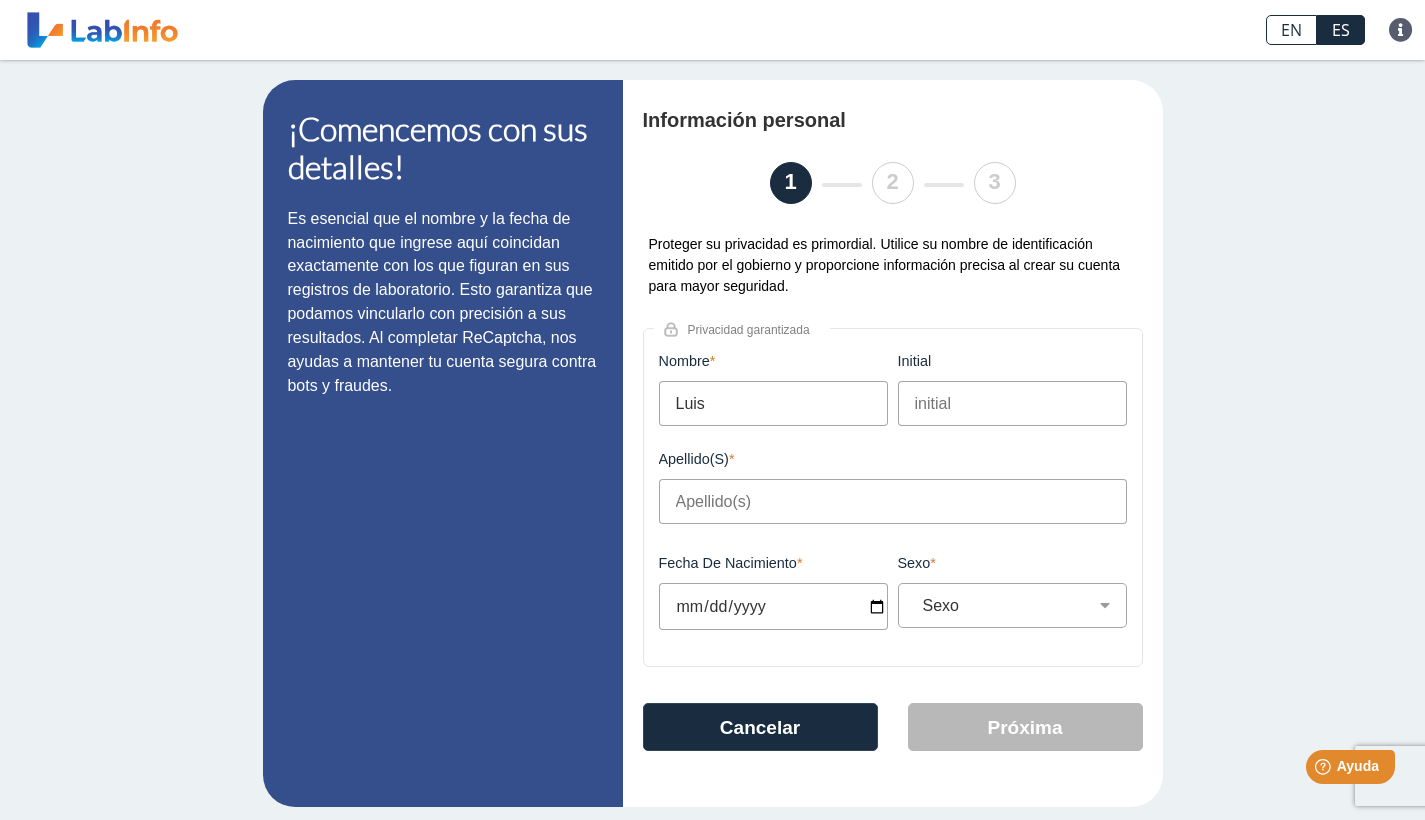 type on "Luis" 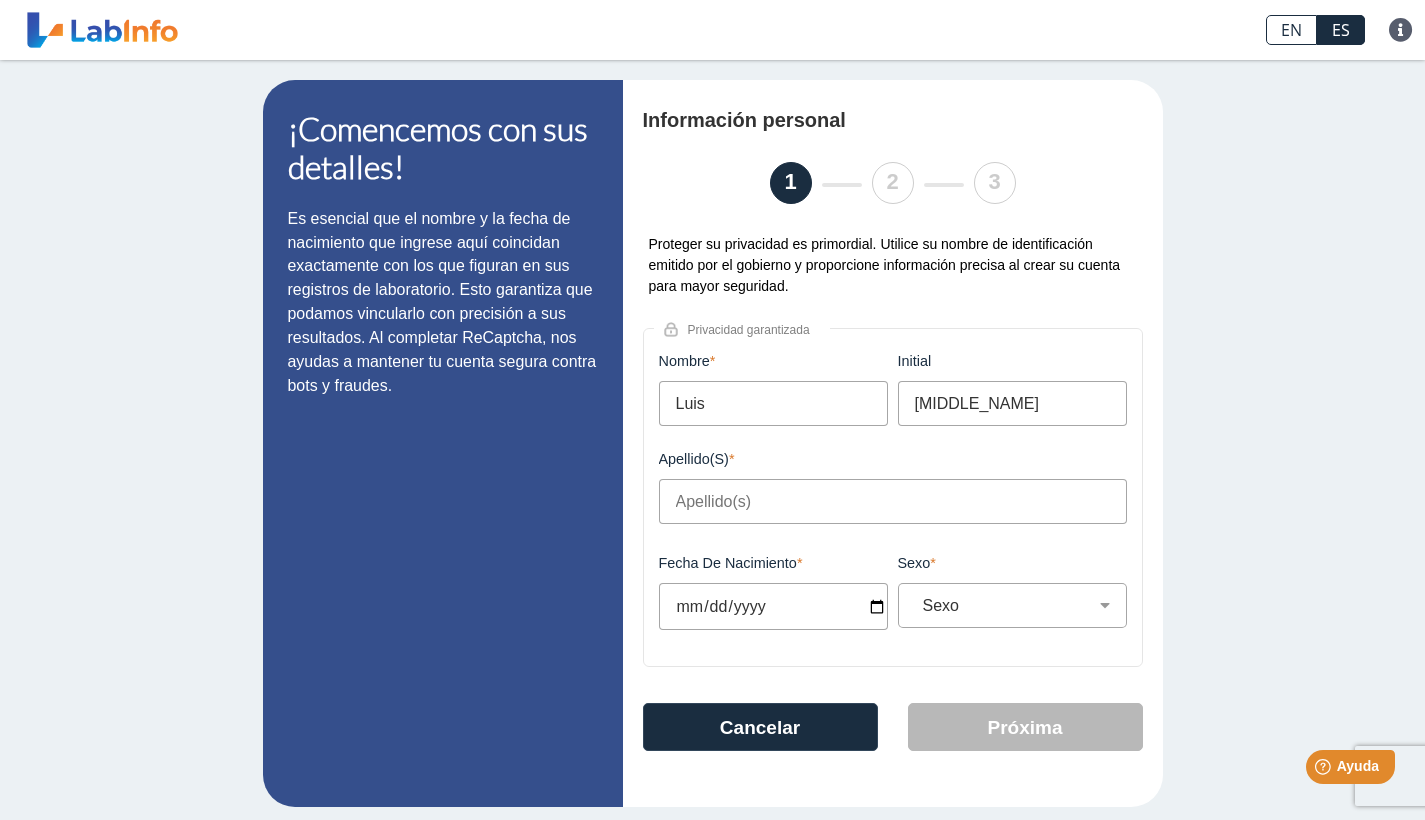 type on "[MIDDLE_NAME]" 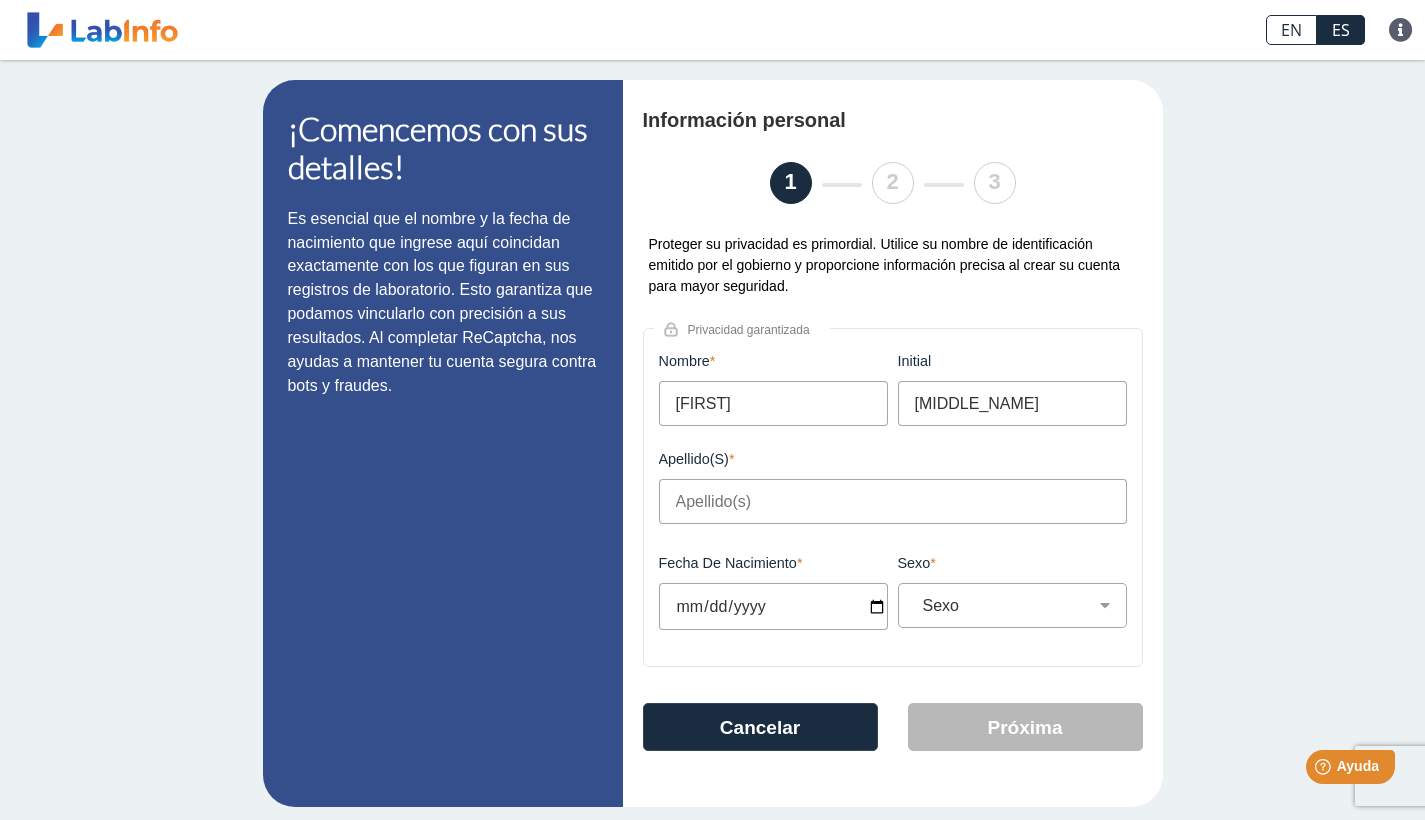 type on "[FIRST]" 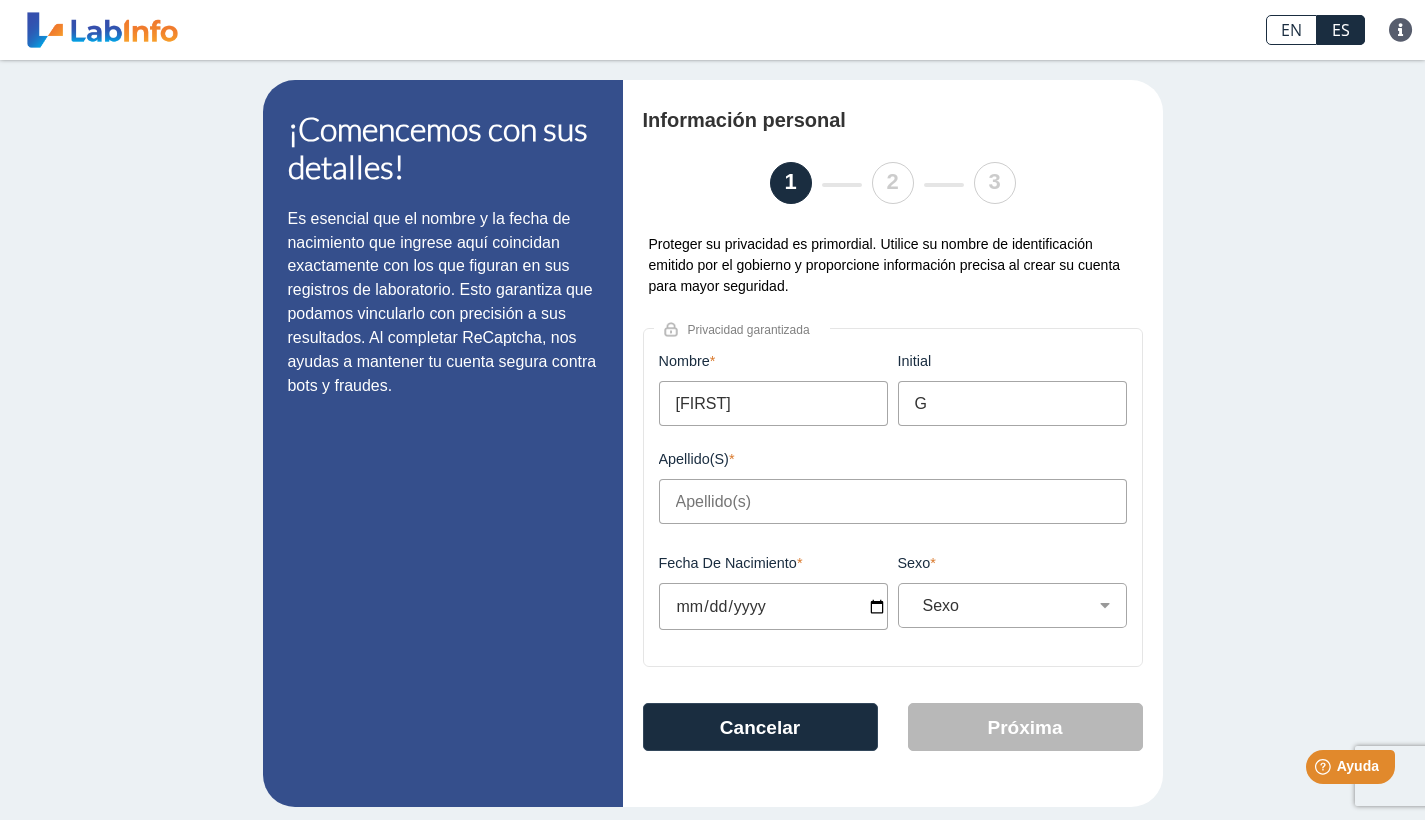 type on "G" 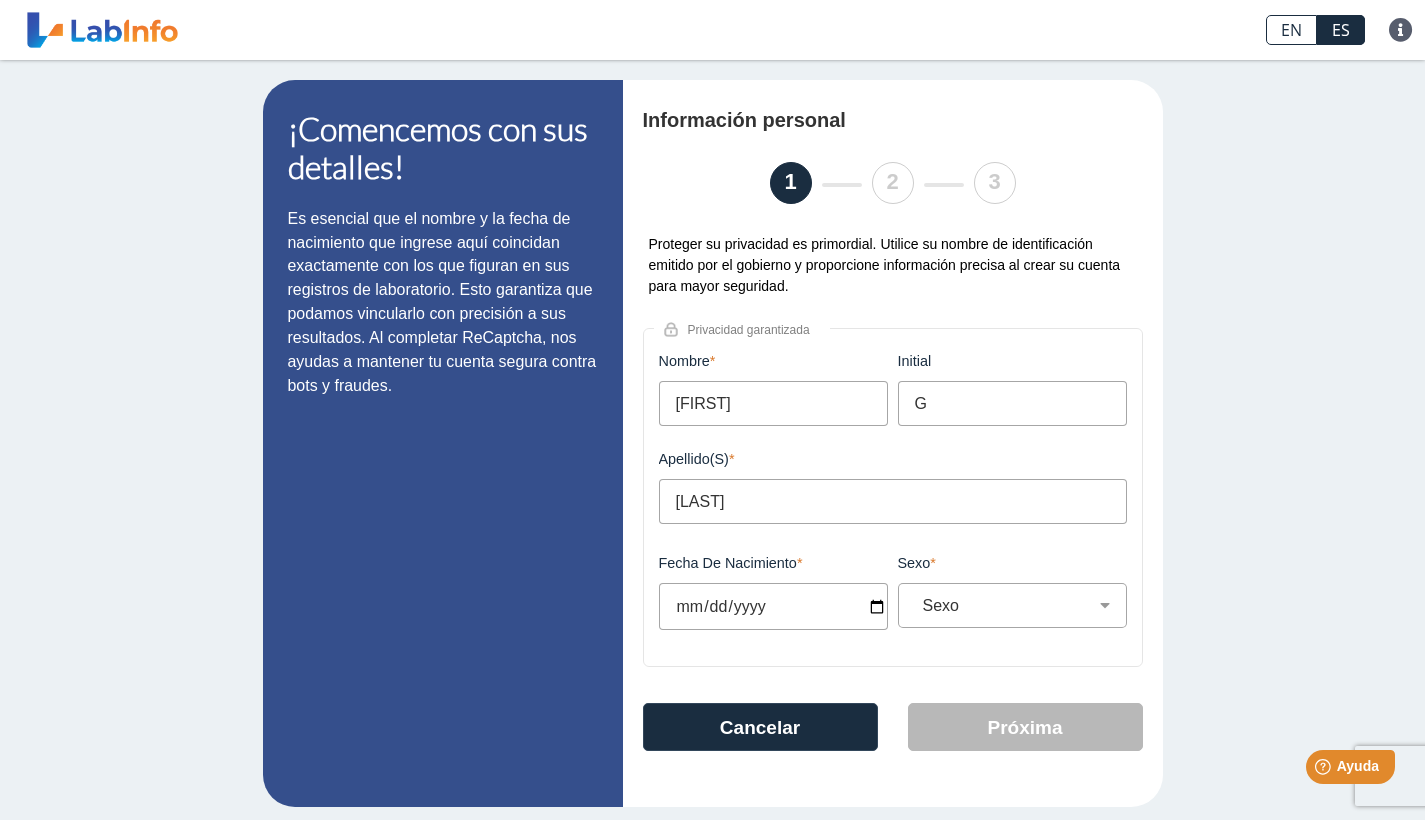 type on "[LAST]" 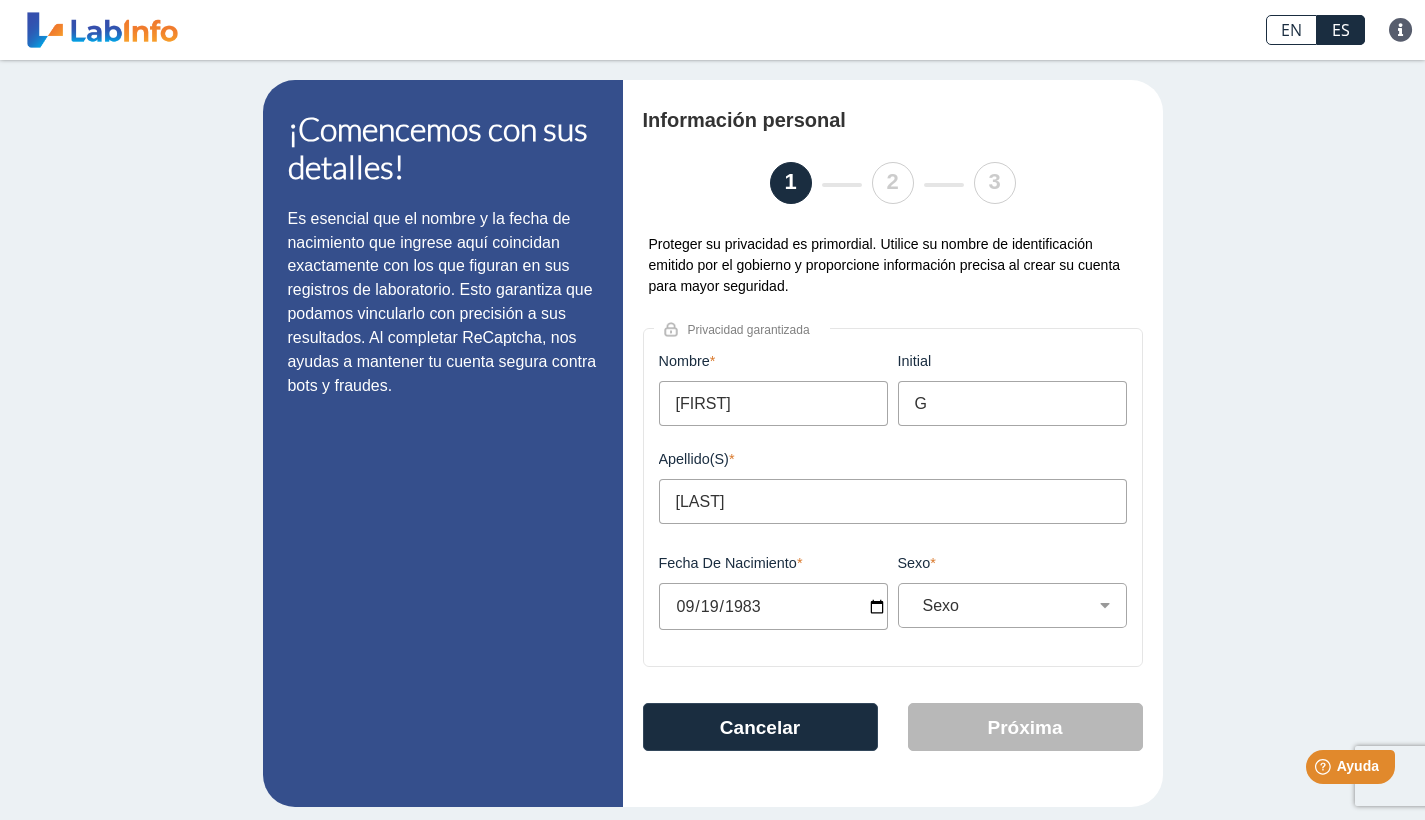 click on "1983-09-19" at bounding box center (773, 606) 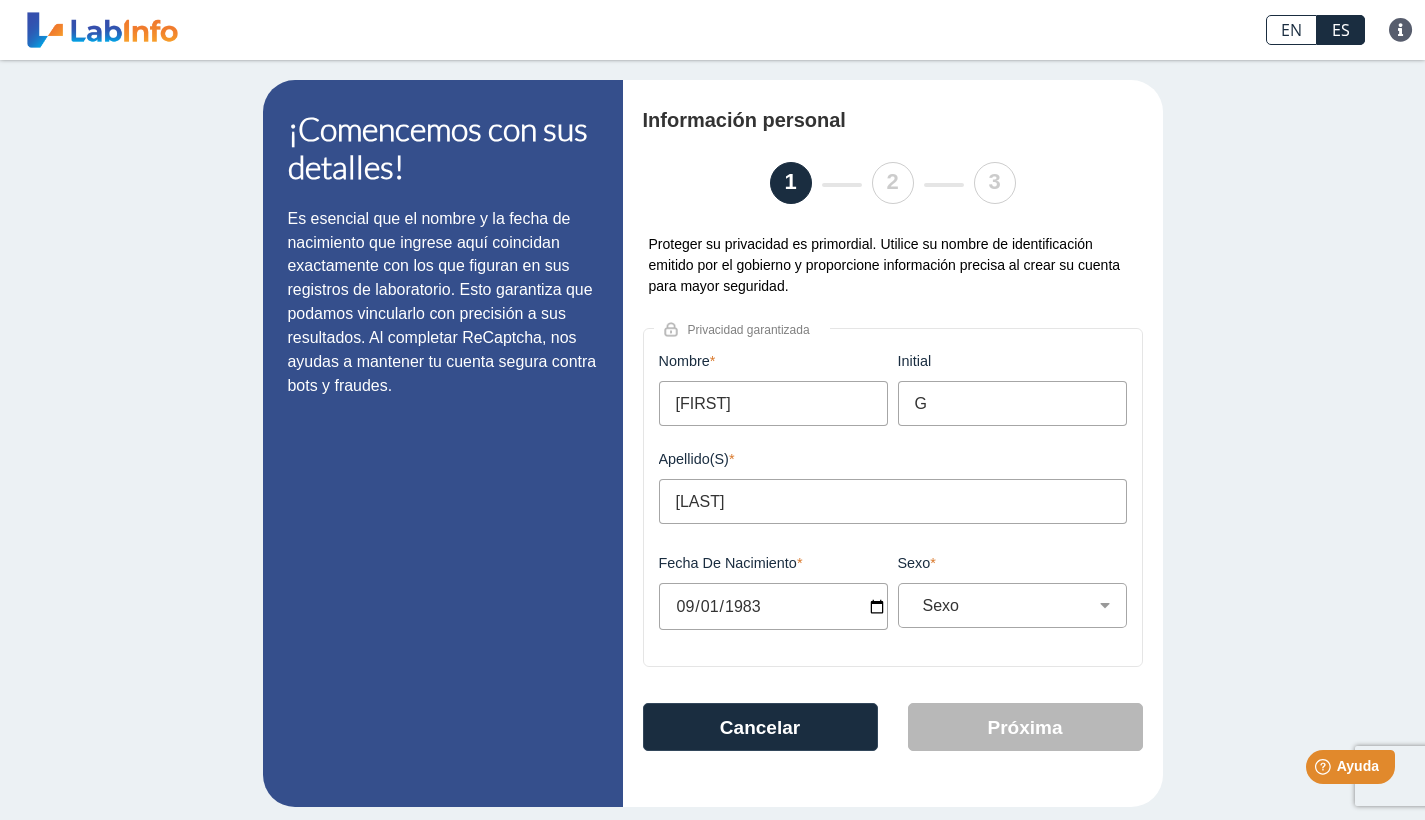 type on "1983-09-18" 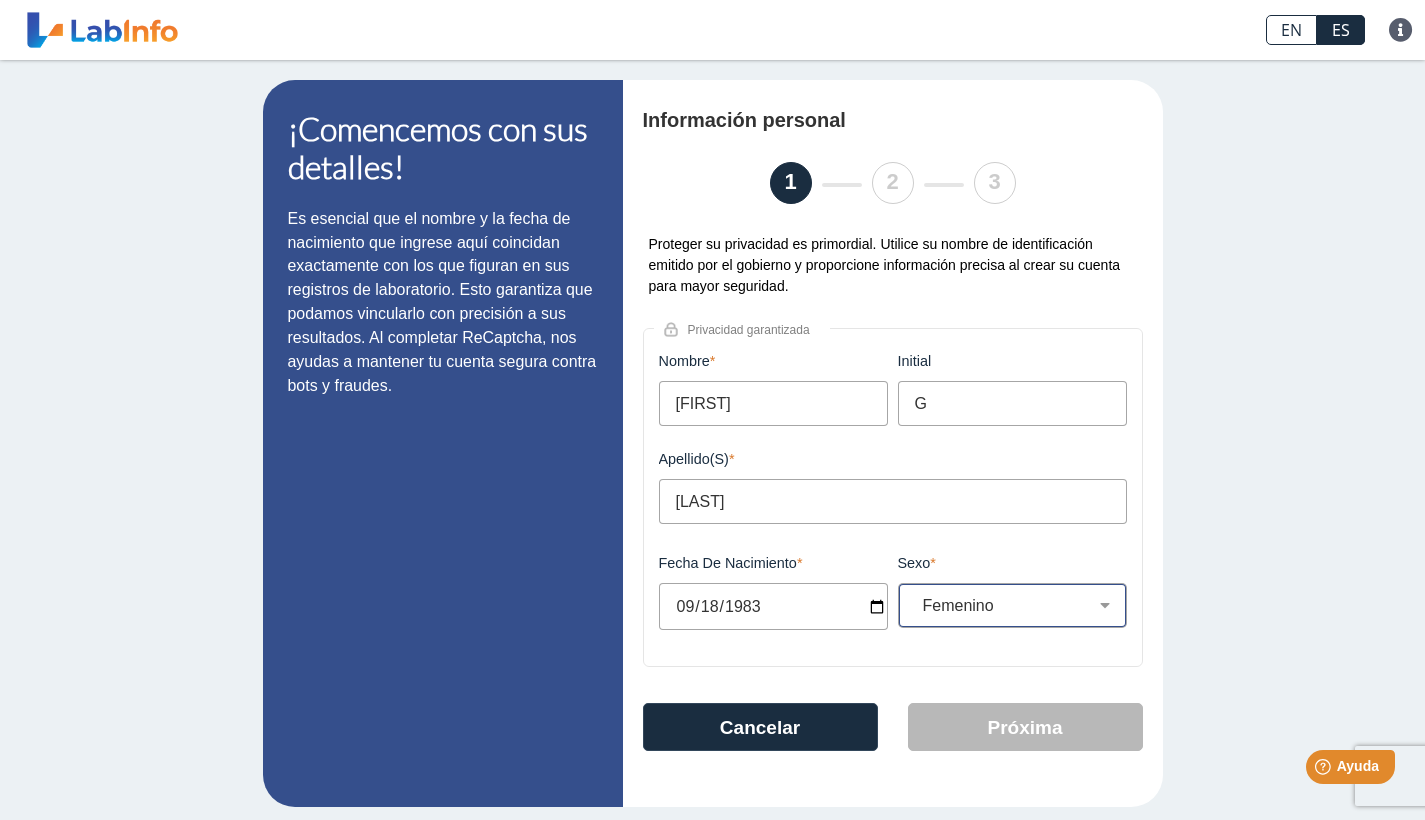 select on "F" 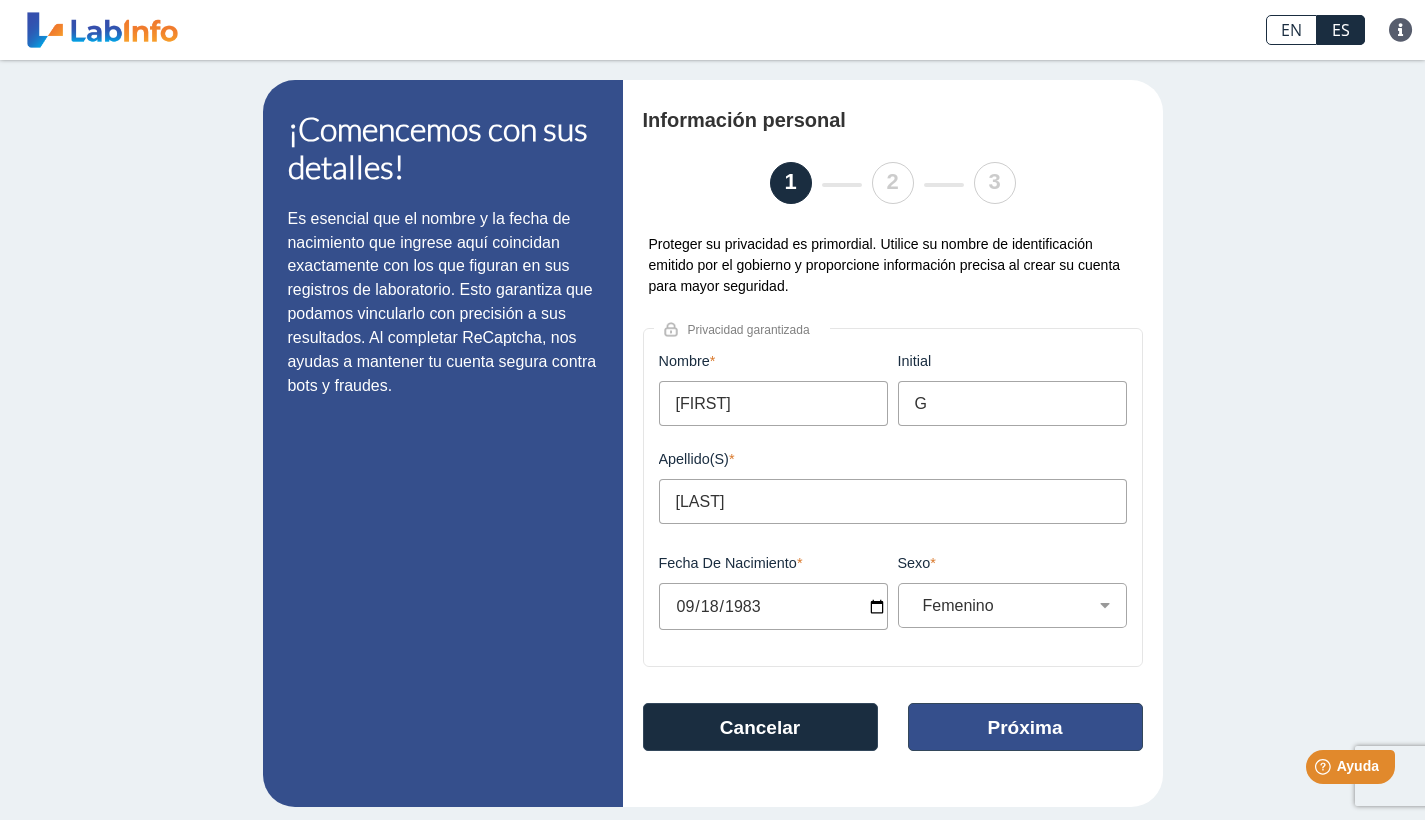 click on "Próxima" 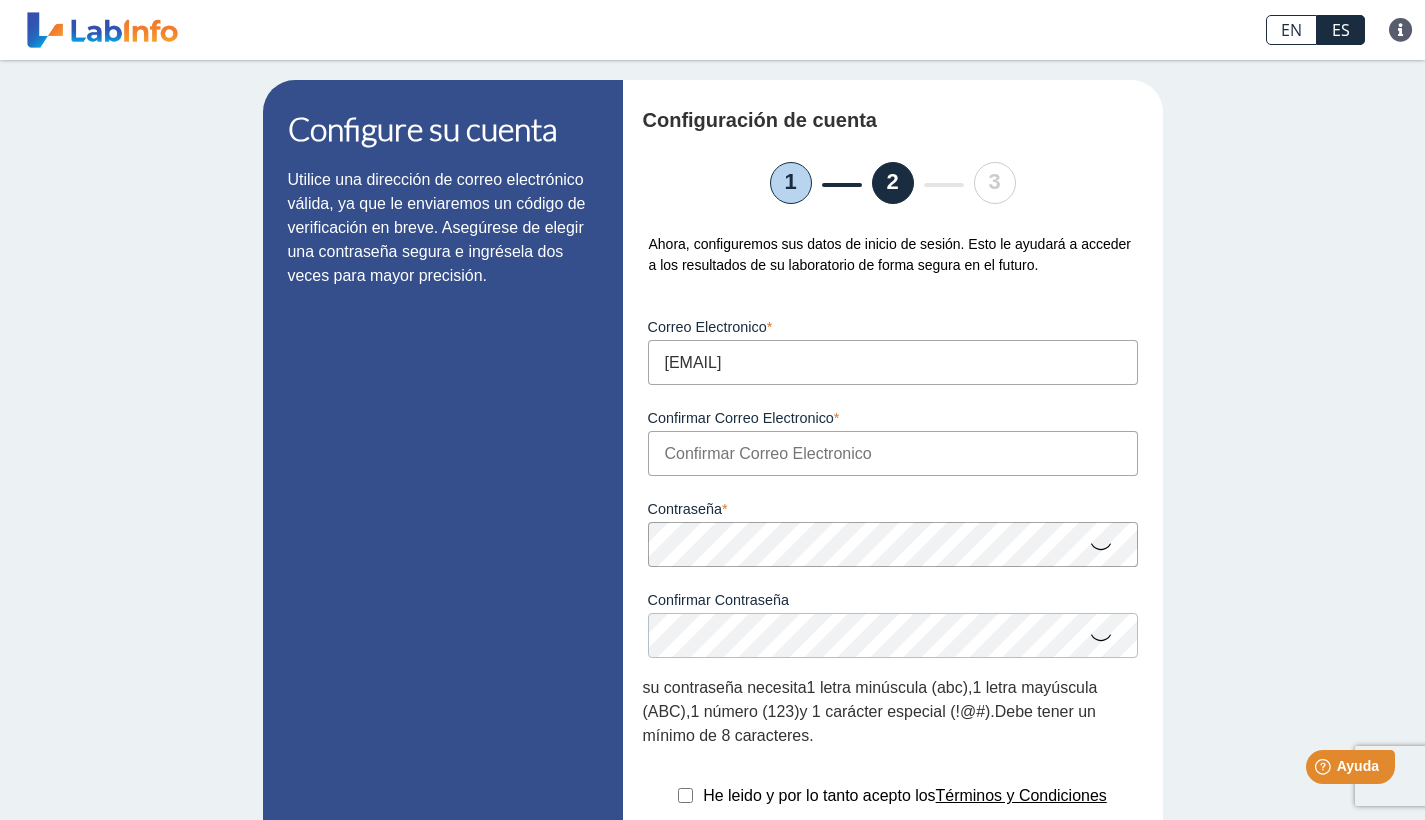 type on "[EMAIL]" 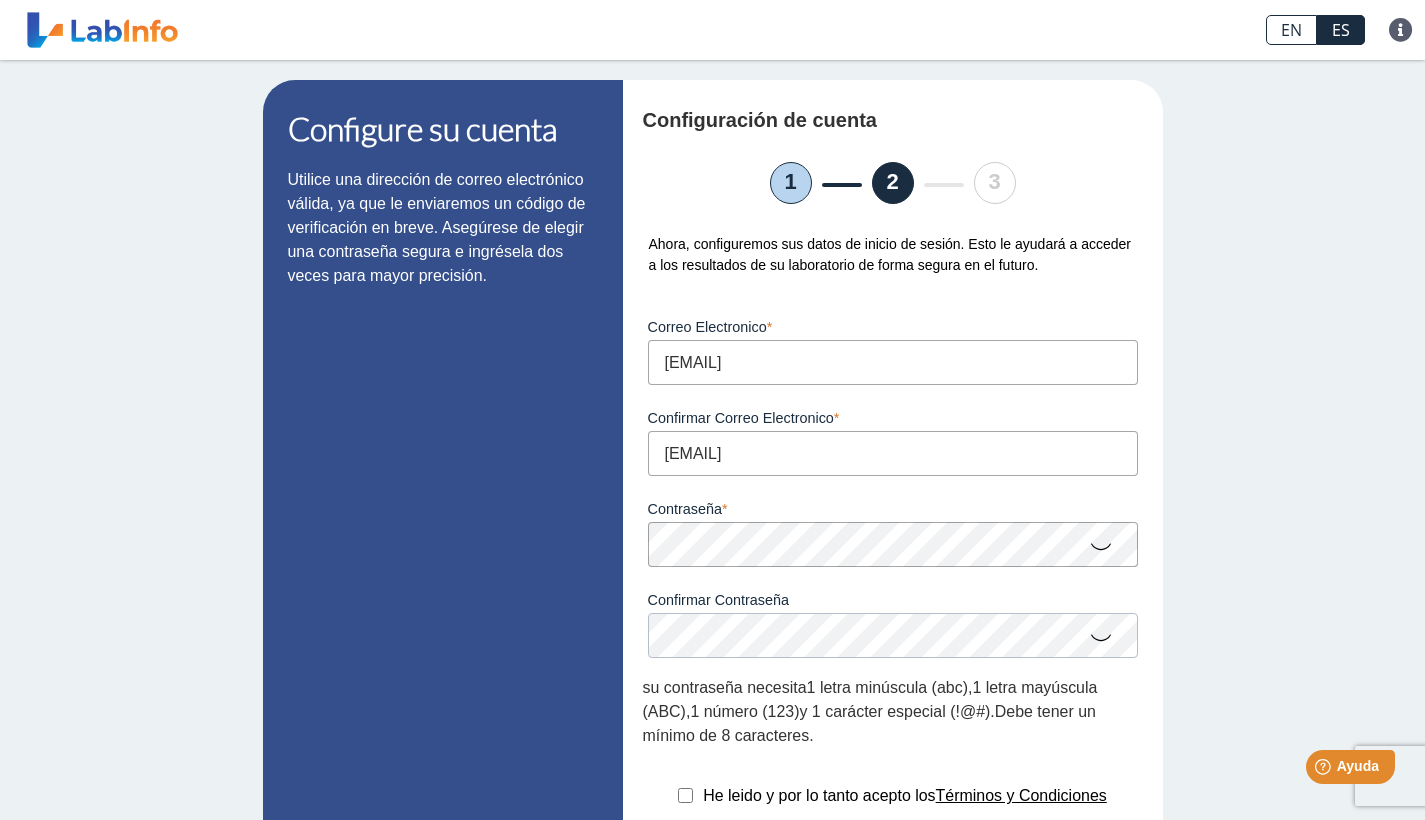 type on "[EMAIL]" 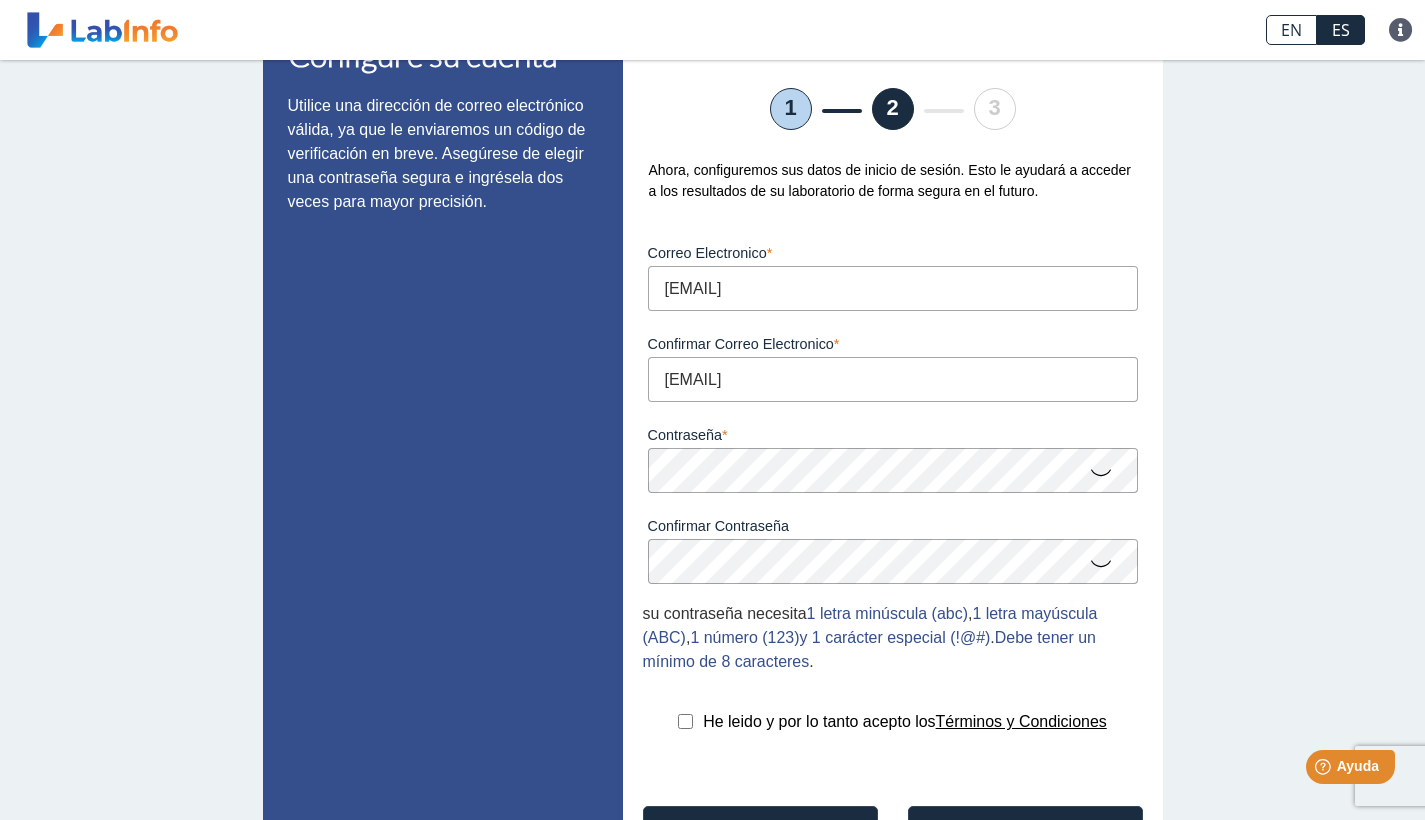 scroll, scrollTop: 134, scrollLeft: 0, axis: vertical 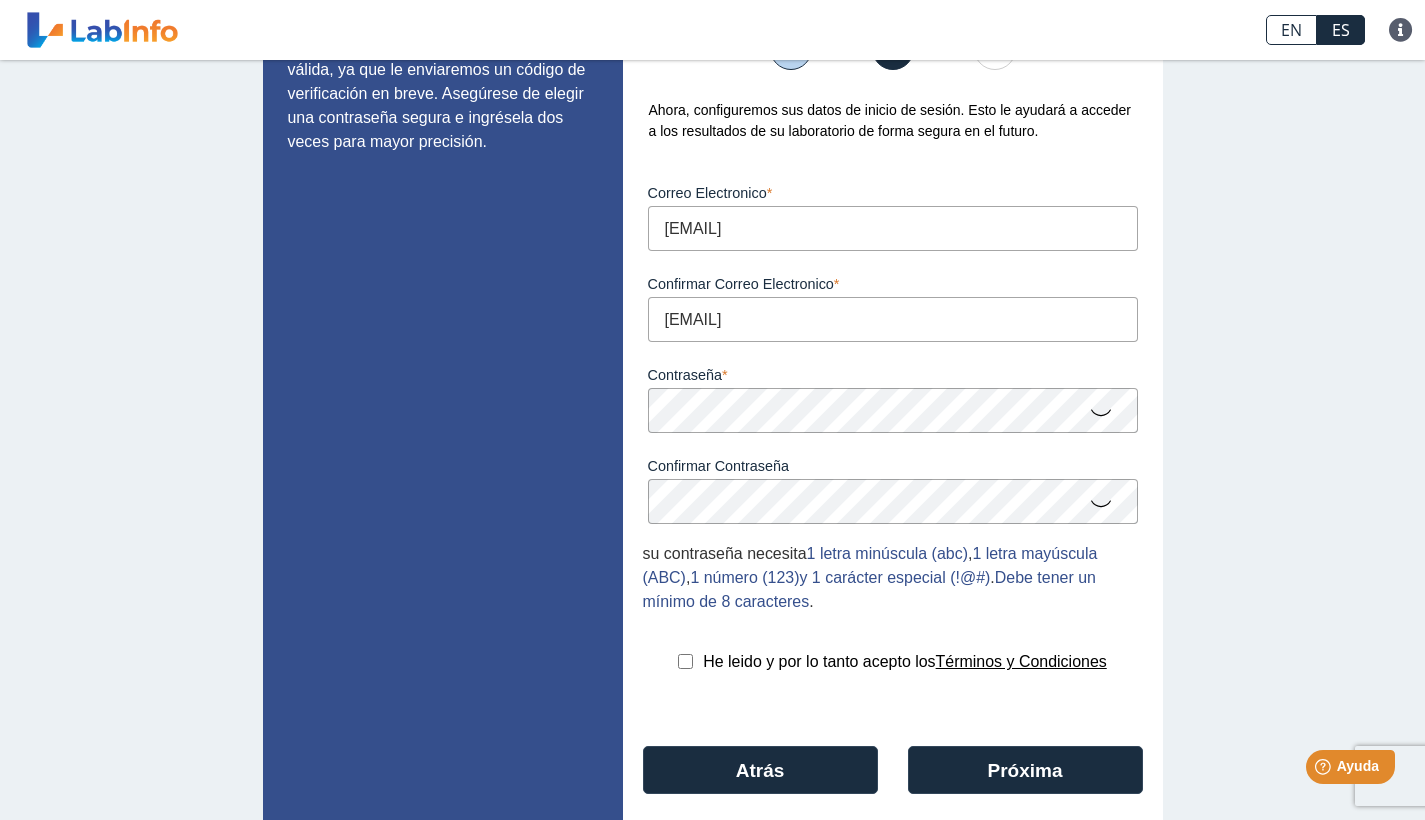 click at bounding box center [685, 661] 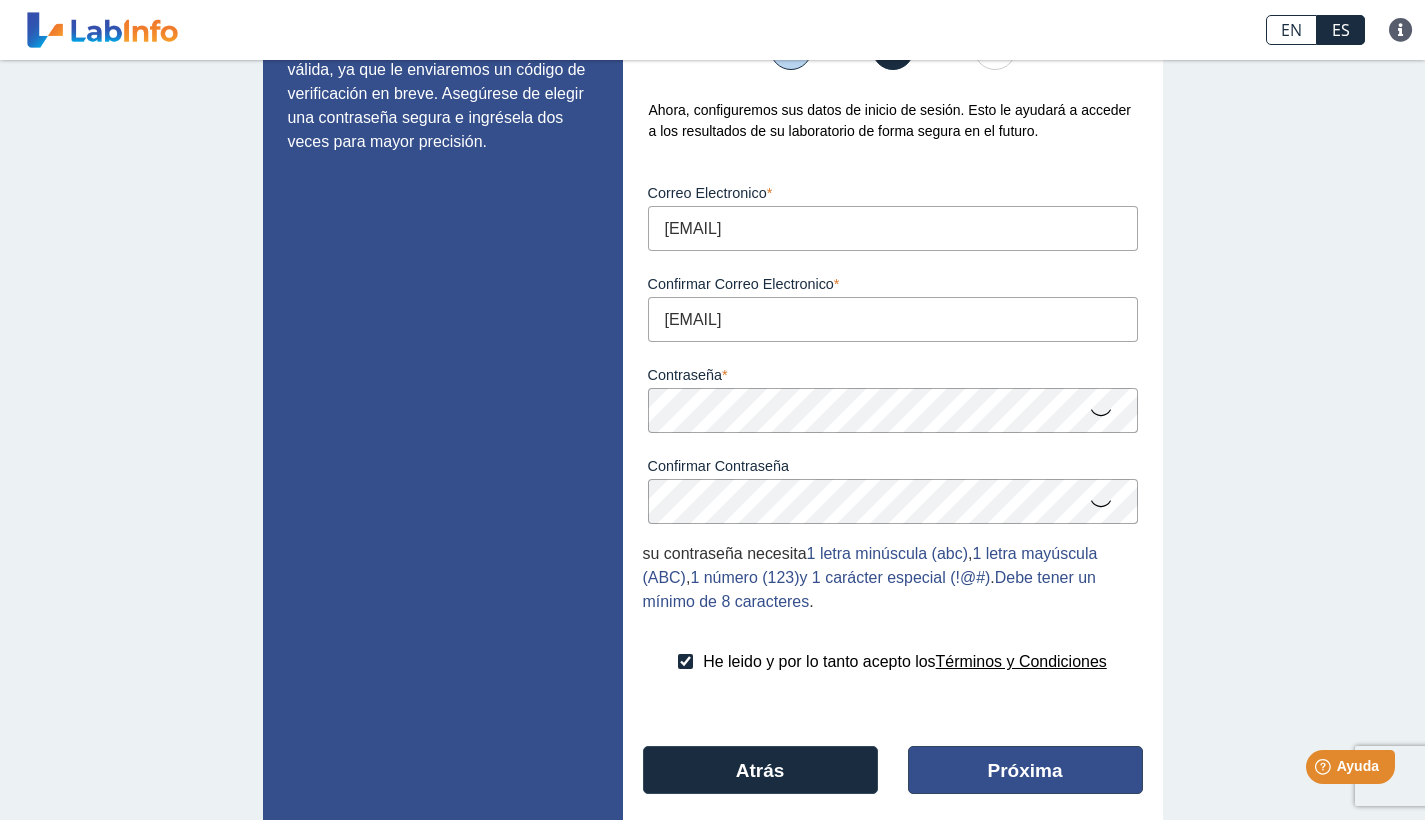 click on "Próxima" 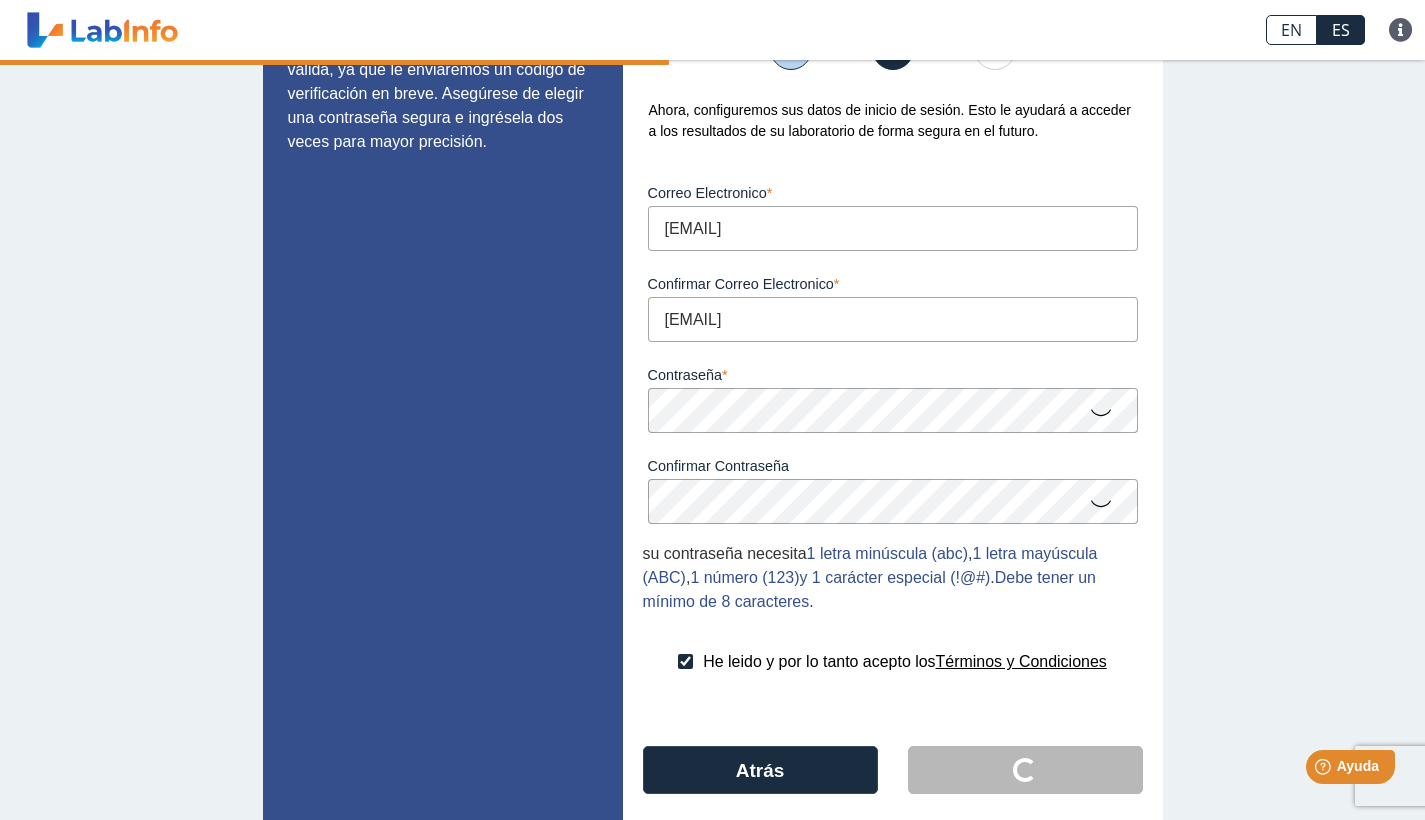 scroll, scrollTop: 0, scrollLeft: 0, axis: both 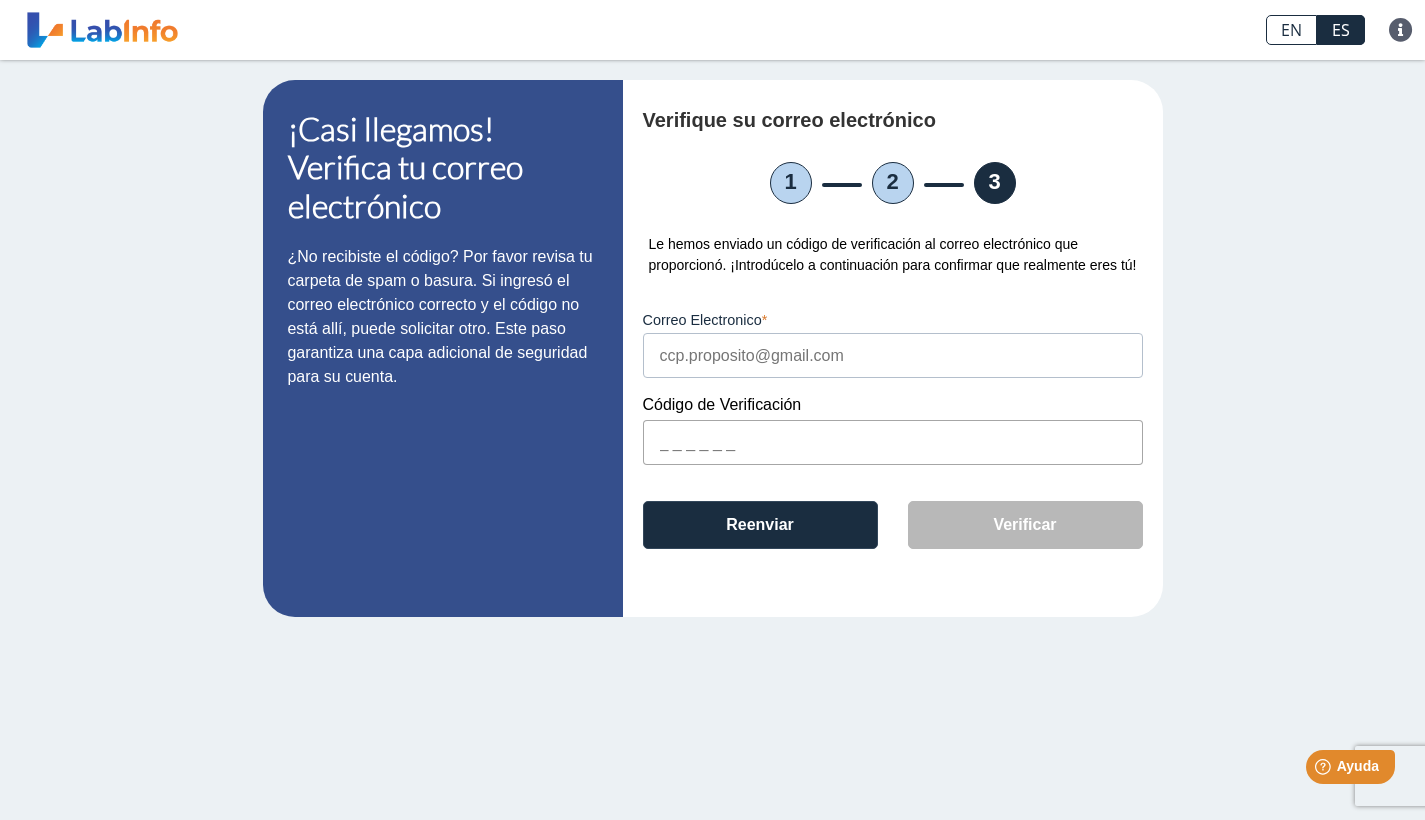 click at bounding box center (893, 442) 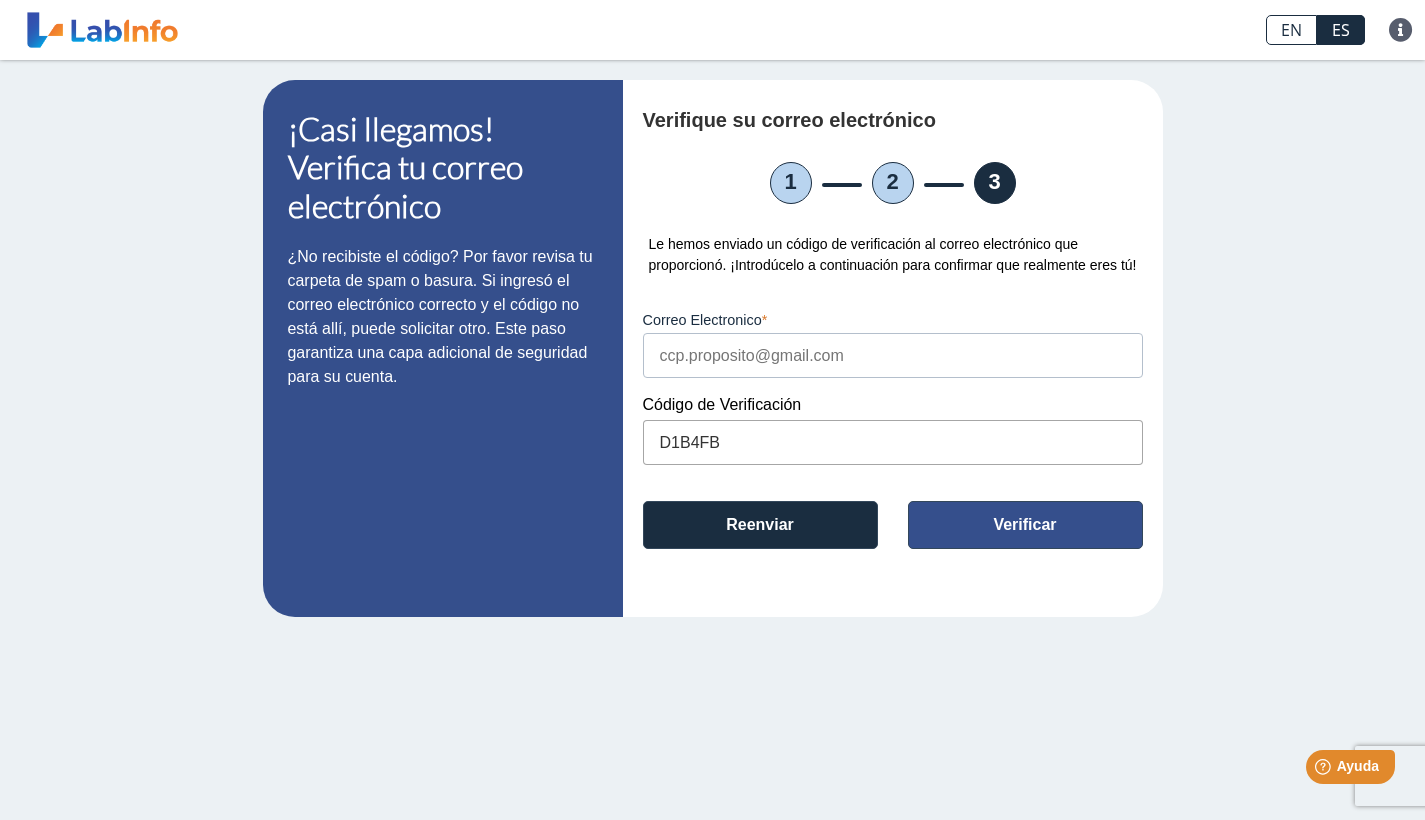 type on "D1B4FB" 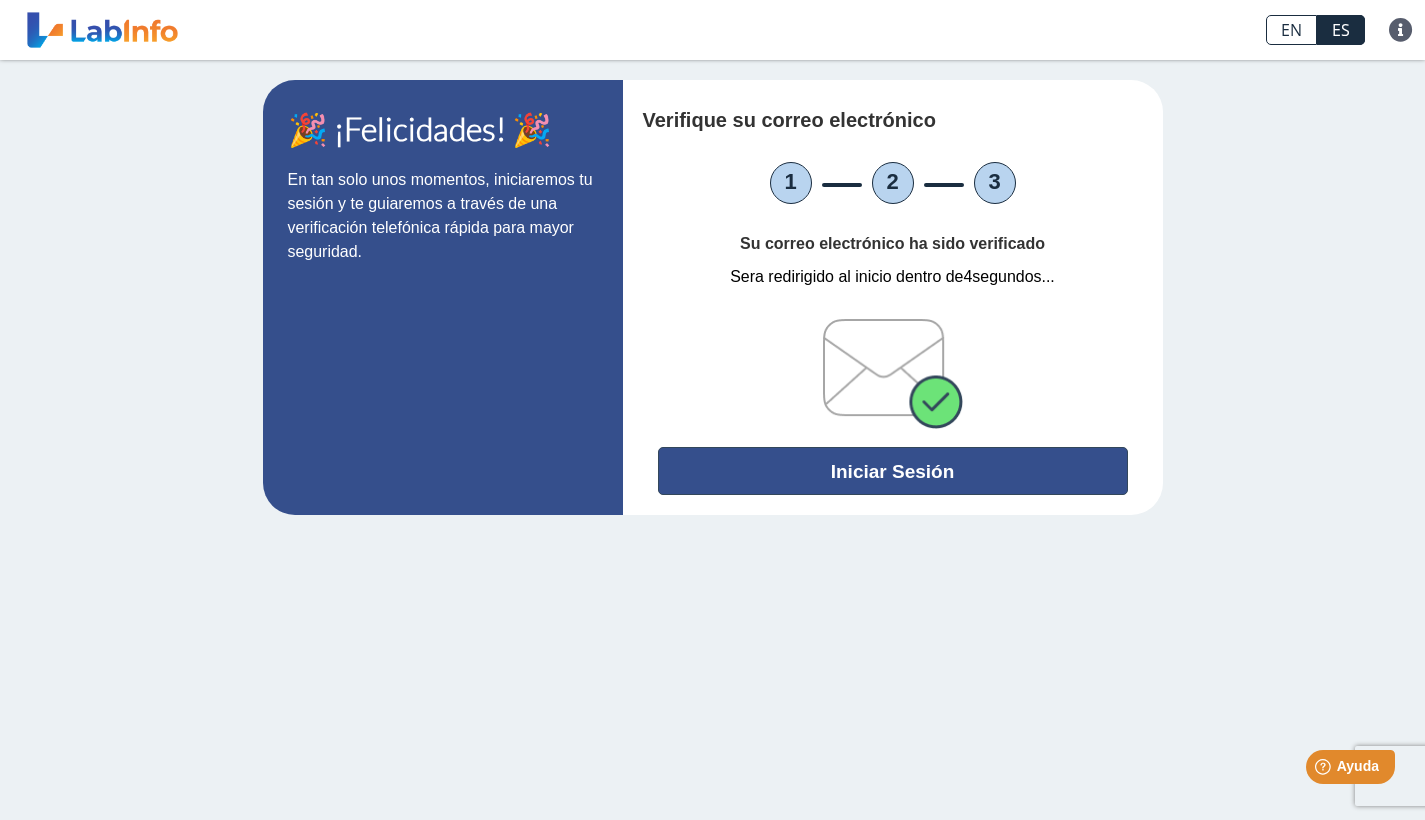 click on "Iniciar Sesión" 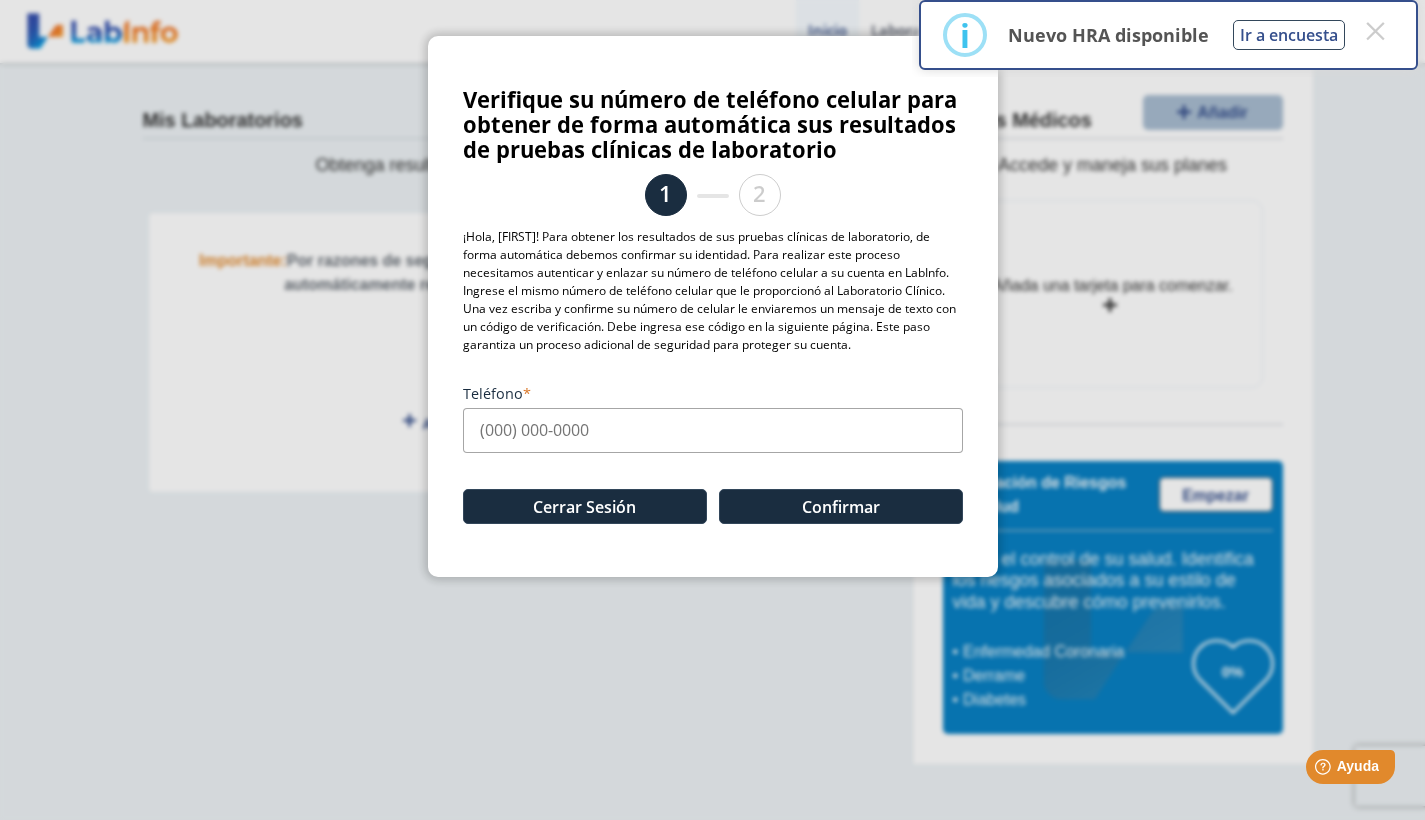 click on "Teléfono" at bounding box center (713, 430) 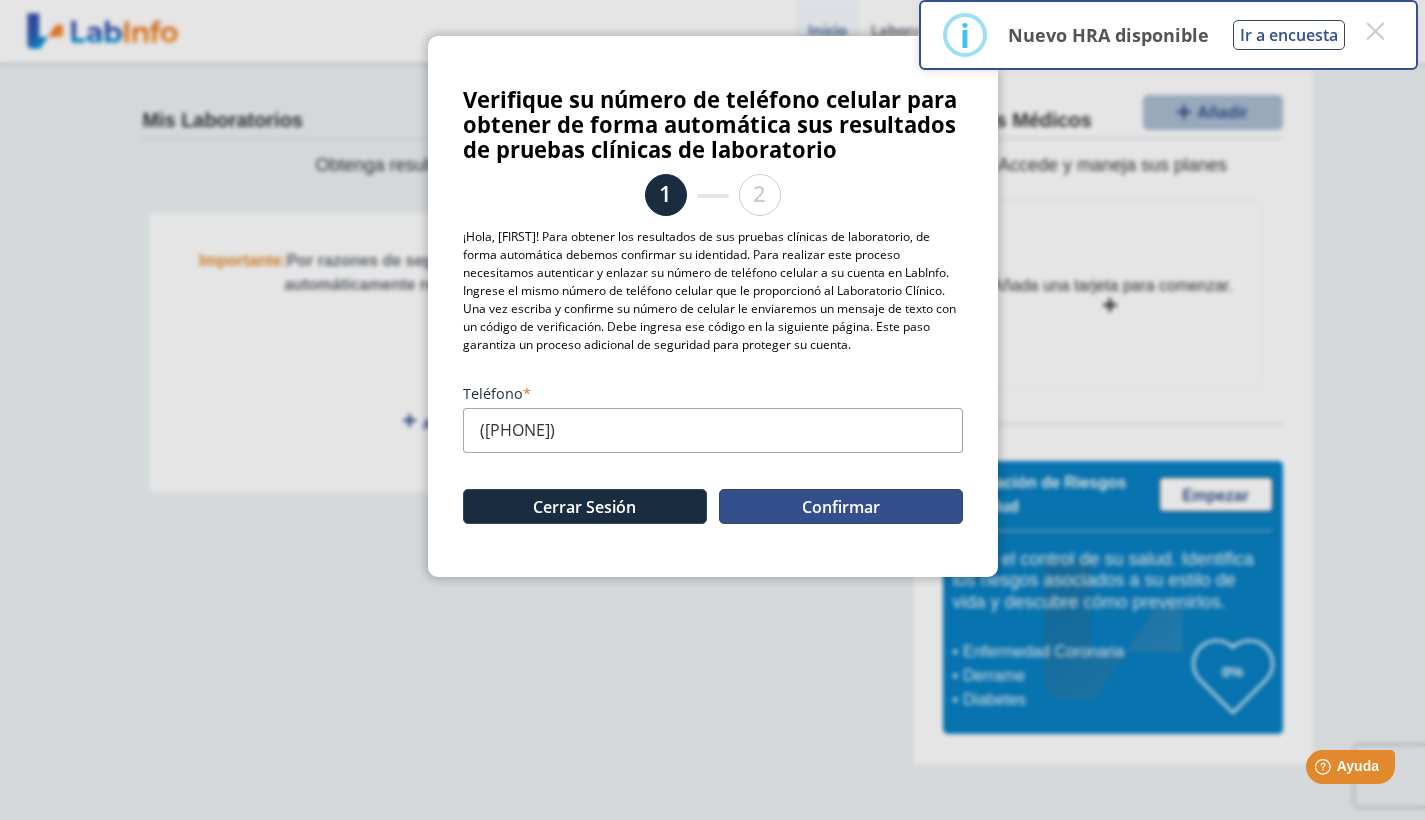 type on "([PHONE])" 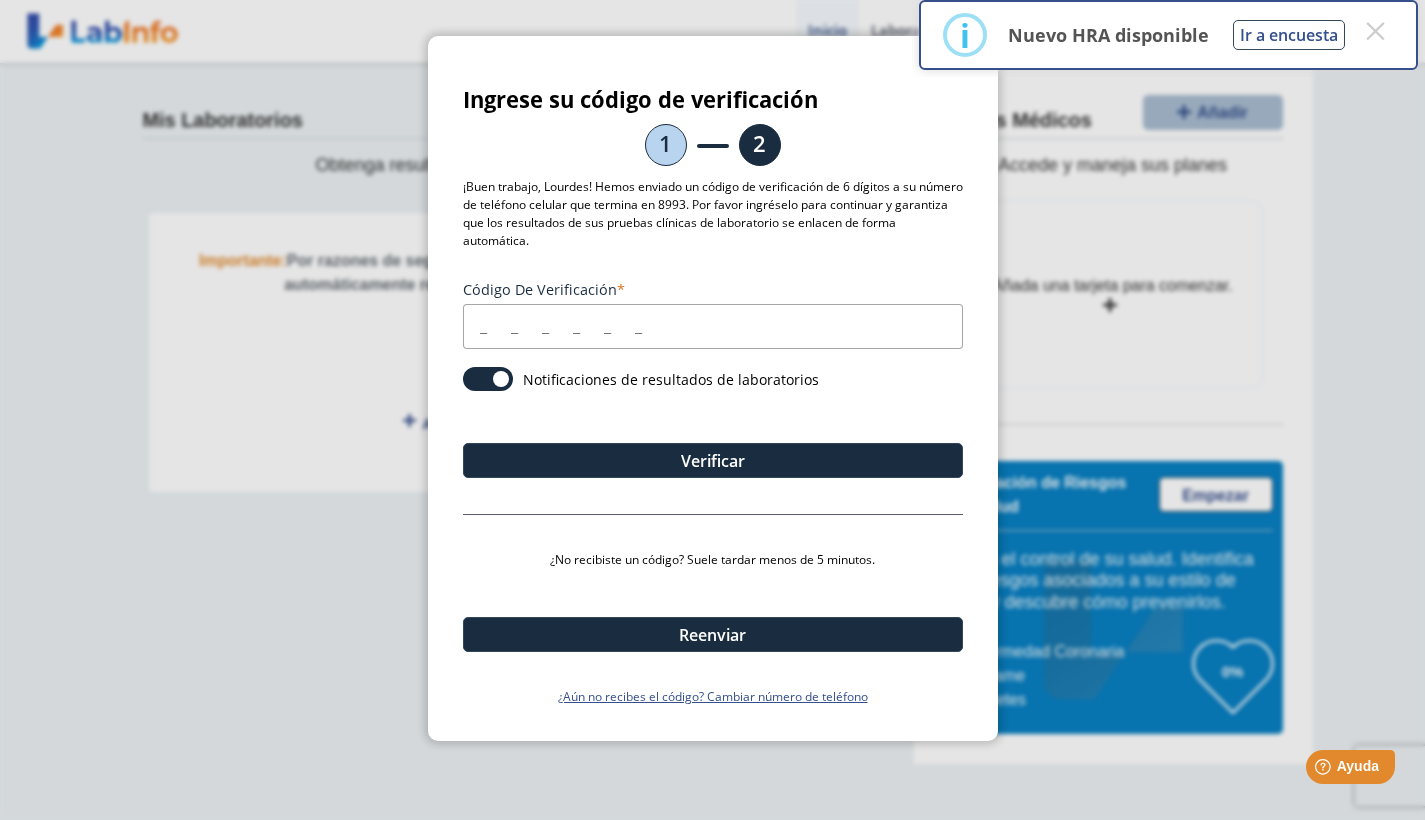 click on "Código de verificación" at bounding box center [713, 326] 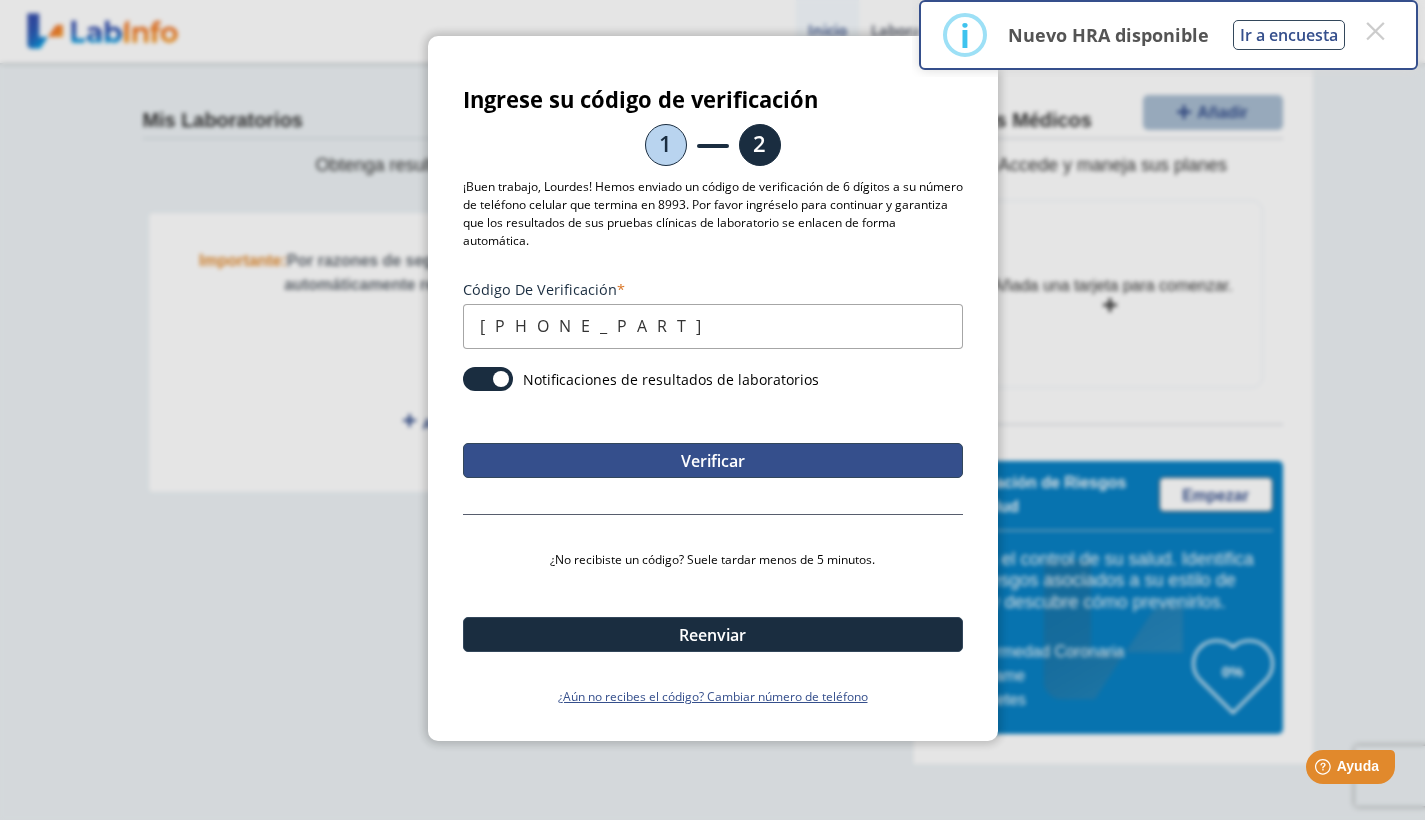 type on "[PHONE_PART]" 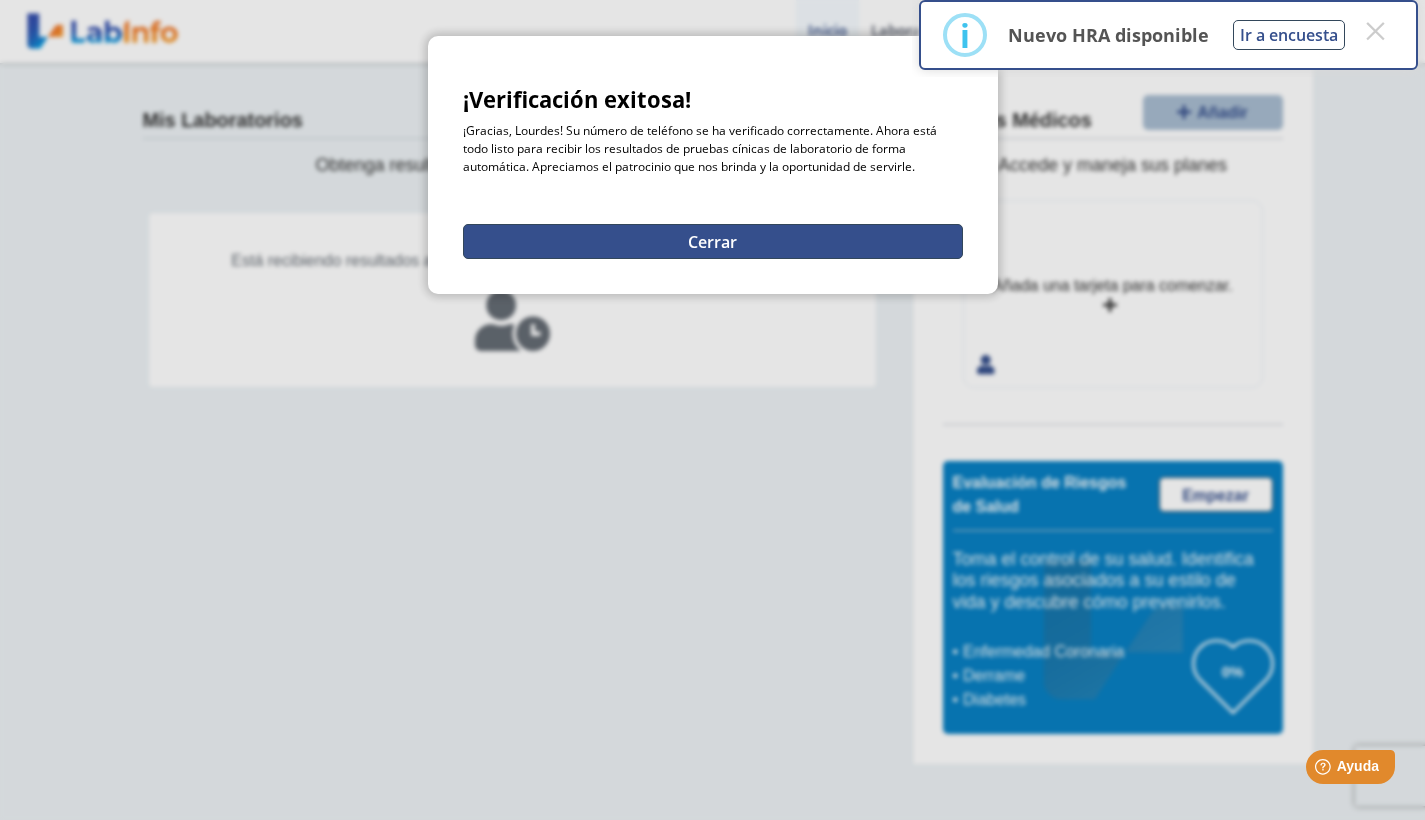 click on "Cerrar" 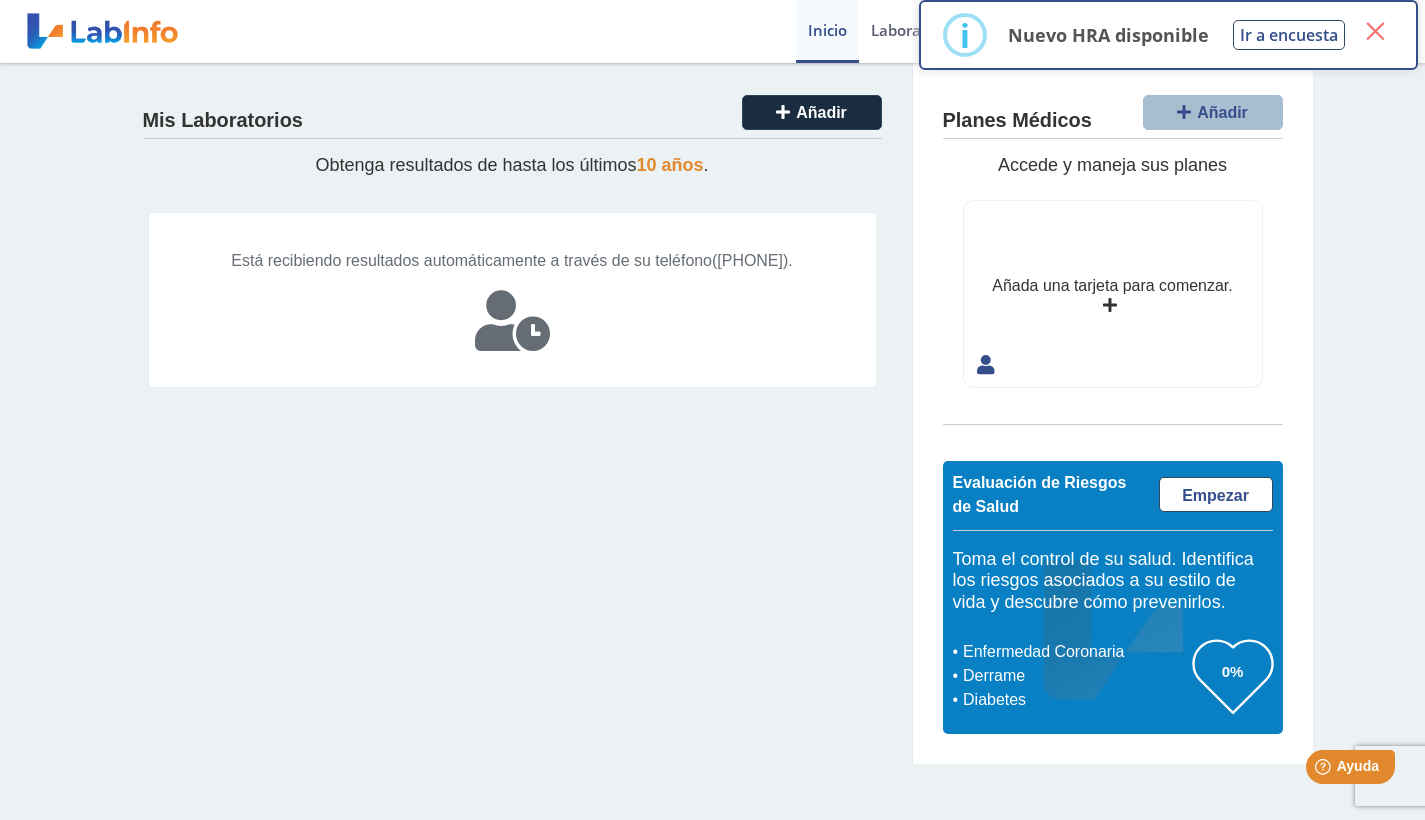 click on "×" at bounding box center (1375, 31) 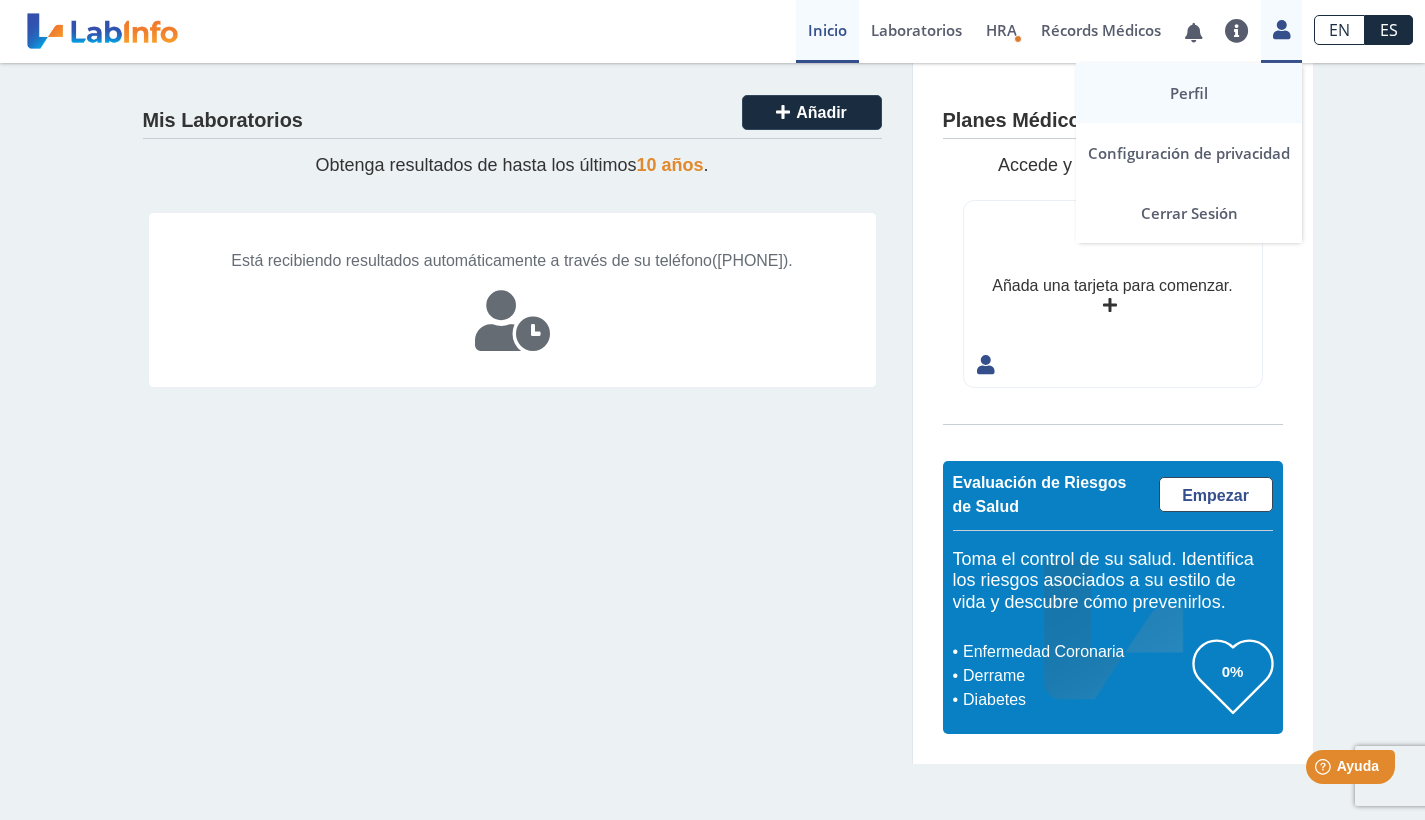 click on "Perfil" at bounding box center [1189, 93] 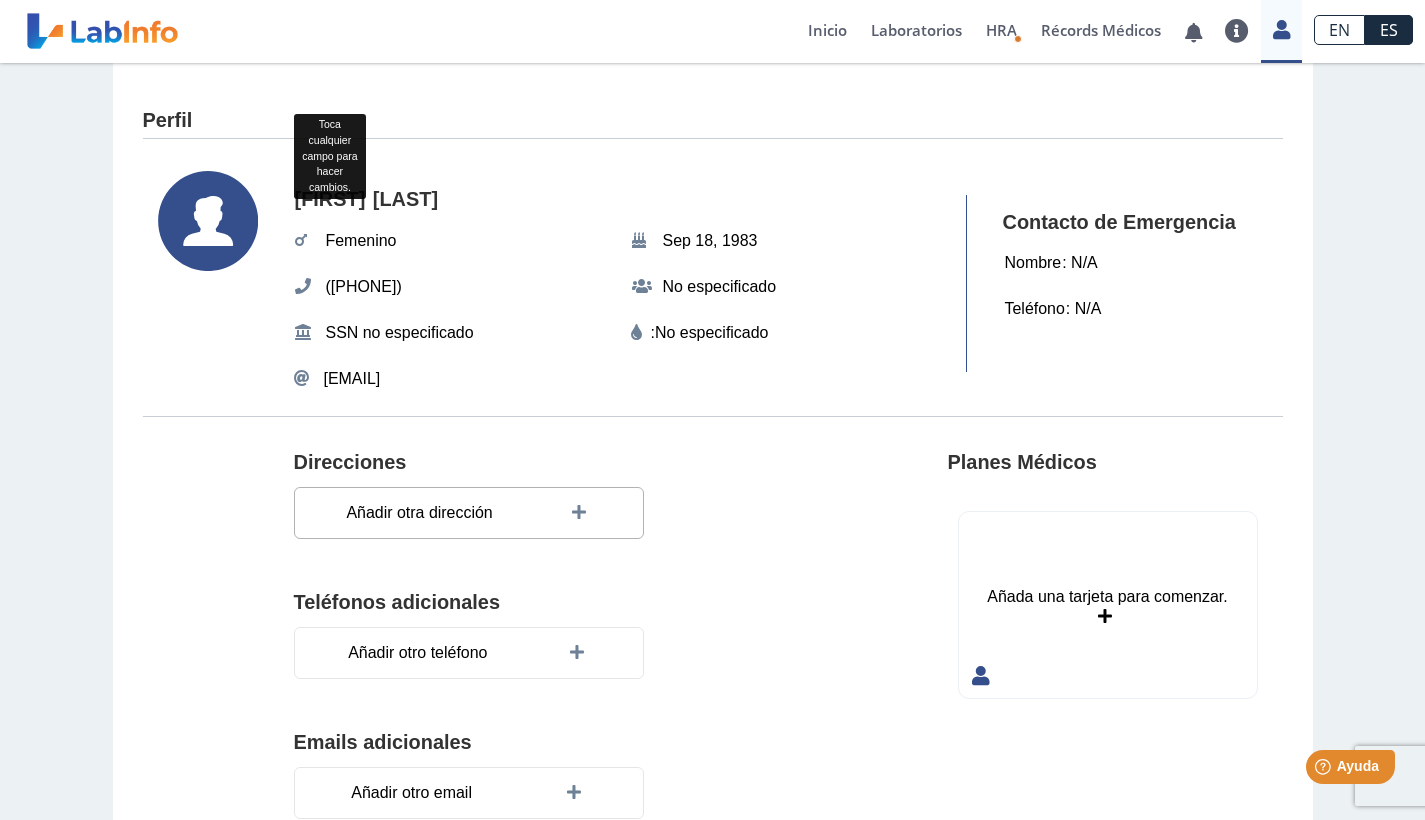 click on "Añadir otra dirección" 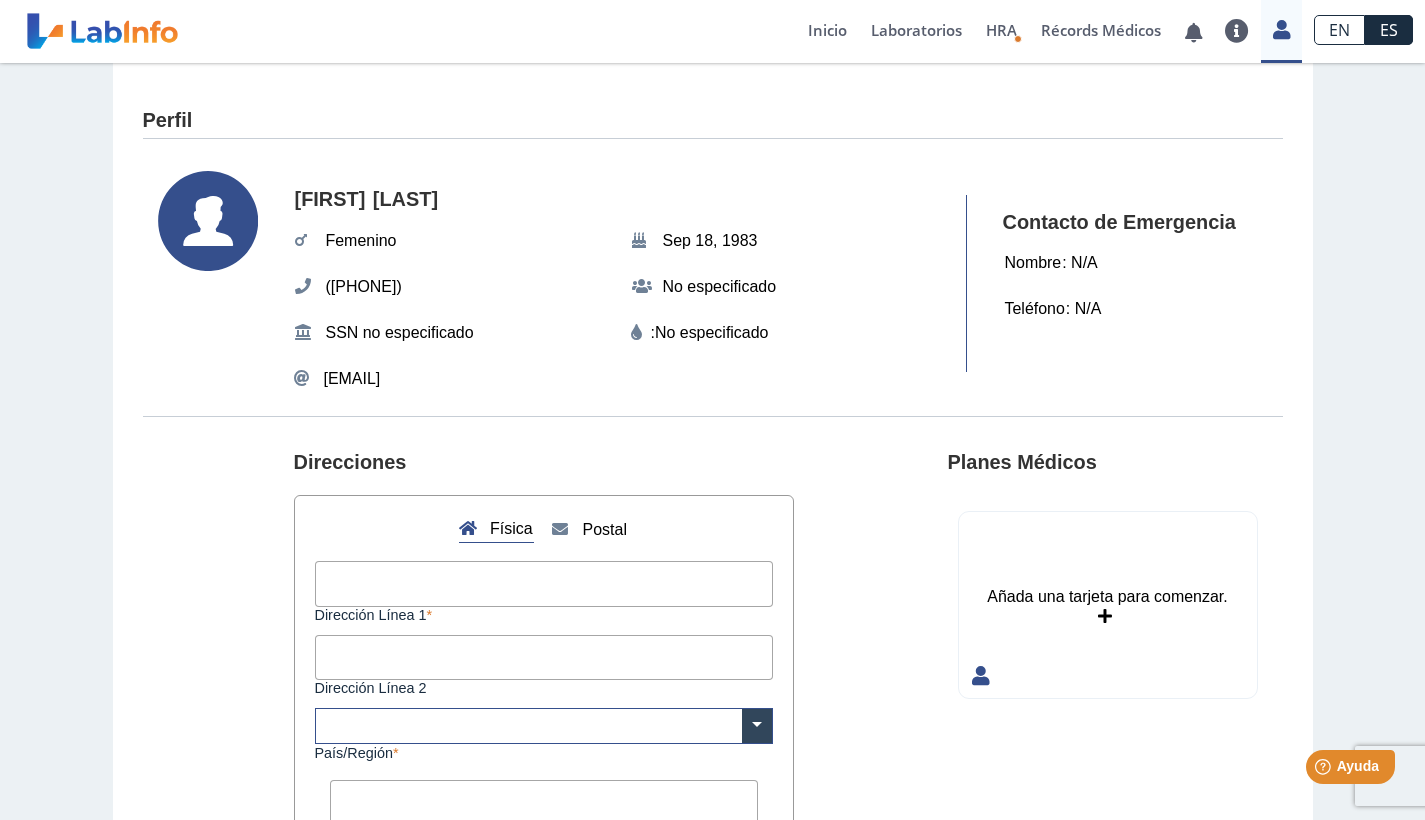 click on "Postal" 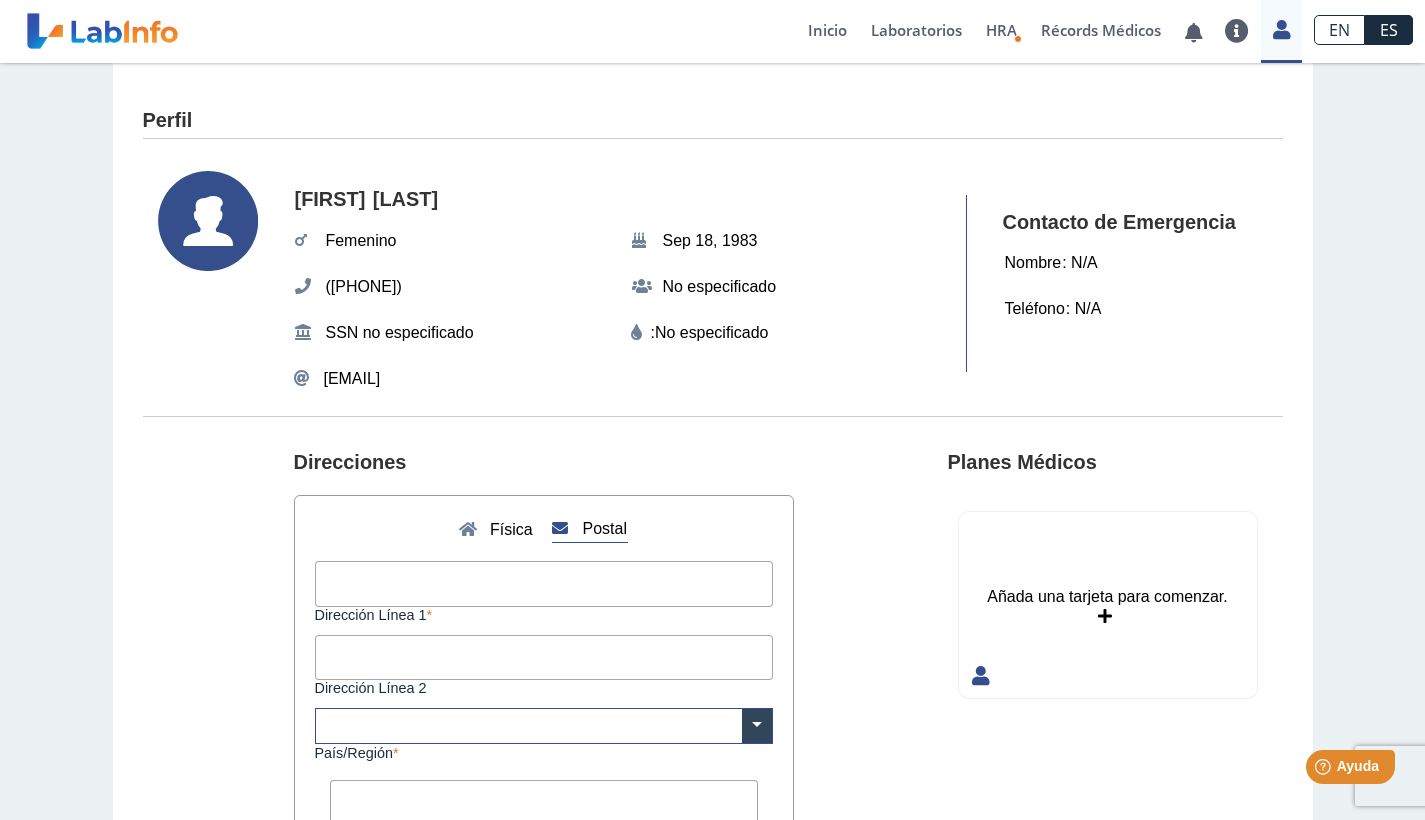 click on "Dirección Línea 1" at bounding box center (544, 583) 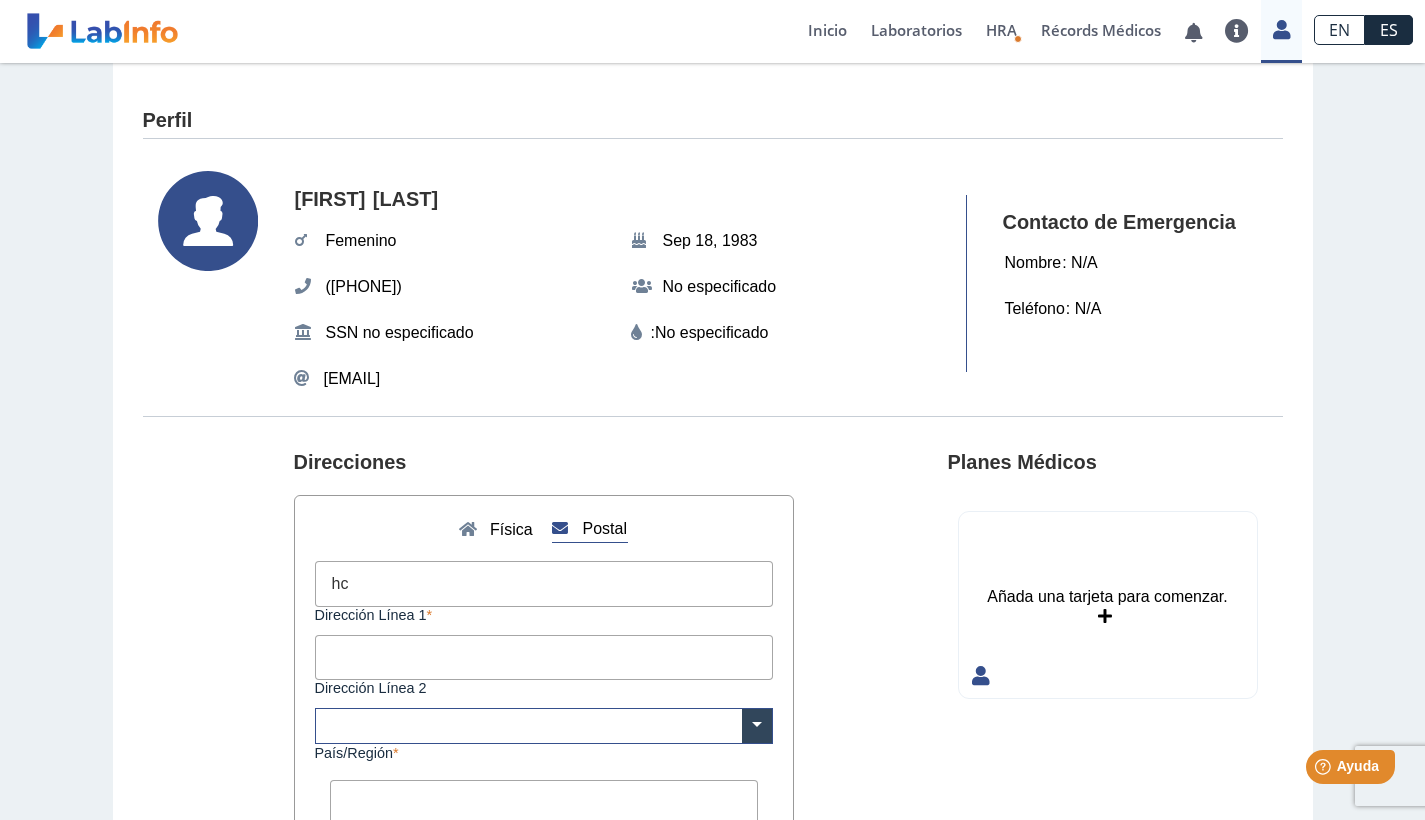 type on "h" 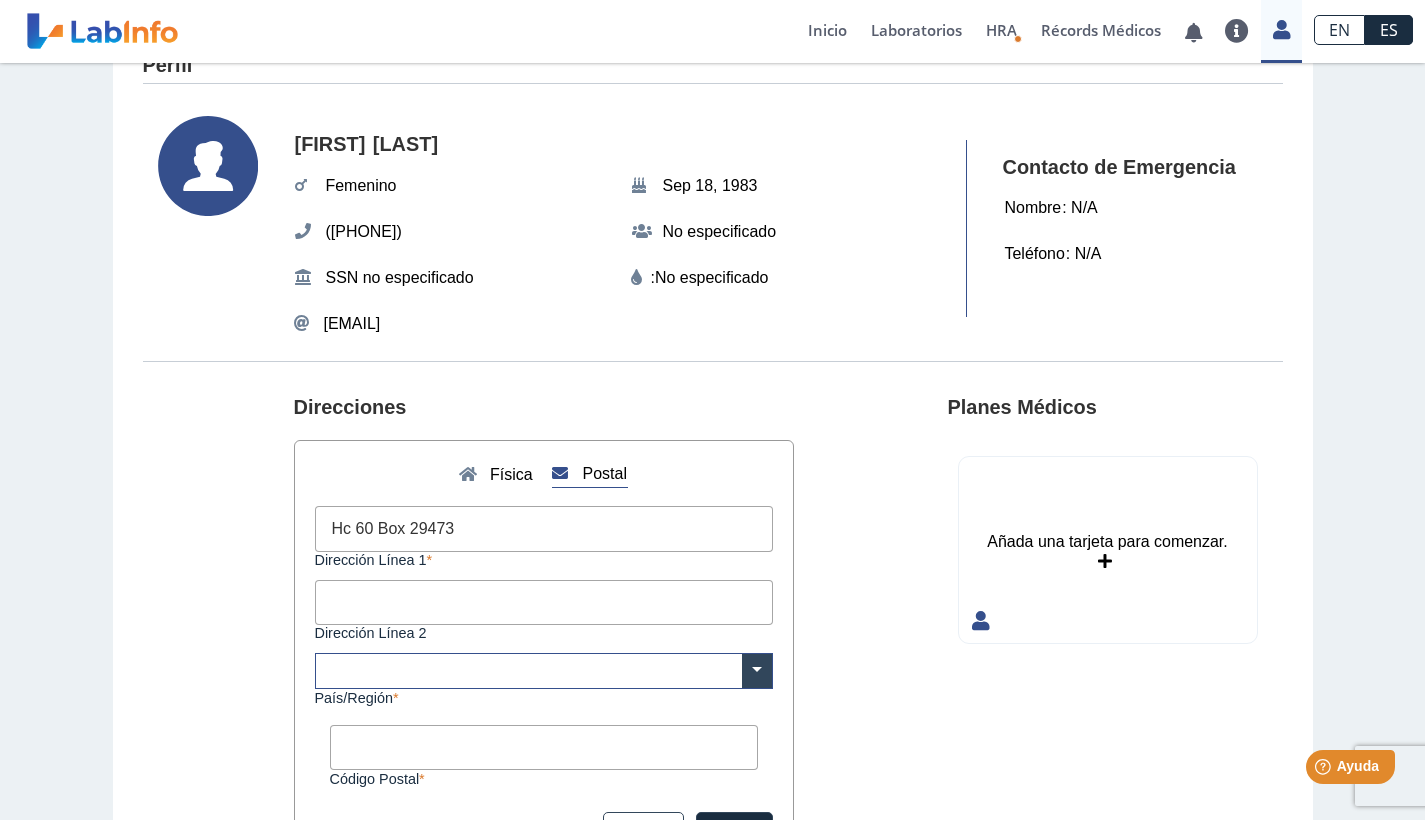 scroll, scrollTop: 59, scrollLeft: 0, axis: vertical 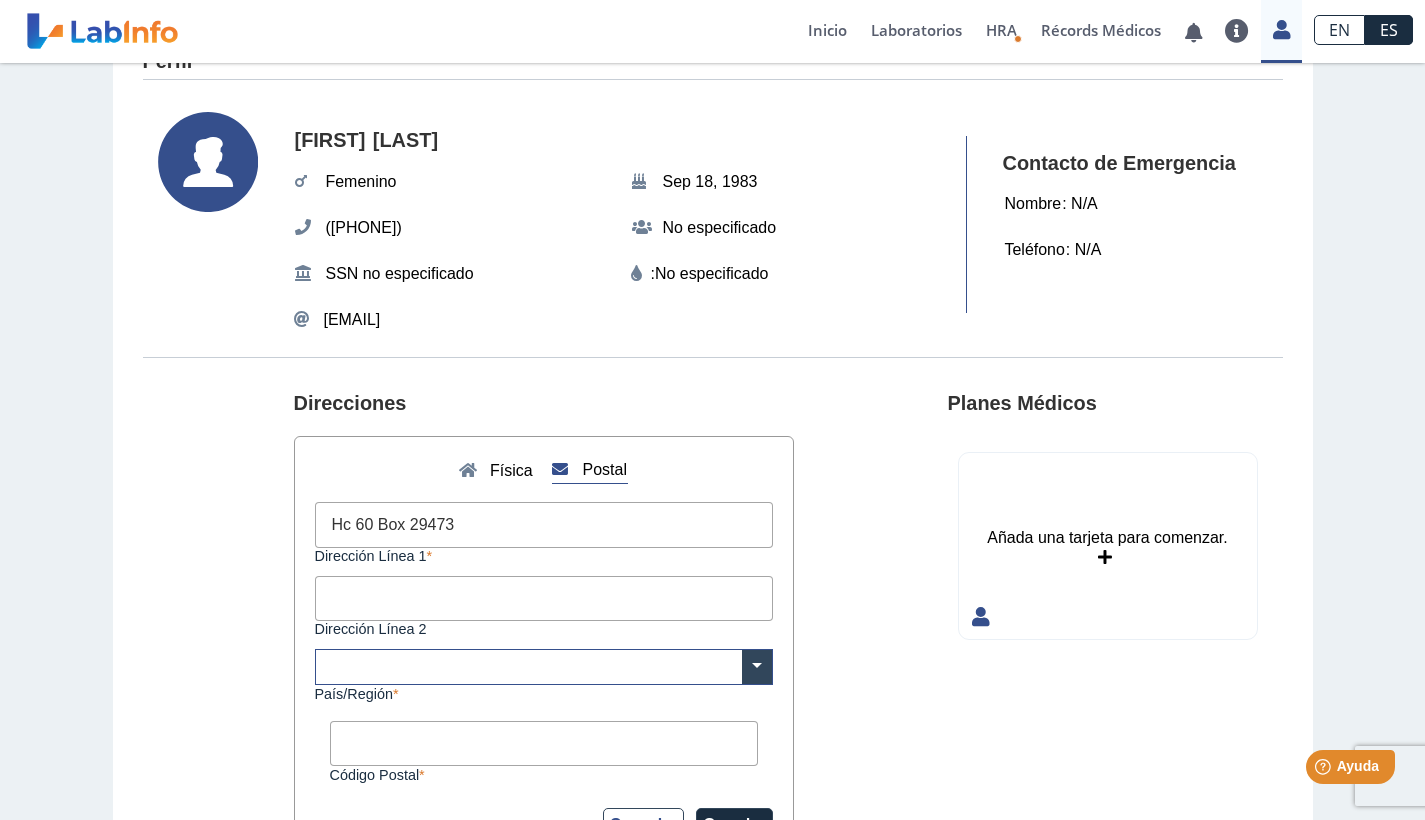 type on "Hc 60 Box 29473" 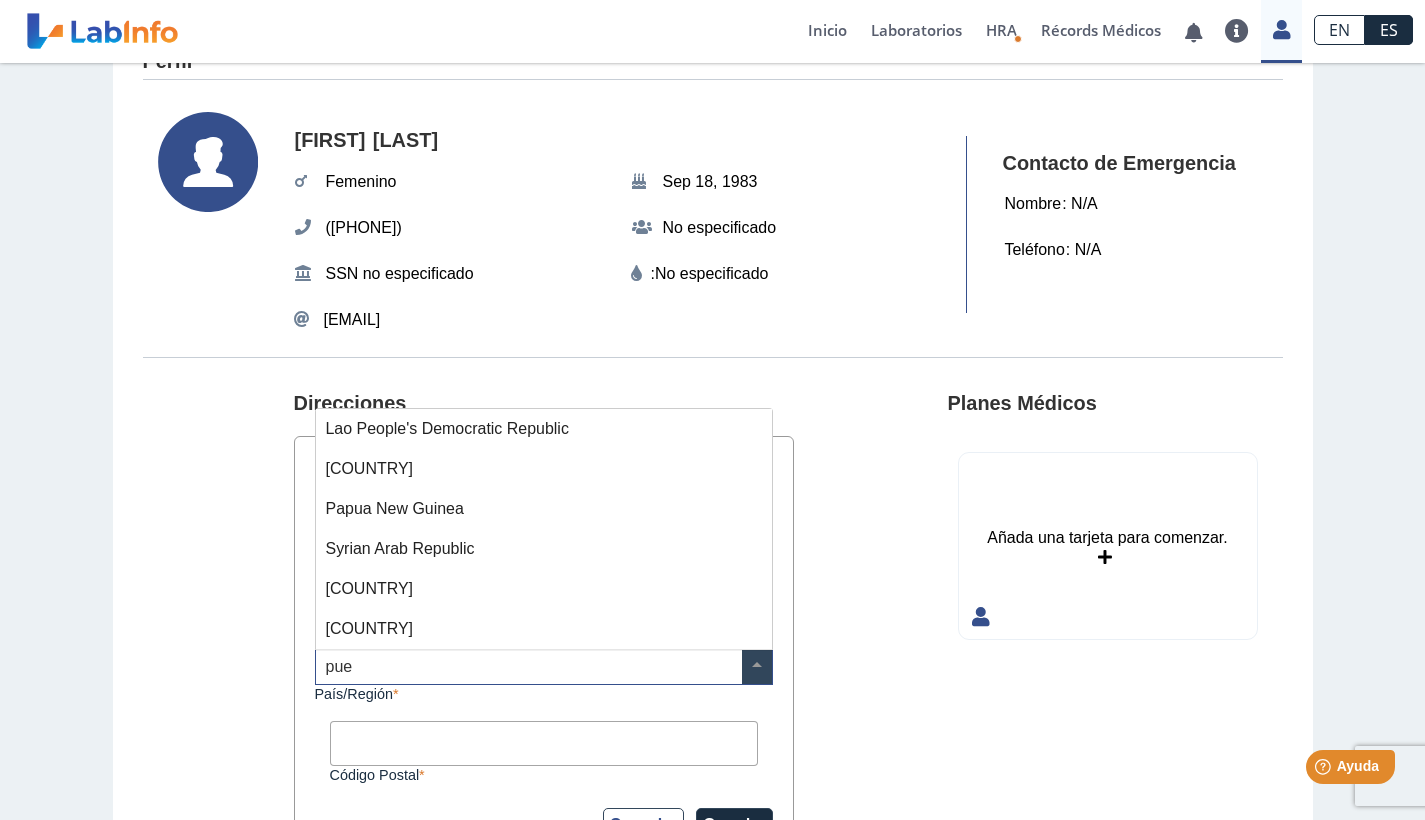 scroll, scrollTop: 0, scrollLeft: 0, axis: both 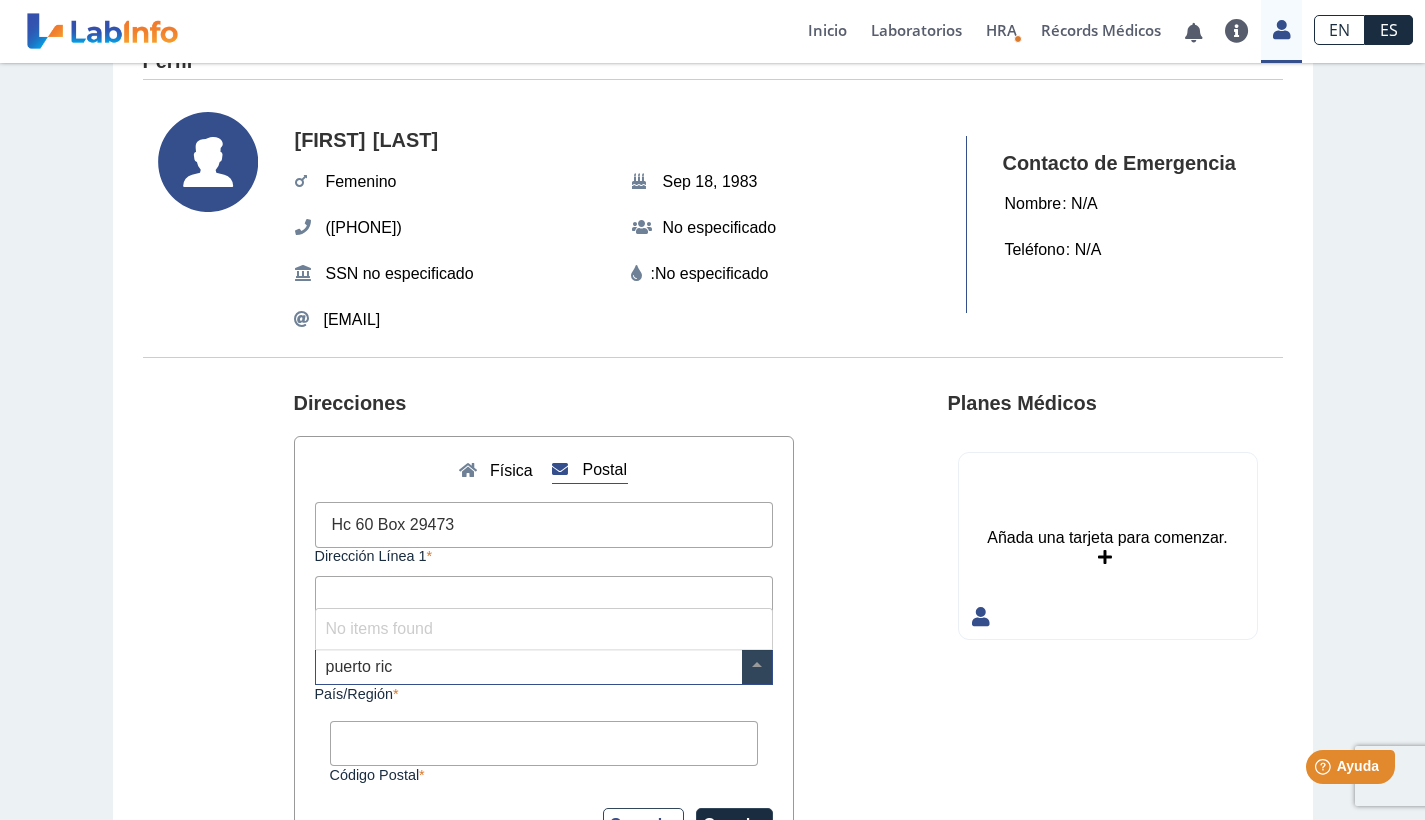 type on "puerto rico" 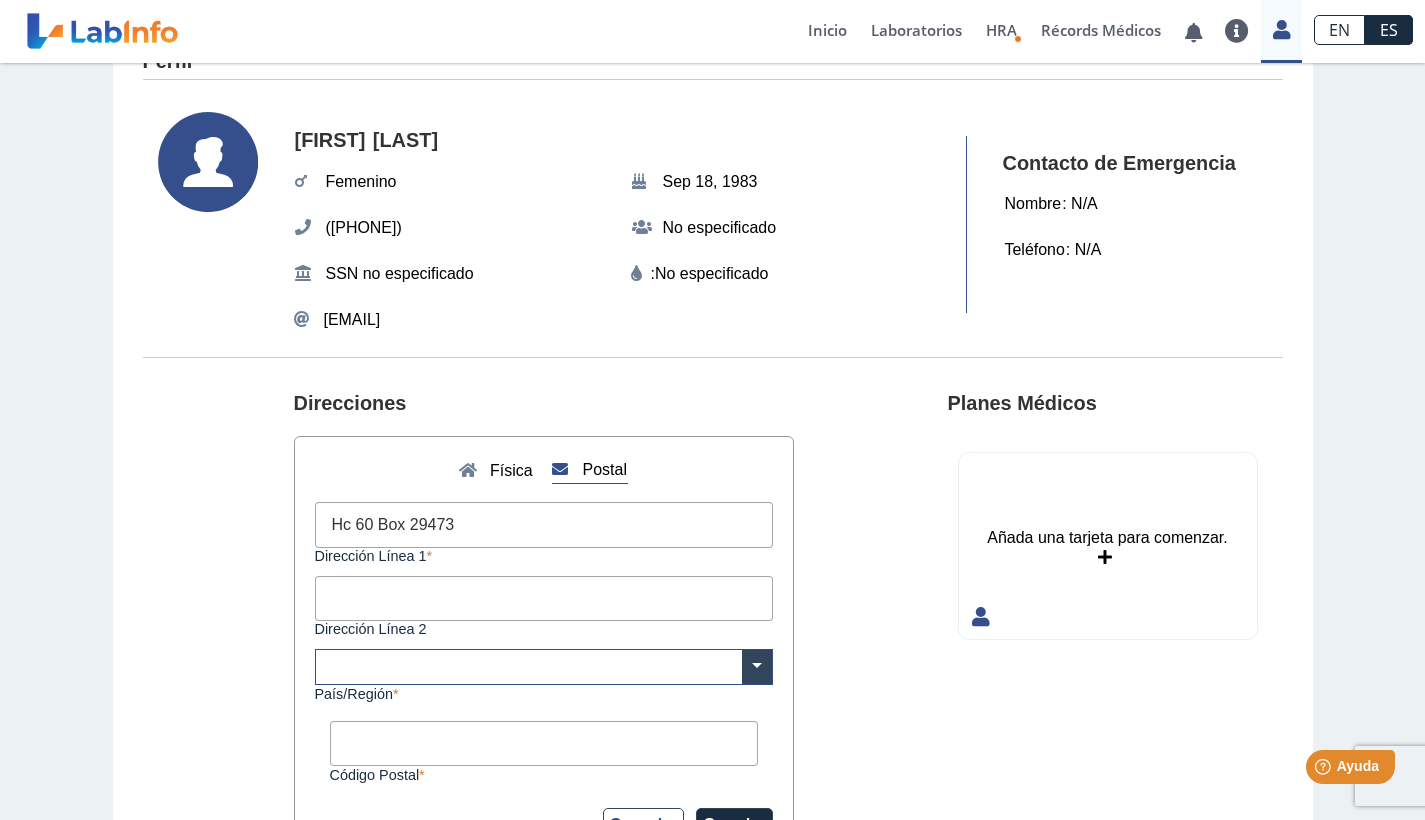 click at bounding box center [544, 667] 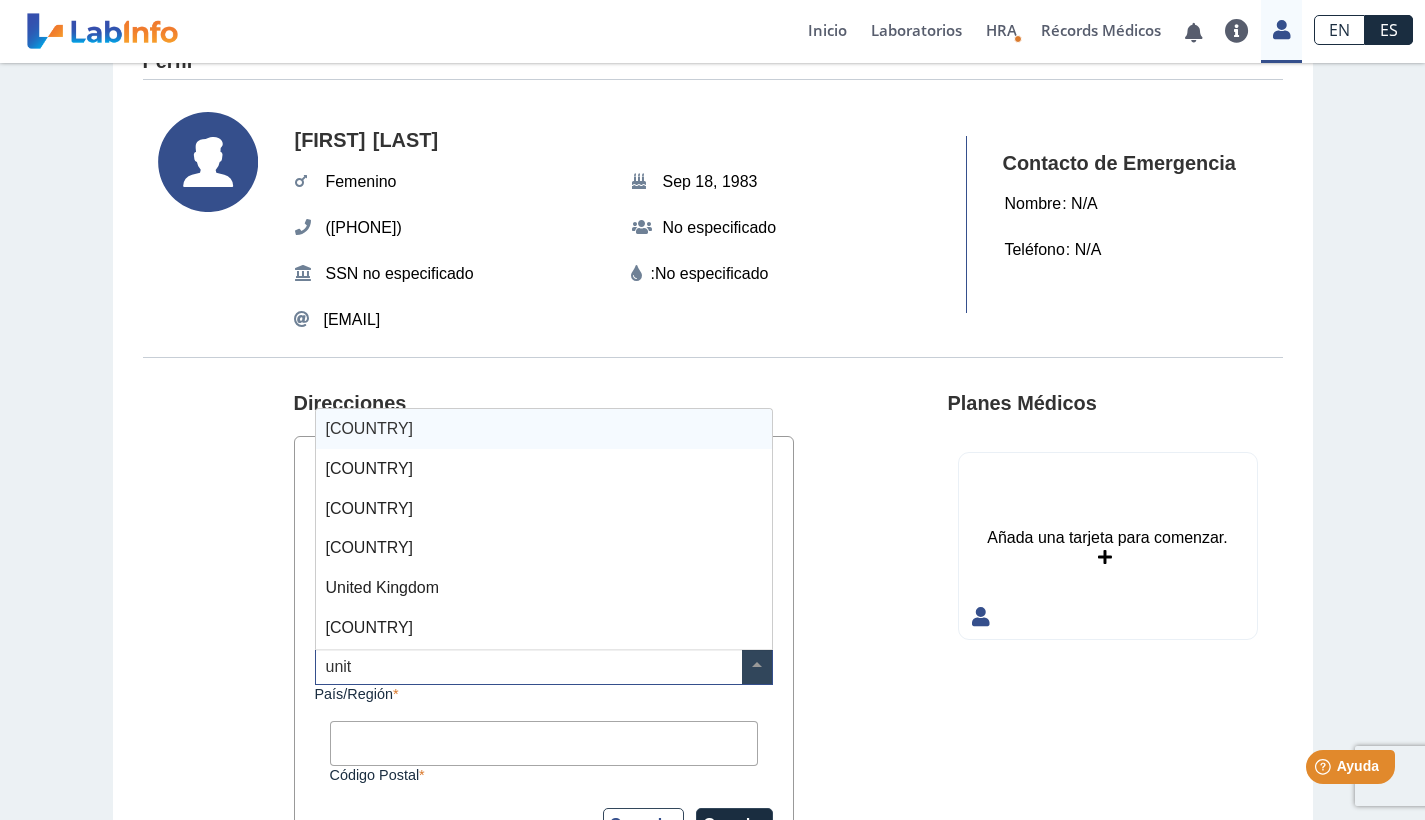 type on "unite" 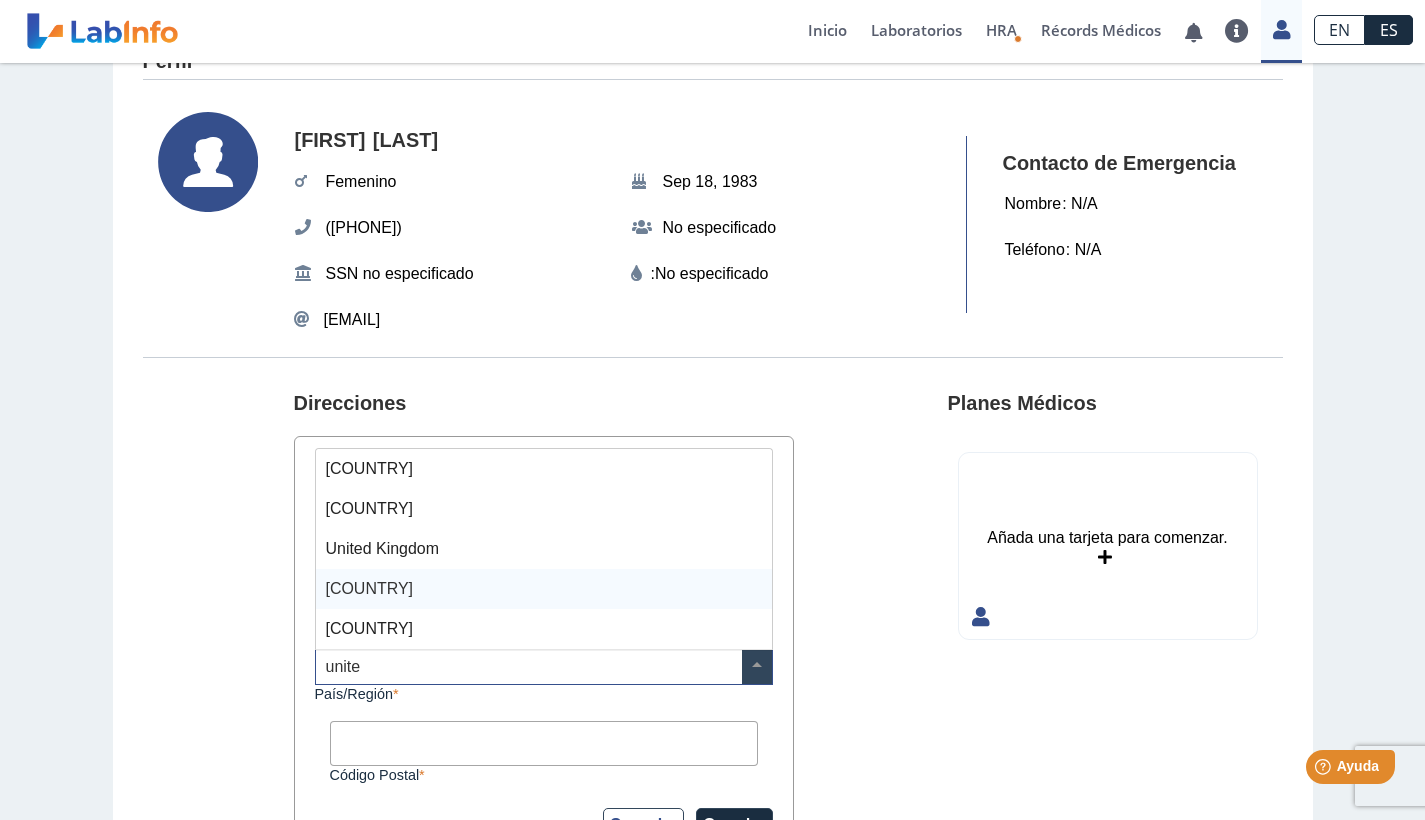 click on "[COUNTRY]" at bounding box center (369, 588) 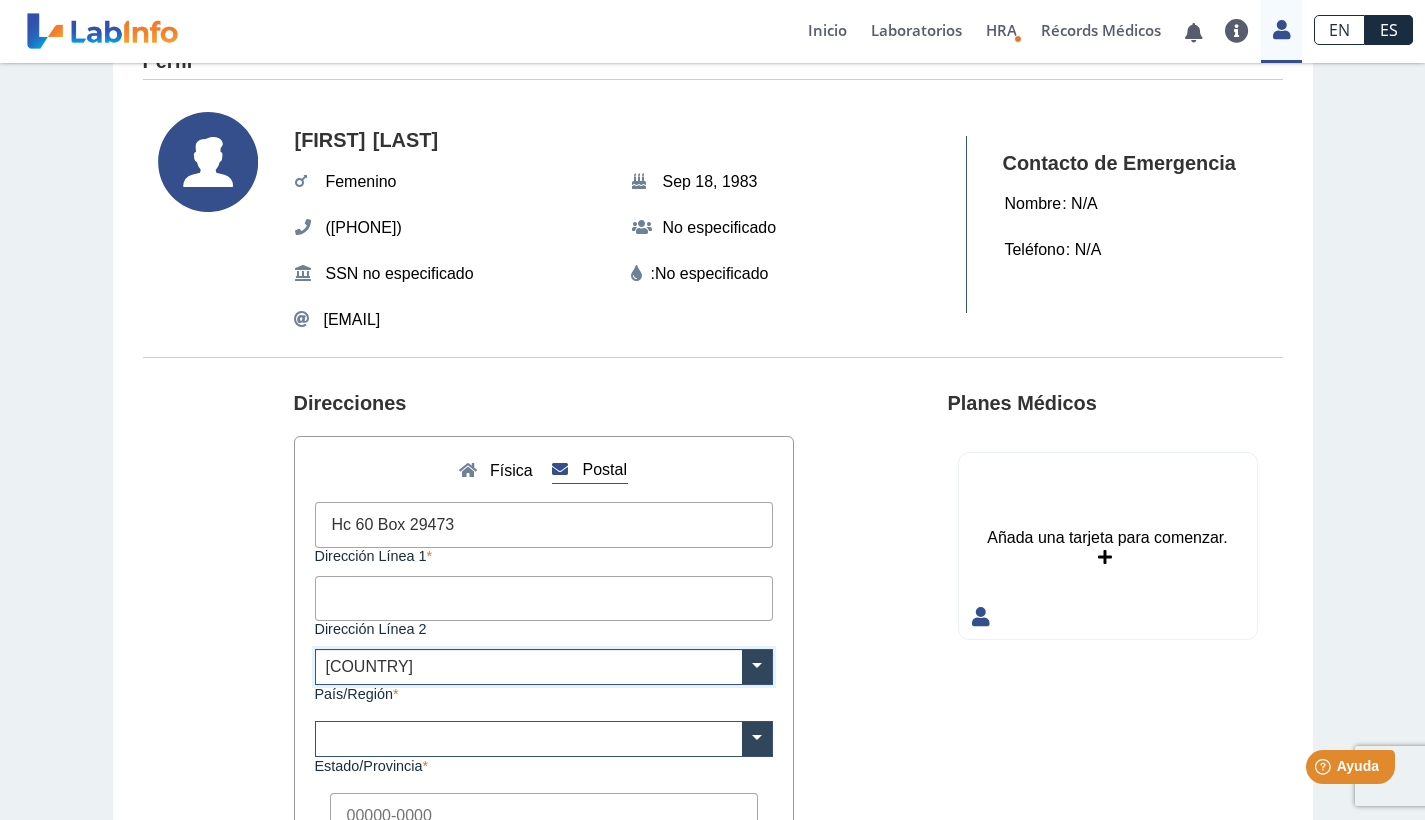 scroll, scrollTop: 67, scrollLeft: 0, axis: vertical 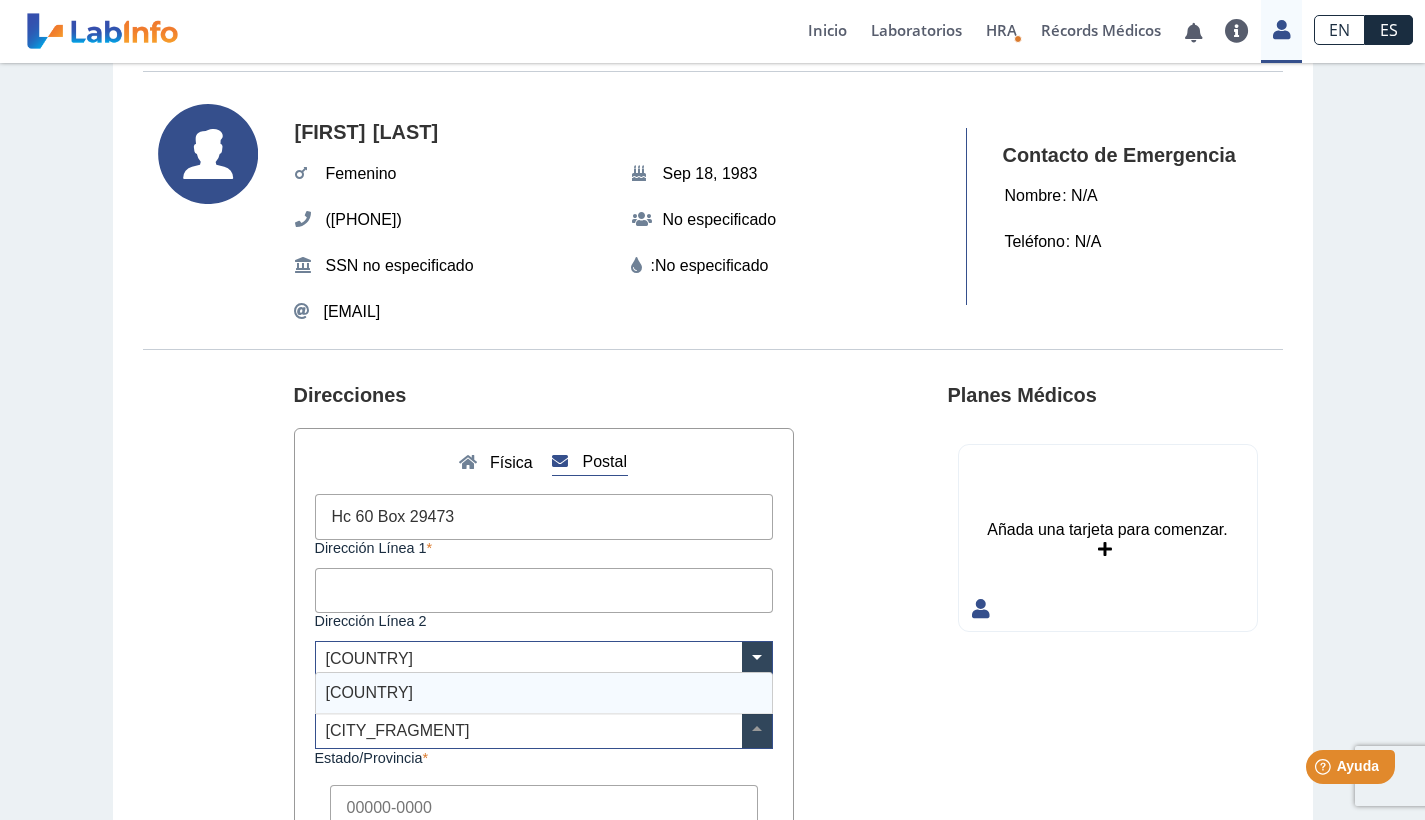 type on "puert" 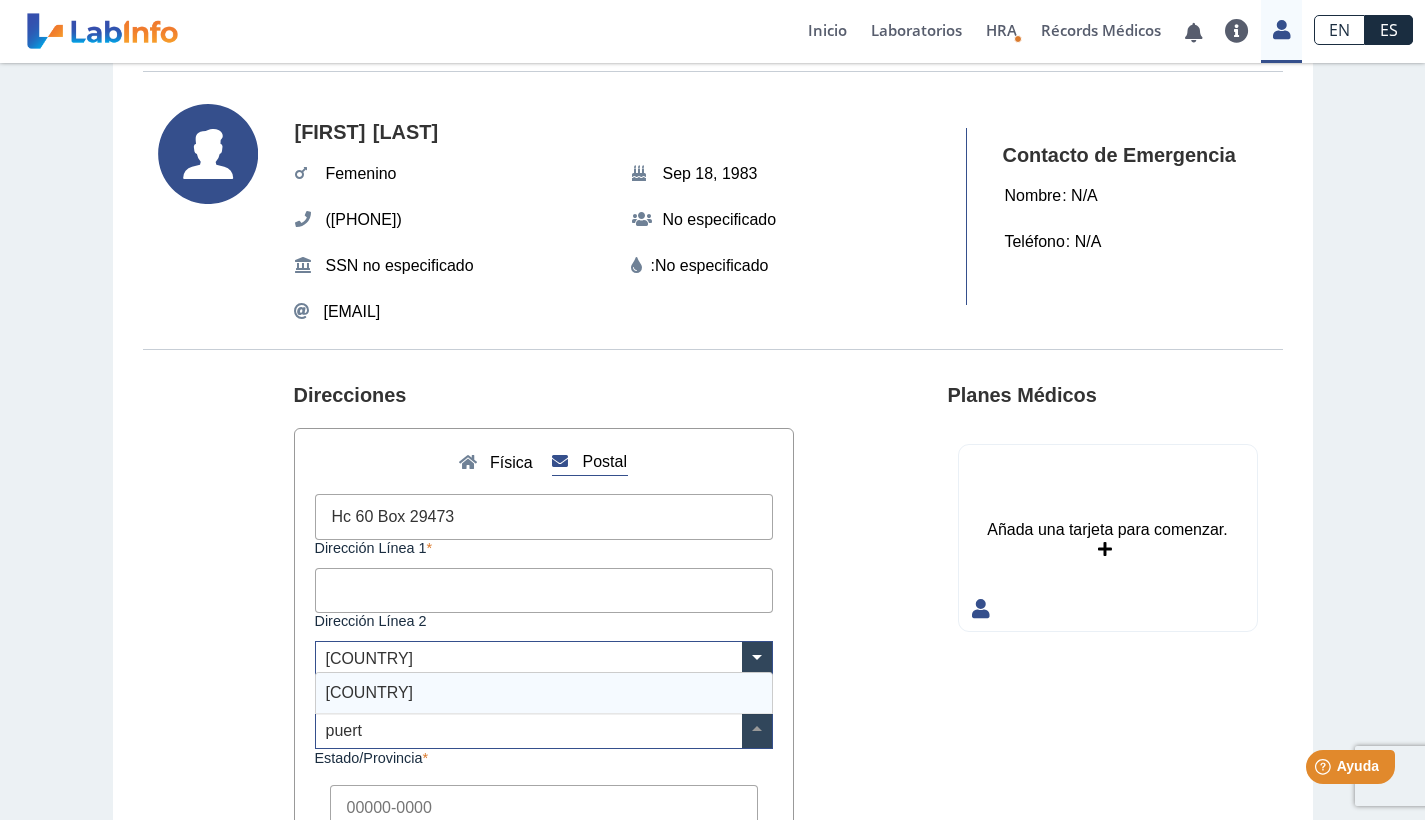 click on "[COUNTRY]" at bounding box center [369, 692] 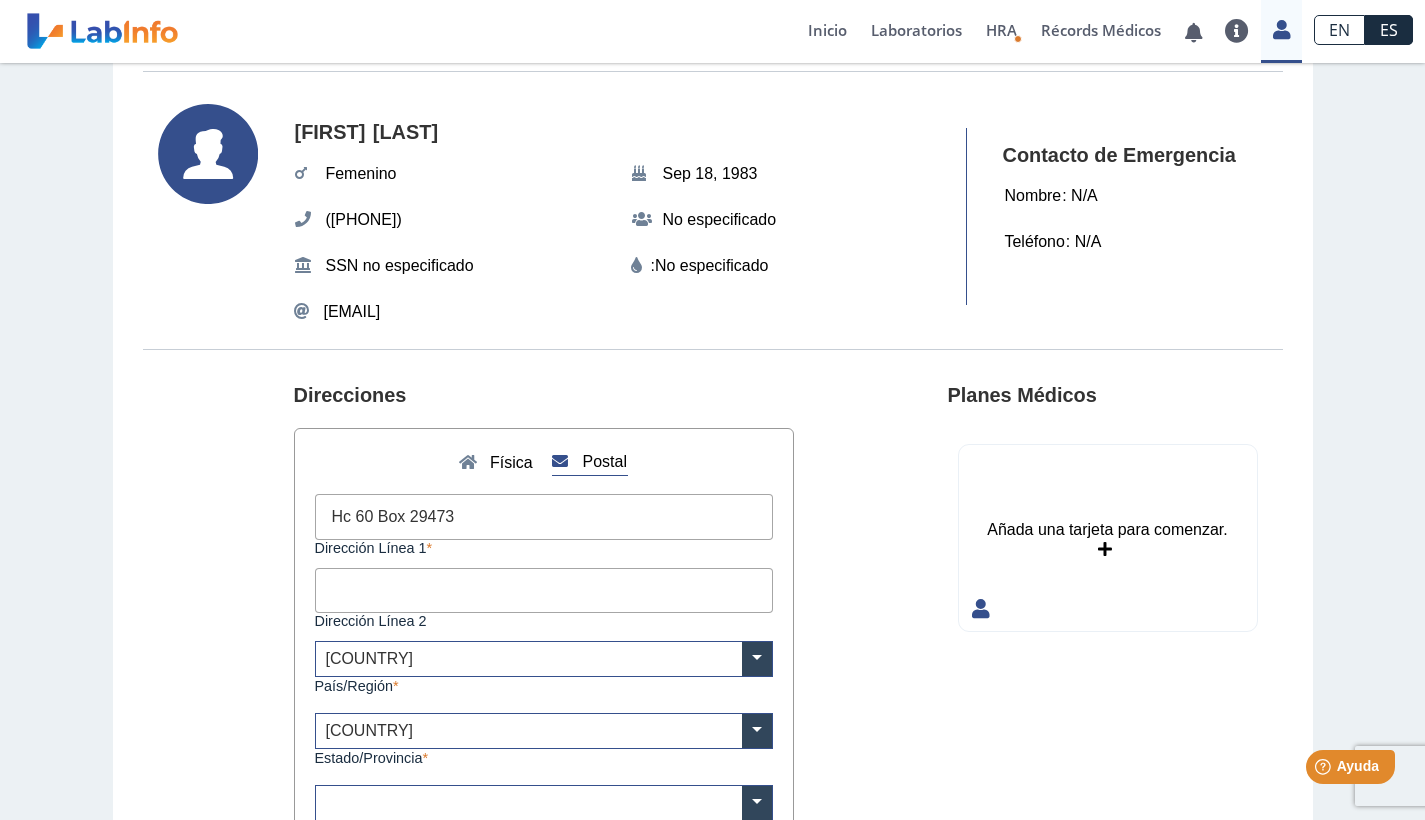 click on "Estado/Provincia" 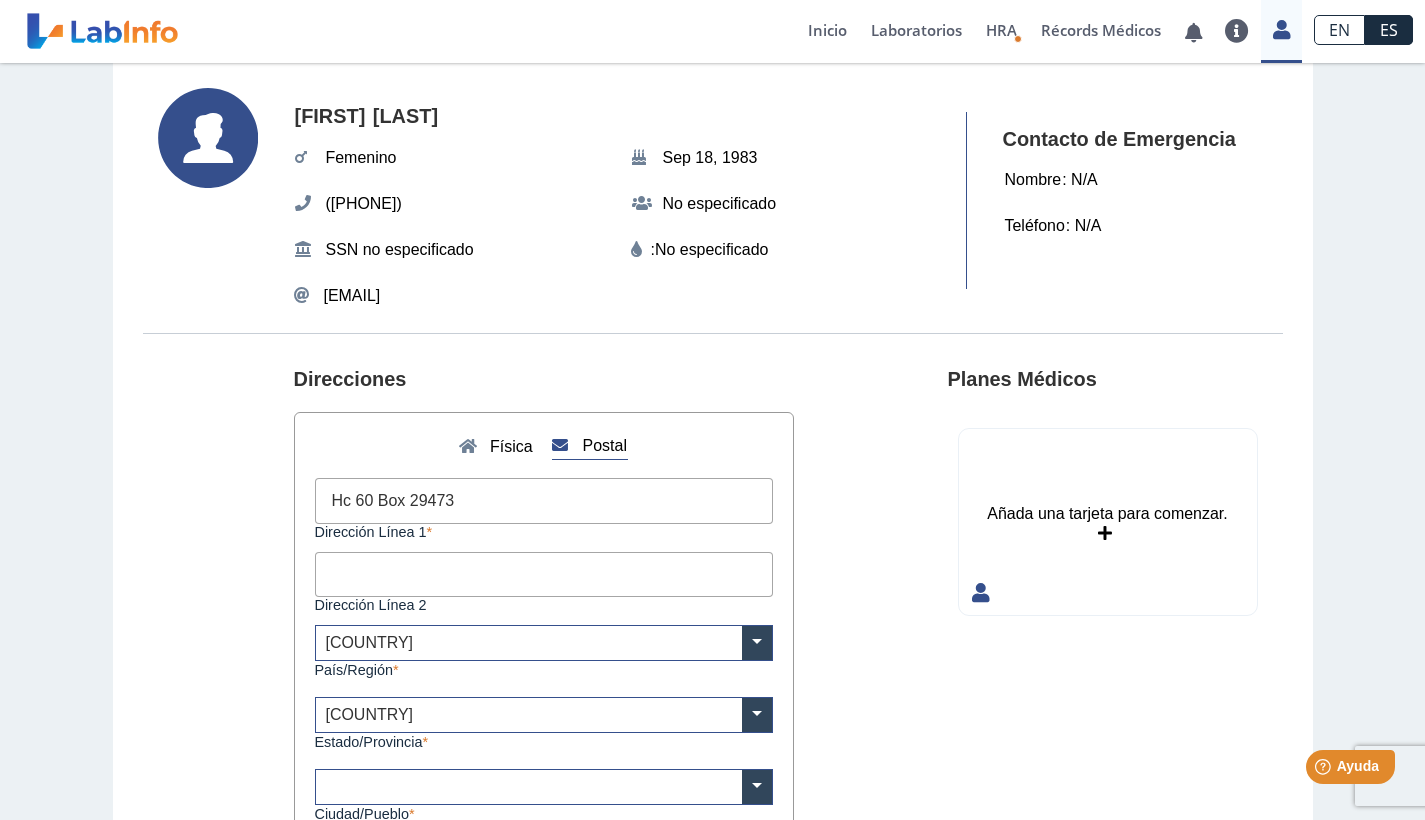 scroll, scrollTop: 185, scrollLeft: 0, axis: vertical 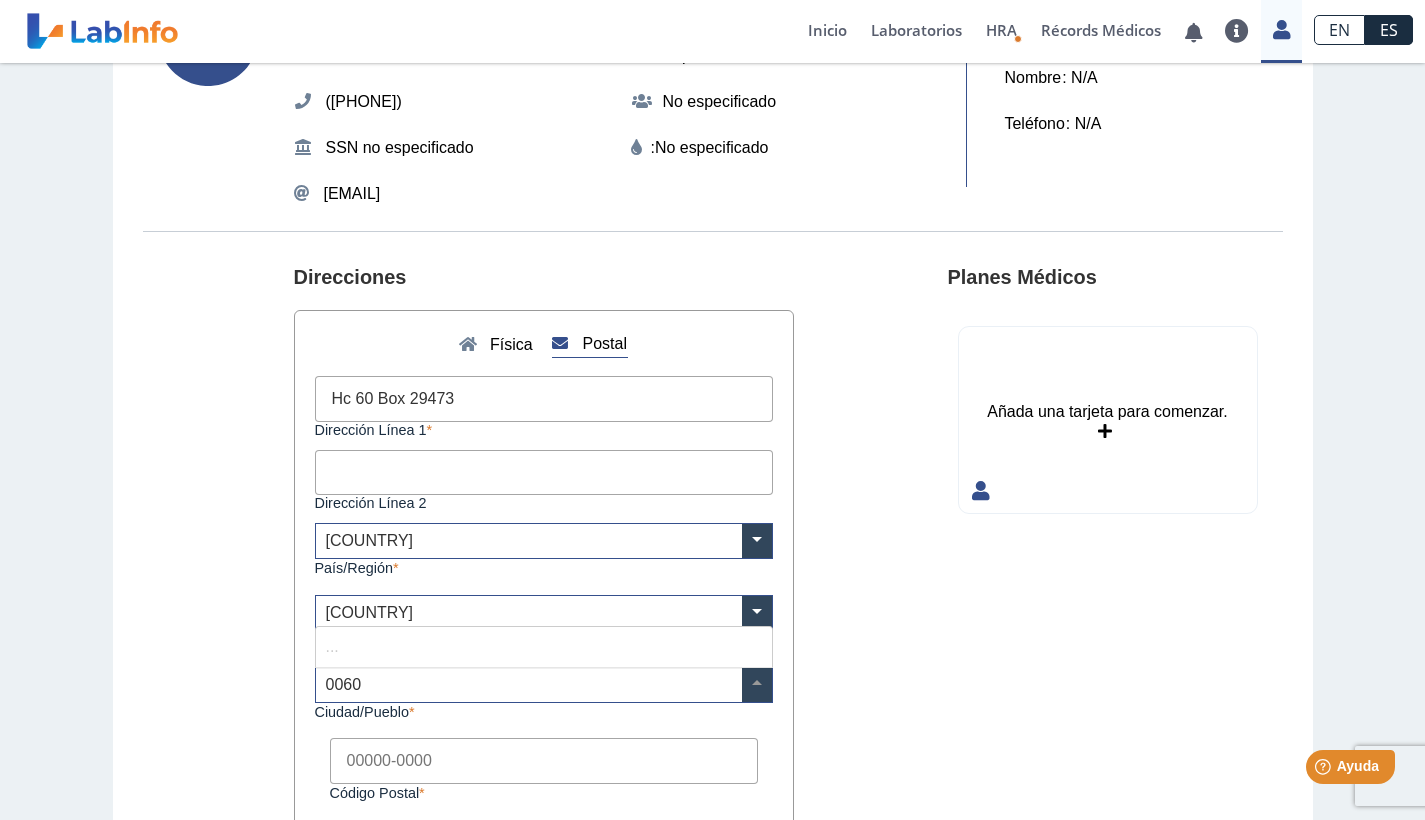 type on "00602" 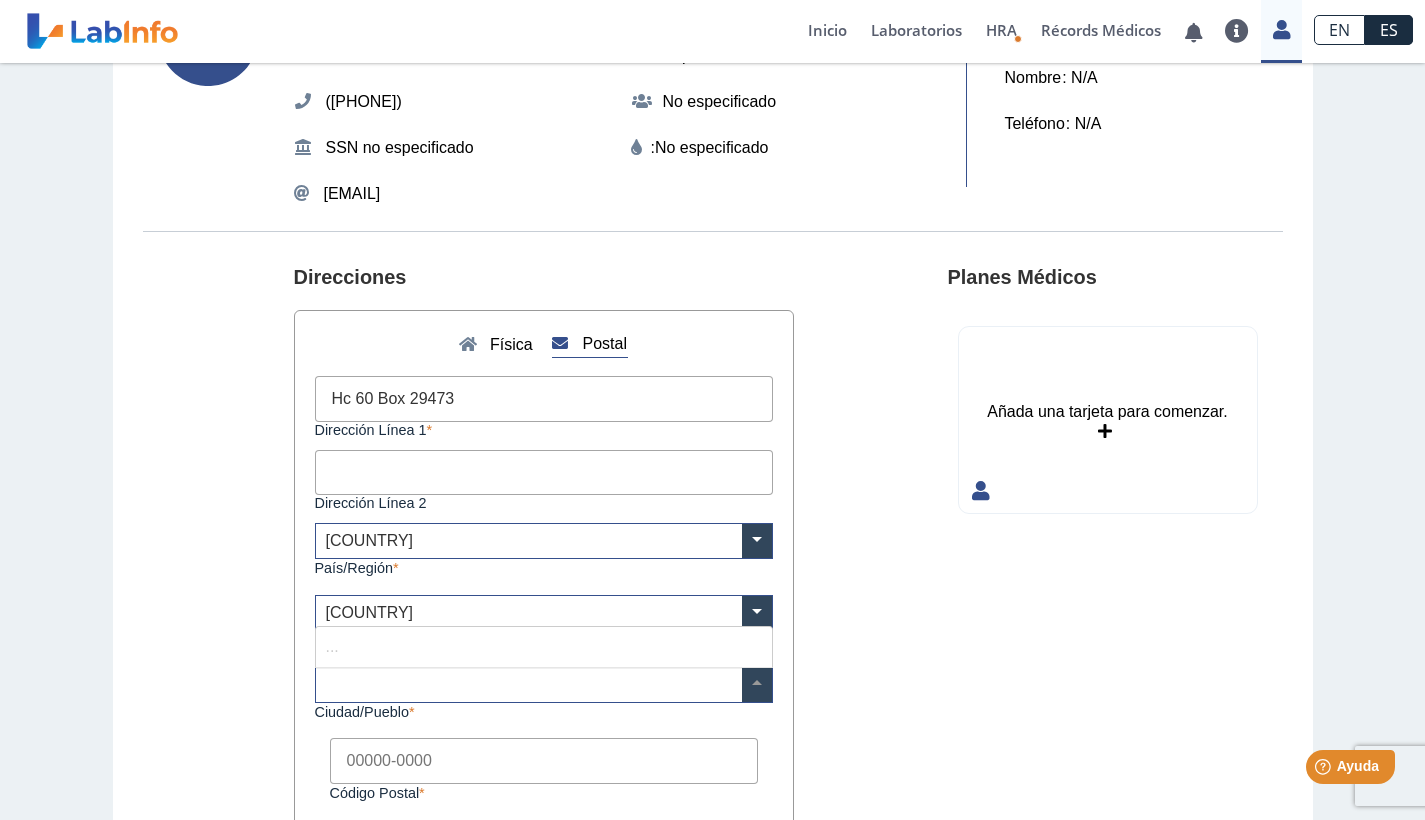 click on "× ... Ciudad/Pueblo" 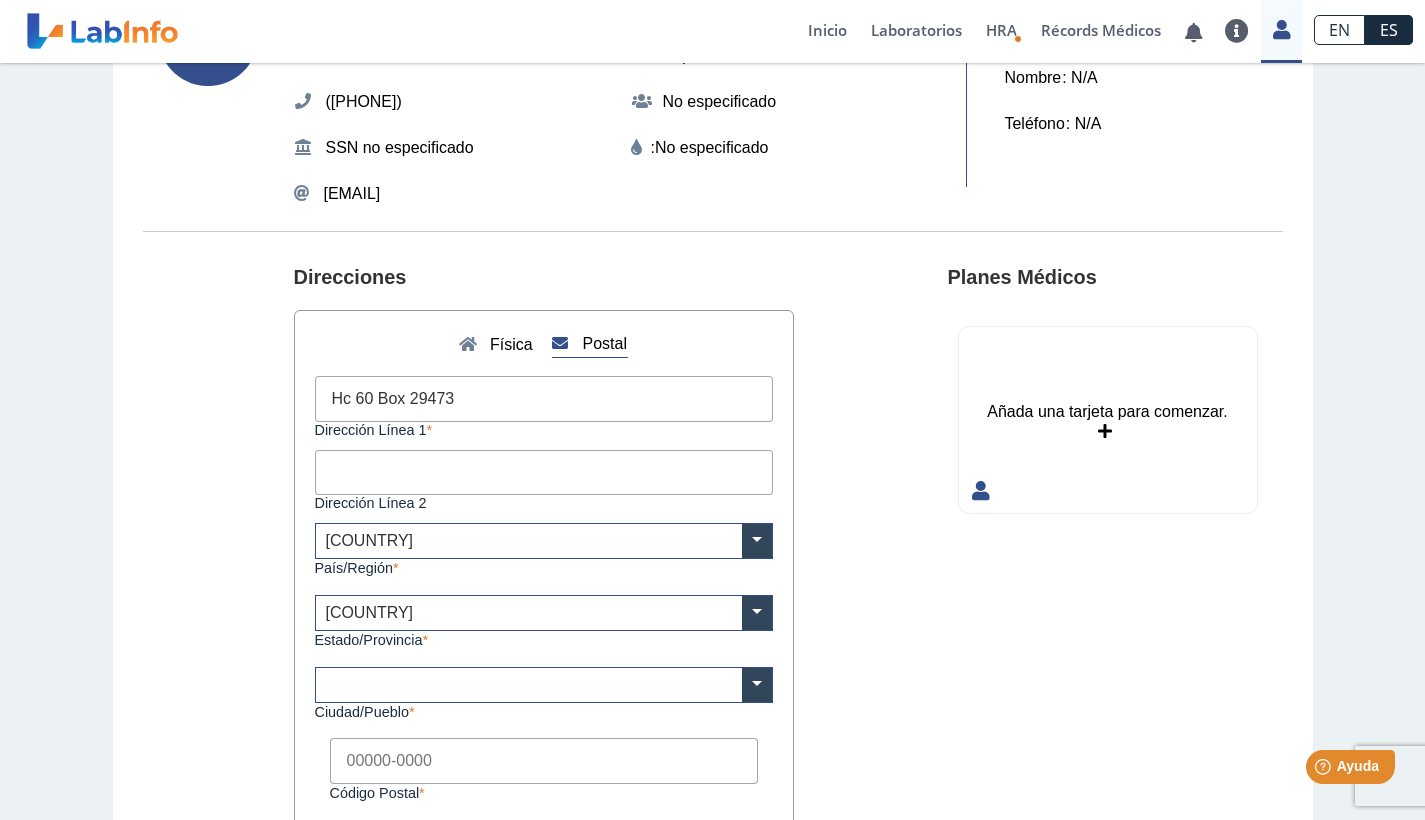 click at bounding box center [544, 685] 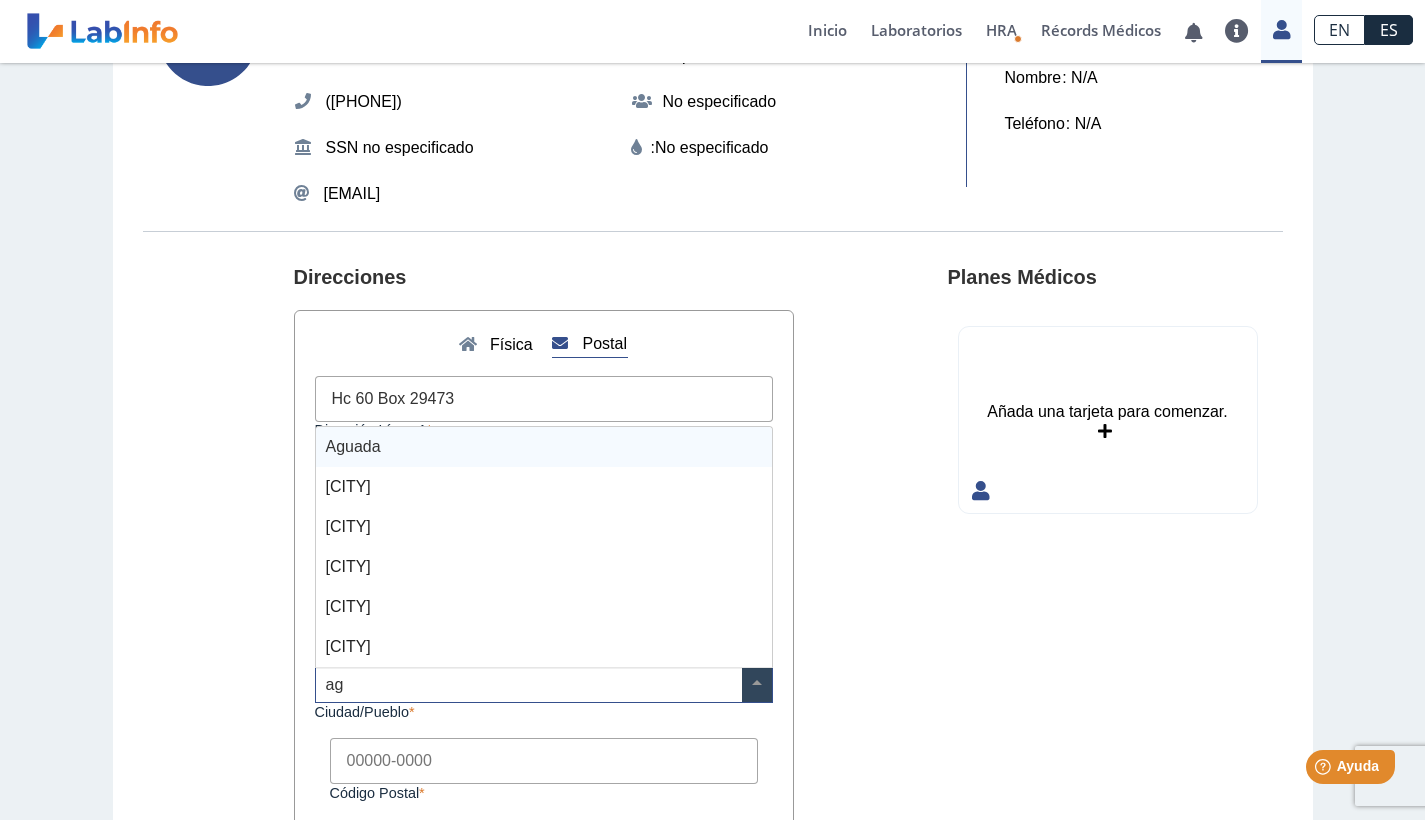 type on "agu" 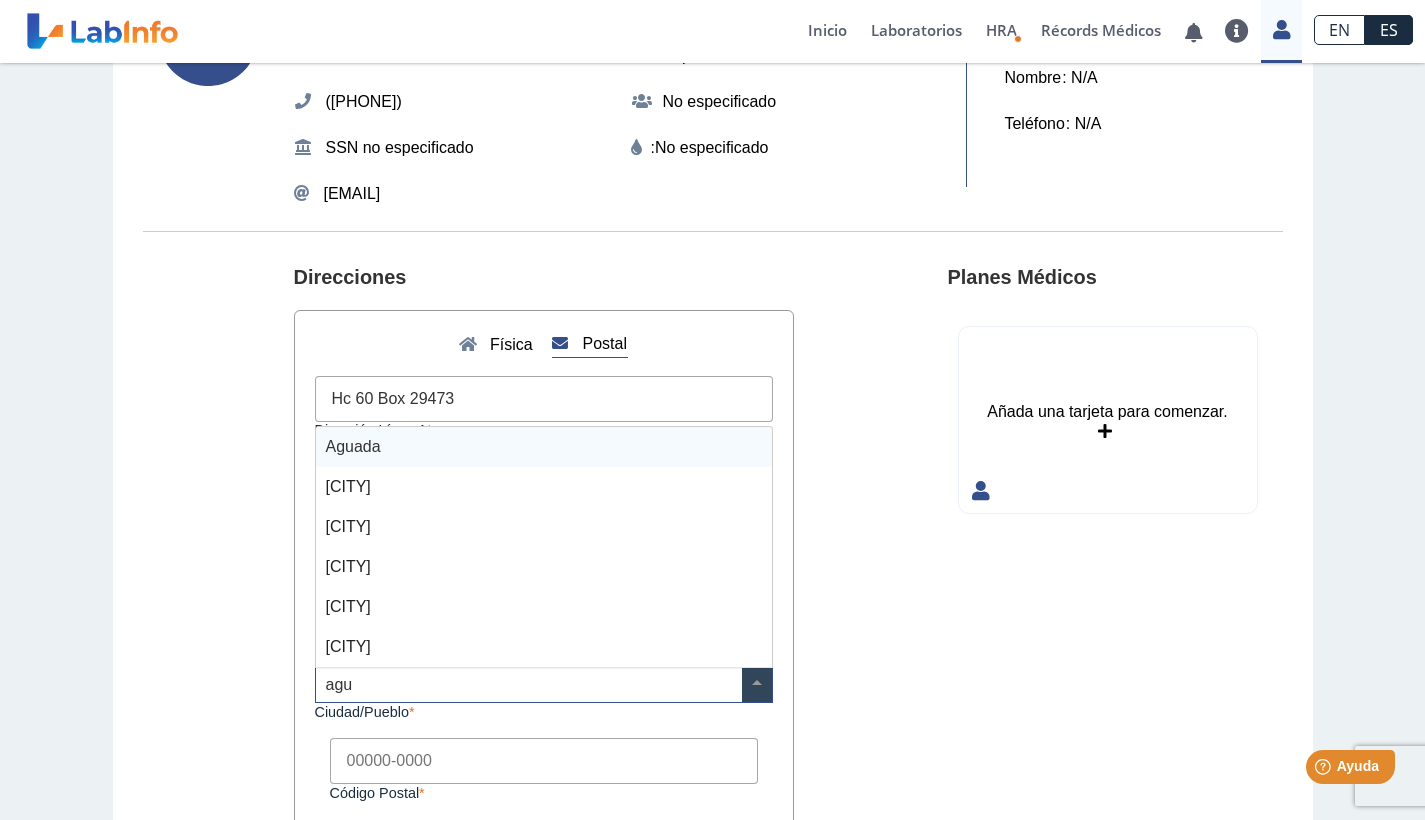 click on "Aguada" at bounding box center [353, 446] 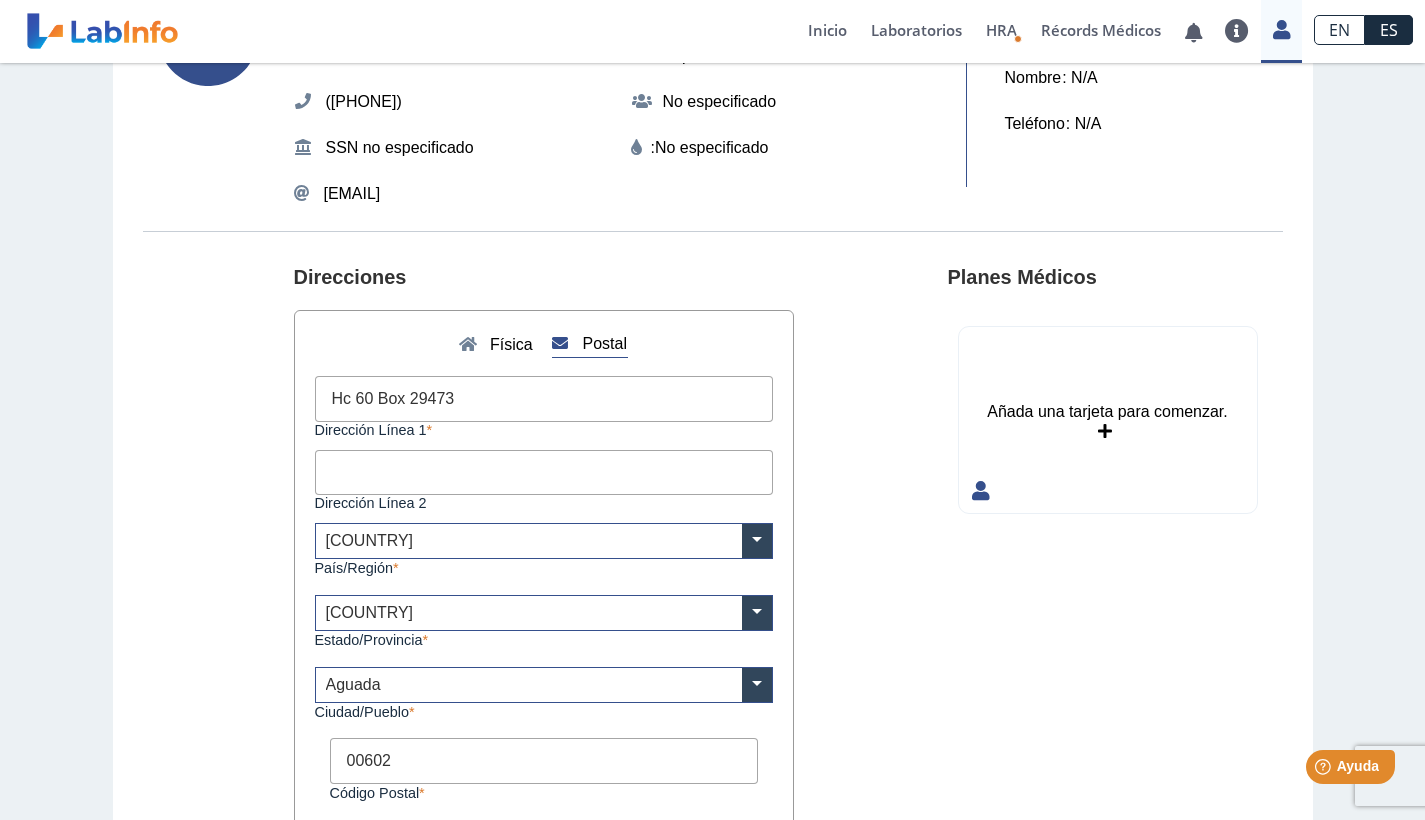 type on "00602" 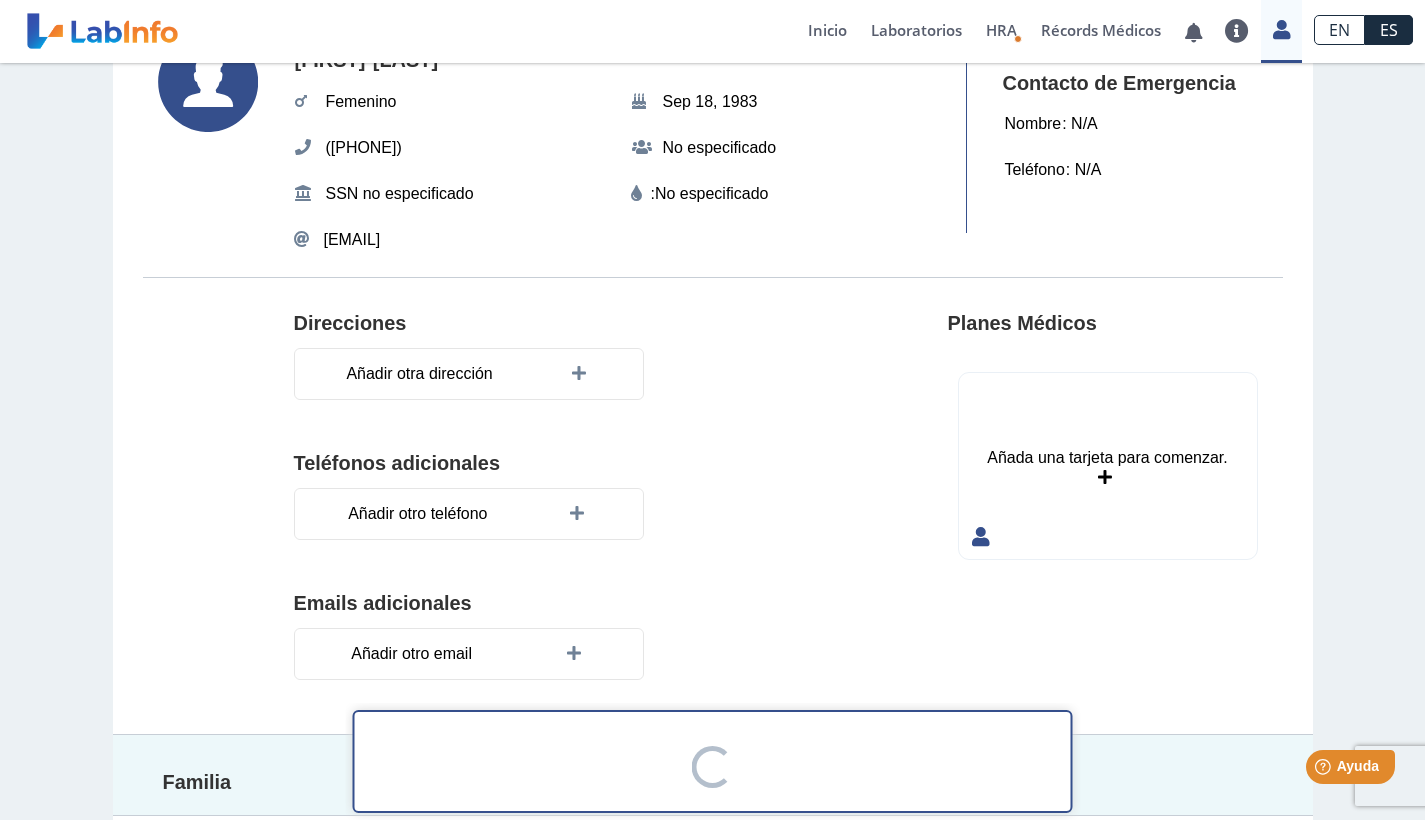scroll, scrollTop: 0, scrollLeft: 0, axis: both 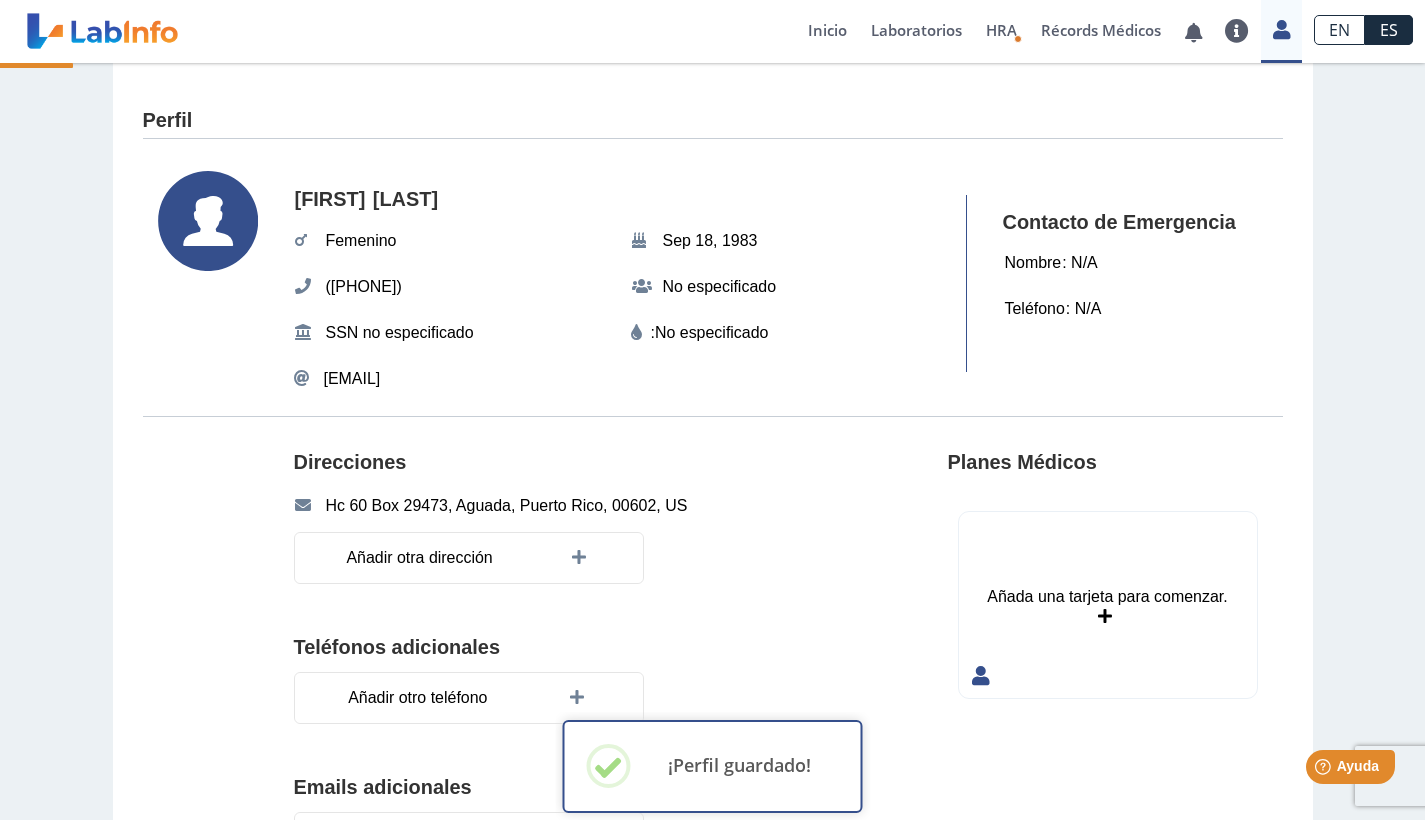 click on "Añadir otra dirección" 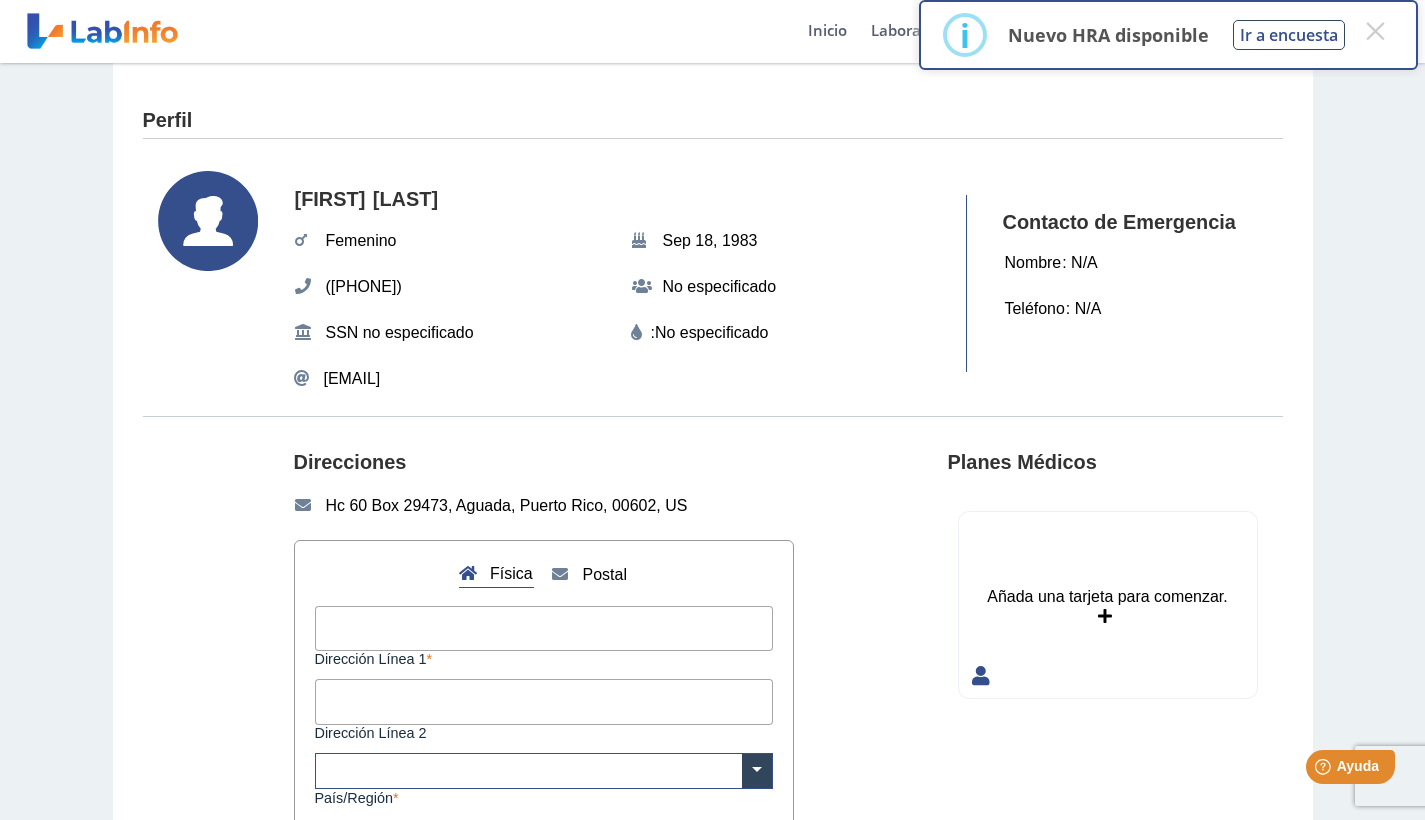 click on "[ADDRESS_LINE_1] [ADDRESS_LINE_2], [CITY], [STATE], [POSTAL_CODE], [COUNTRY]" 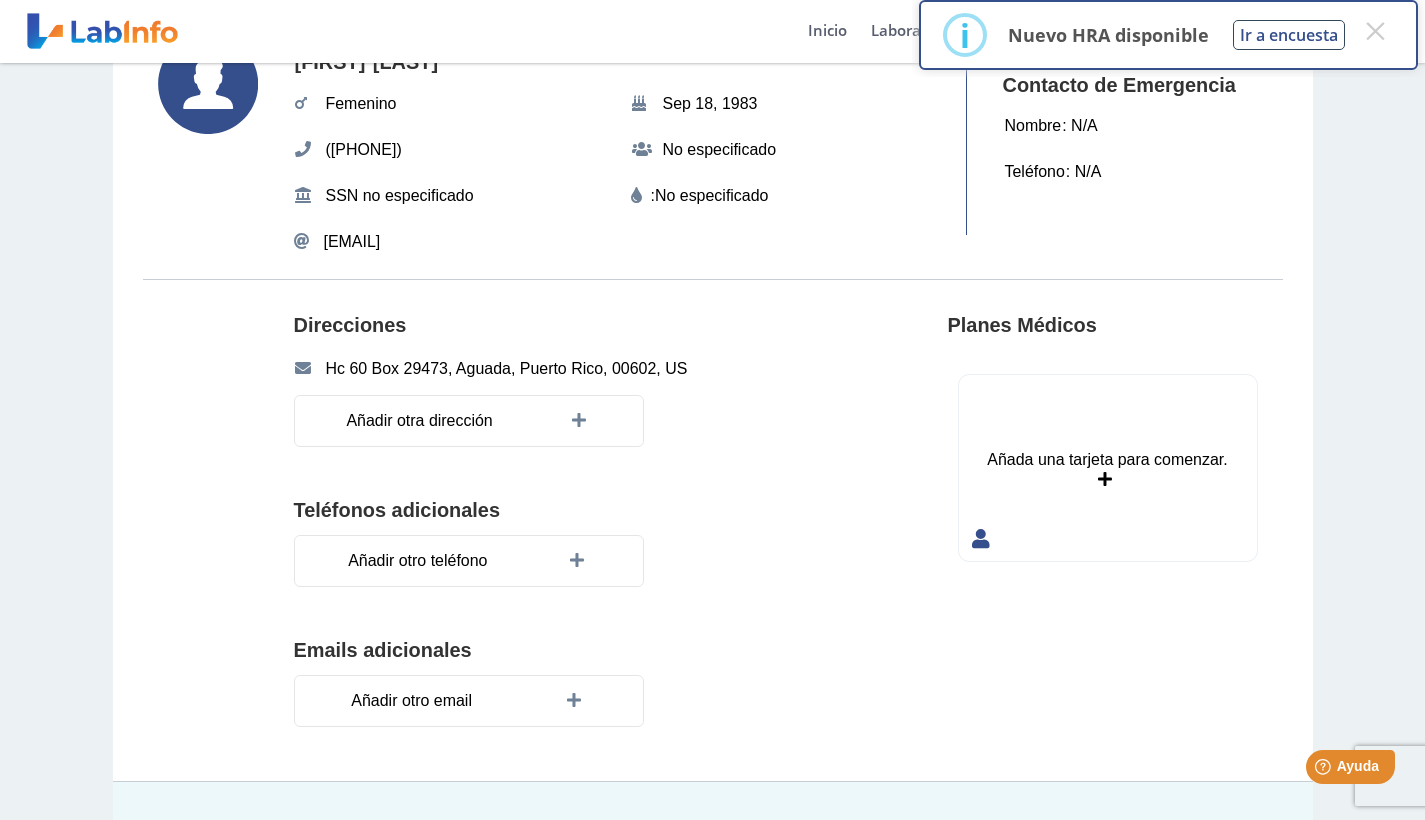 scroll, scrollTop: 226, scrollLeft: 0, axis: vertical 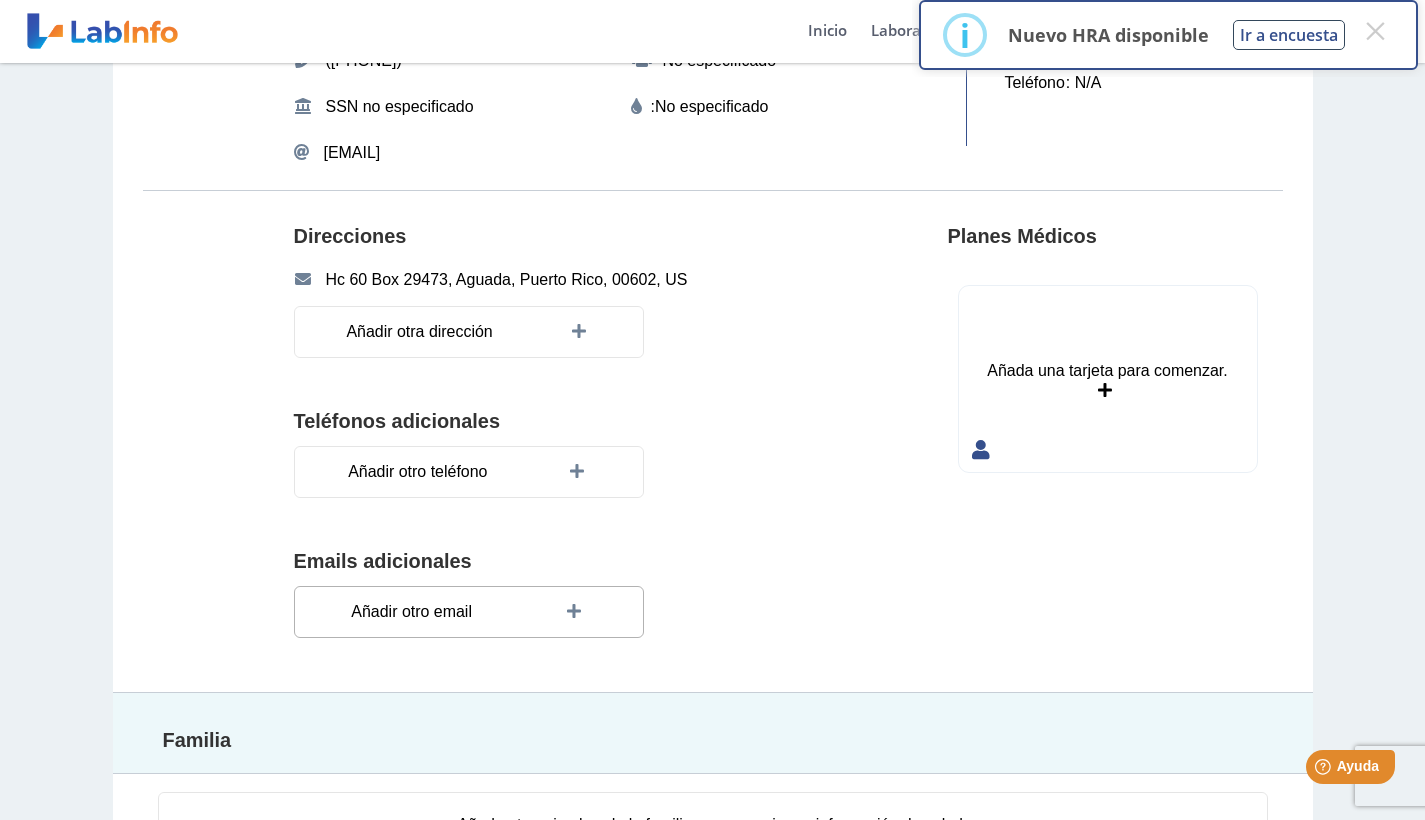 click on "Añadir otro email" 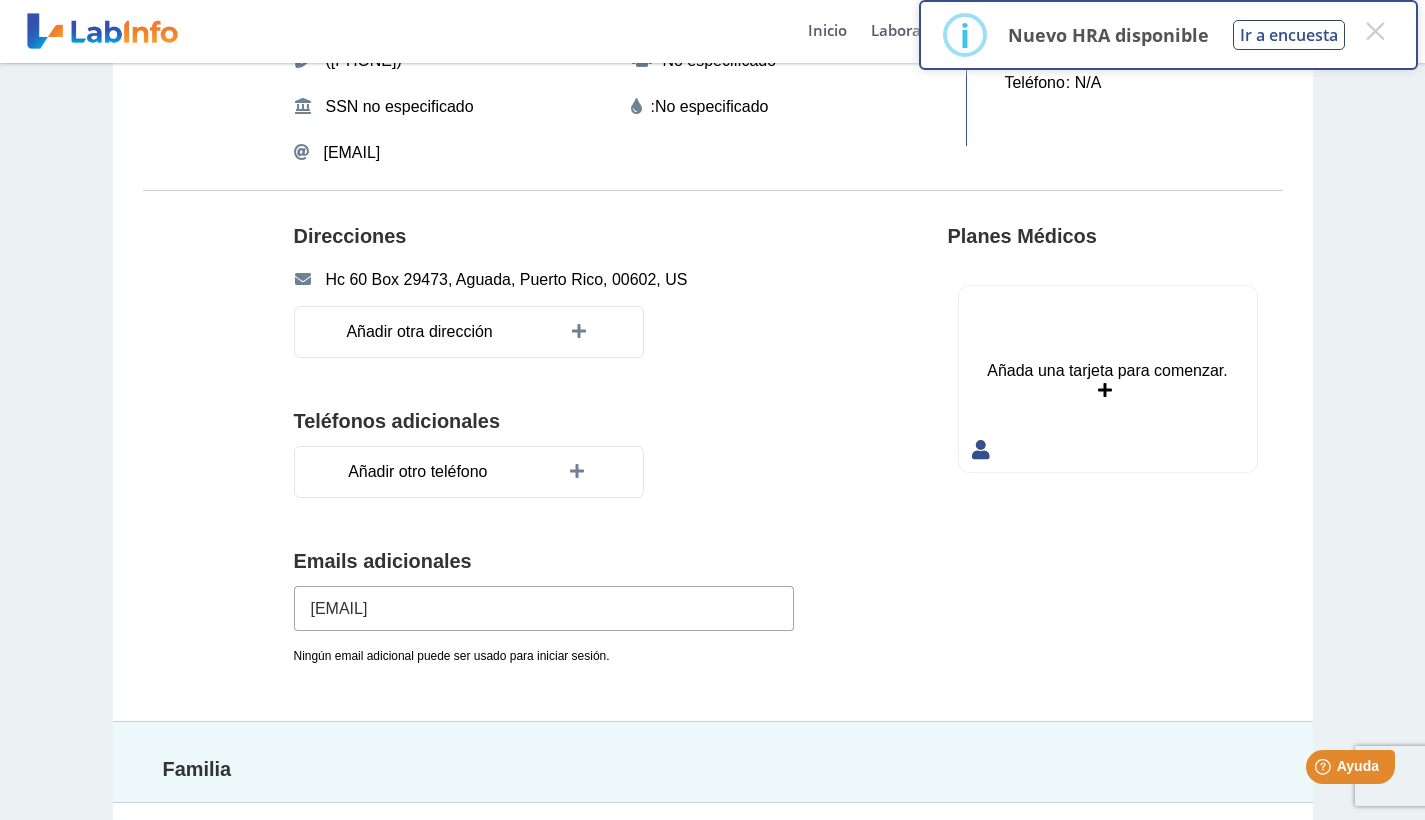 type on "[EMAIL]" 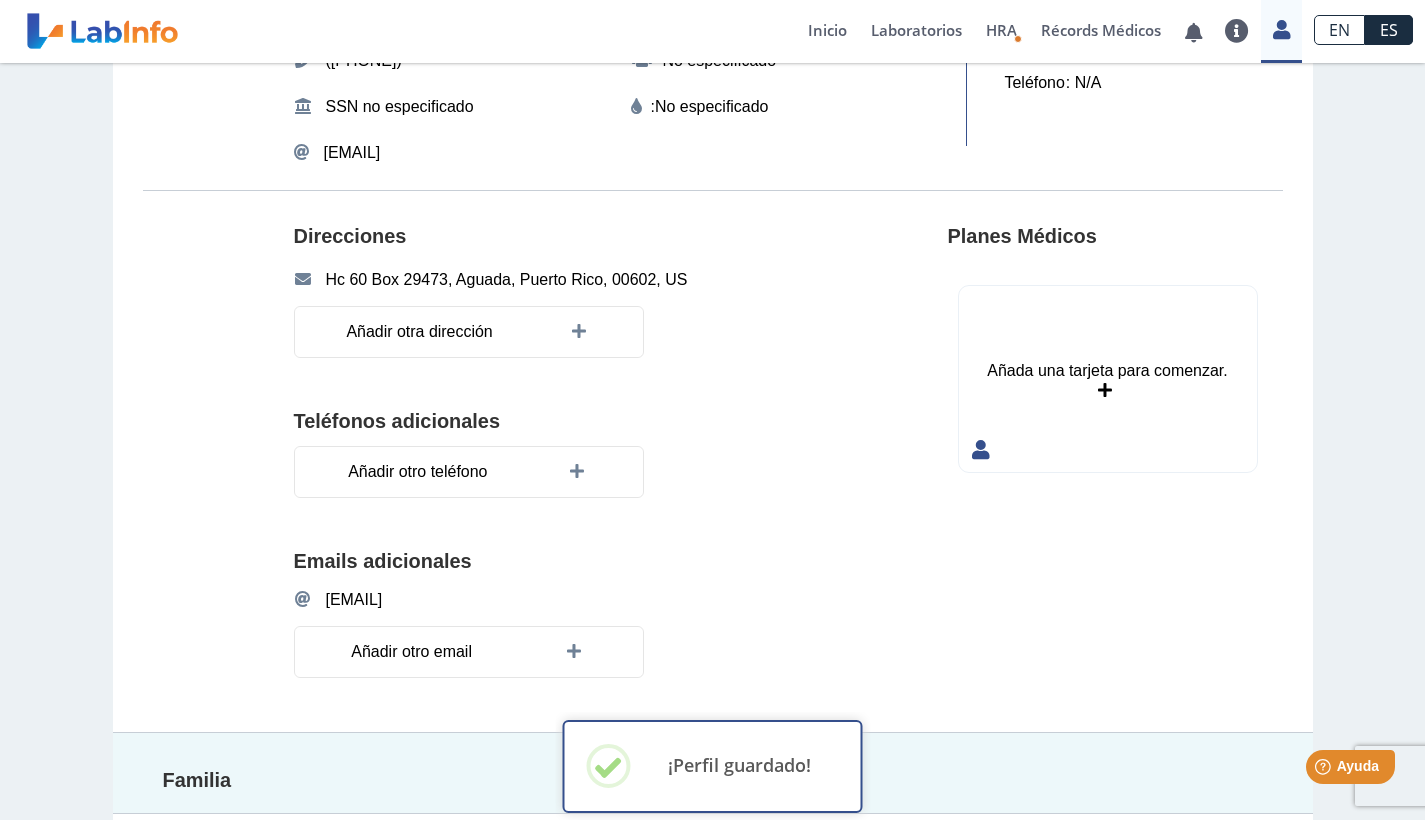 click on "Añada una tarjeta para comenzar." 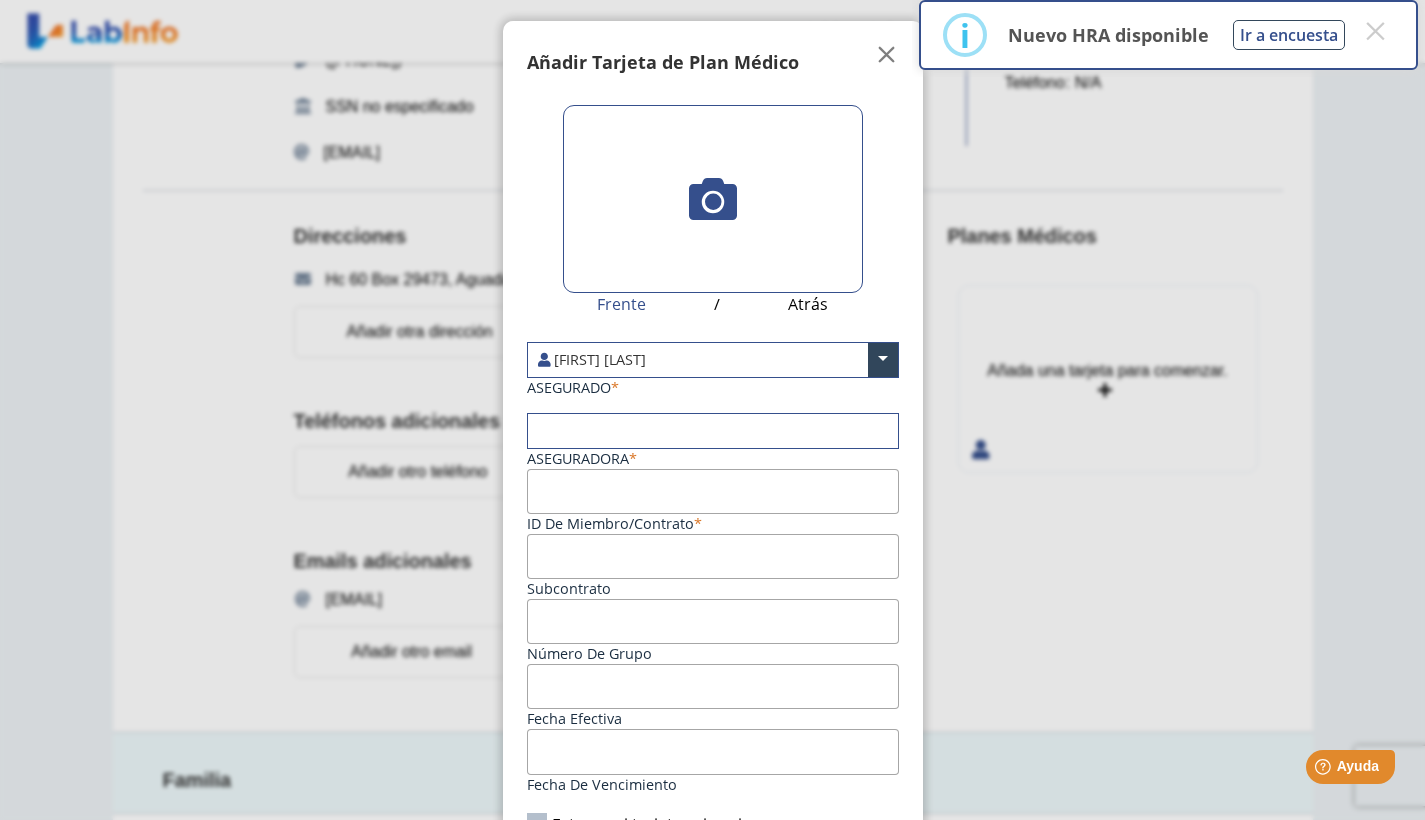 click on "Tarjetas Añadir Tarjeta de Plan Médico  My Cards Frente / Atrás Lourdes Gomez × ASEGURADO × Aseguradora ID de Miembro/Contrato Subcontrato Número de Grupo Fecha efectiva Fecha de vencimiento Esta es mi tarjeta primaria Archivar este plan Loading... Guardar" 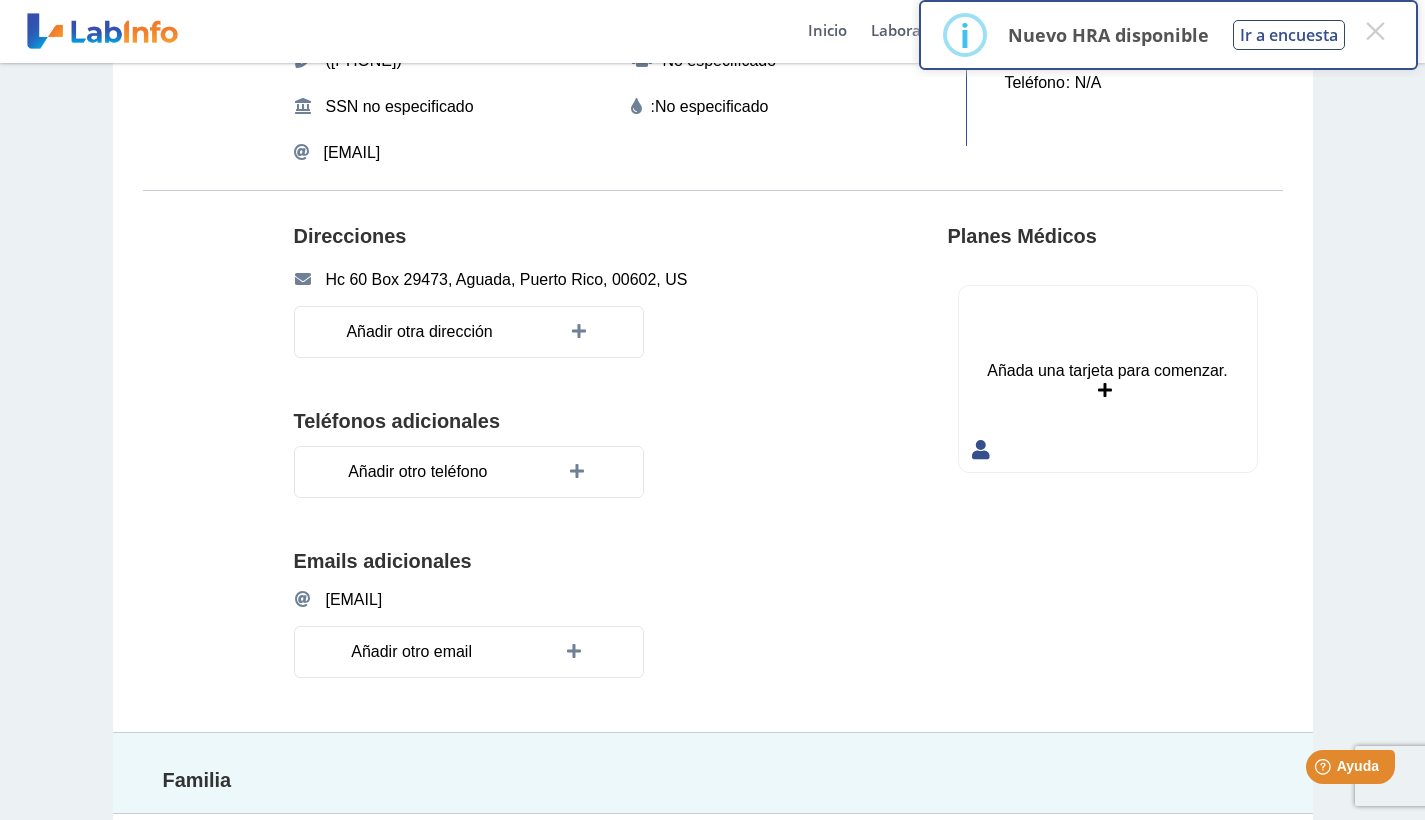 scroll, scrollTop: 380, scrollLeft: 0, axis: vertical 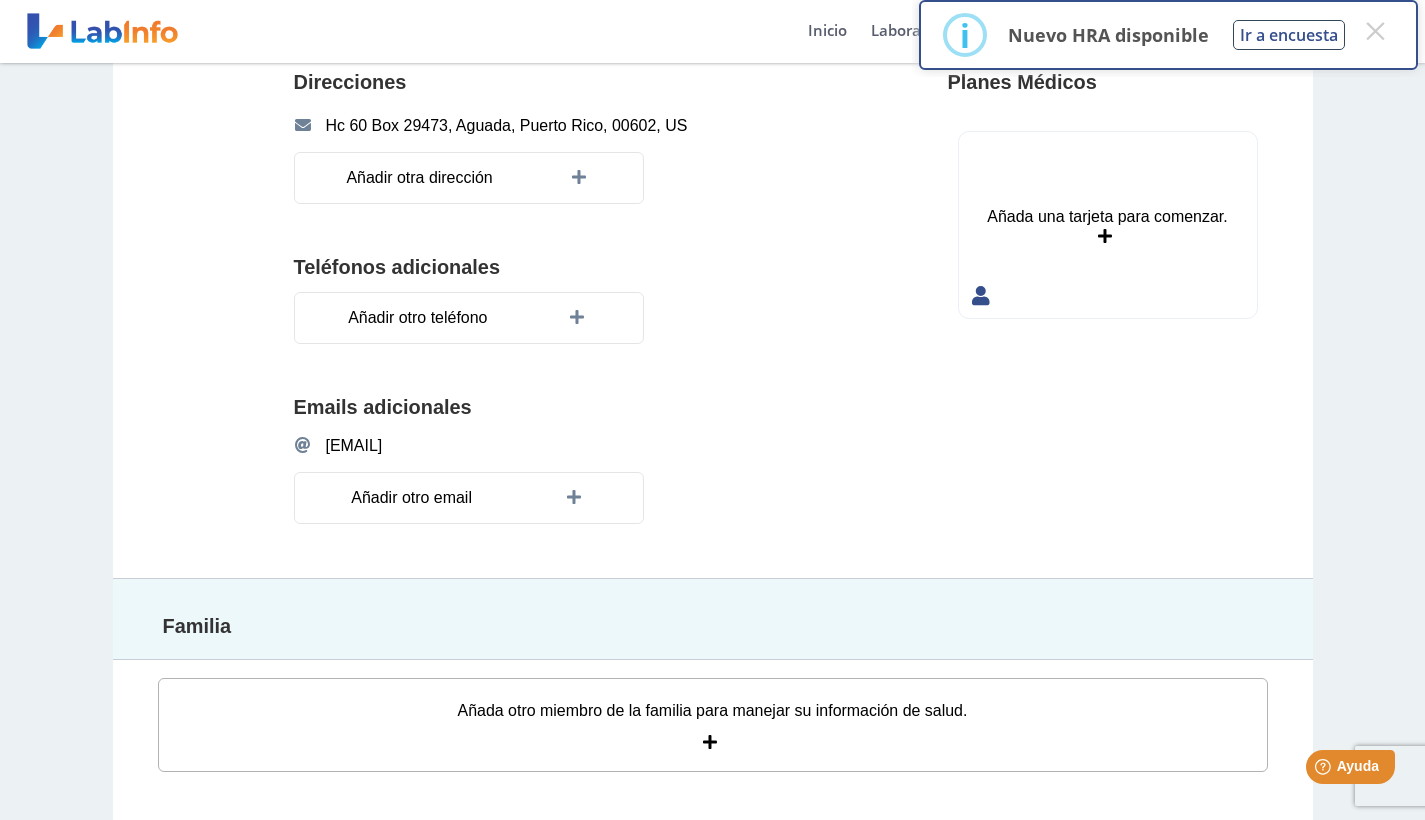 click on "Añada otro miembro de la familia para manejar su información de salud." 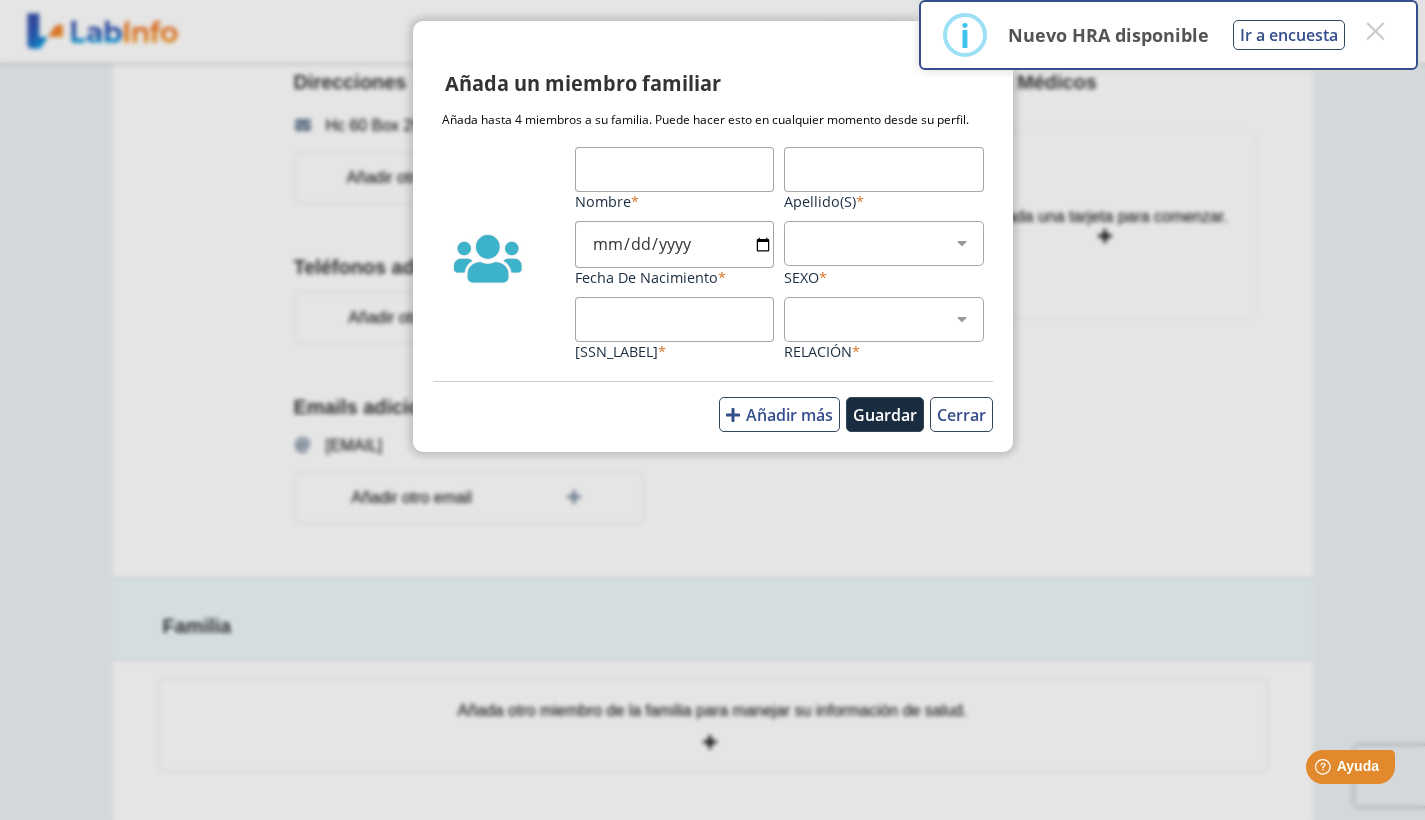 click on "Nombre" at bounding box center (675, 169) 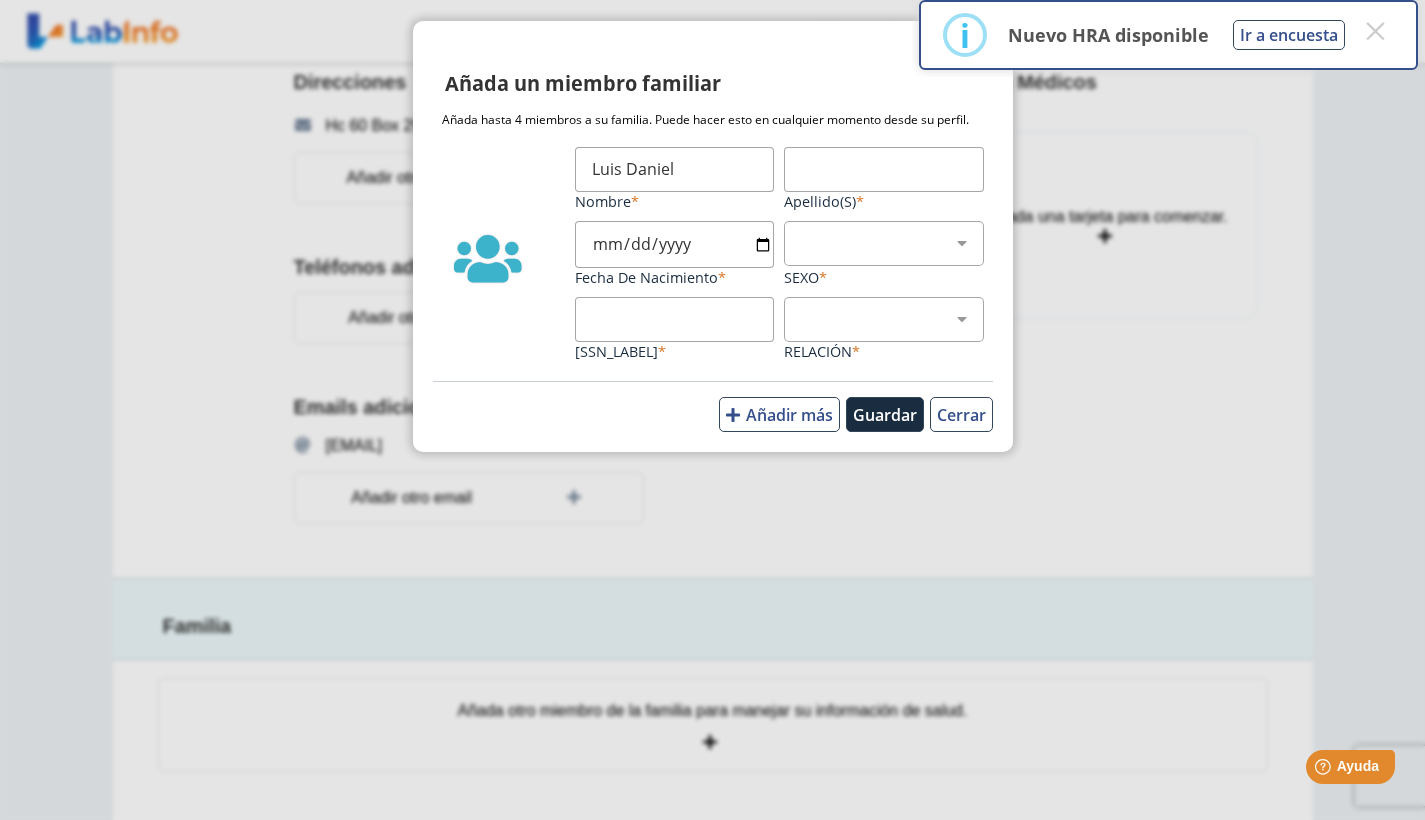 type on "Luis Daniel" 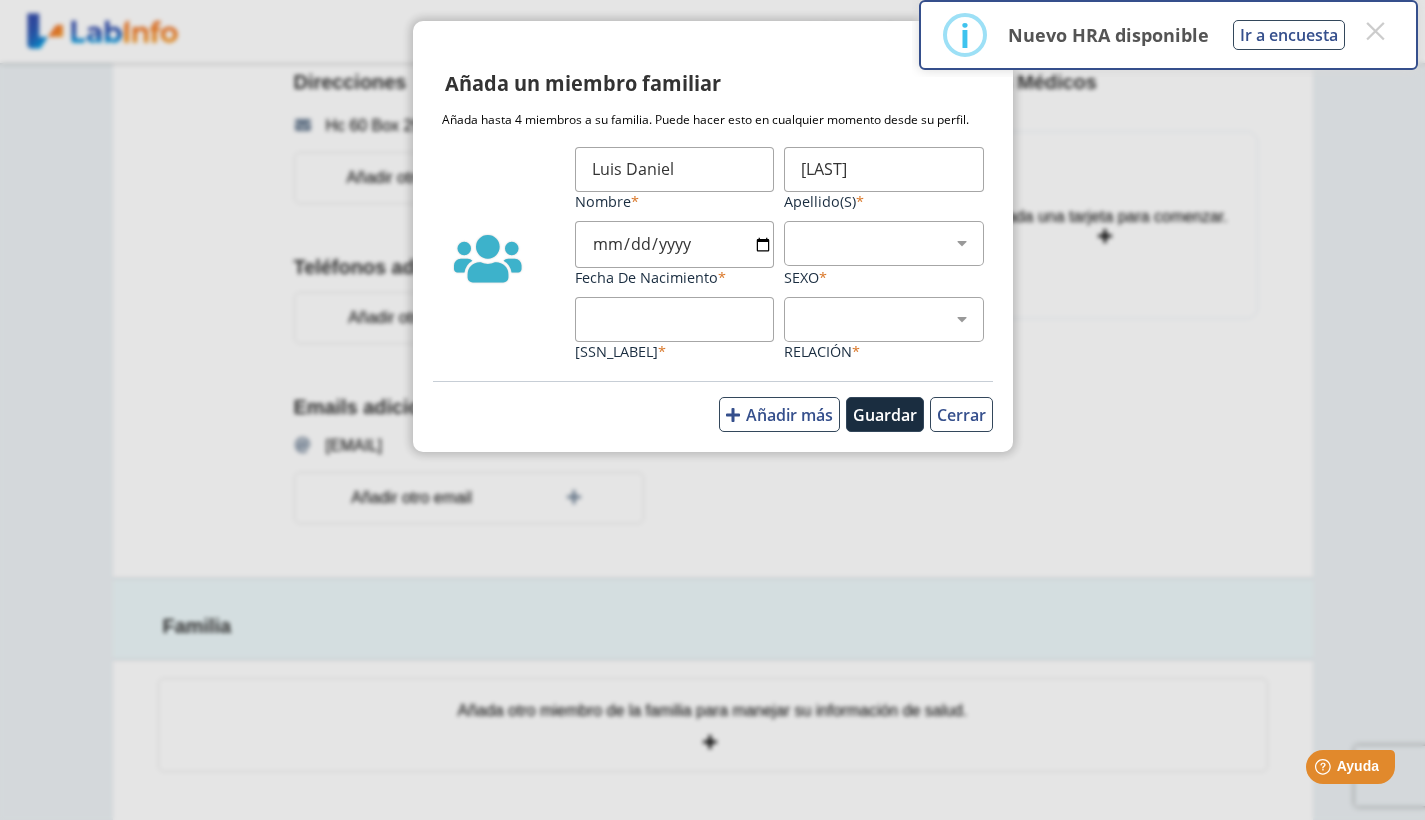 type on "[LAST]" 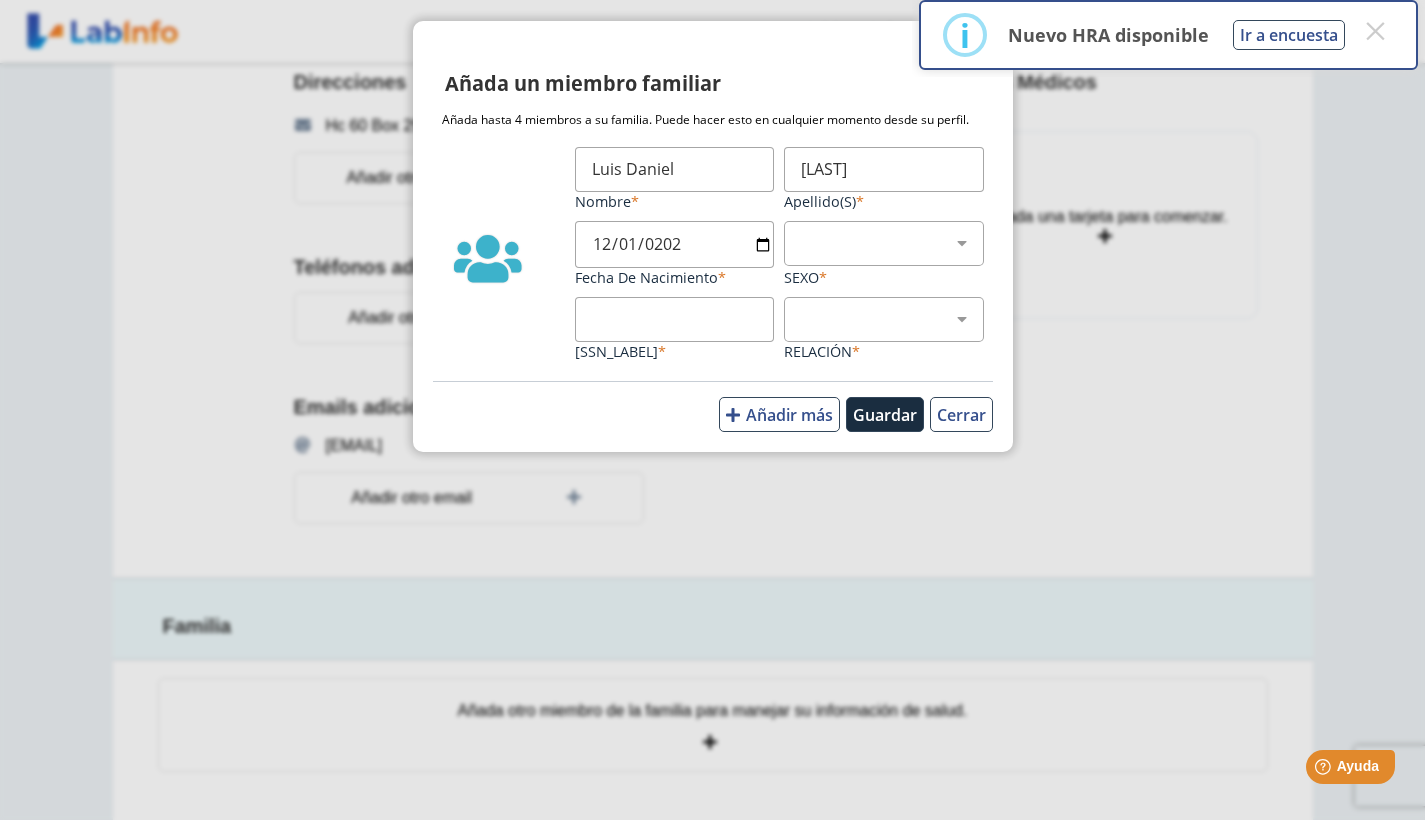 type on "2022-12-01" 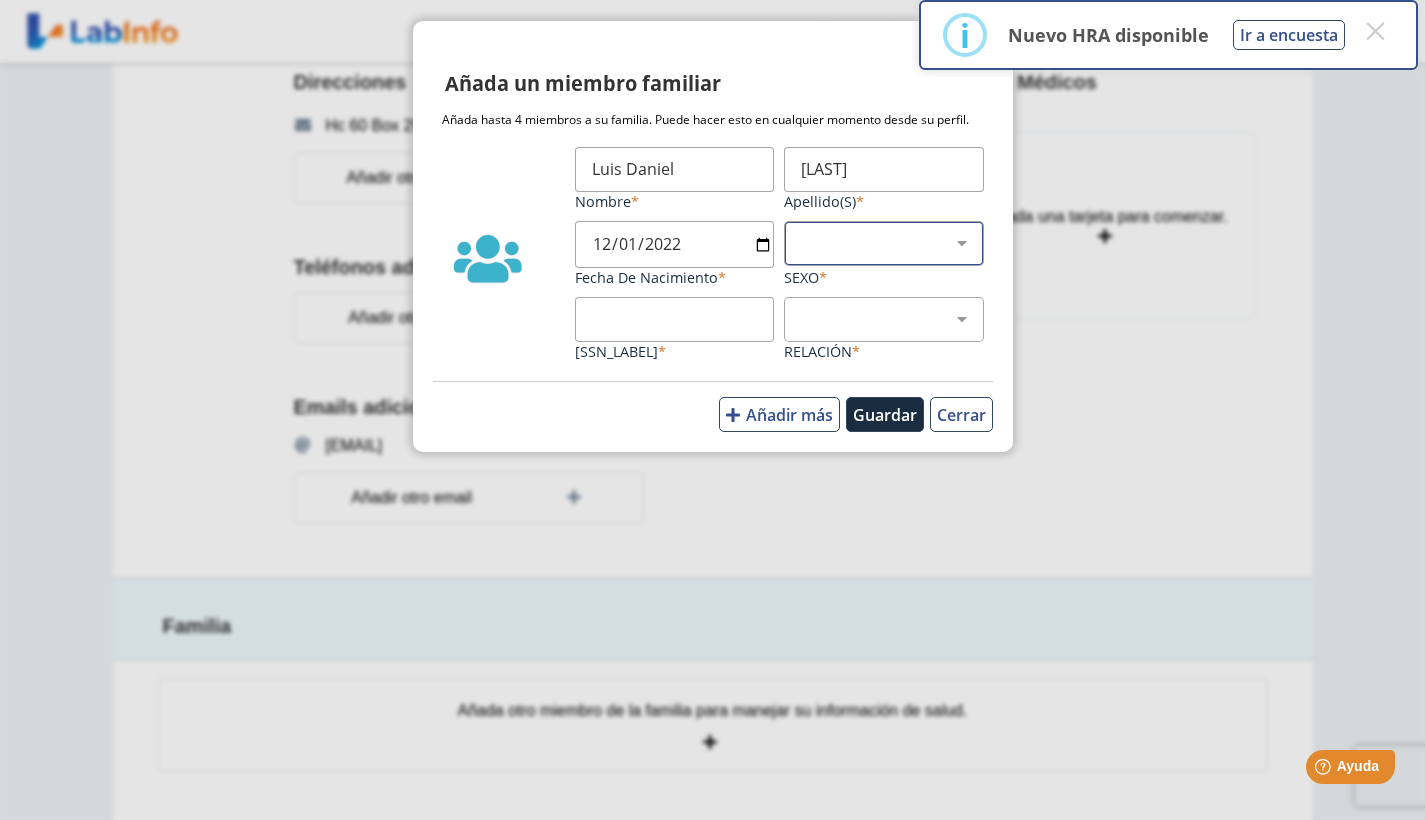 select on "1" 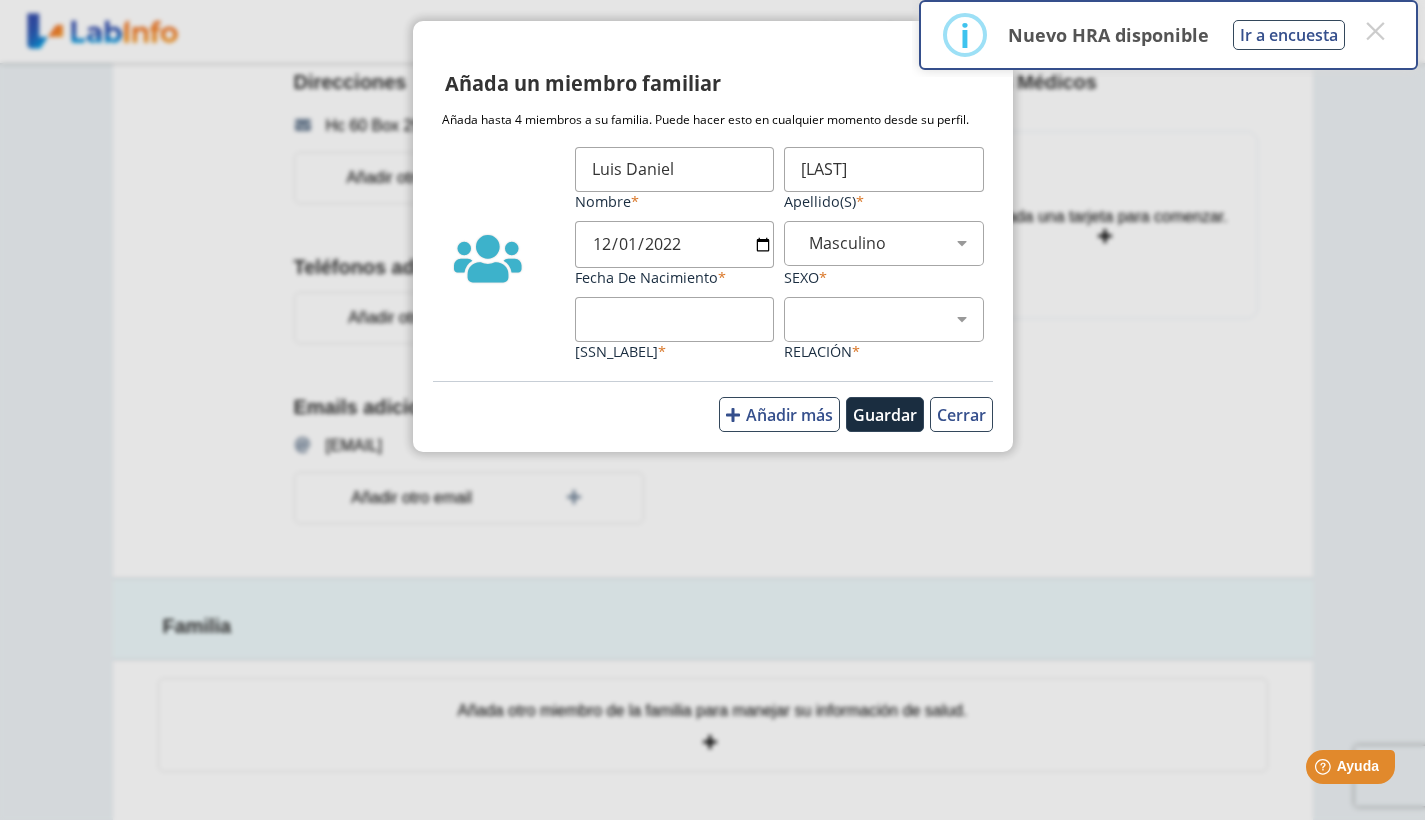 click on "[SSN_LABEL]" at bounding box center [675, 319] 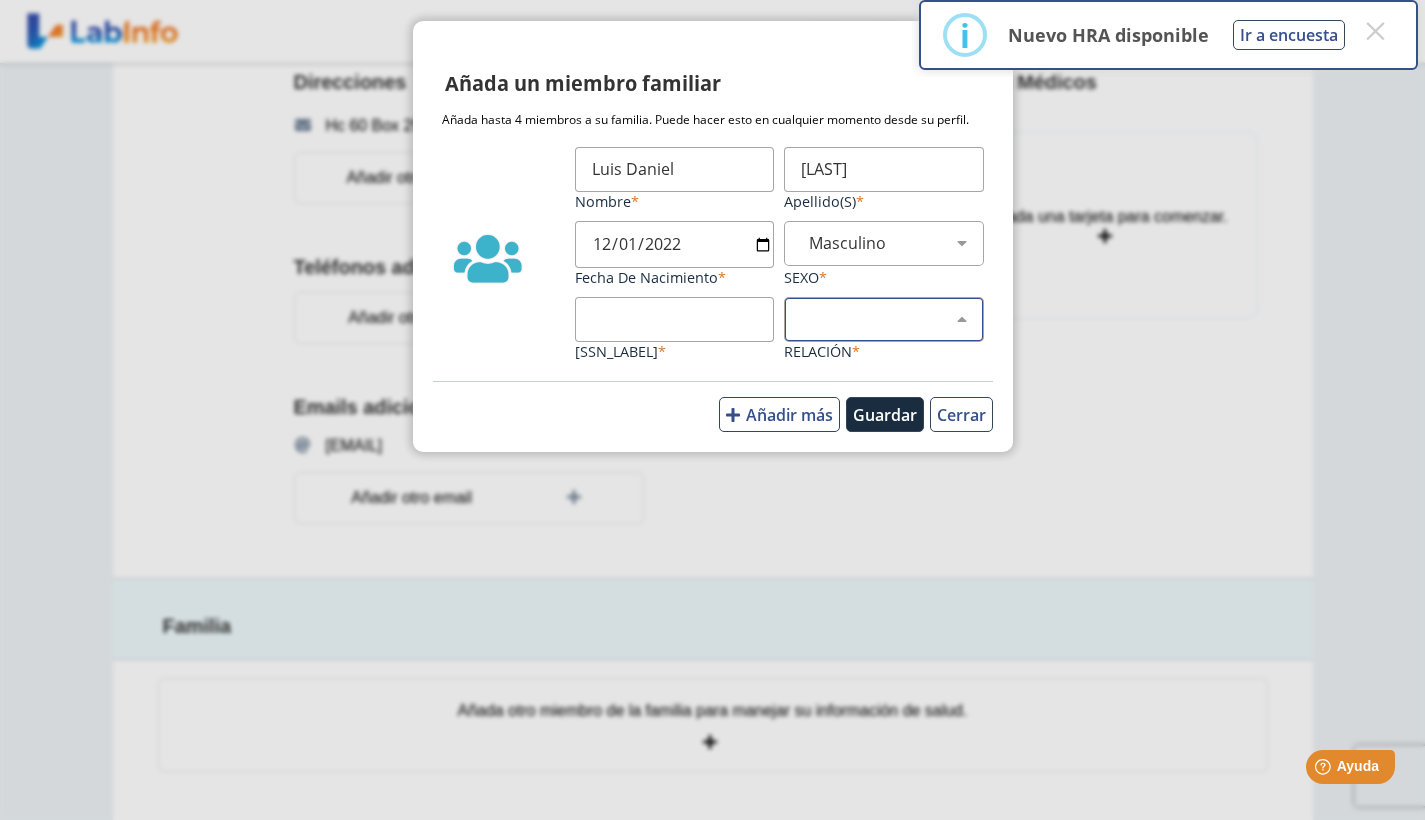 click on "Hijo Padre Pareja Otro" 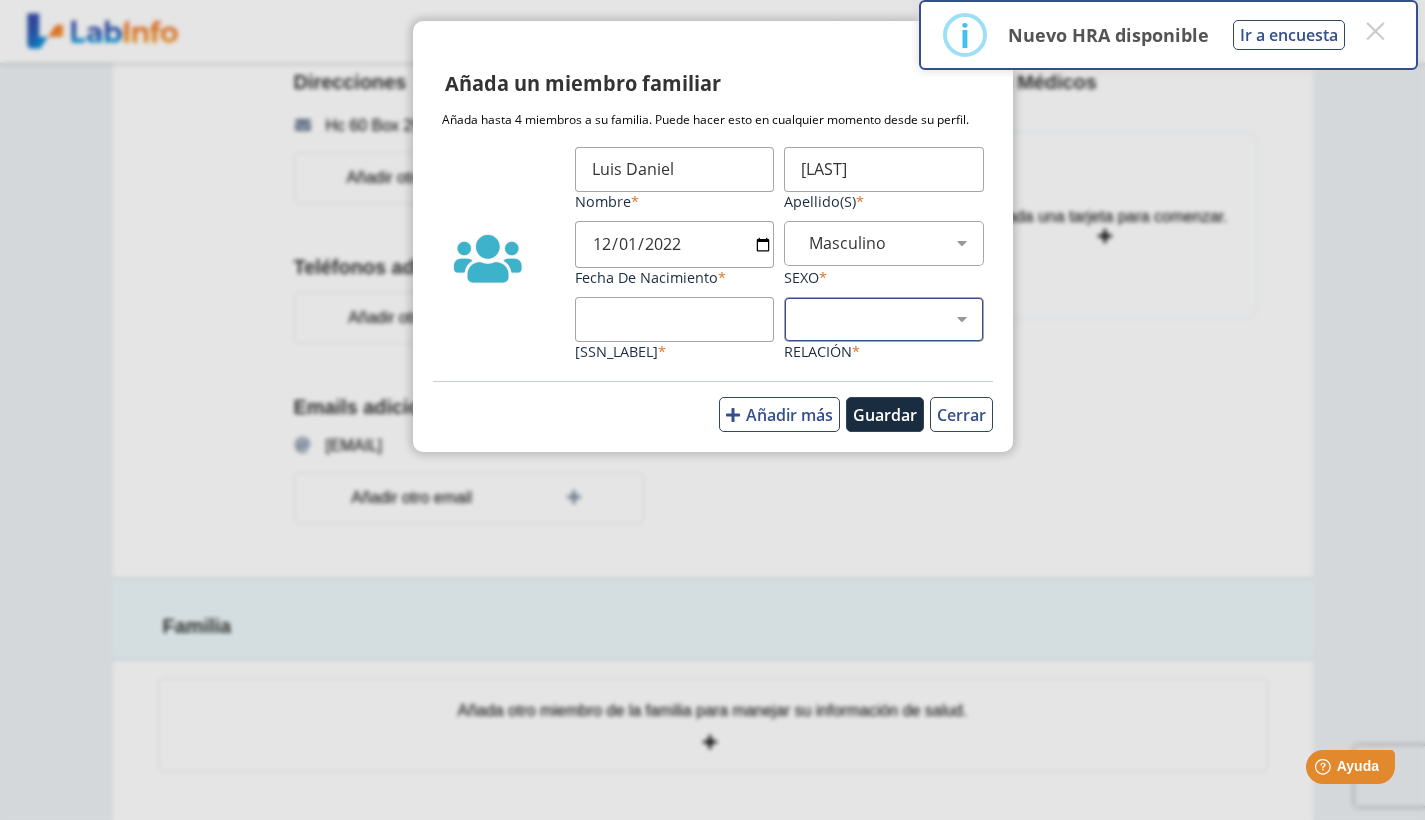 select on "2" 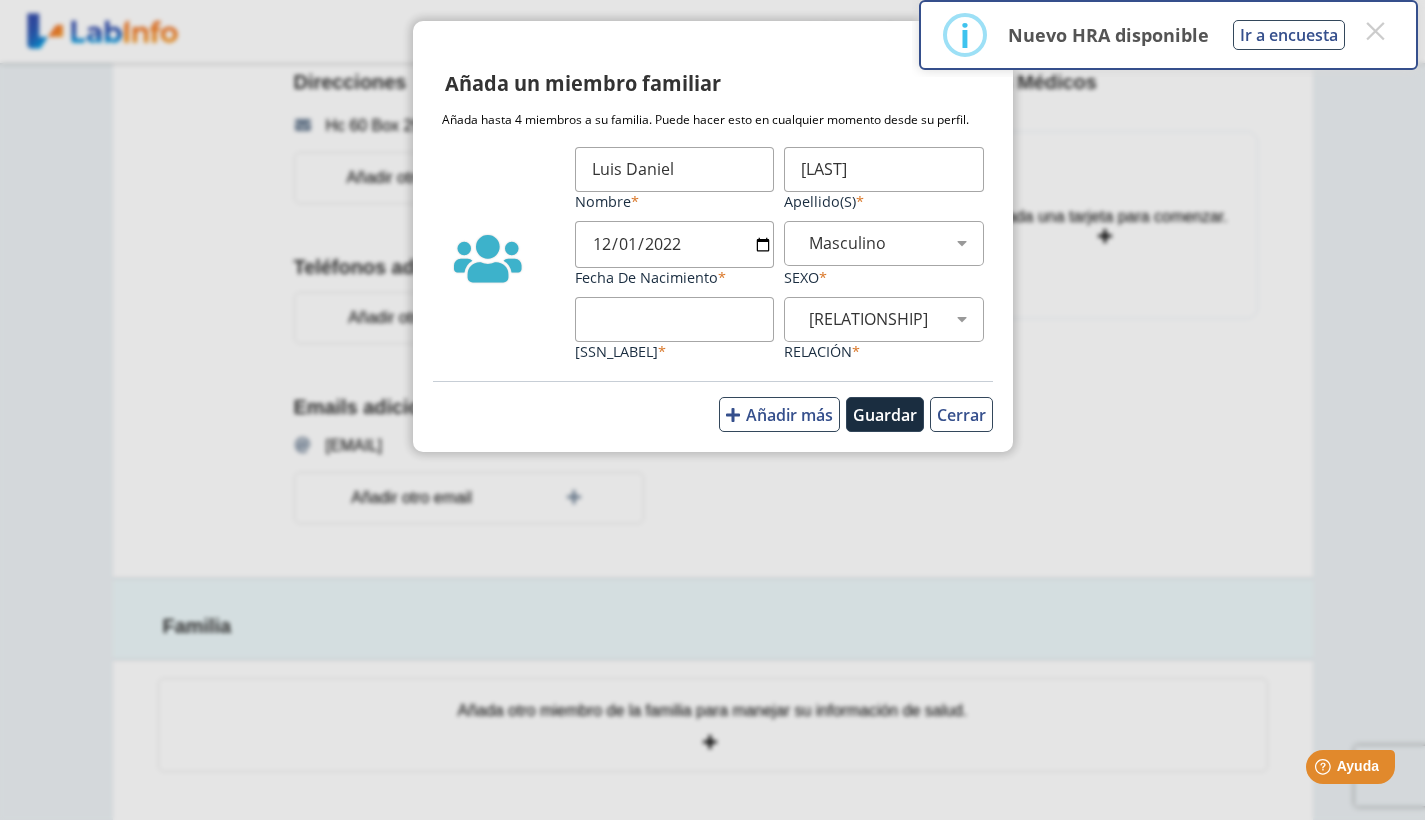 click on "[SSN_LABEL]" at bounding box center (675, 319) 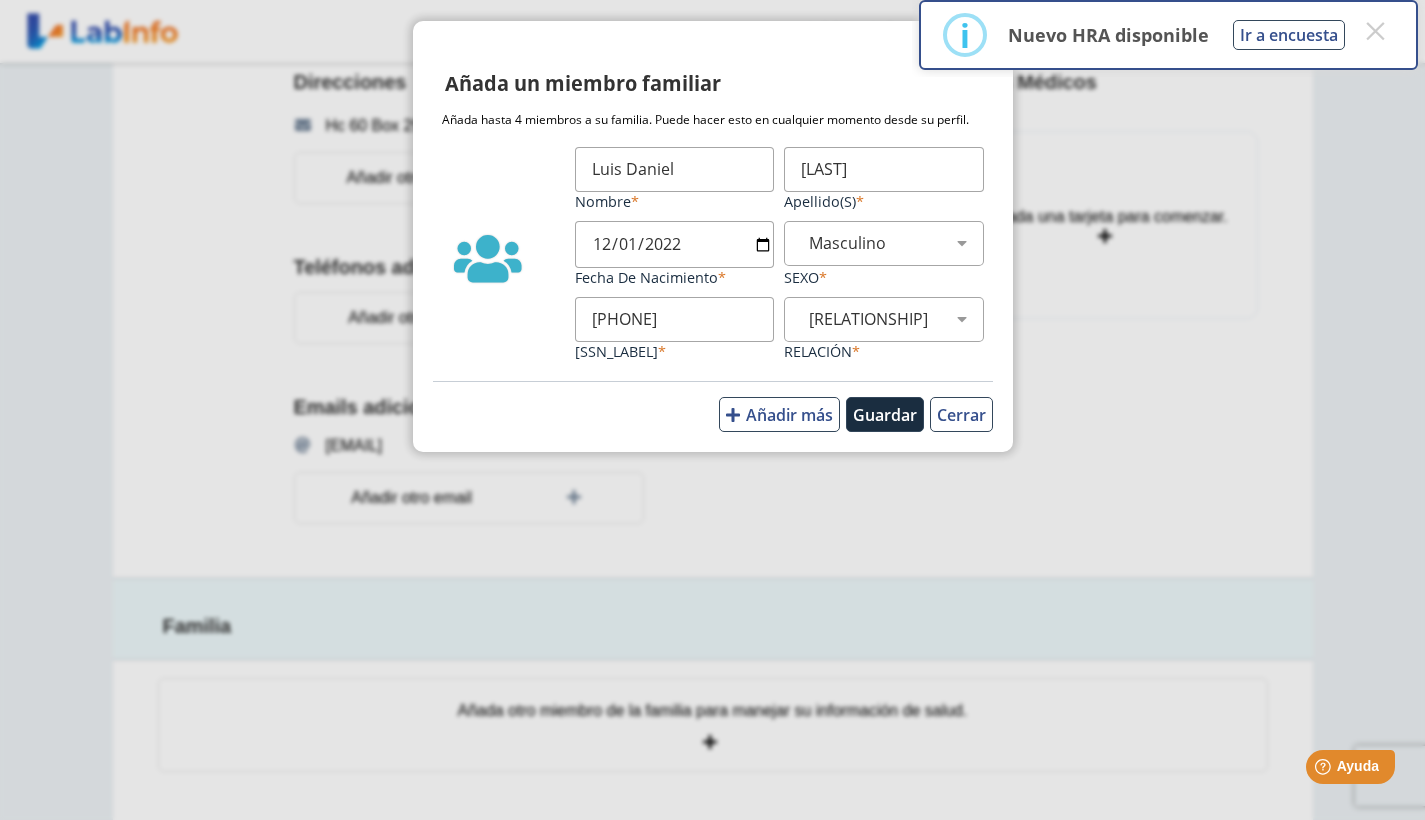 type on "[PHONE]" 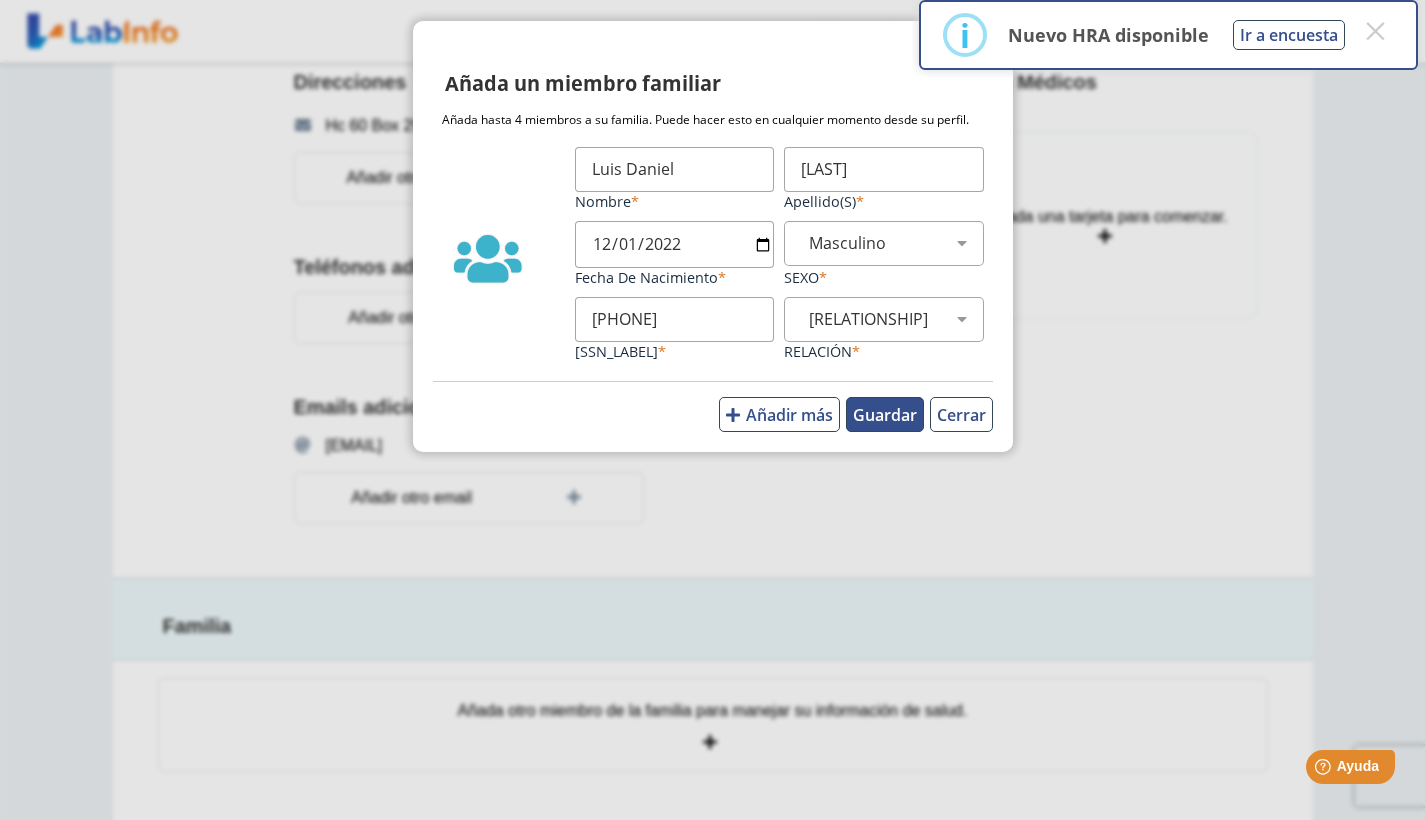 click on "Guardar" 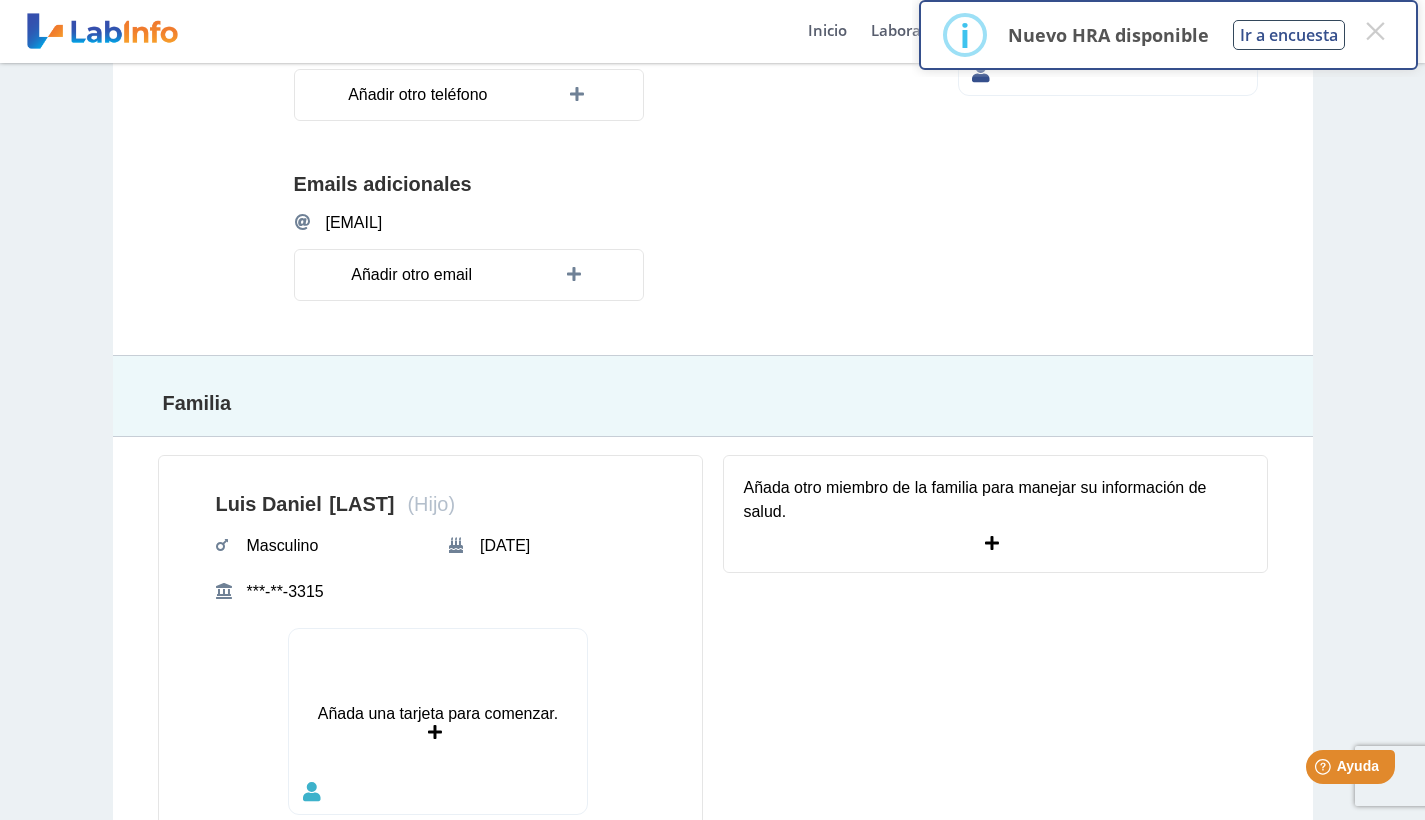 scroll, scrollTop: 462, scrollLeft: 0, axis: vertical 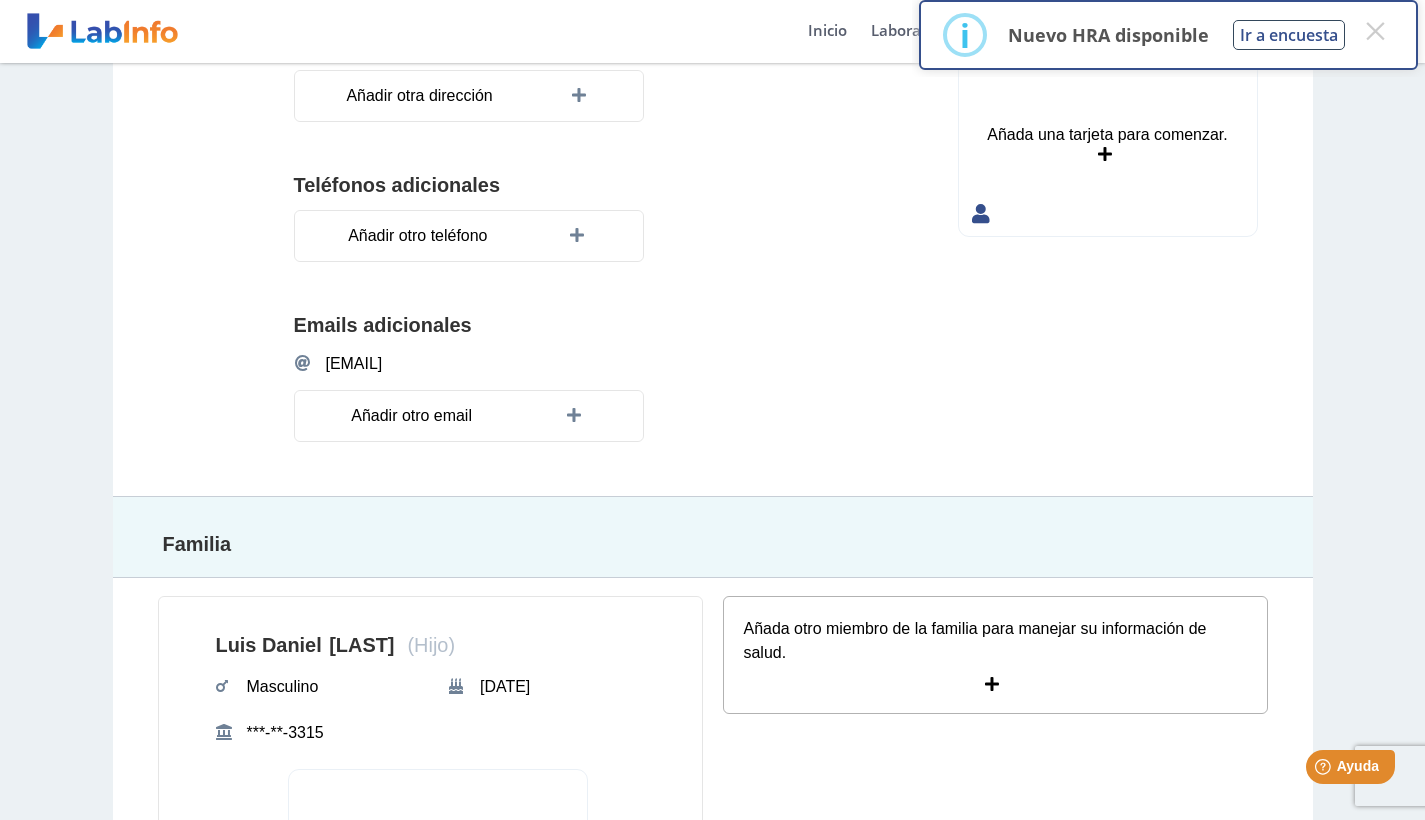 click 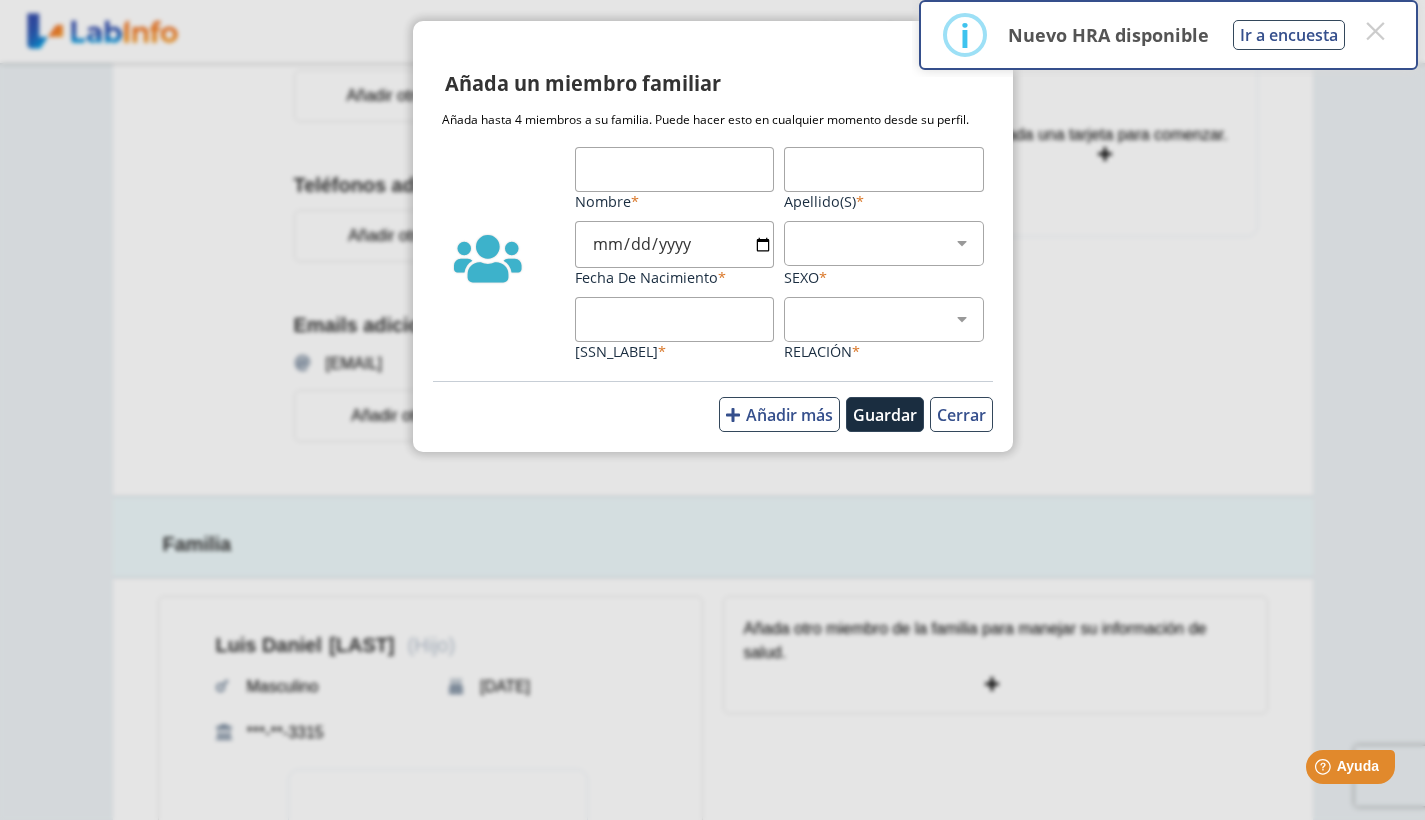 click on "Nombre" at bounding box center (675, 169) 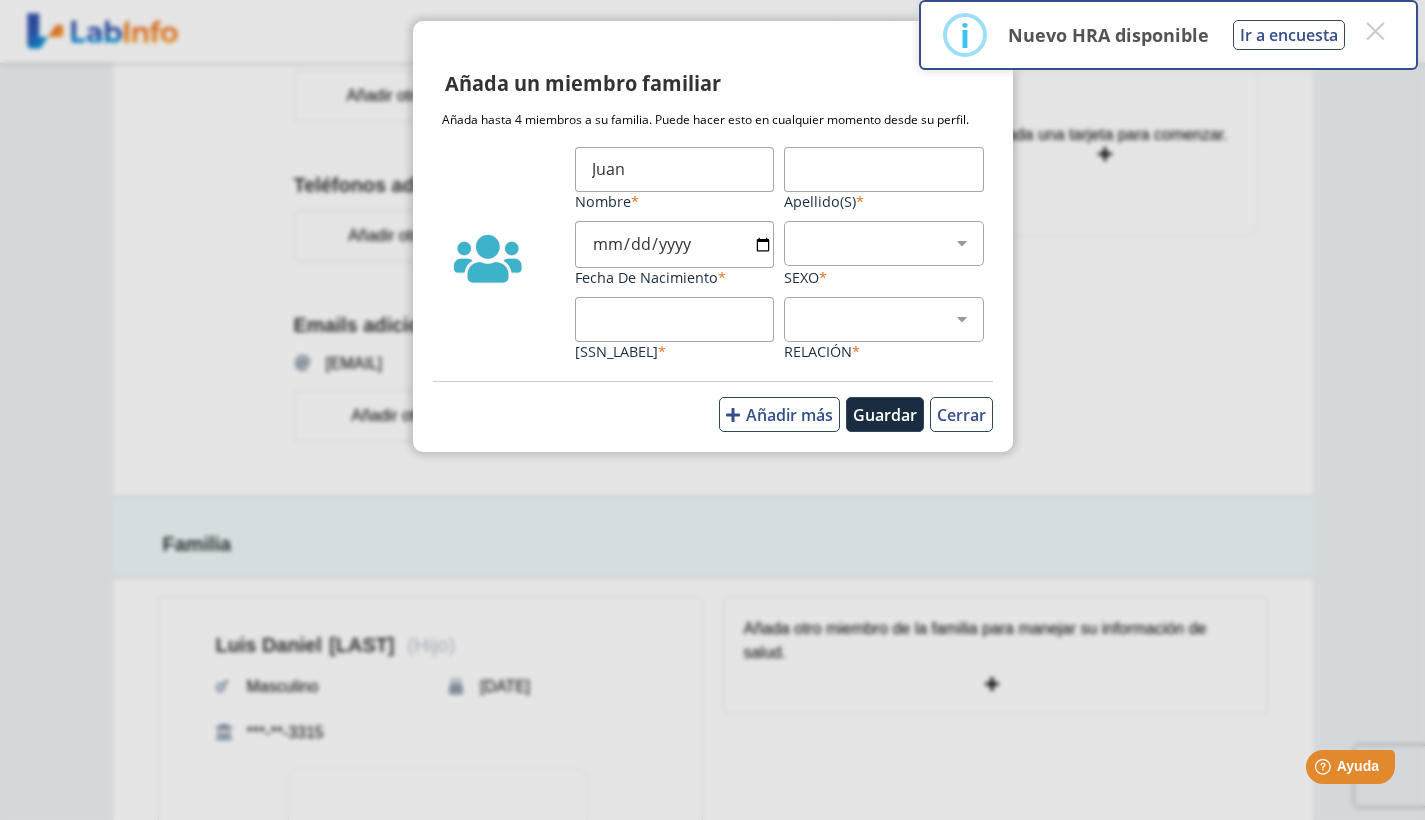 type on "Juan" 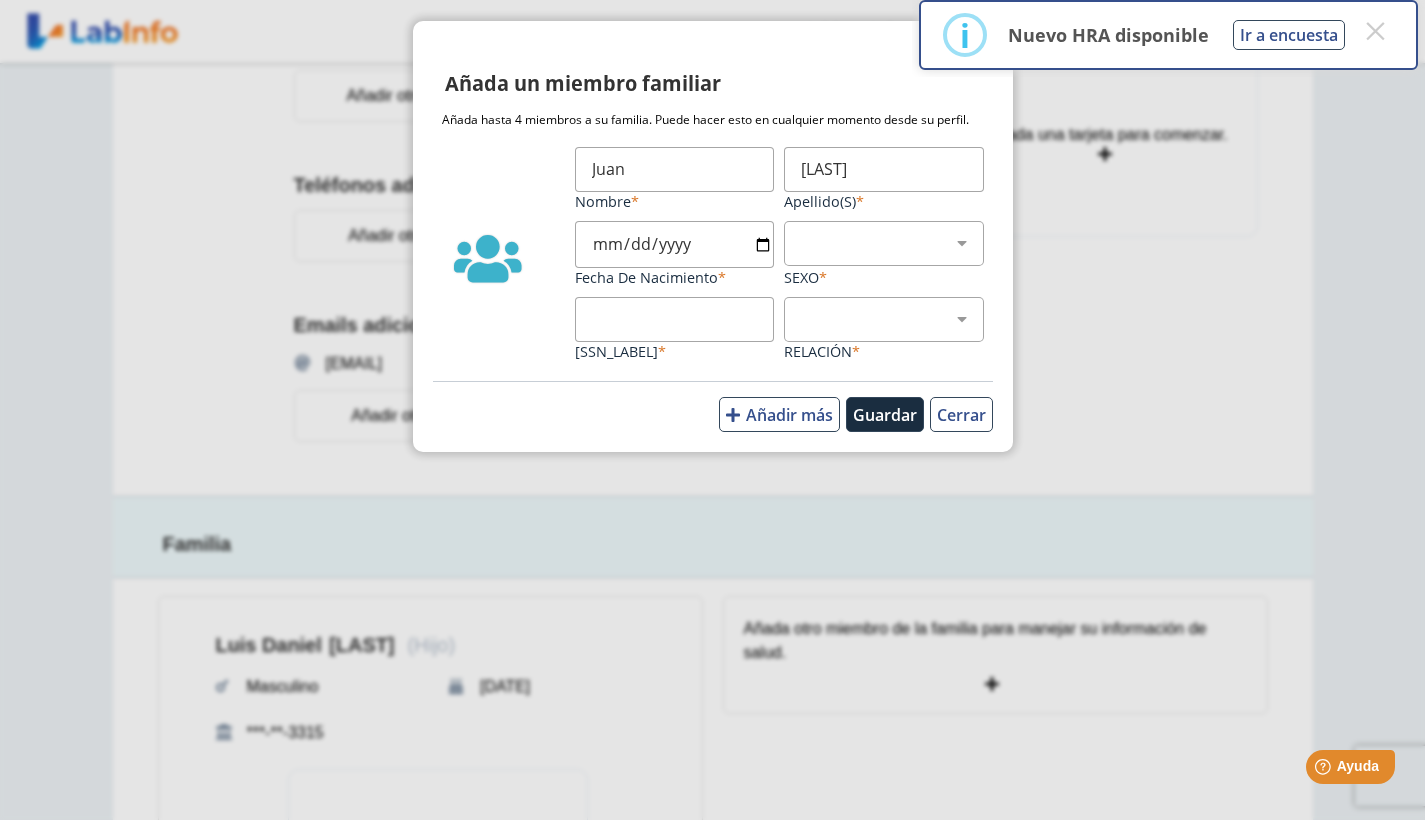 type on "[LAST]" 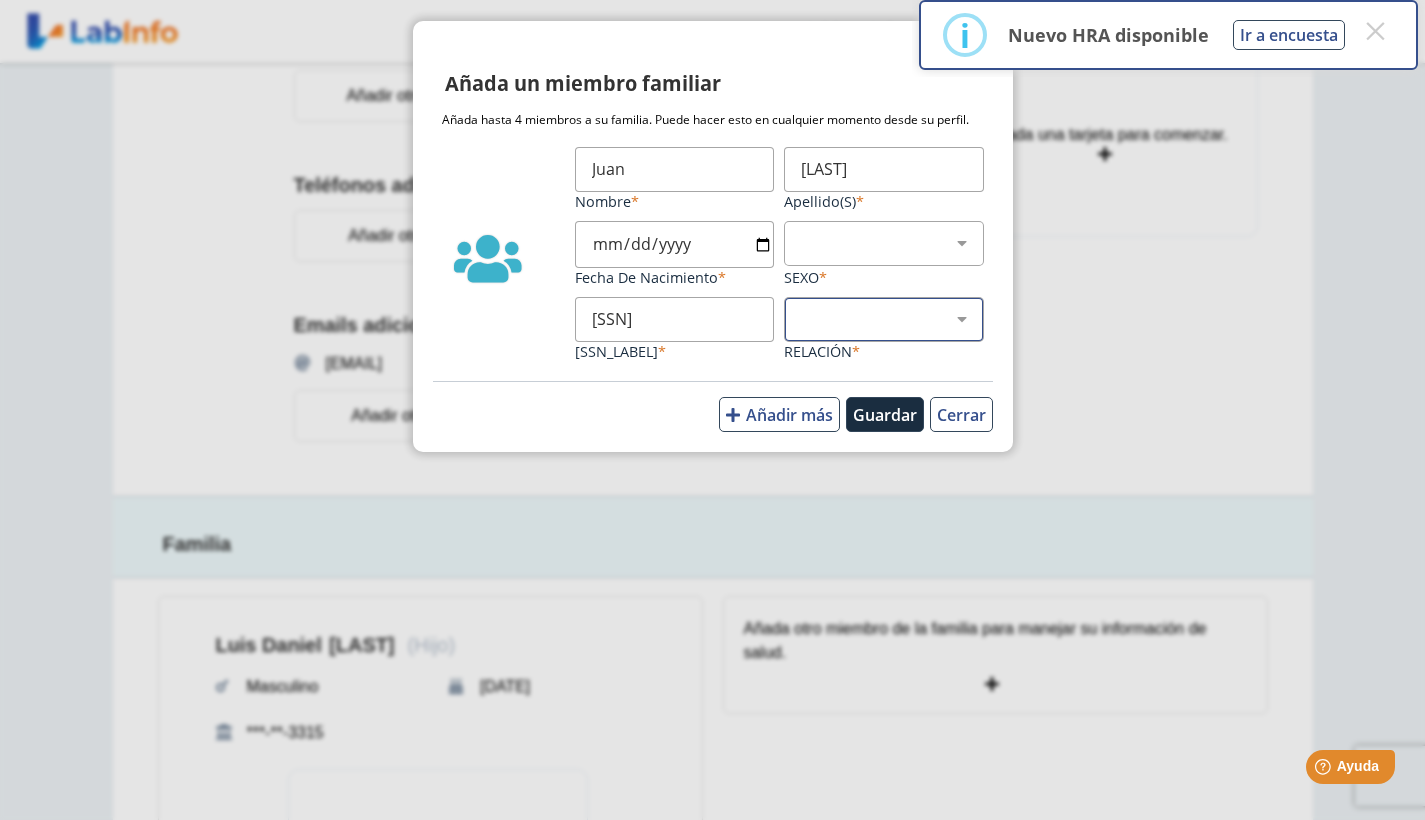 type on "[SSN]" 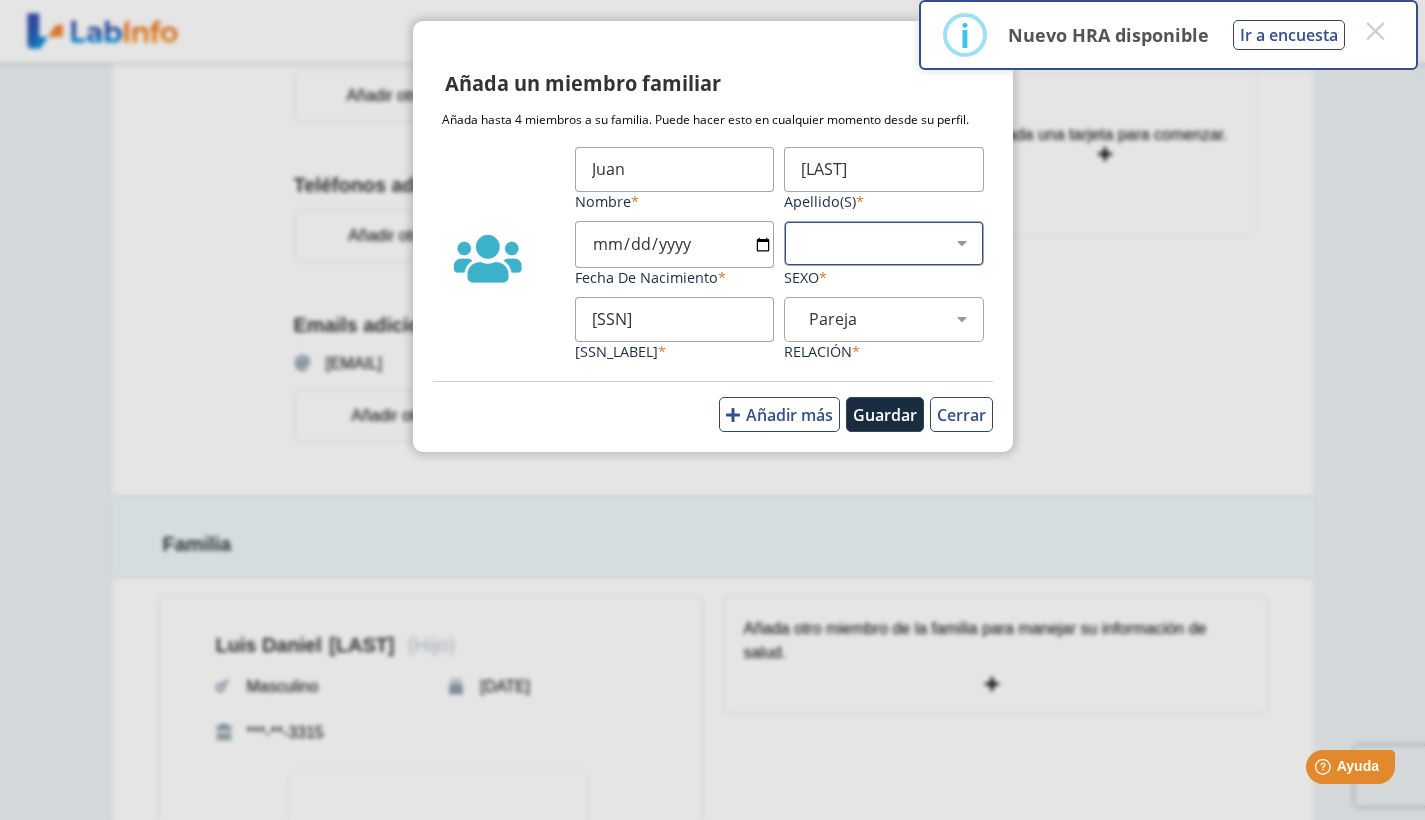 select on "1" 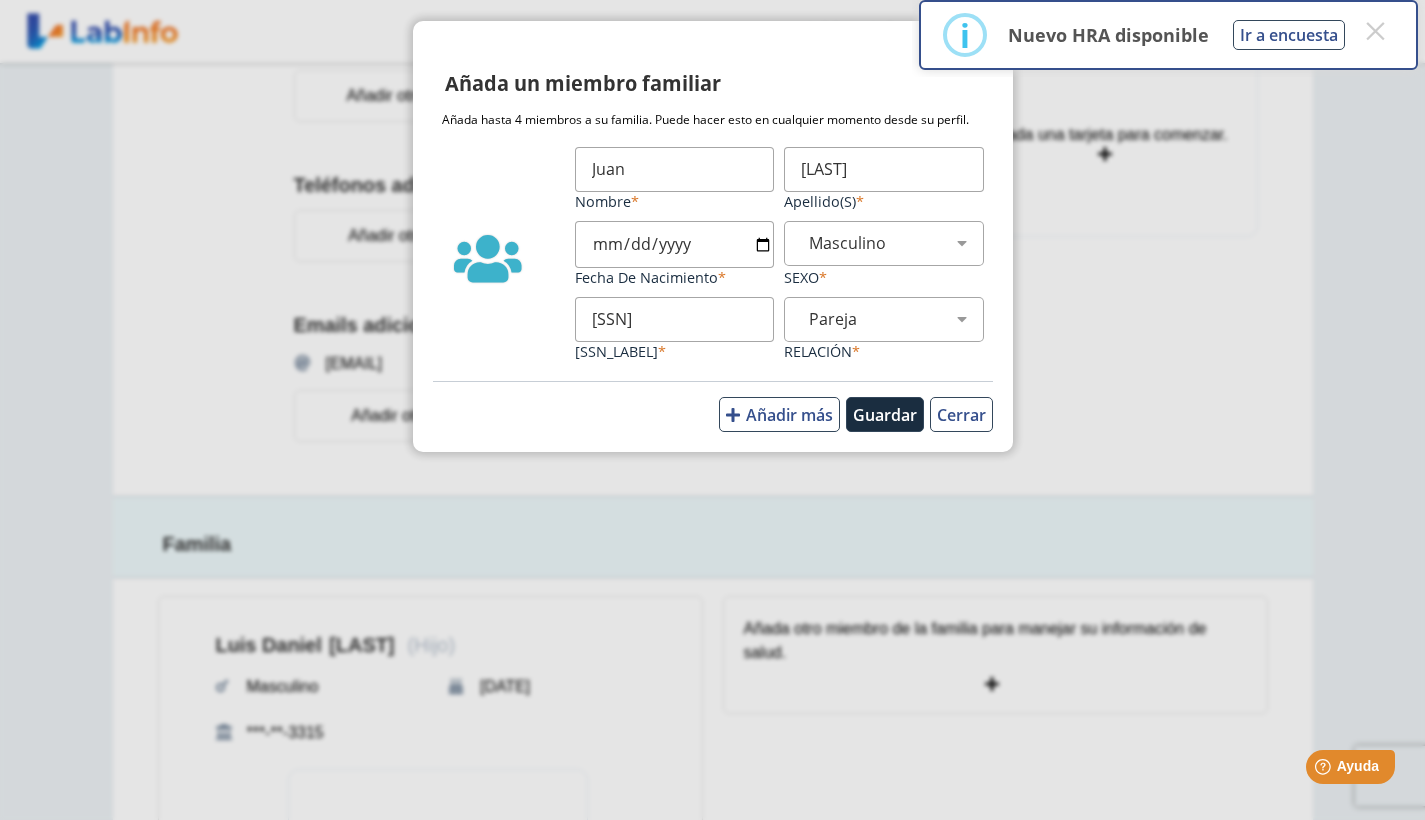 click on "Fecha de Nacimiento" at bounding box center [675, 244] 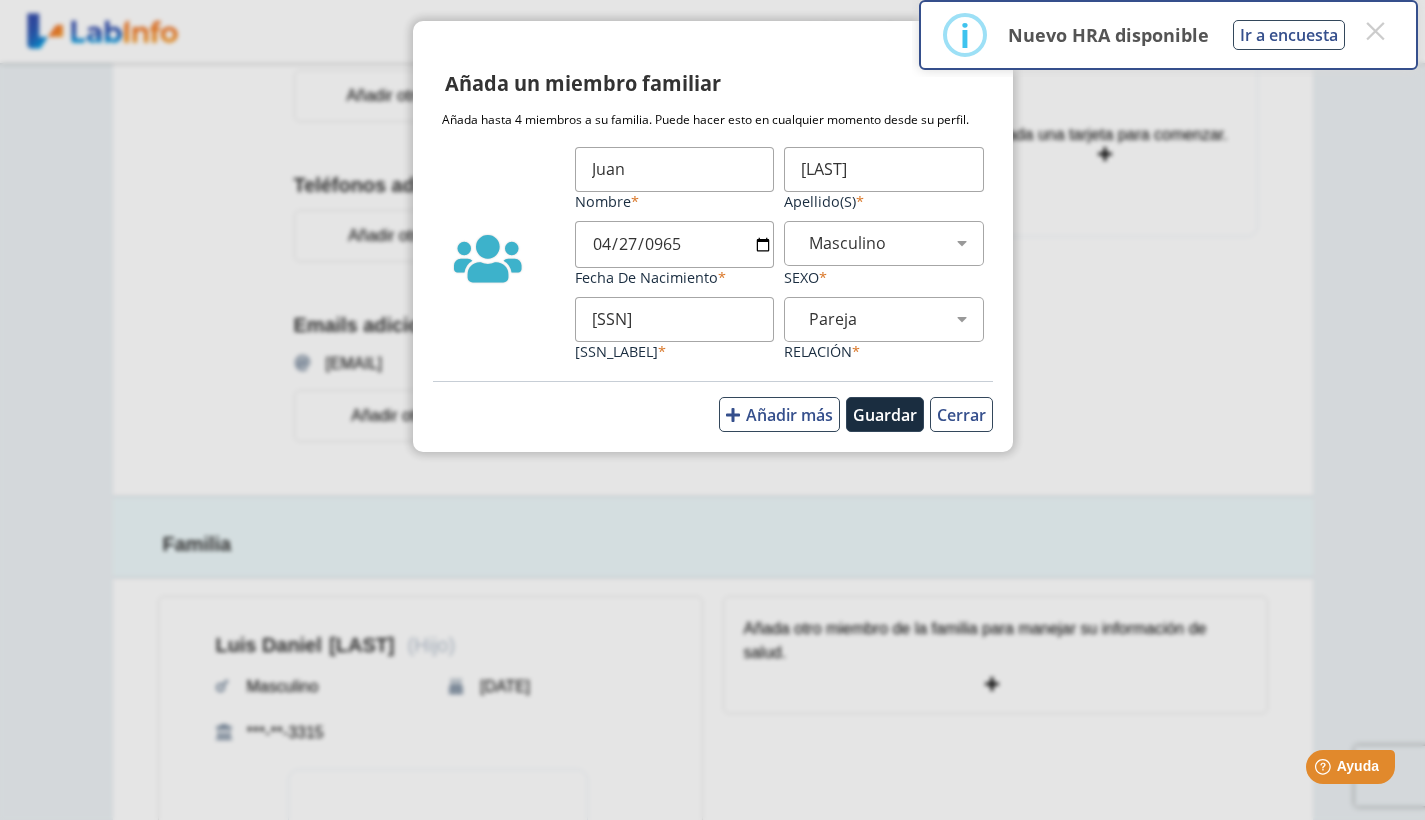 type on "9655-04-27" 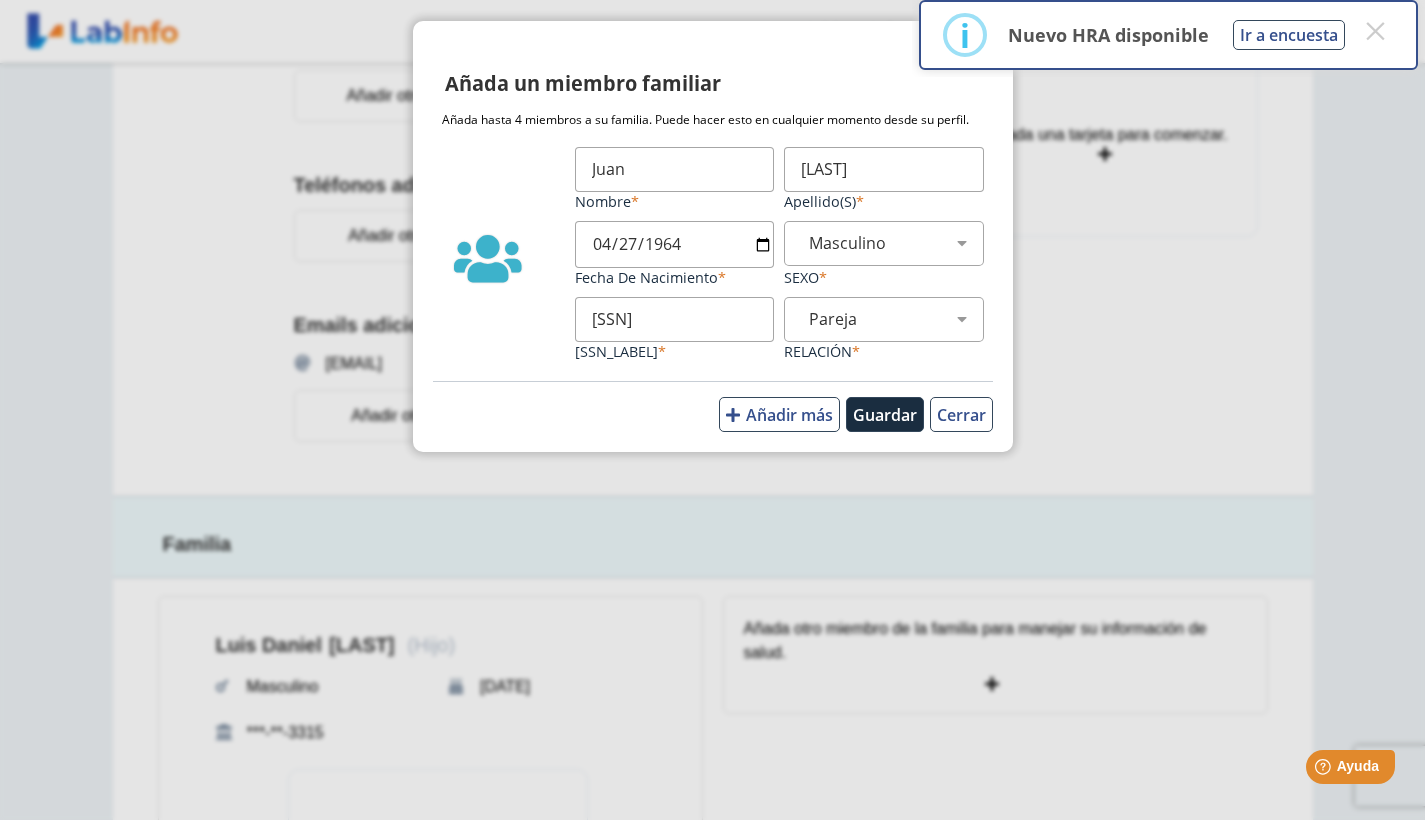 click on "Añada un miembro familiar Añada hasta 4 miembros a su familia. Puede hacer esto en cualquier momento desde su perfil. [FIRST] Nombre [LAST] Apellido(s) 1964-04-27 Fecha de Nacimiento Masculino Femenino Sexo [SSN] SSN  Hijo   Padre   Pareja   Otro  Relación Añadir más Guardar Cerrar" 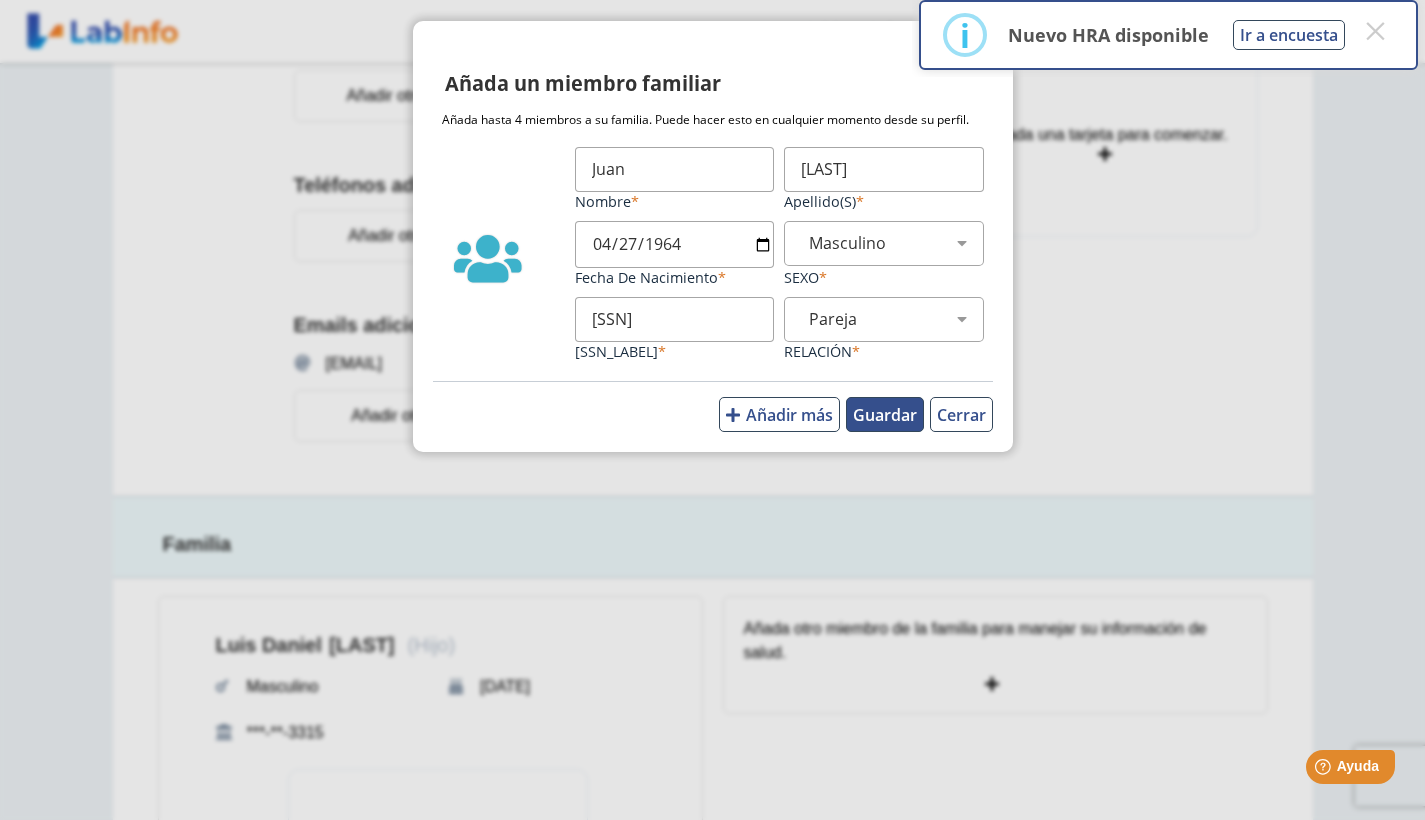 click on "Guardar" 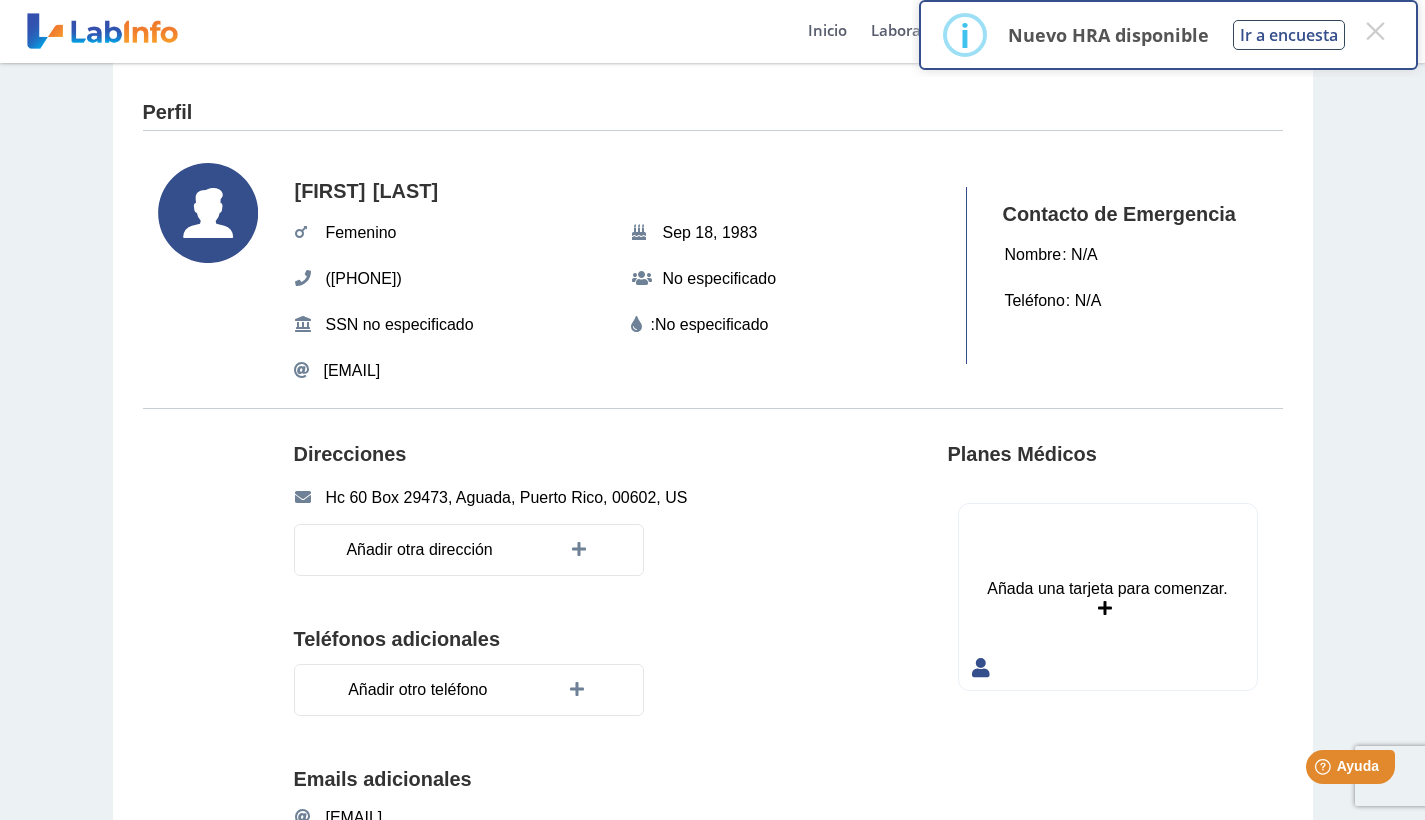 scroll, scrollTop: 0, scrollLeft: 0, axis: both 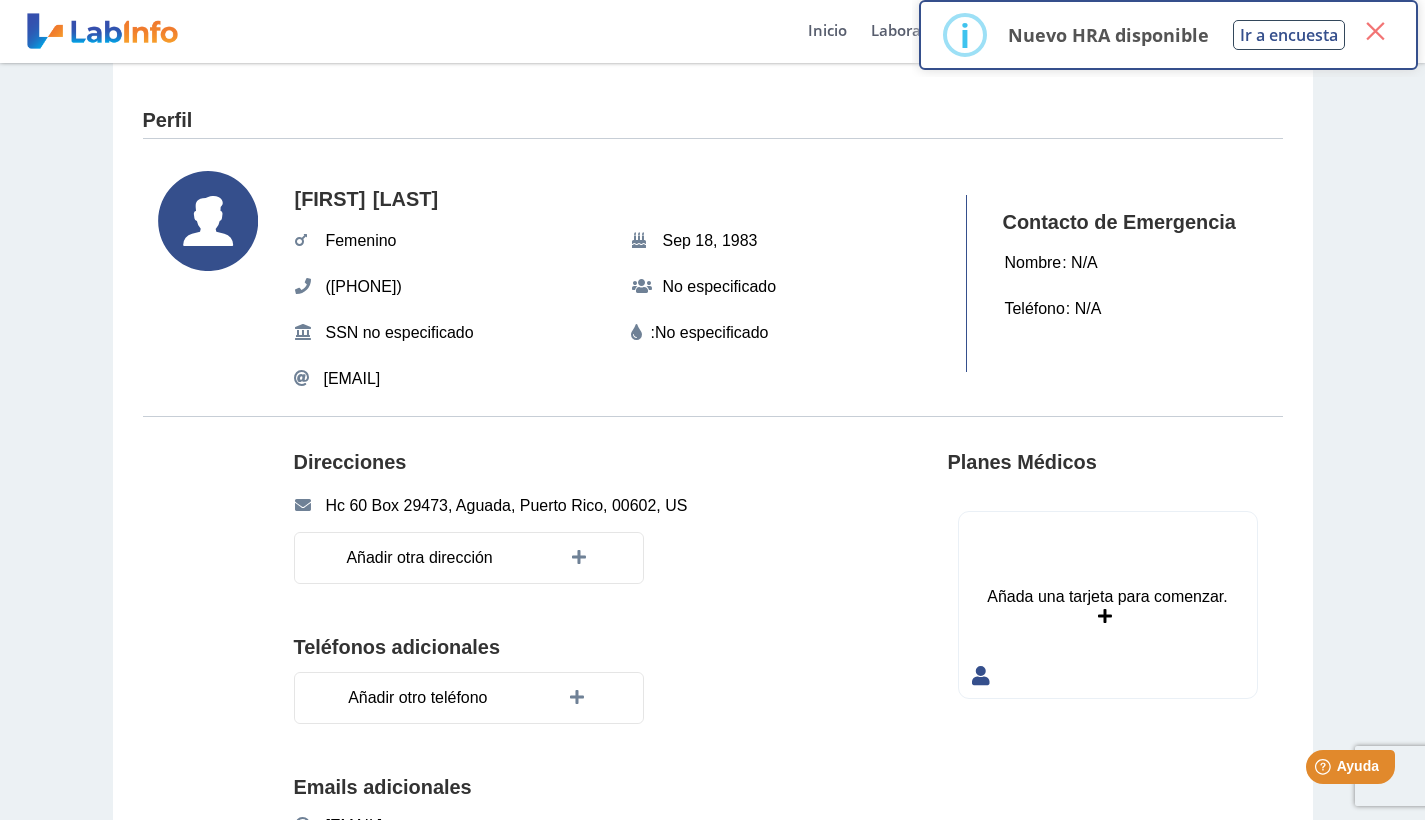 click on "×" at bounding box center [1375, 31] 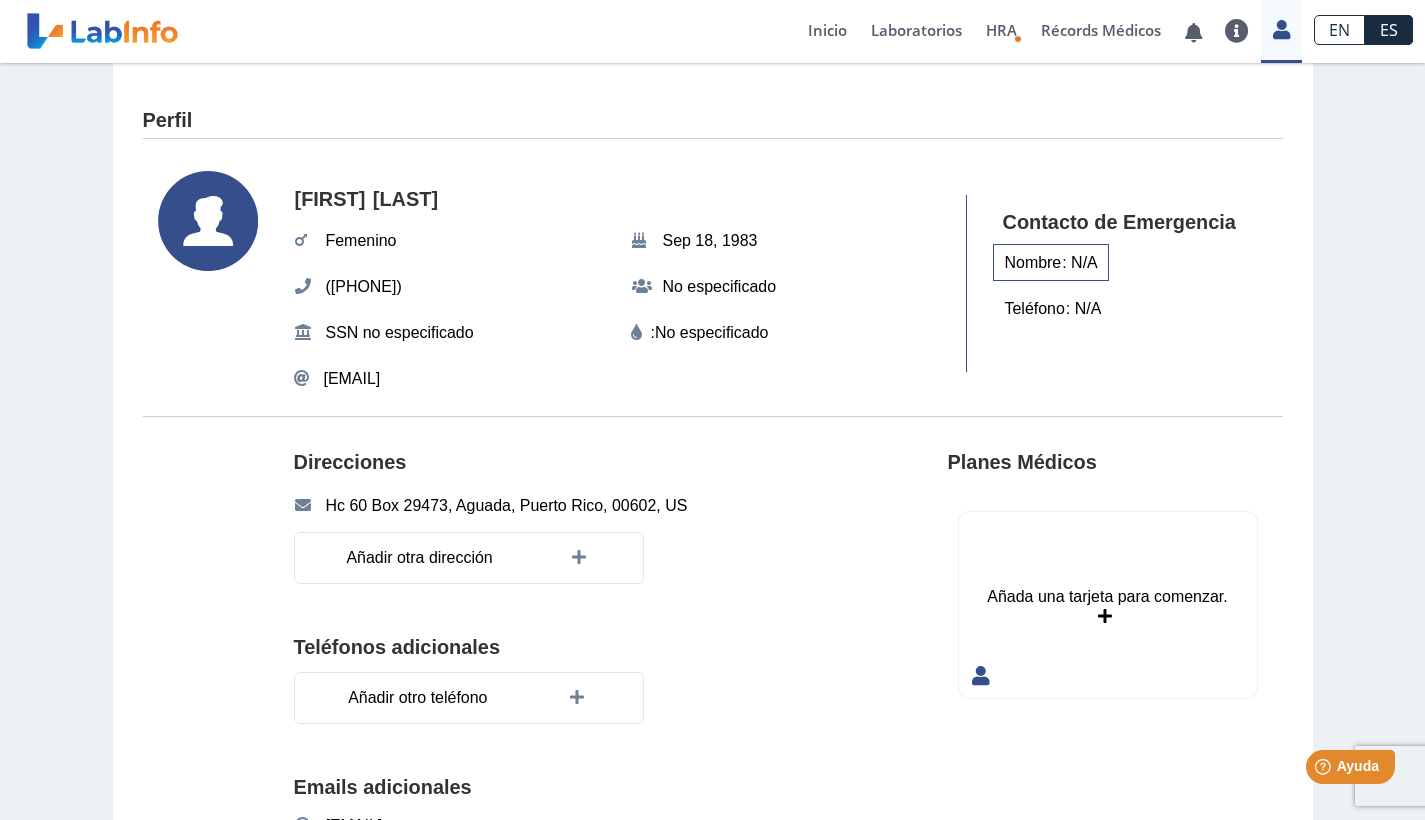 click on "Nombre" 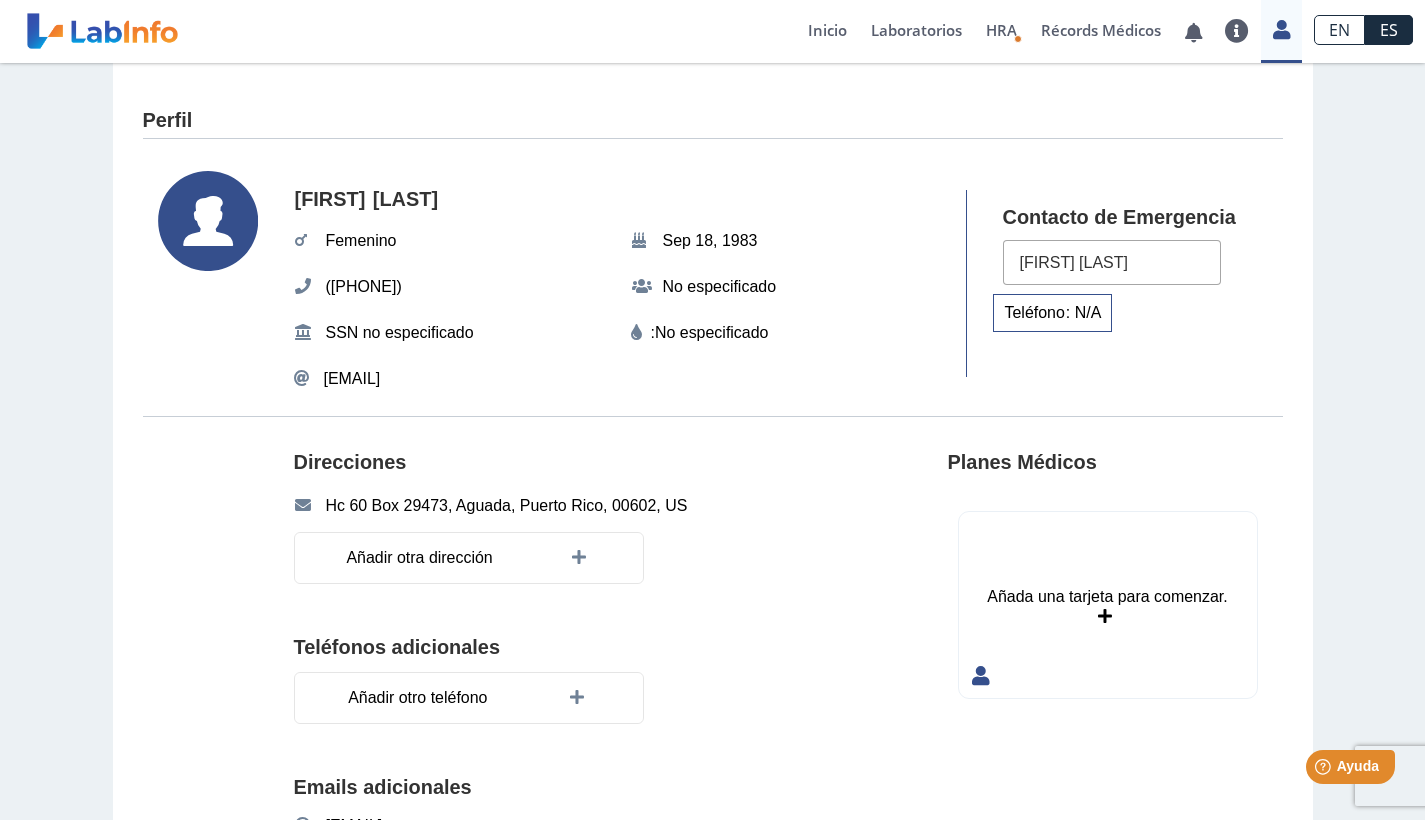 type on "[FIRST] [LAST]" 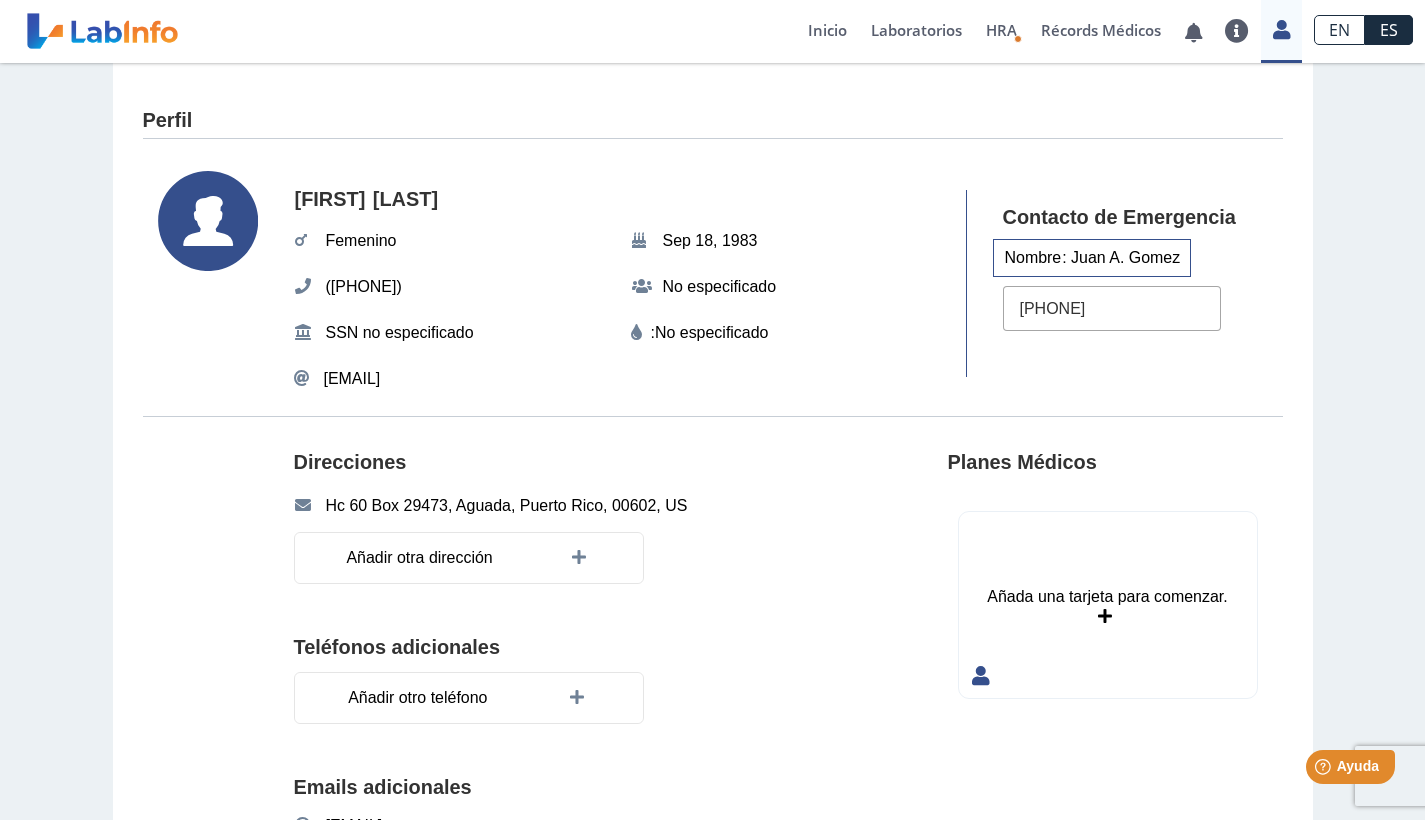 type on "[PHONE]" 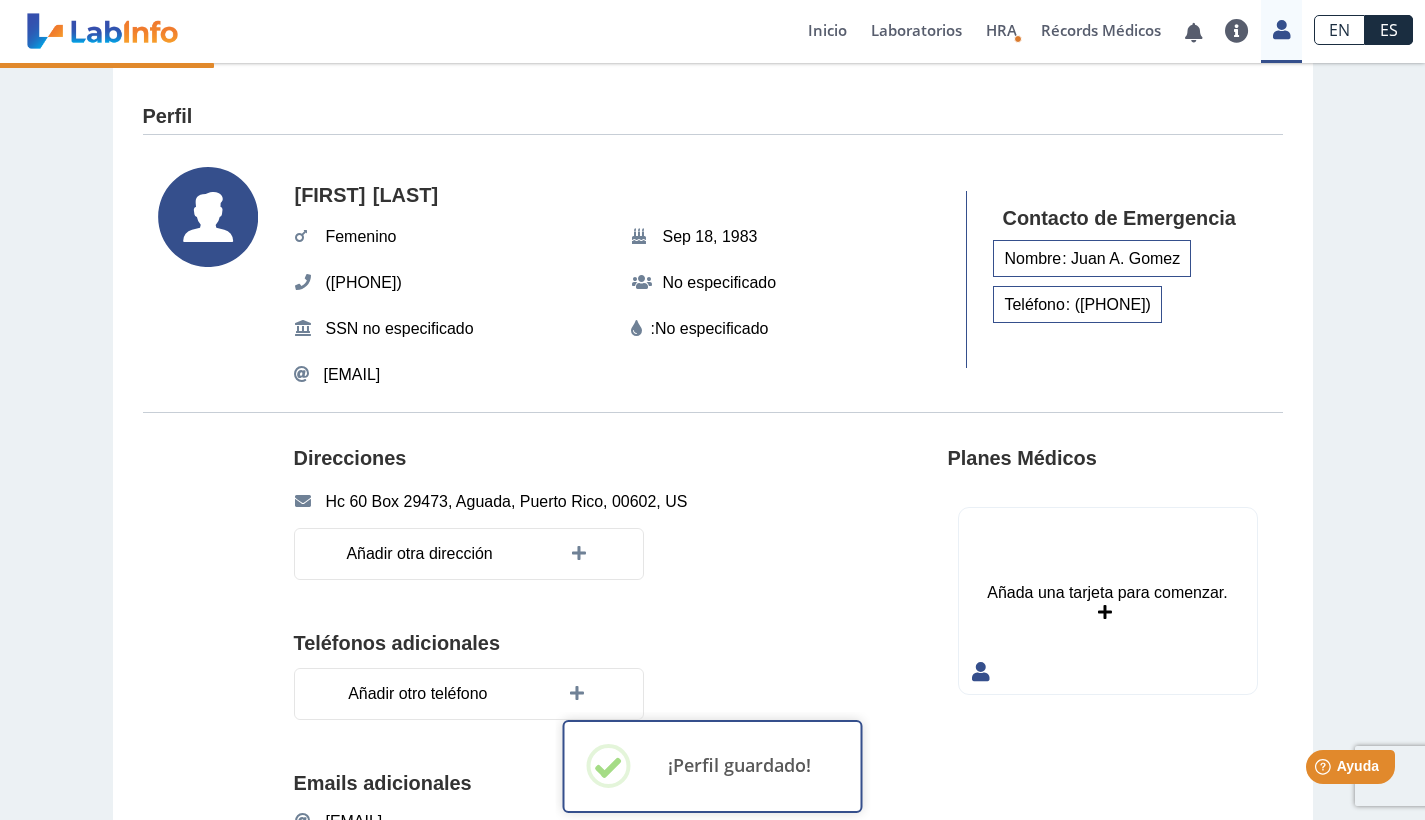 scroll, scrollTop: 8, scrollLeft: 0, axis: vertical 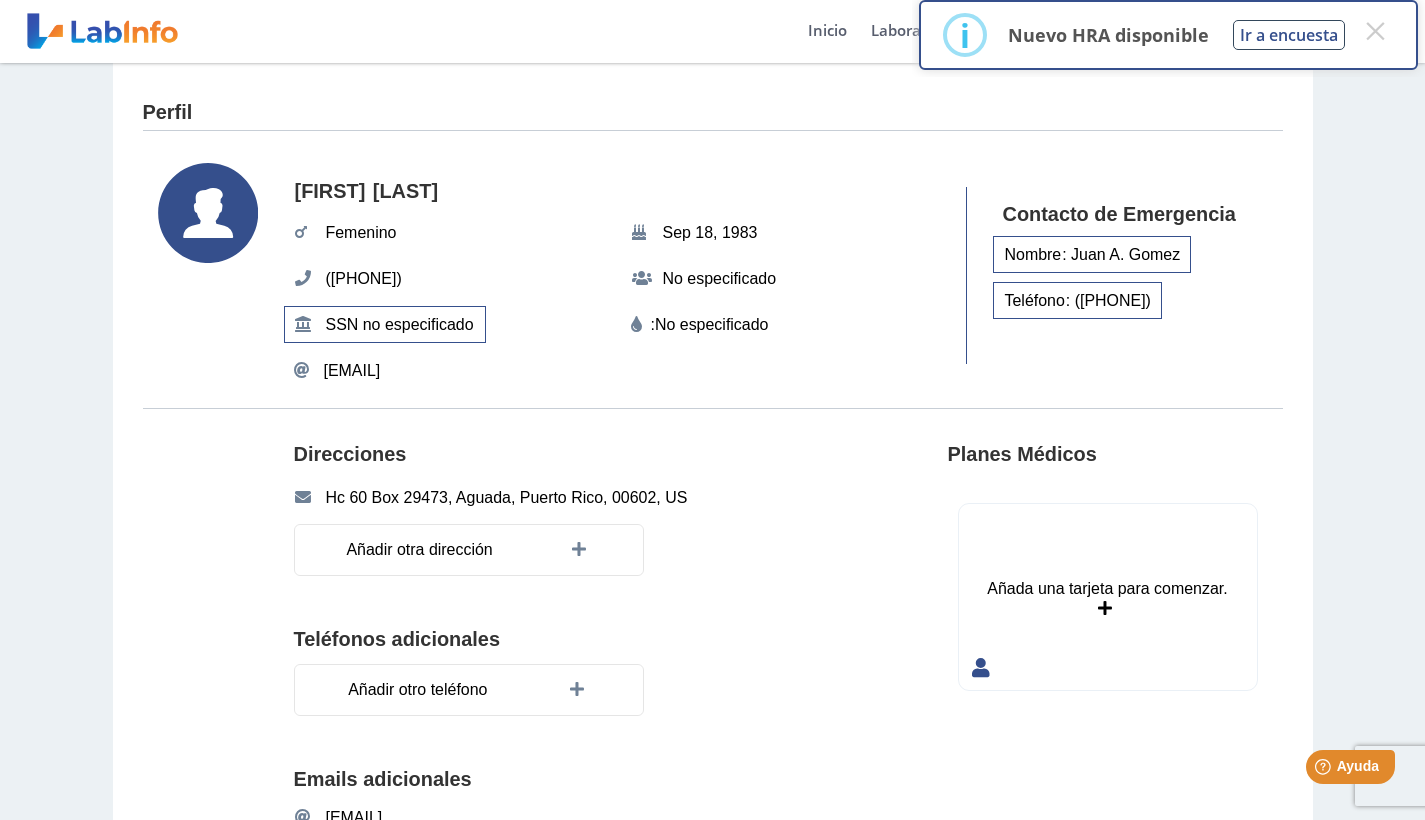 click on "SSN no especificado" 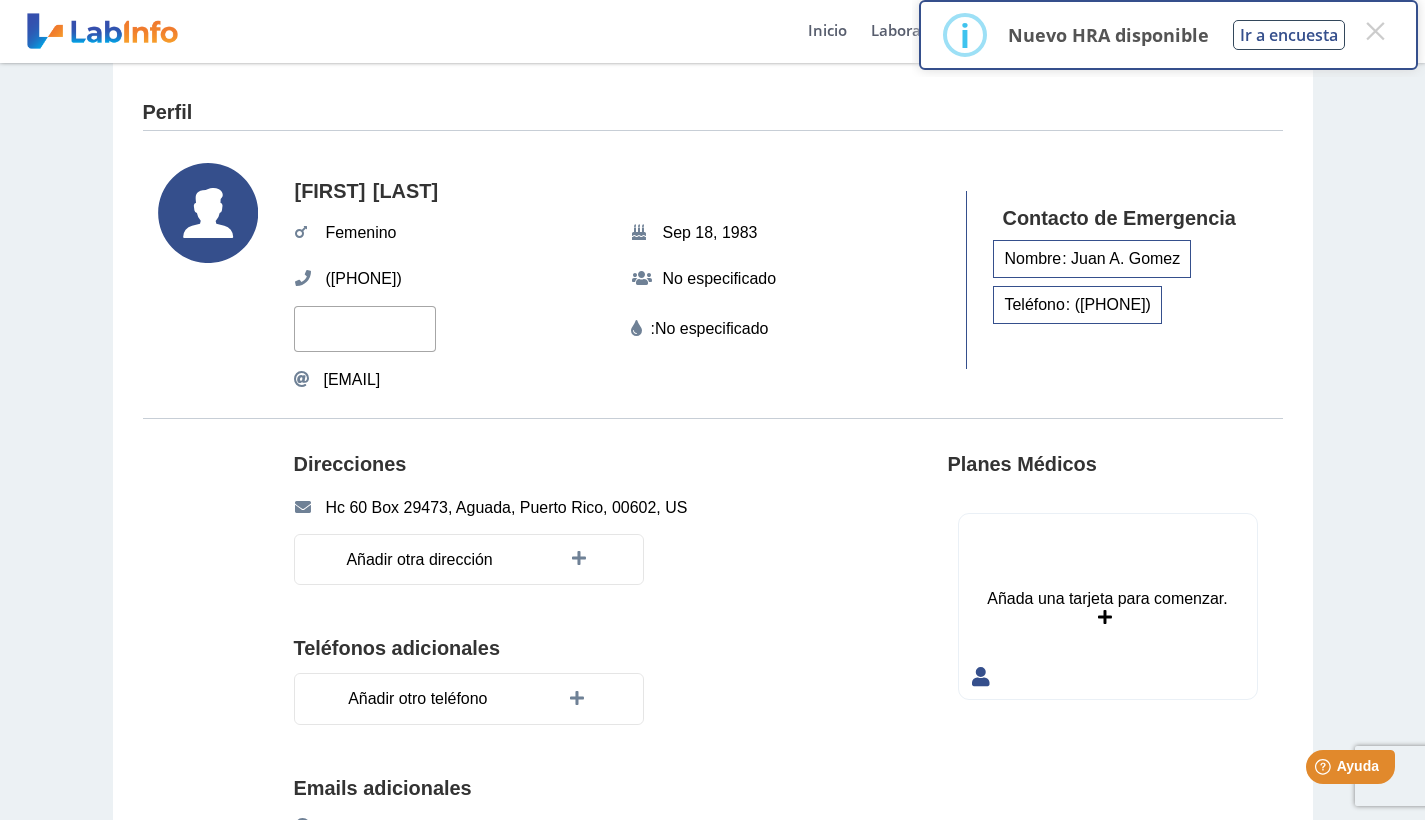 click on "Lourdes Gomez Femenino Sep 18, 1983 [PHONE] No especificado : No especificado ccp.proposito@gmail.com" 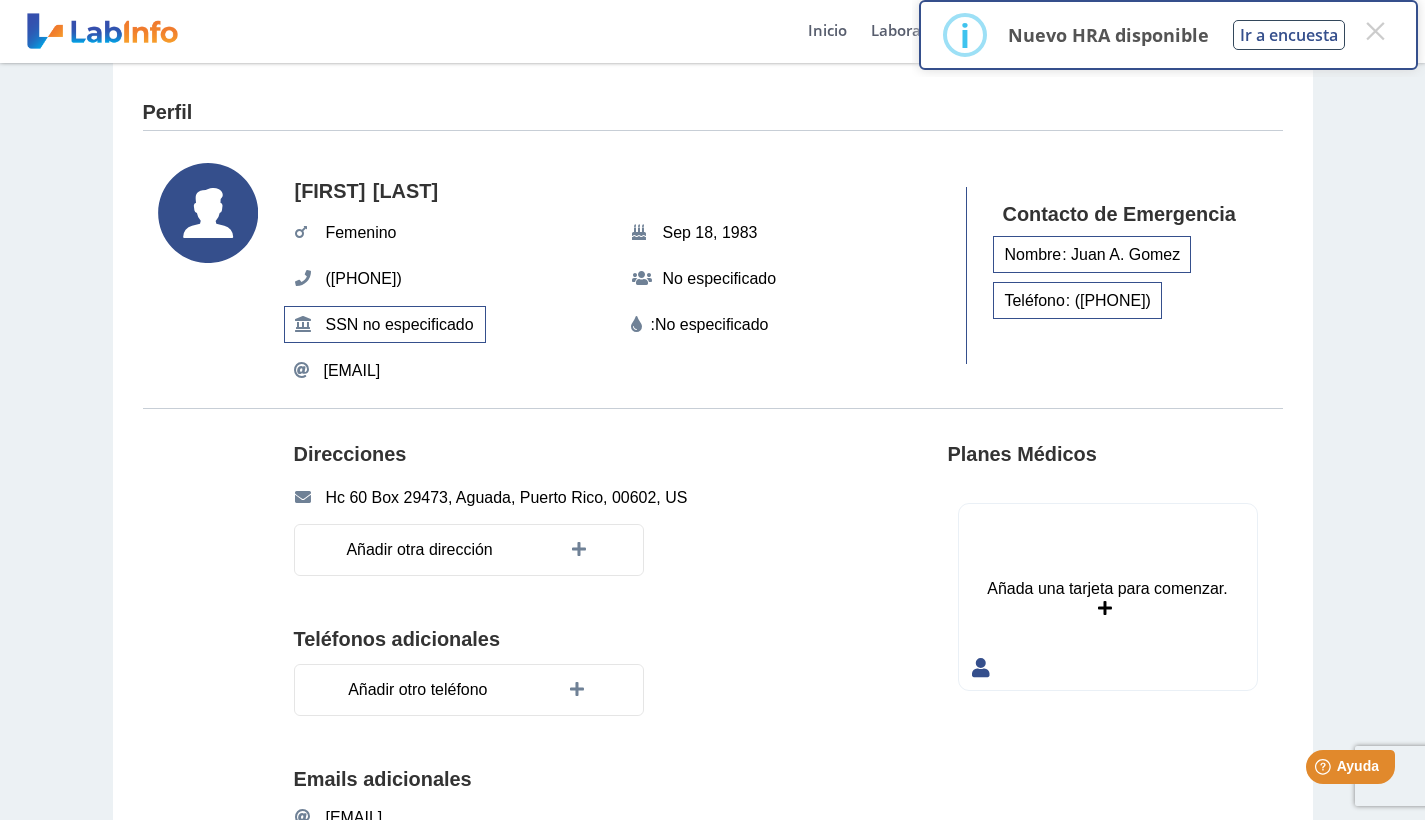 drag, startPoint x: 665, startPoint y: 343, endPoint x: 669, endPoint y: 321, distance: 22.36068 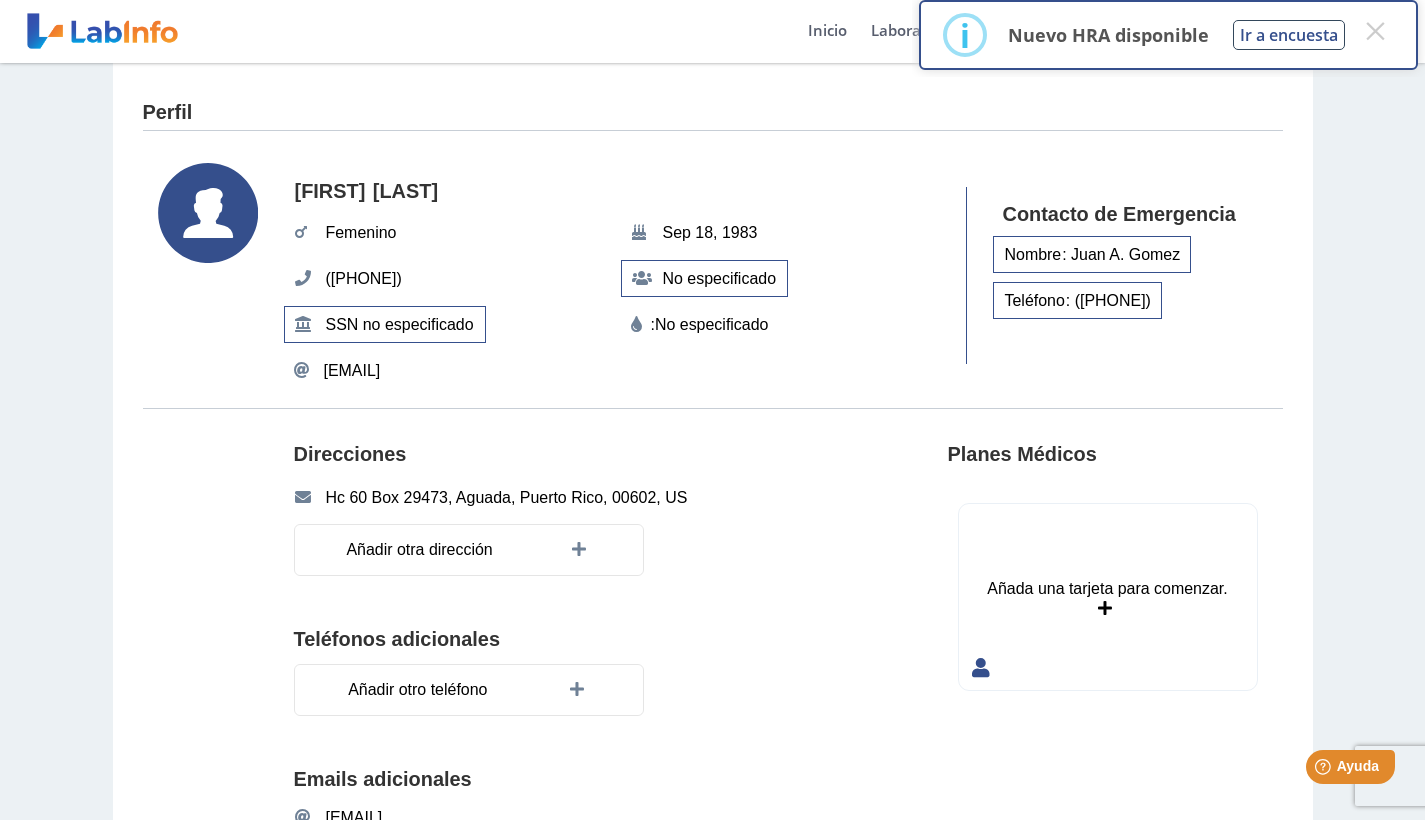 click on "No especificado" 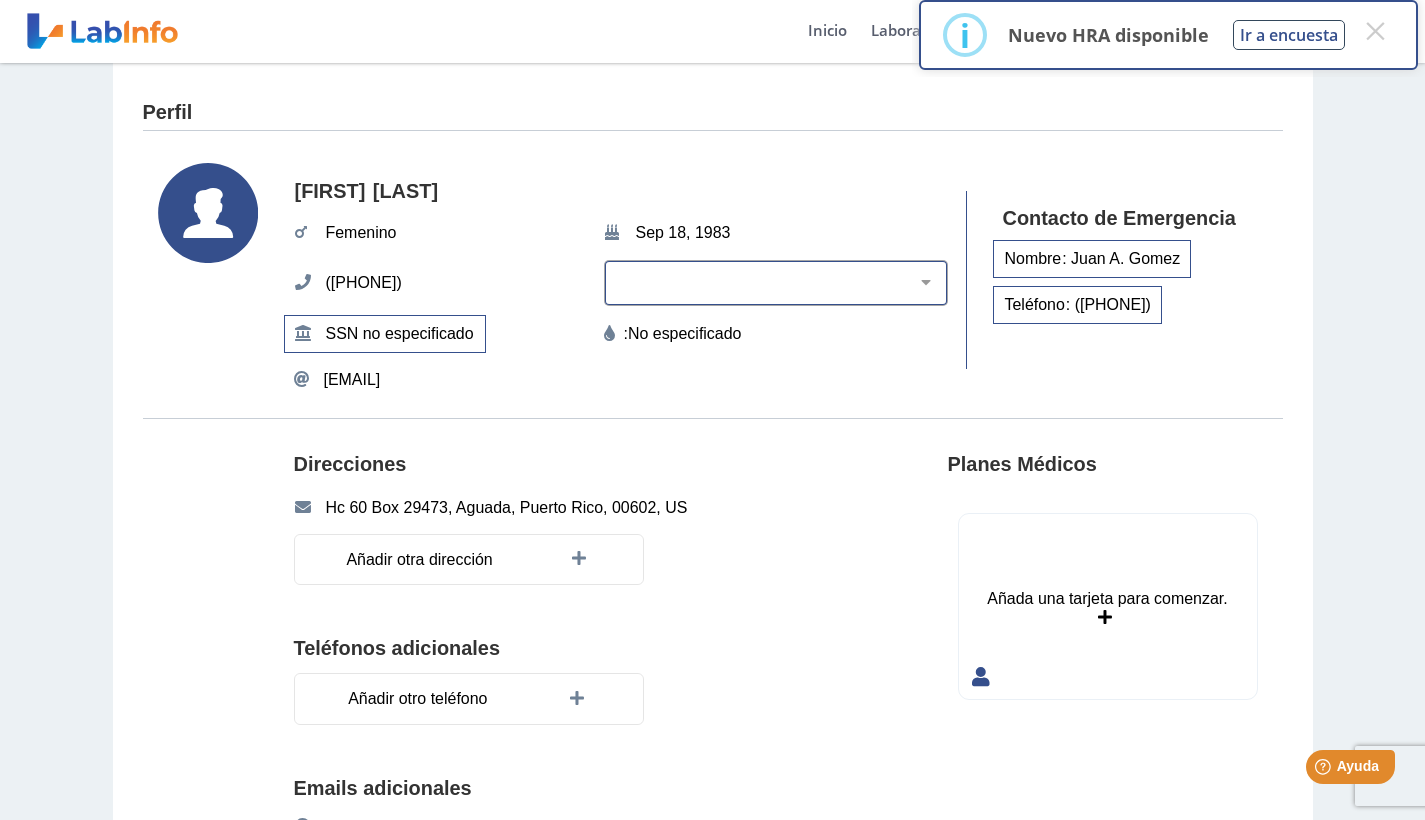 select on "2" 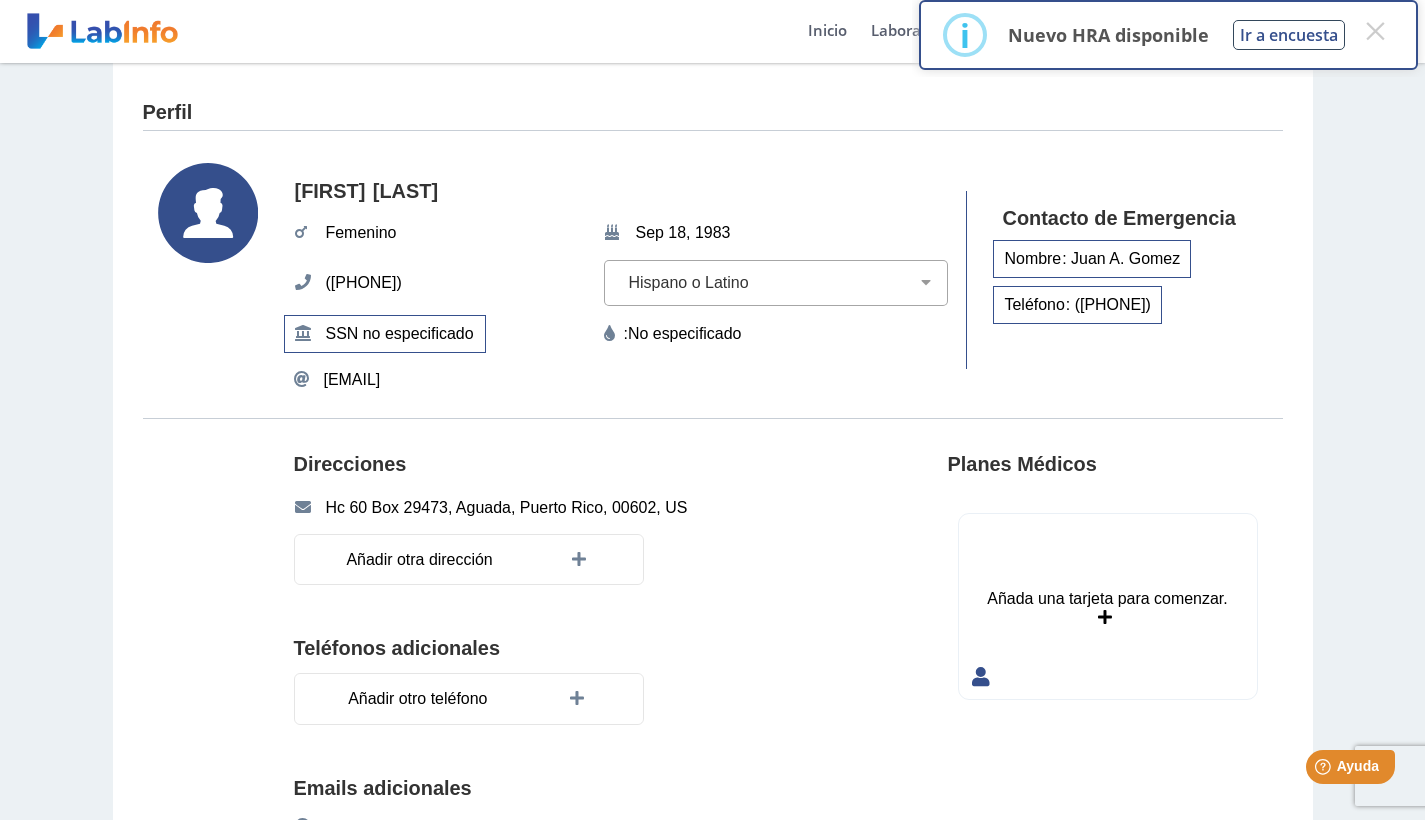 click on "[FIRST] [LAST] Femenino Sep 18, 1983 ([PHONE]) No especificado SSN no especificado :   No especificado  ccp.proposito@example.com" 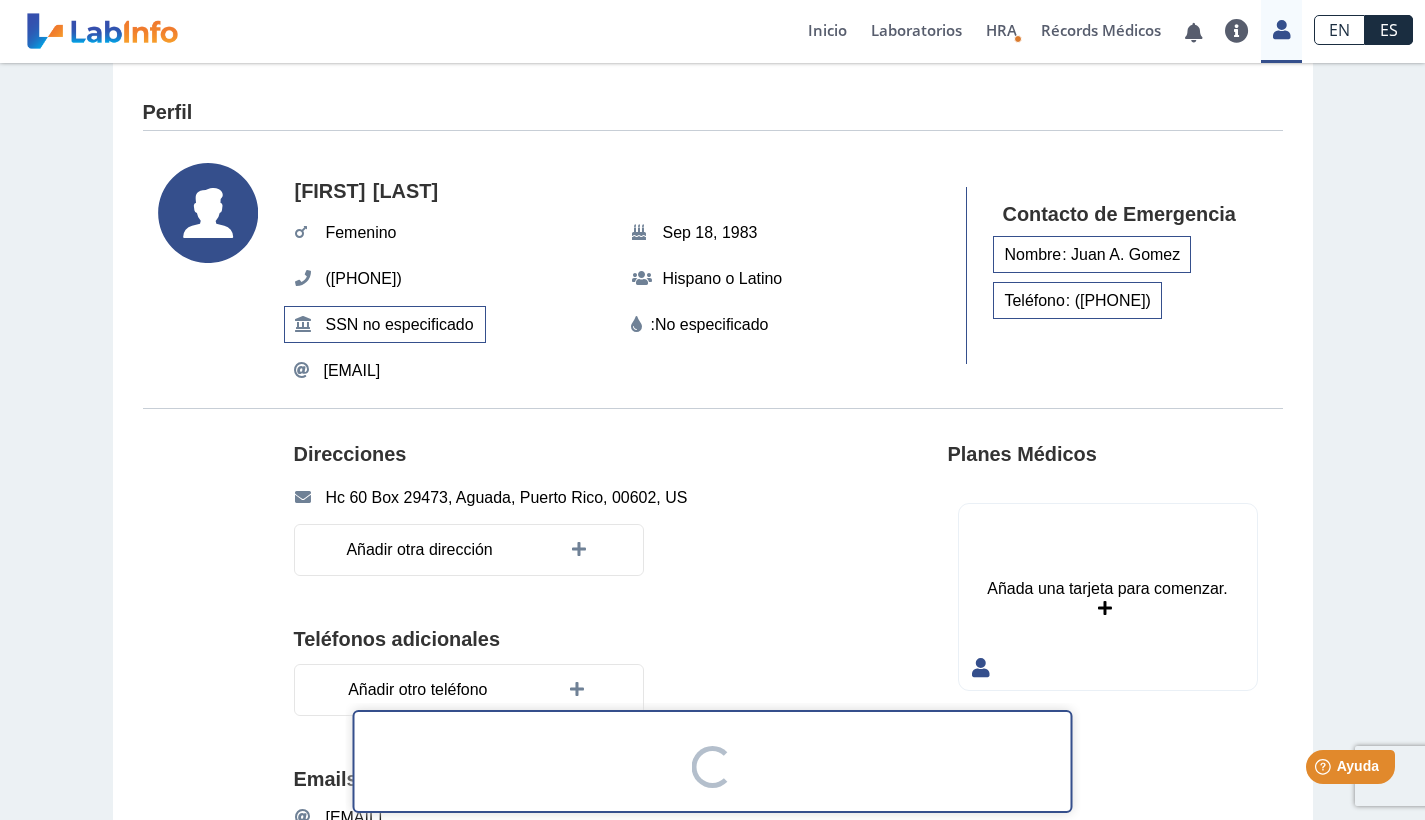 click on "No especificado" 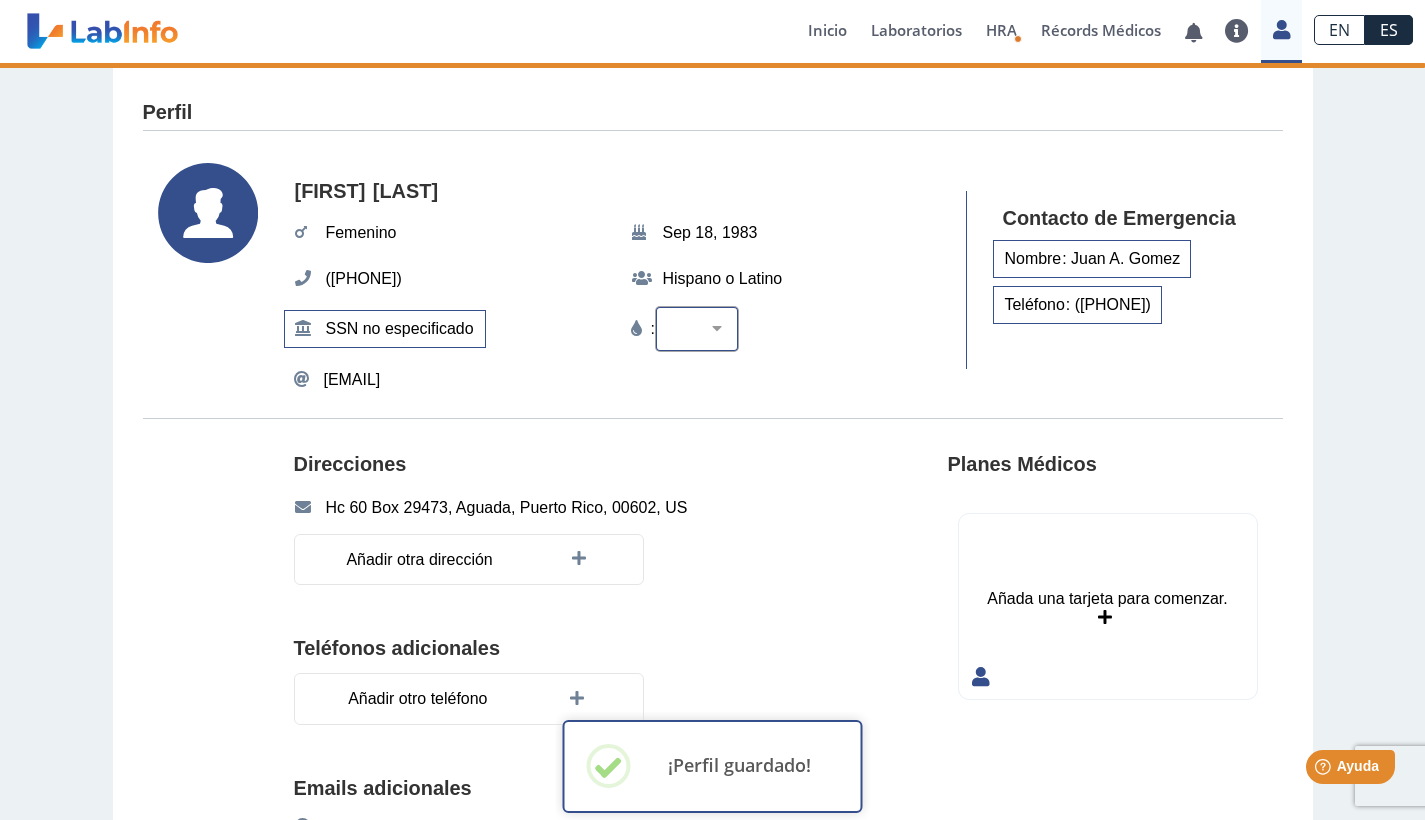 select on "AB+" 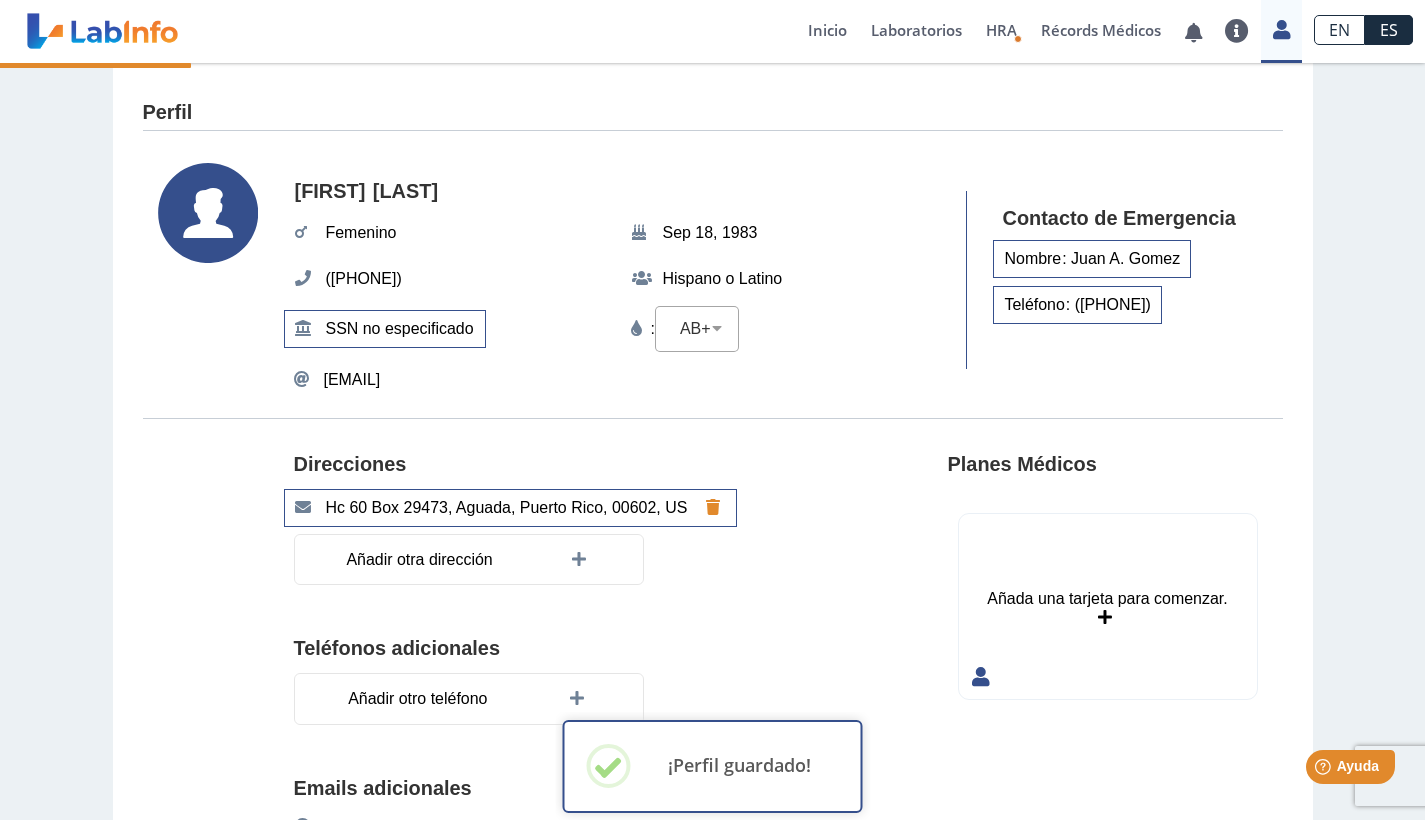 click on "Hc 60 Box 29473, Aguada, Puerto Rico, 00602, US" 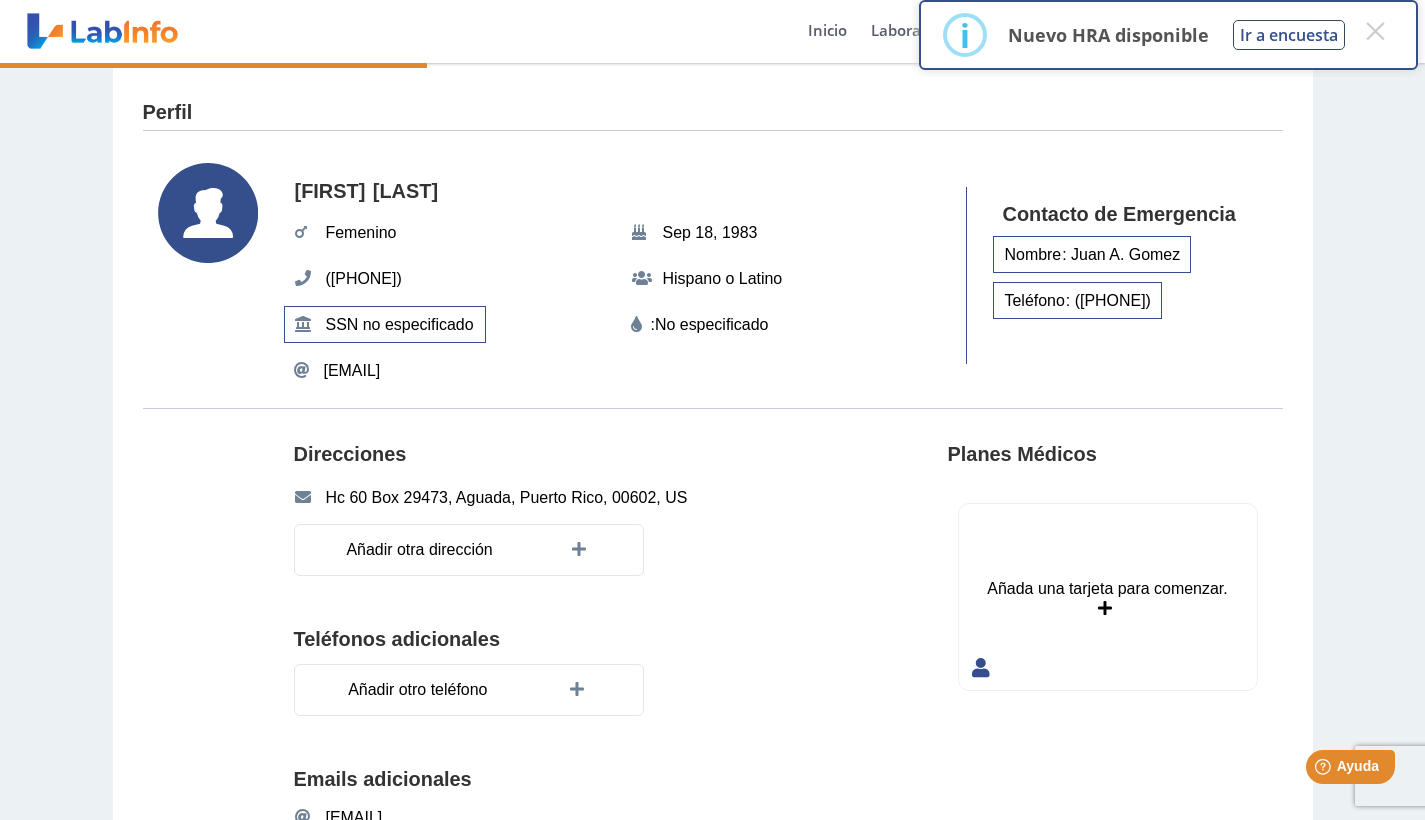 click on "Direcciones Hc 60 Box 29473, Aguada, [STATE], [ZIP], US Añadir otra dirección Teléfonos adicionales Añadir otro teléfono Emails adicionales lourdesgonzalez575@gmail.com Añadir otro email Planes Médicos Añada una tarjeta para comenzar. Añada una tarjeta para comenzar." 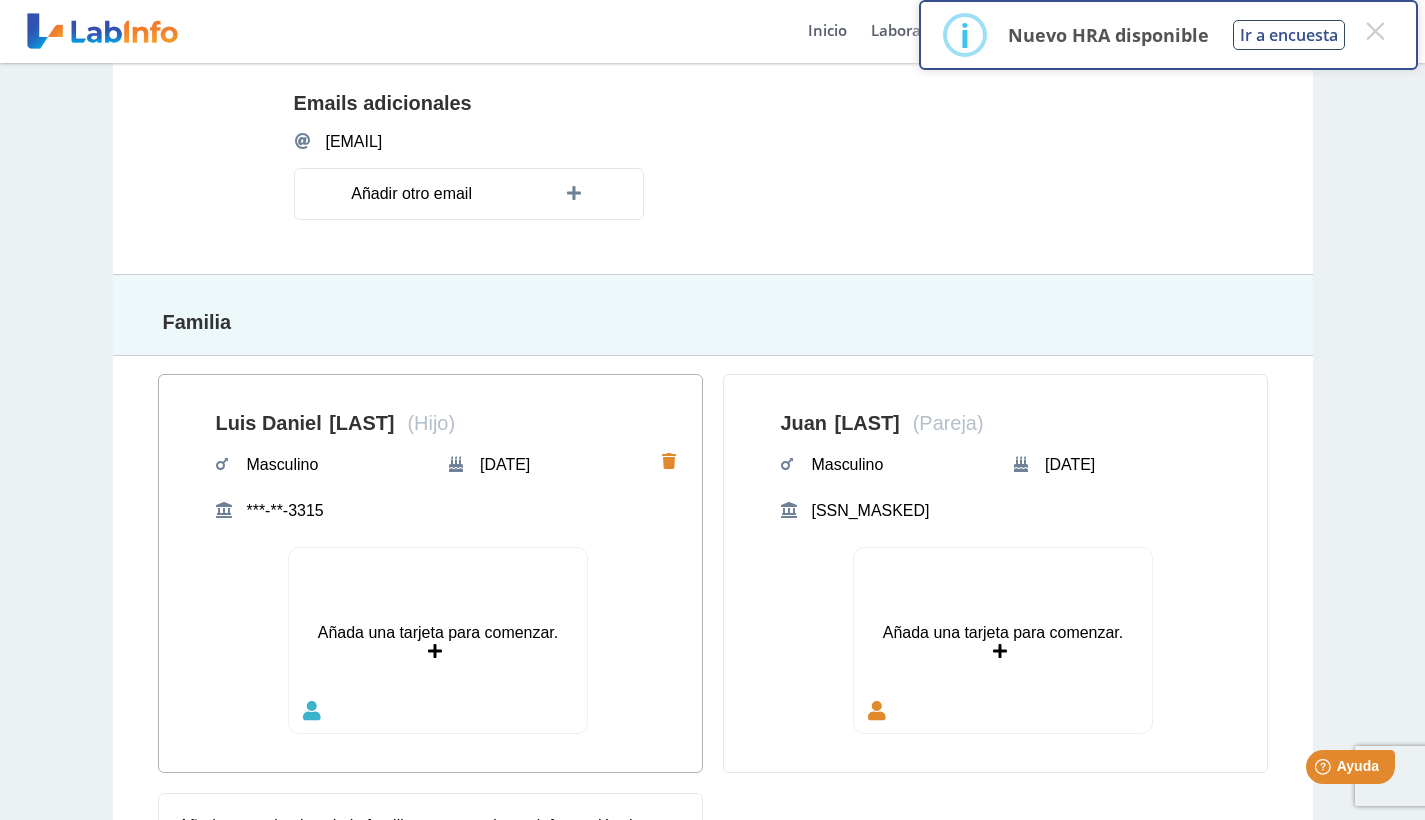 scroll, scrollTop: 824, scrollLeft: 0, axis: vertical 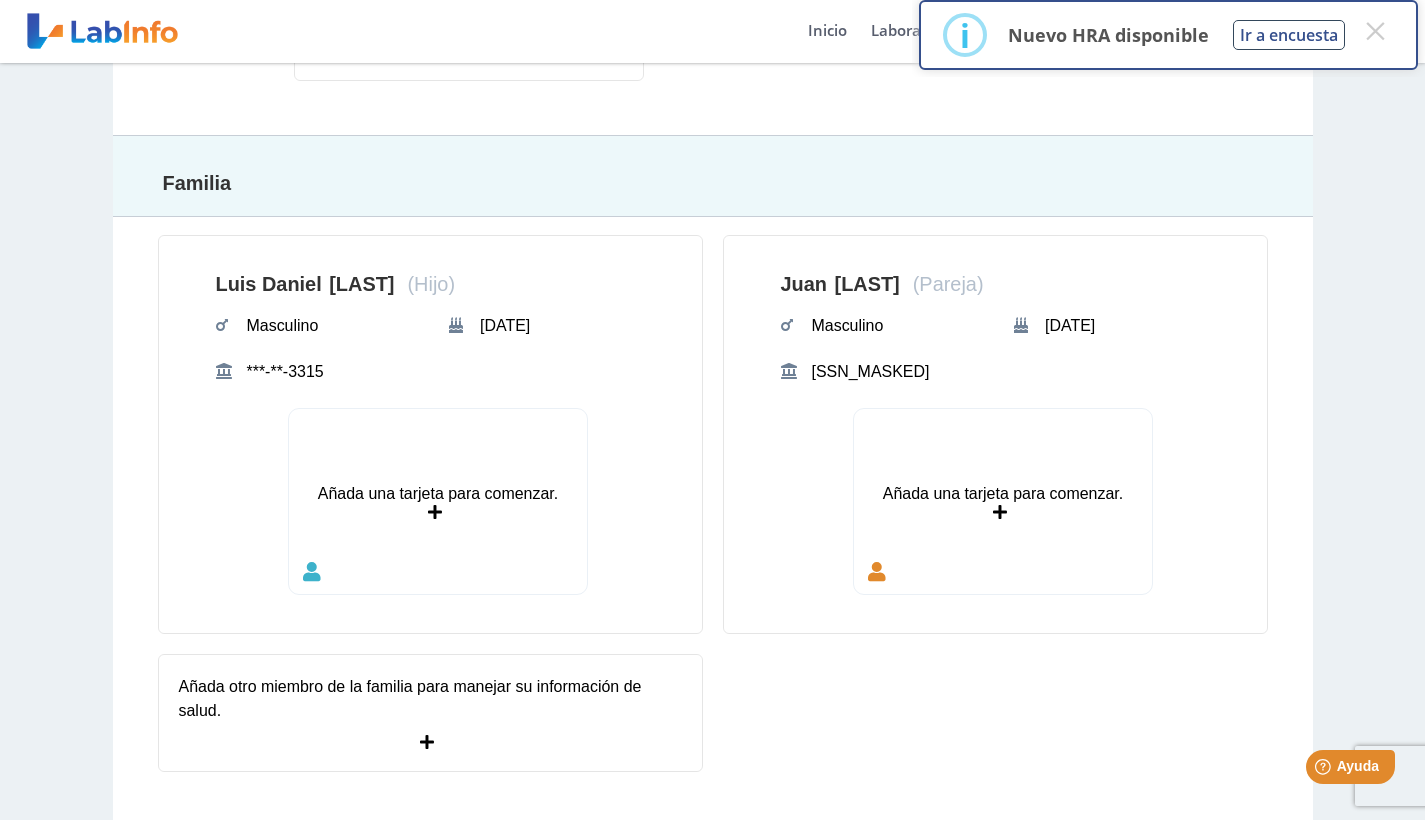 click on "Luis Daniel Gomez (Hijo) Masculino Dec 1, 2022 ***-**-3315 Añada una tarjeta para comenzar. Añada una tarjeta para comenzar. Juan Gomez (Pareja) Masculino Apr 27, 1964 ***-**-1993 Añada una tarjeta para comenzar. Añada una tarjeta para comenzar. Añada otro miembro de la familia para manejar su información de salud." 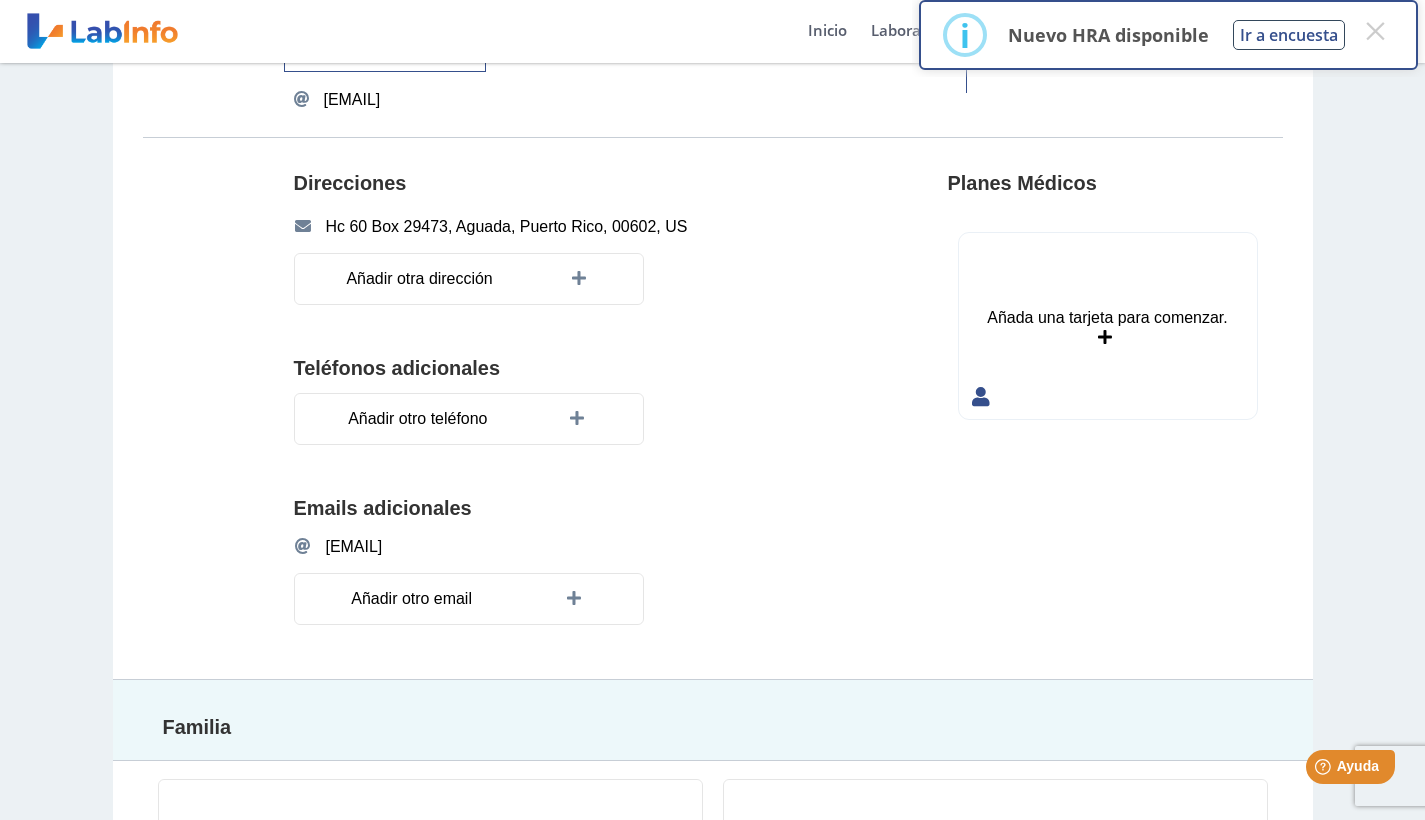 scroll, scrollTop: 0, scrollLeft: 0, axis: both 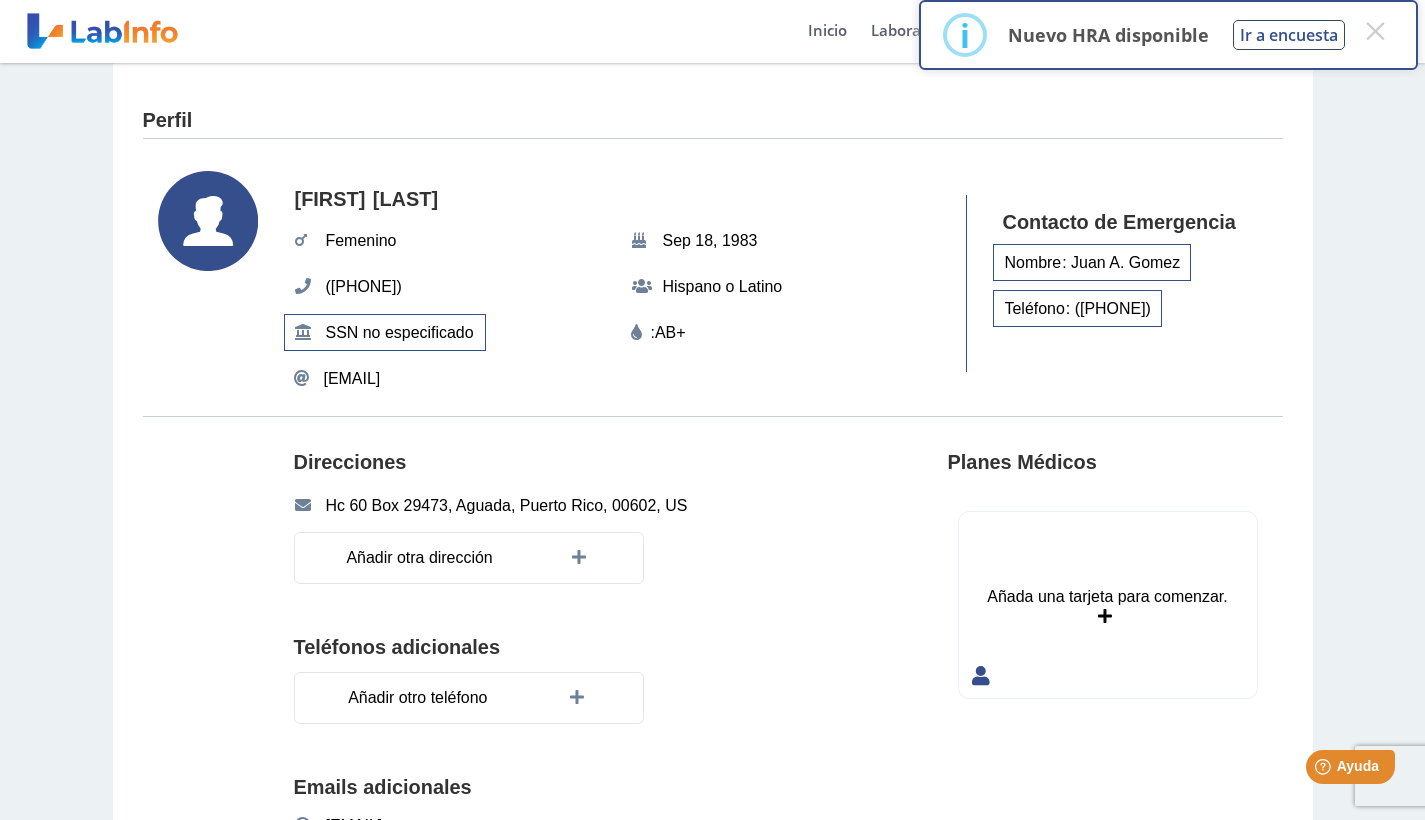 click 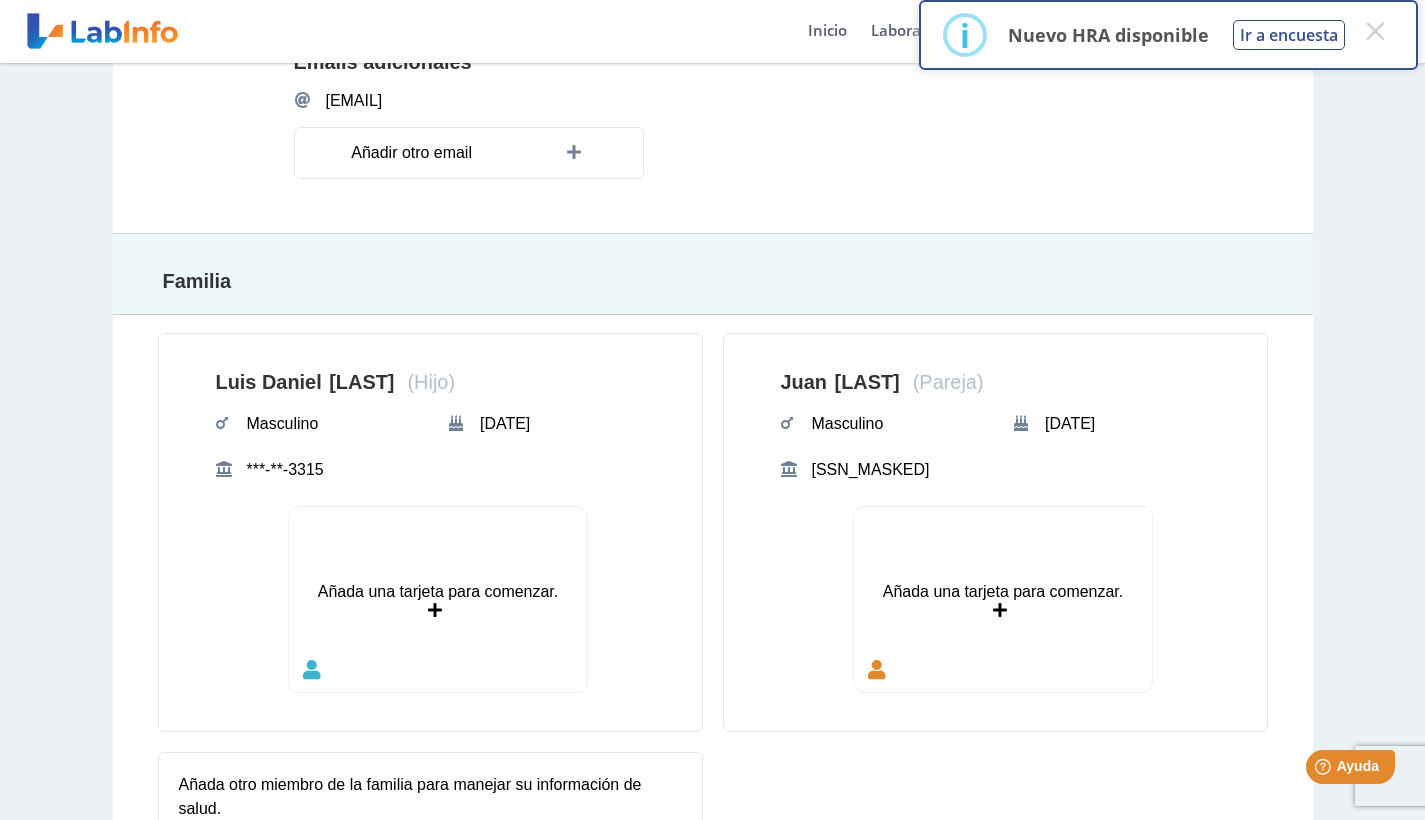 scroll, scrollTop: 824, scrollLeft: 0, axis: vertical 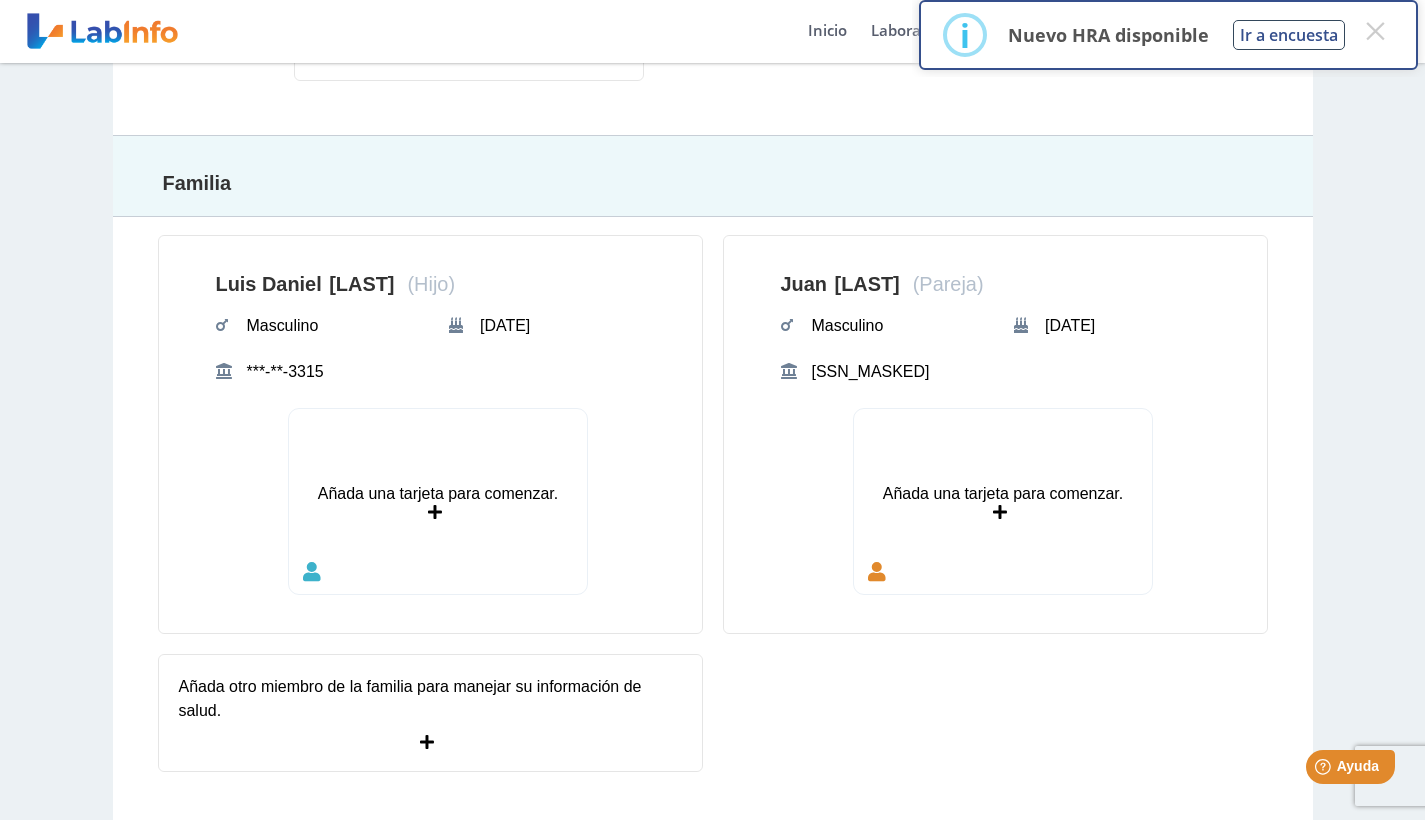 click on "i Nuevo HRA disponible Ir a encuesta ×" at bounding box center (1168, 35) 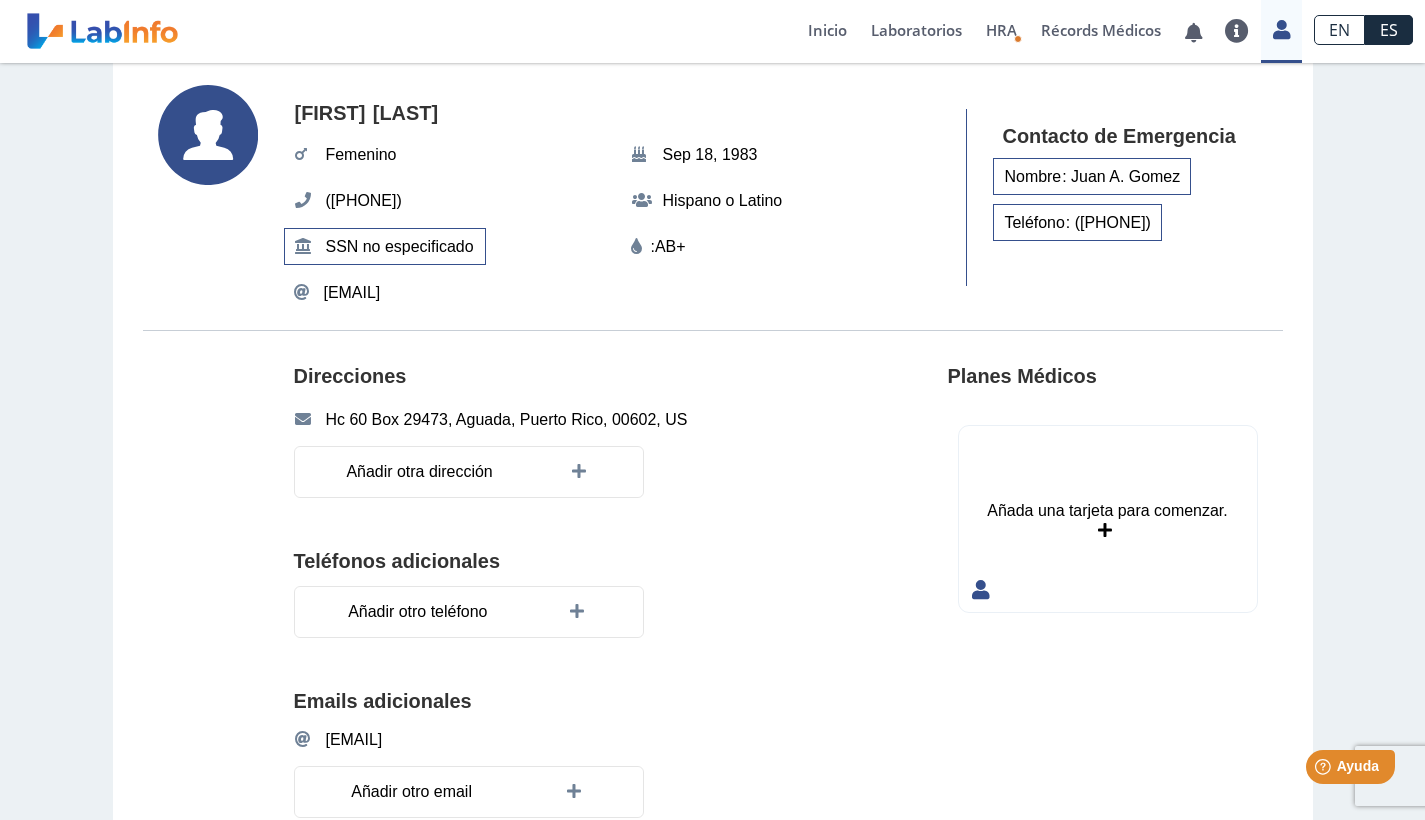 scroll, scrollTop: 82, scrollLeft: 0, axis: vertical 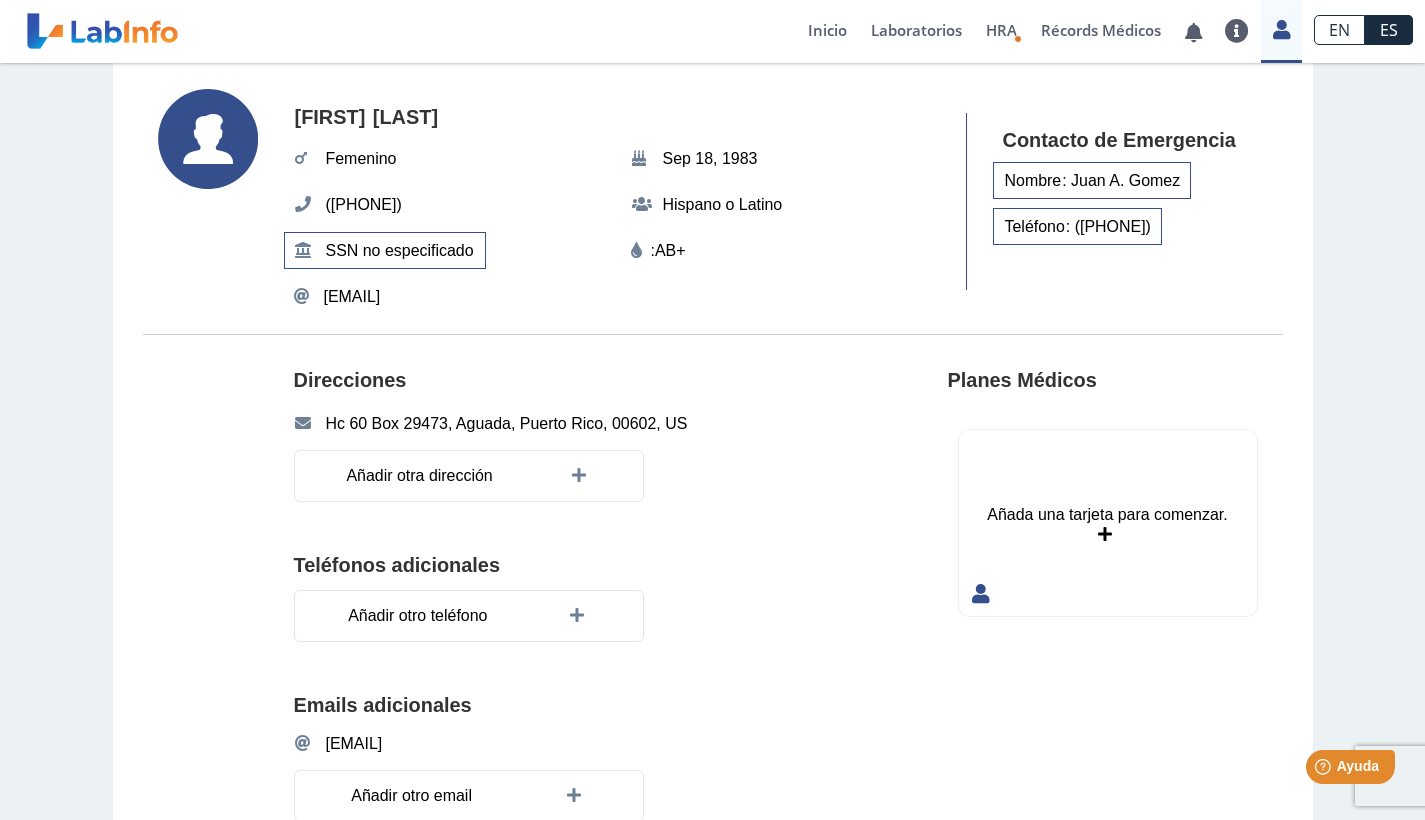 click 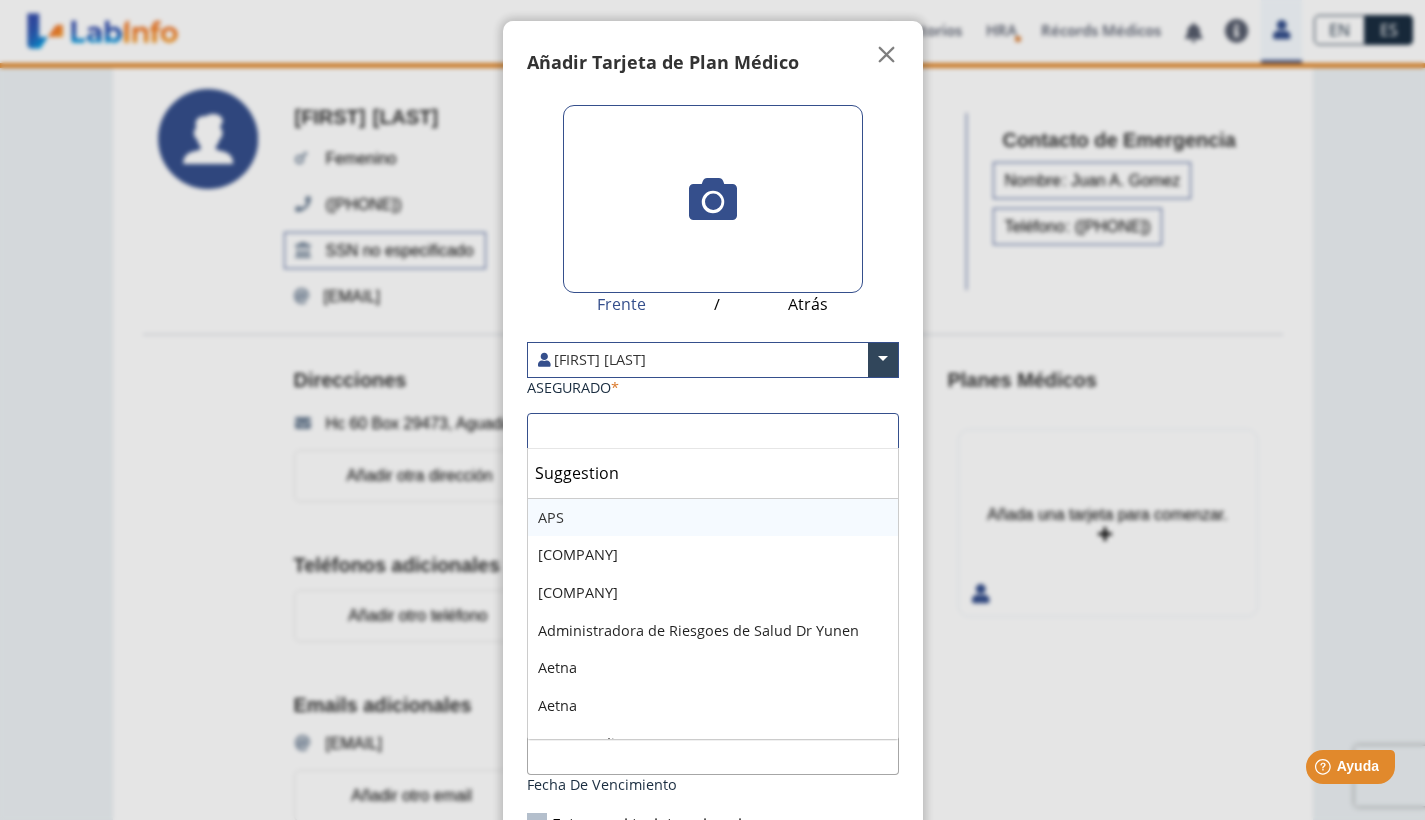 click at bounding box center [713, 431] 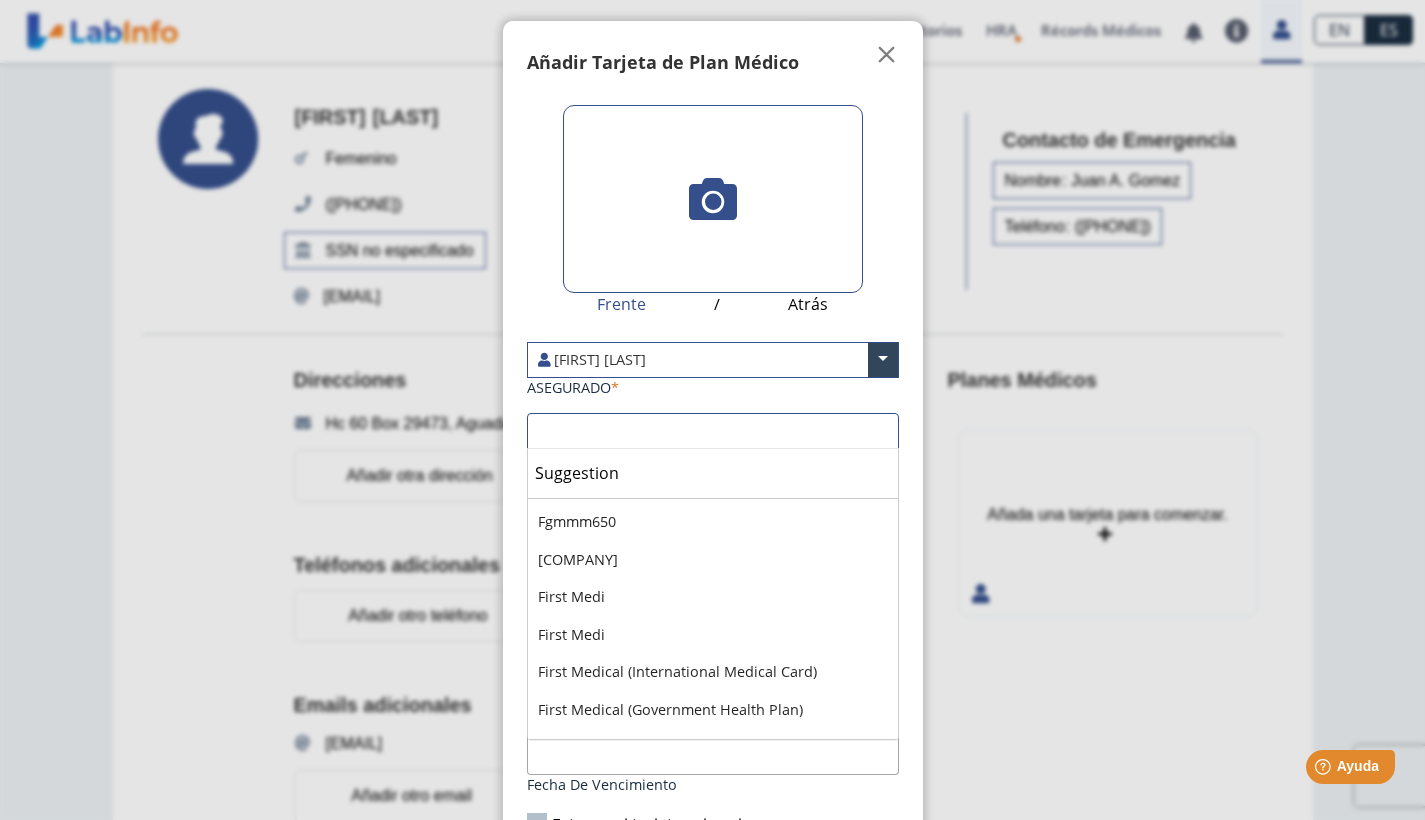 scroll, scrollTop: 2034, scrollLeft: 0, axis: vertical 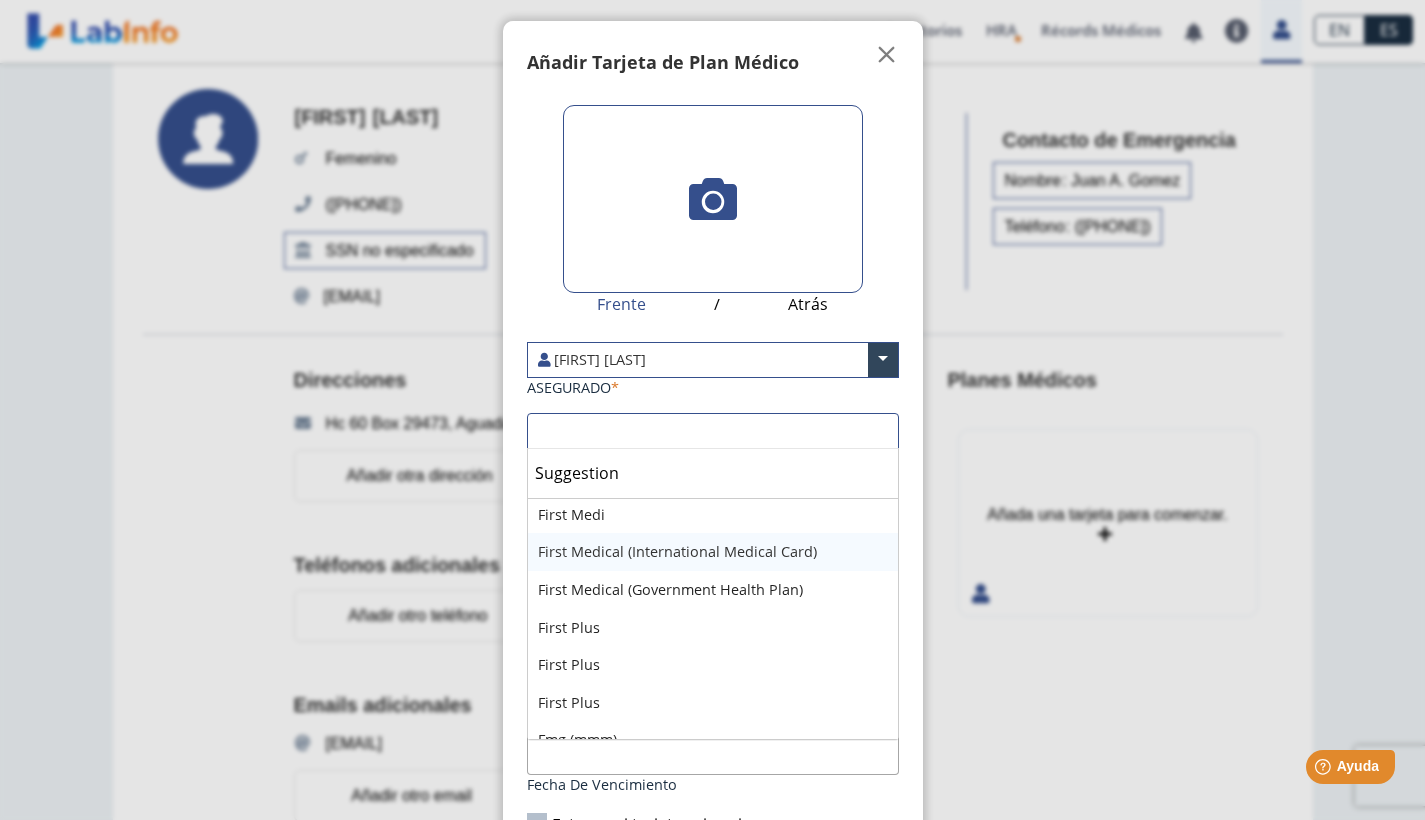 click on "First Medical  (International Medical Card)" at bounding box center (713, 552) 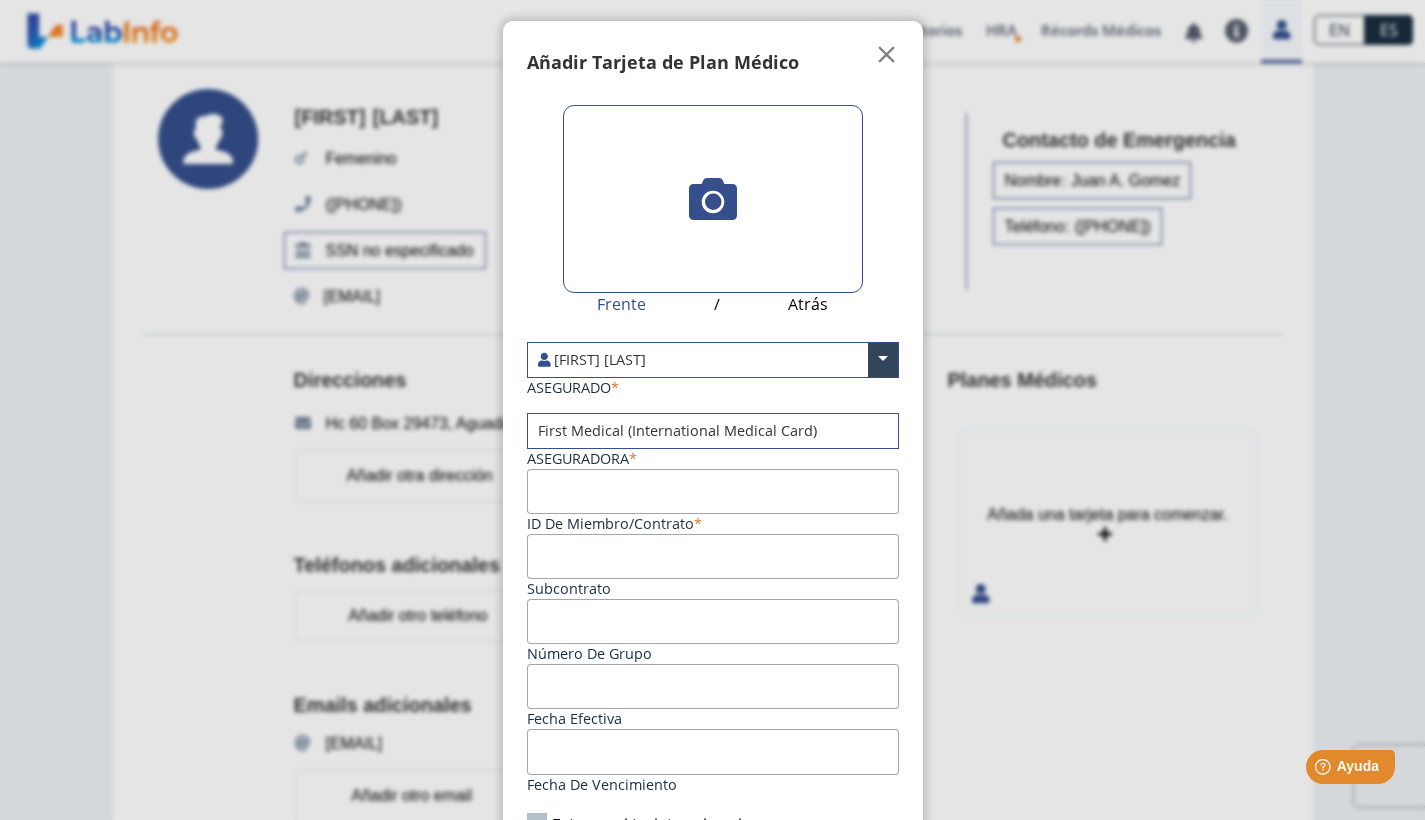 click on "ID de Miembro/Contrato" at bounding box center [713, 491] 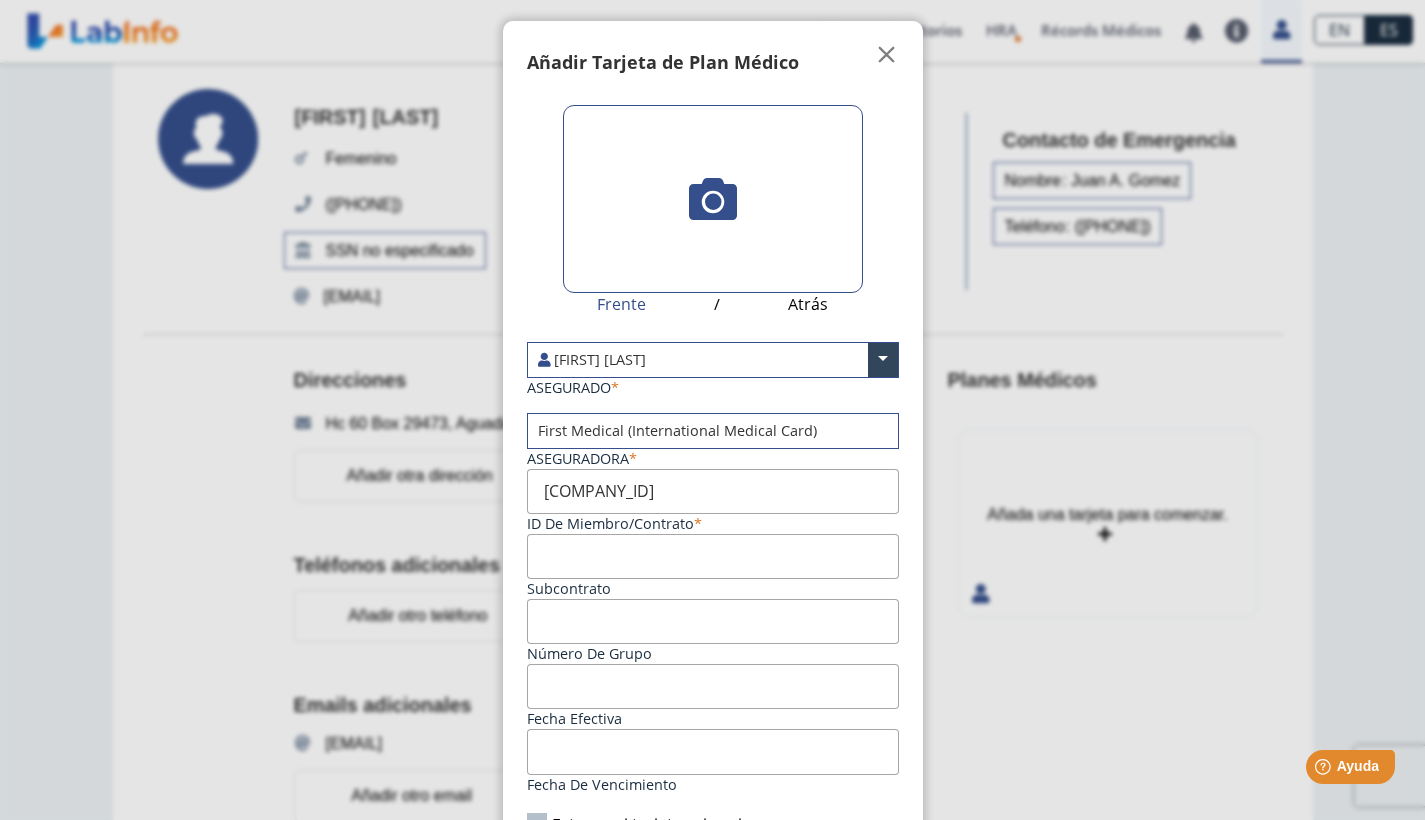 type on "[COMPANY_ID]" 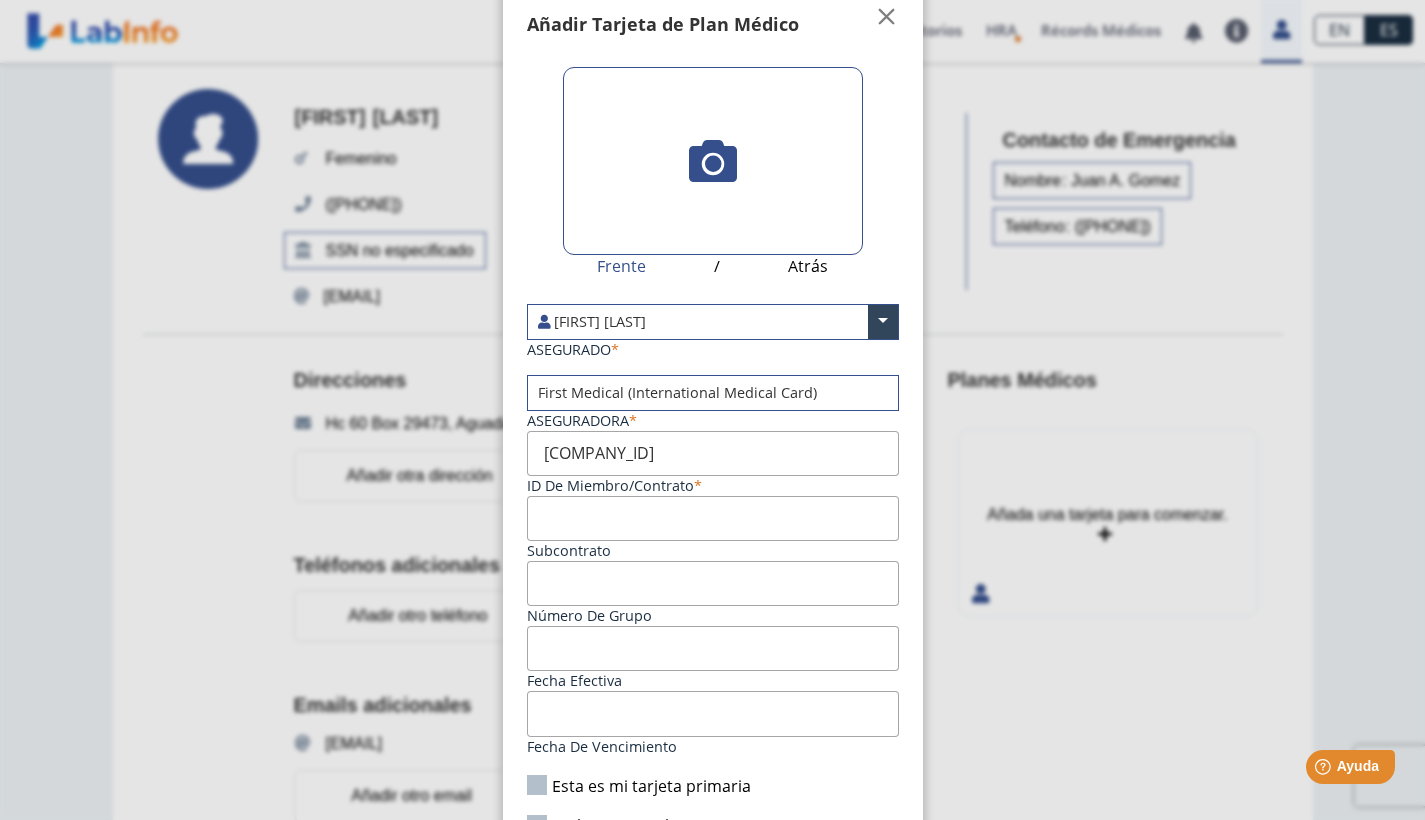 scroll, scrollTop: 67, scrollLeft: 0, axis: vertical 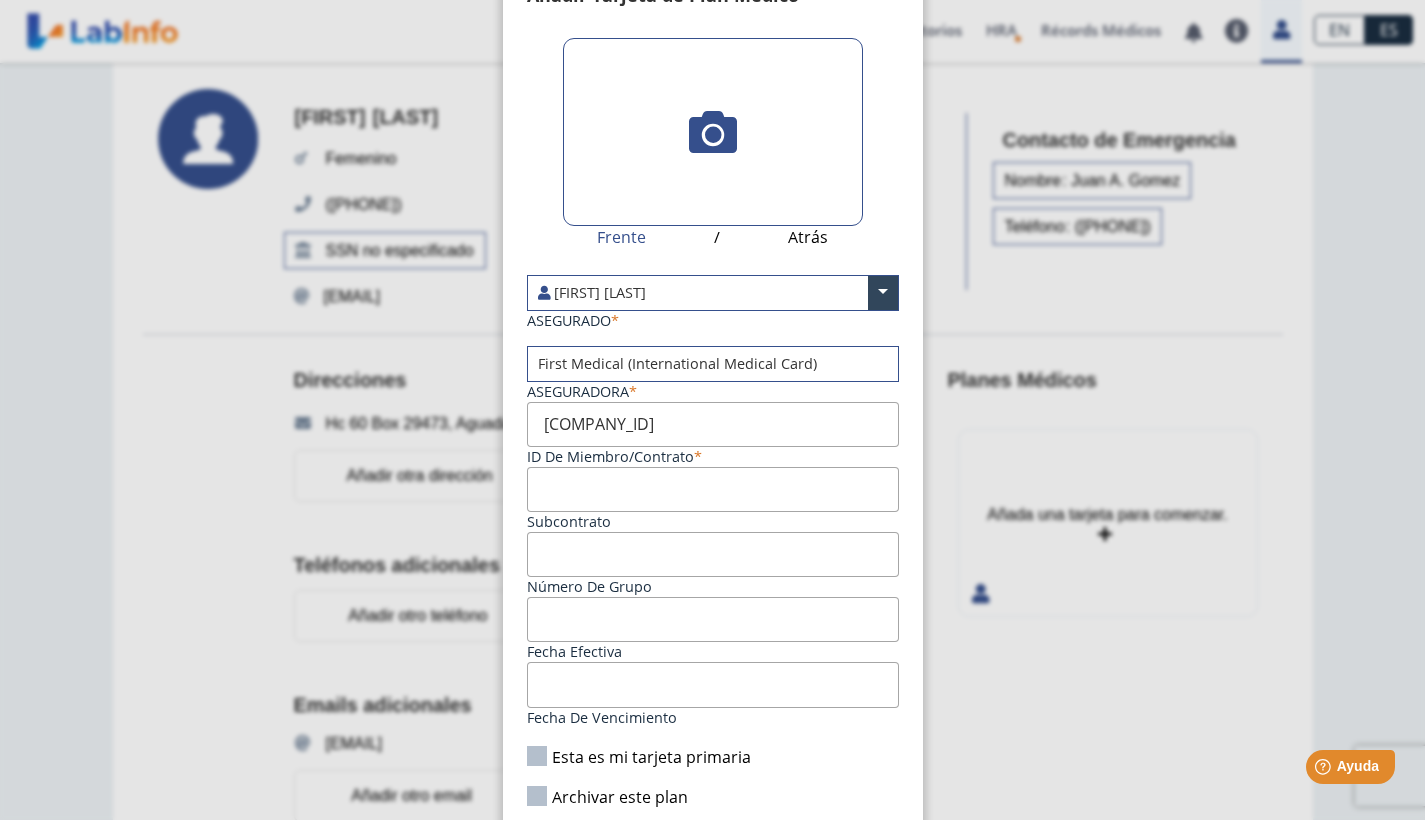 click at bounding box center (713, 364) 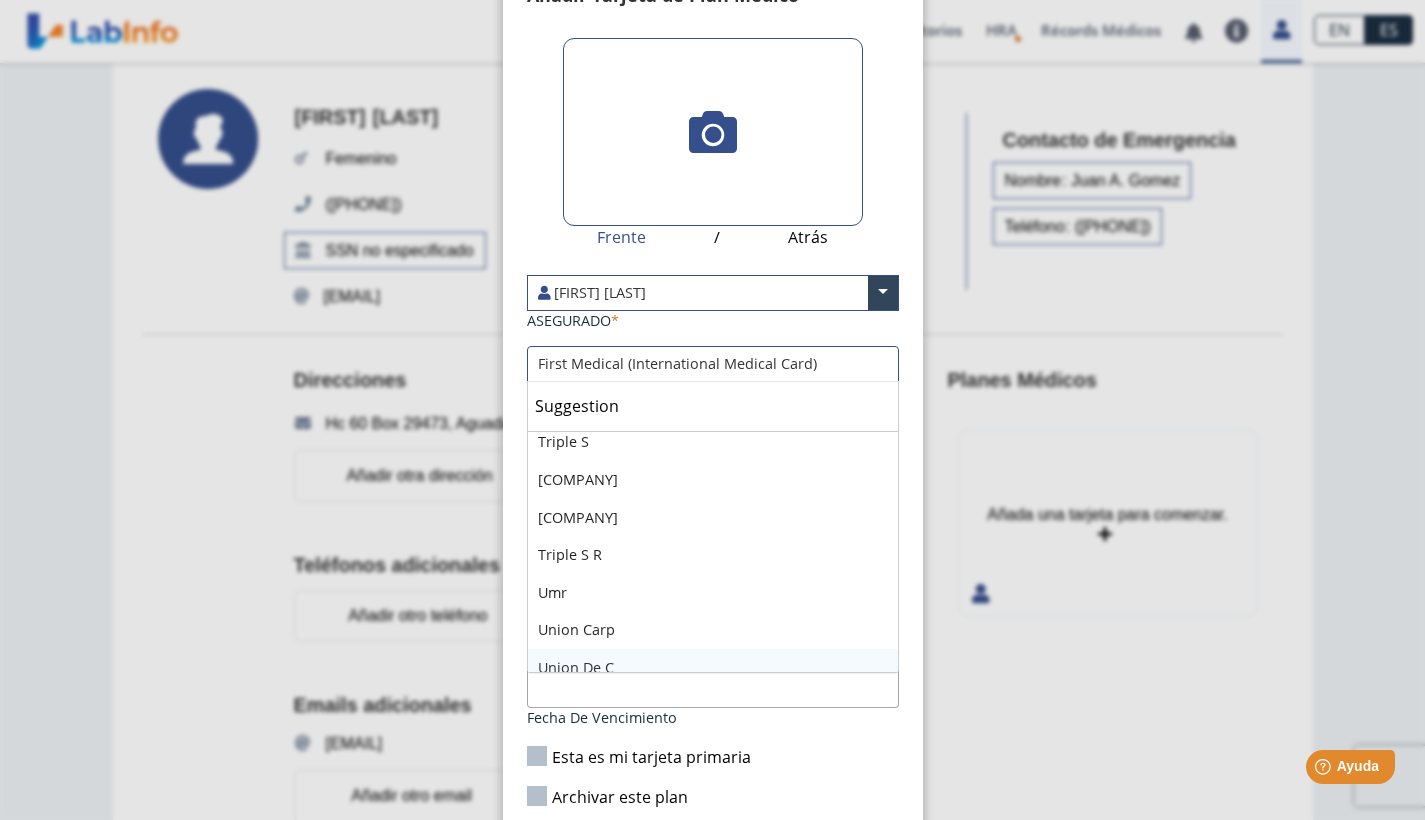 scroll, scrollTop: 5828, scrollLeft: 0, axis: vertical 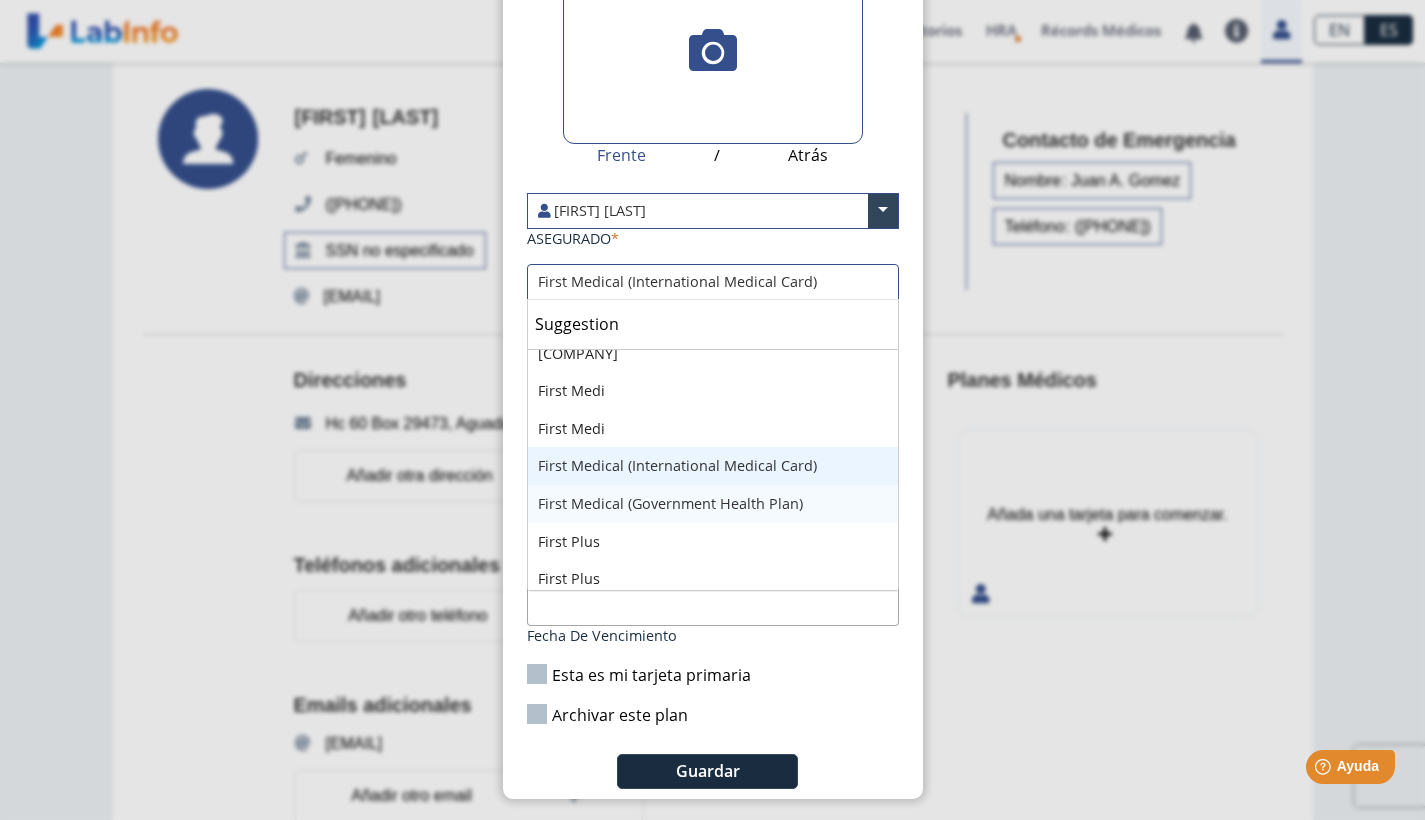 click on "First Medical (Government Health Plan)" at bounding box center (713, 504) 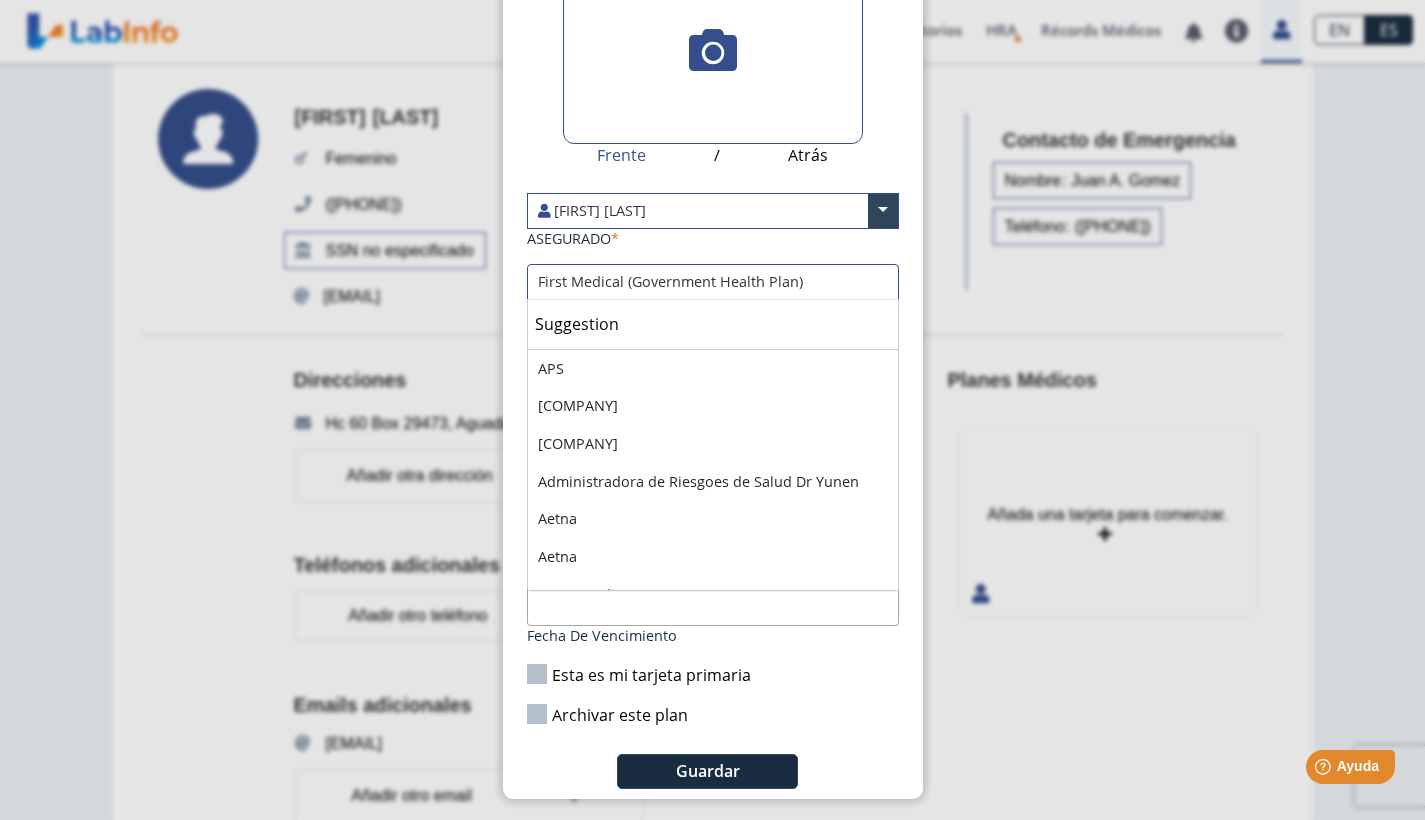 click at bounding box center (713, 282) 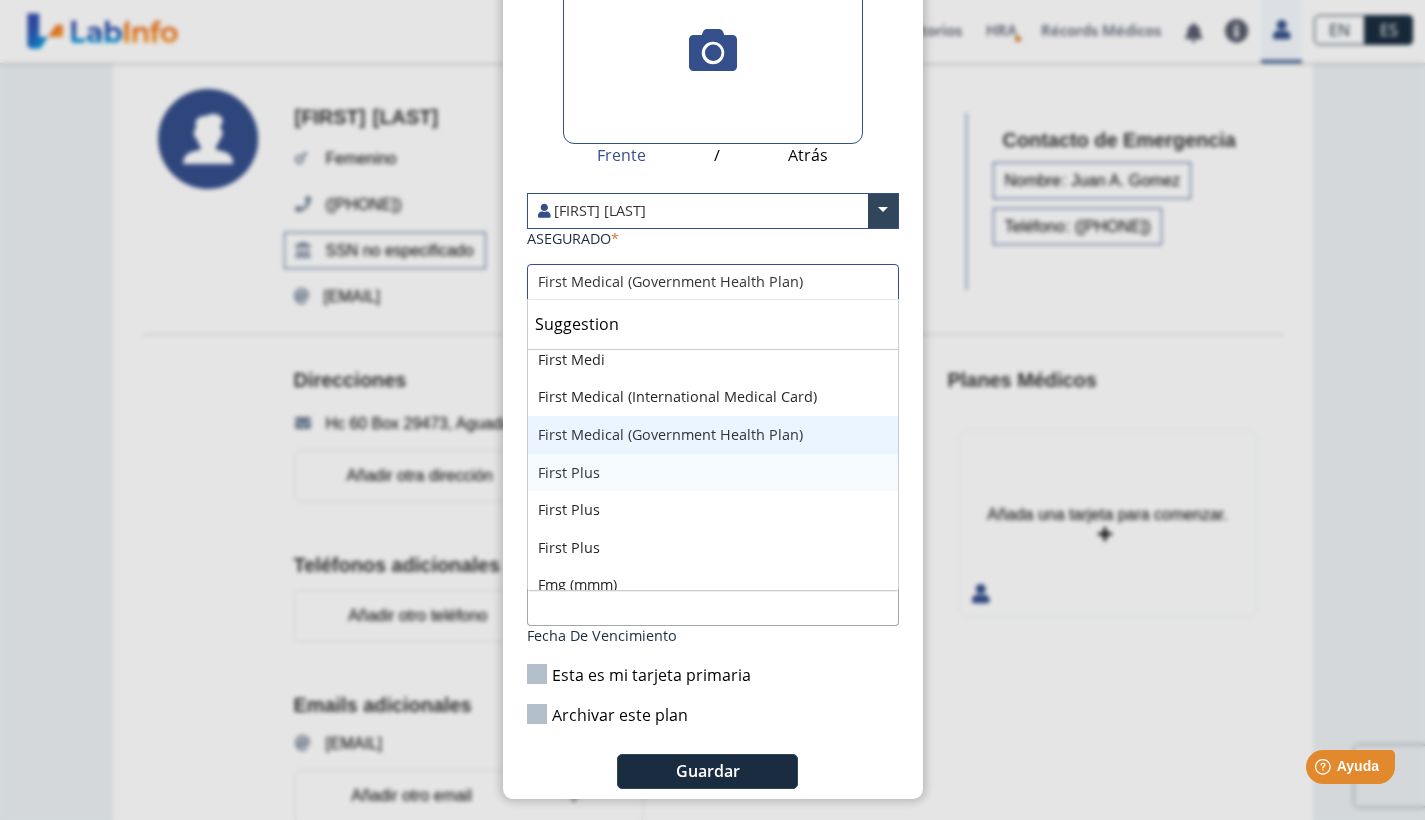scroll, scrollTop: 1974, scrollLeft: 0, axis: vertical 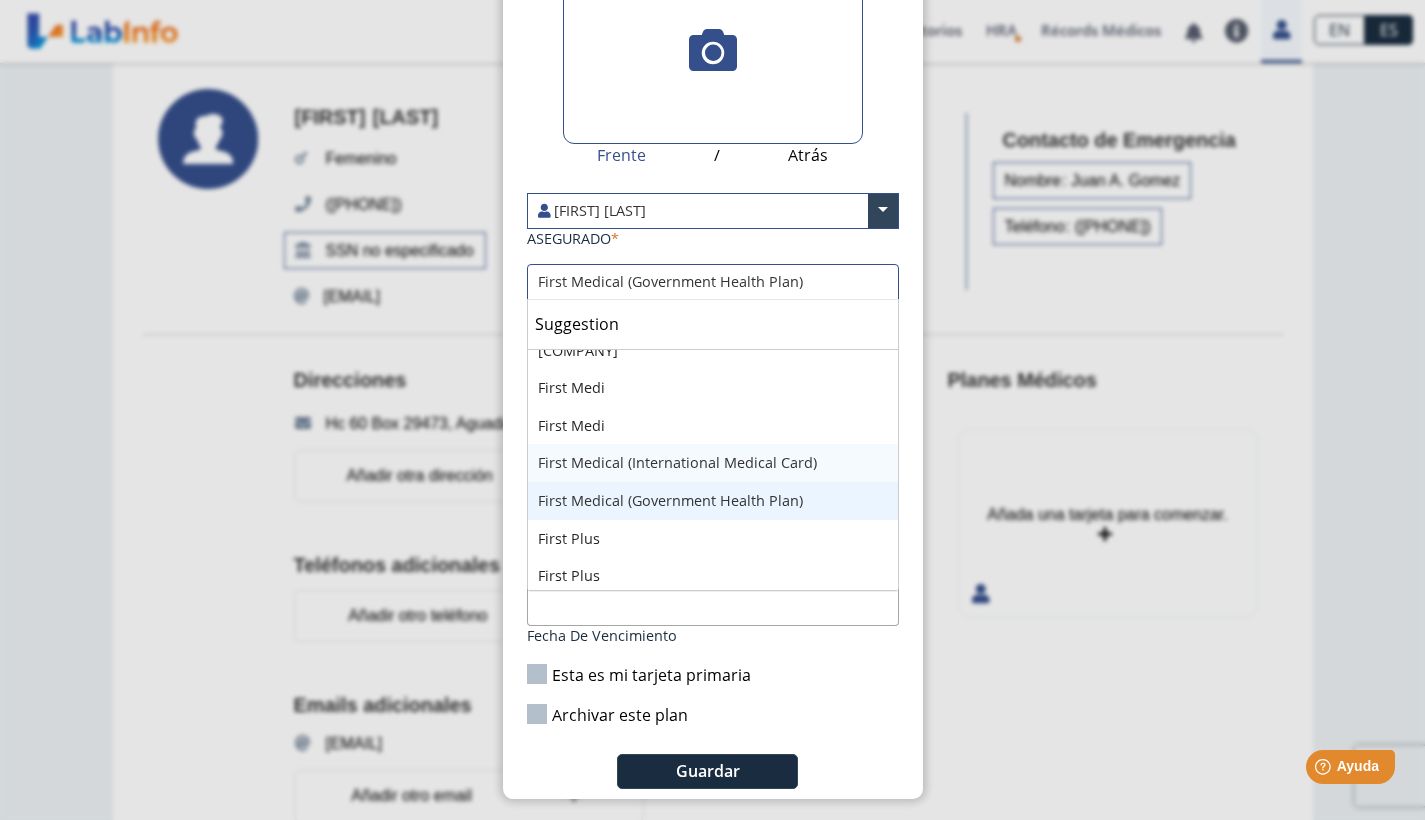 click on "First Medical  (International Medical Card)" at bounding box center (713, 463) 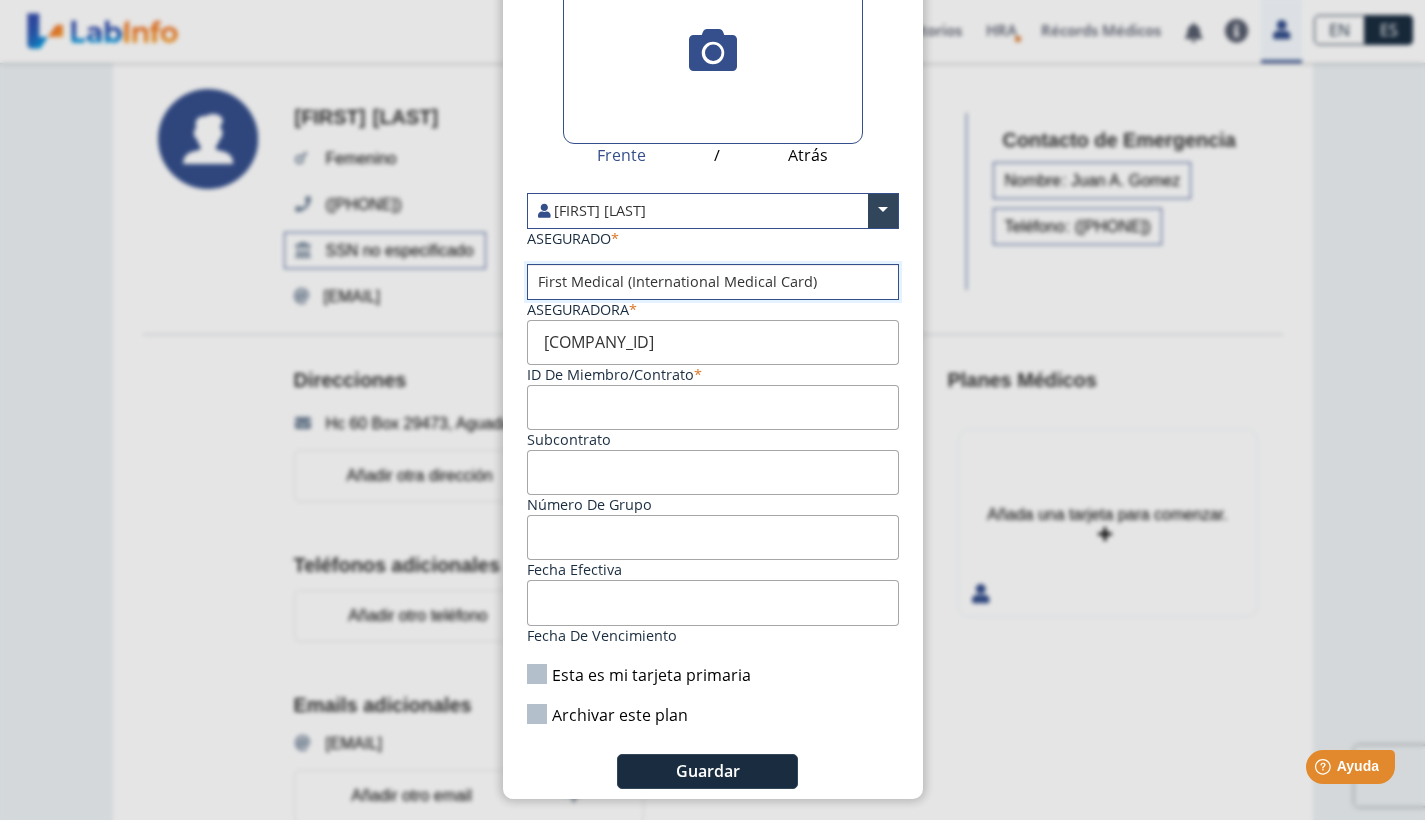 click at bounding box center [713, 282] 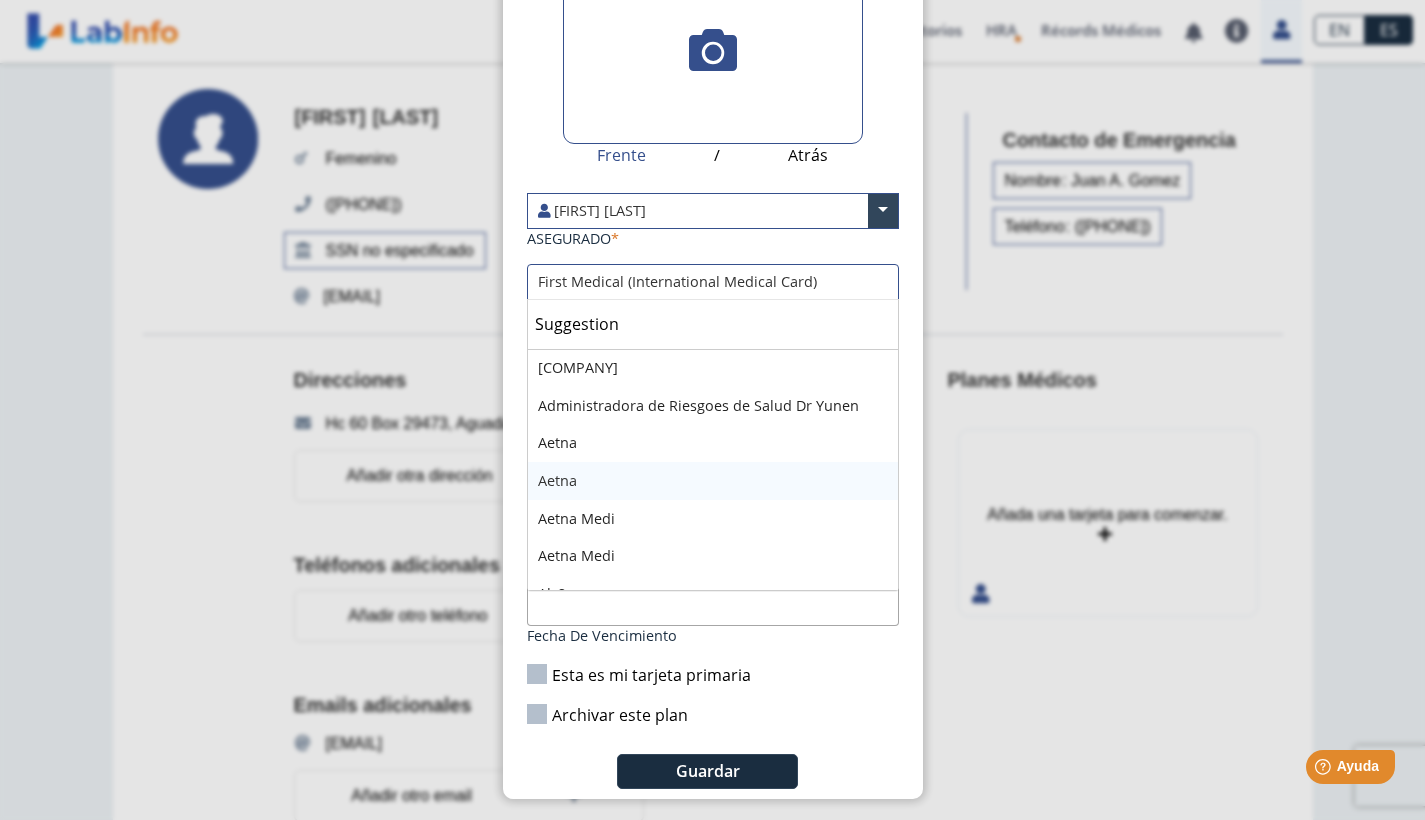 scroll, scrollTop: 0, scrollLeft: 0, axis: both 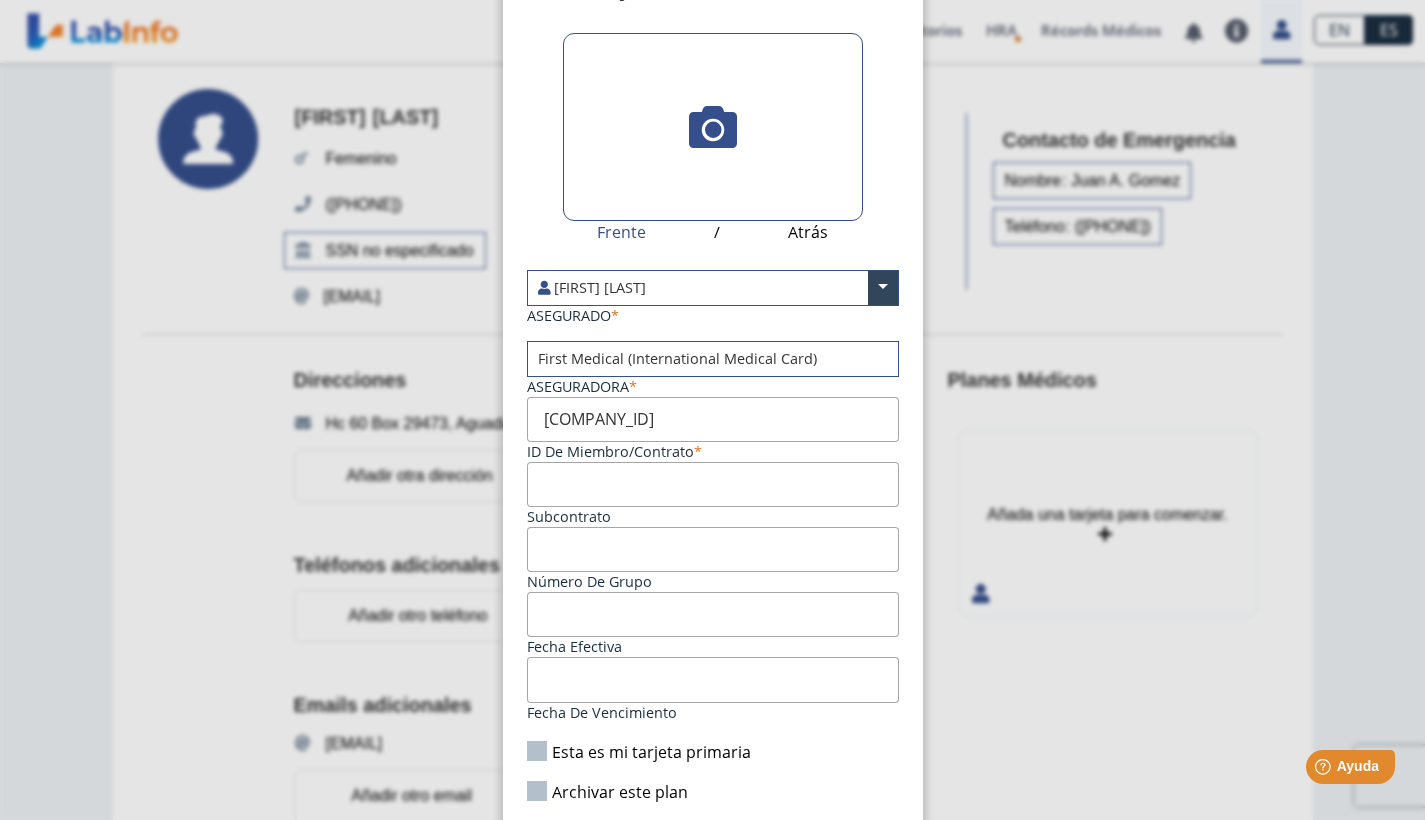 click on "Subcontrato" at bounding box center (713, 484) 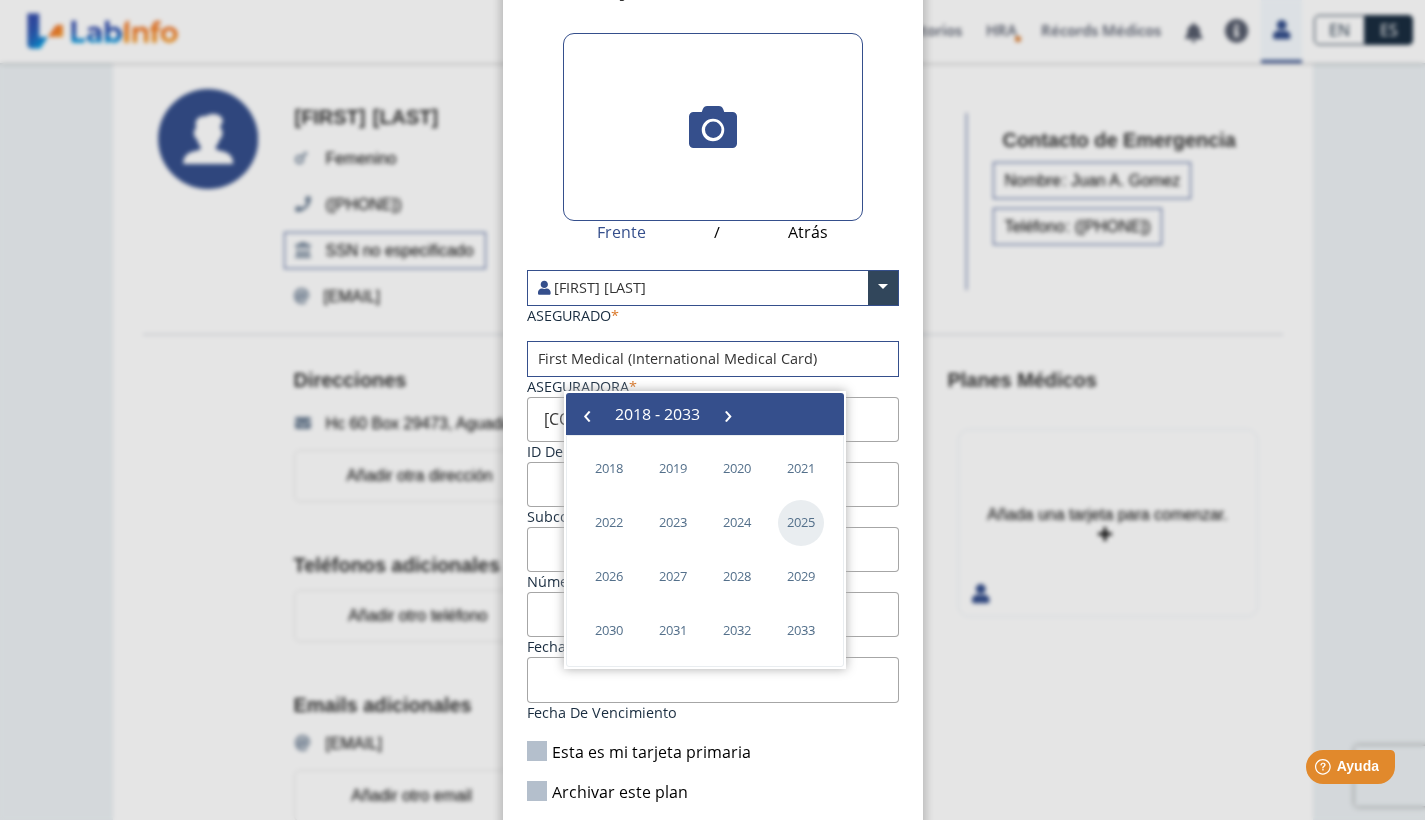 click on "2025" 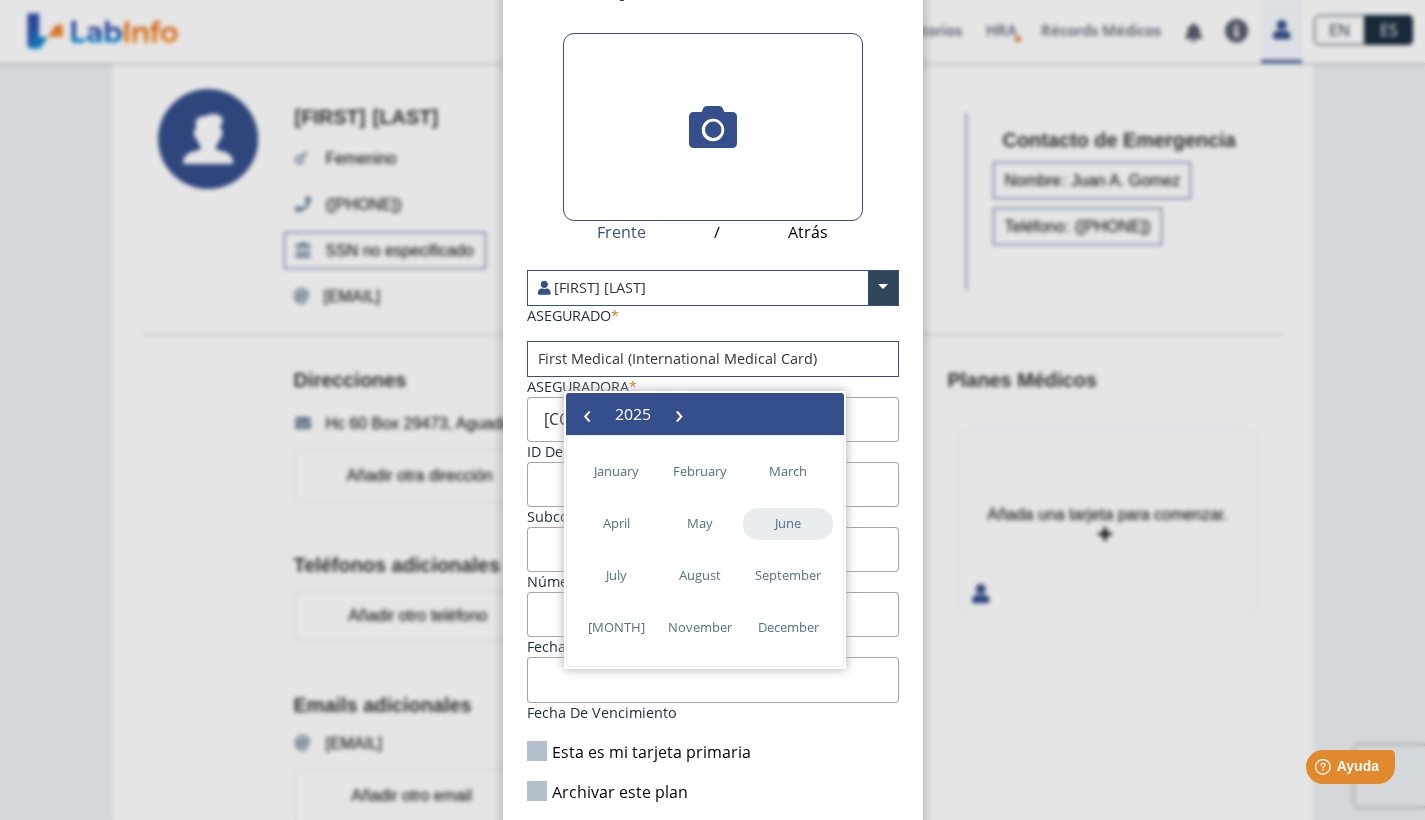 click on "June" 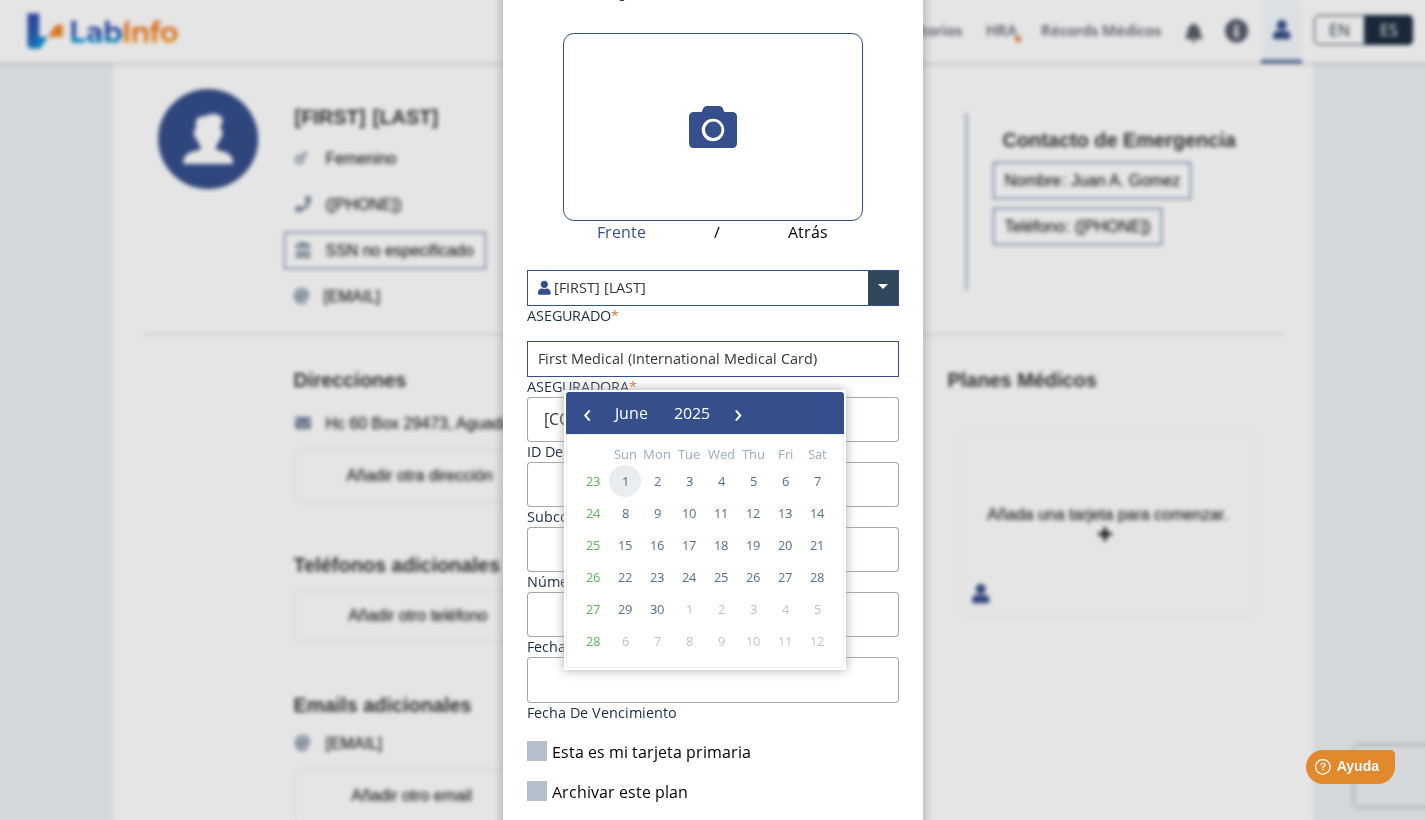 click on "1" 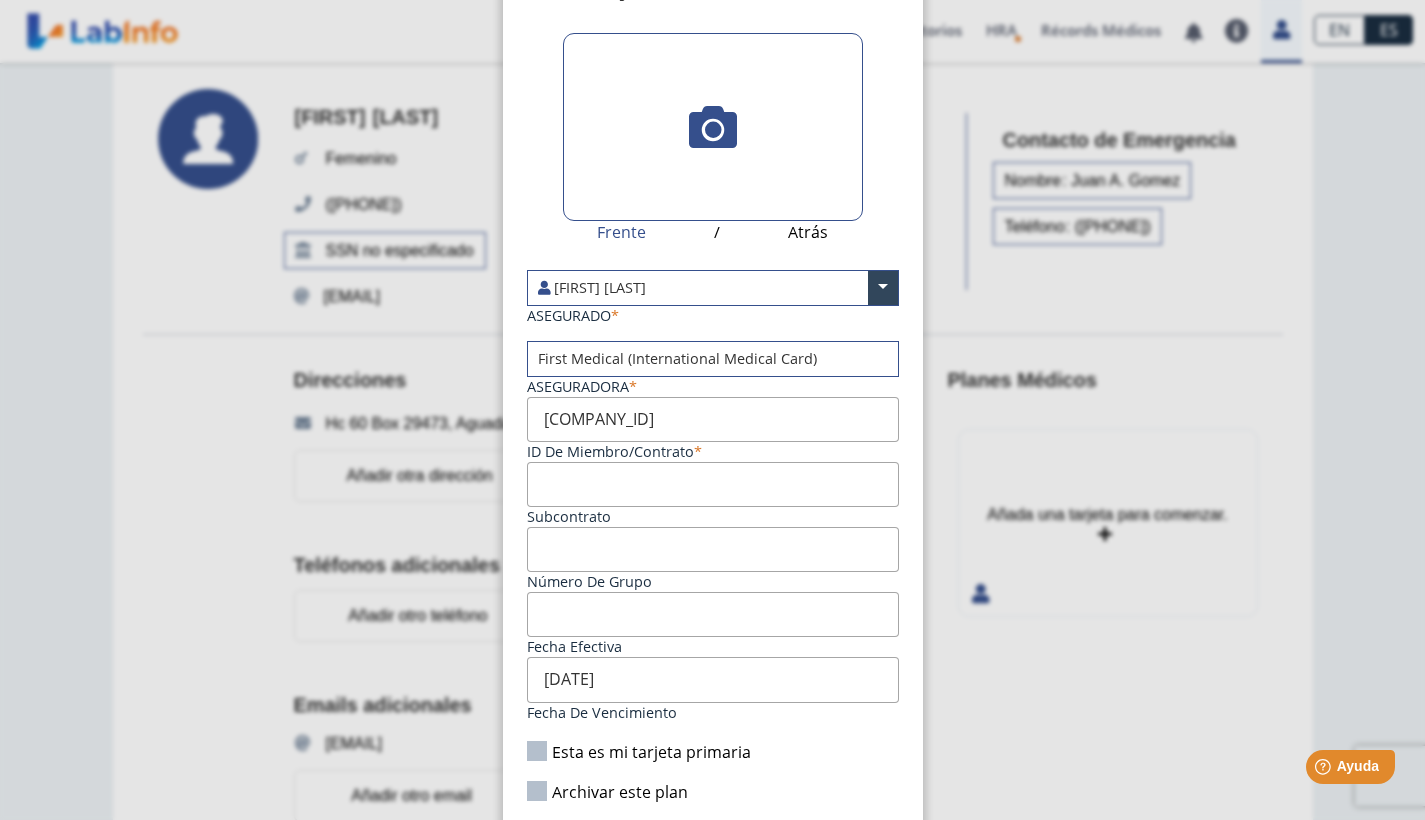 click on "Fecha efectiva" at bounding box center [713, 614] 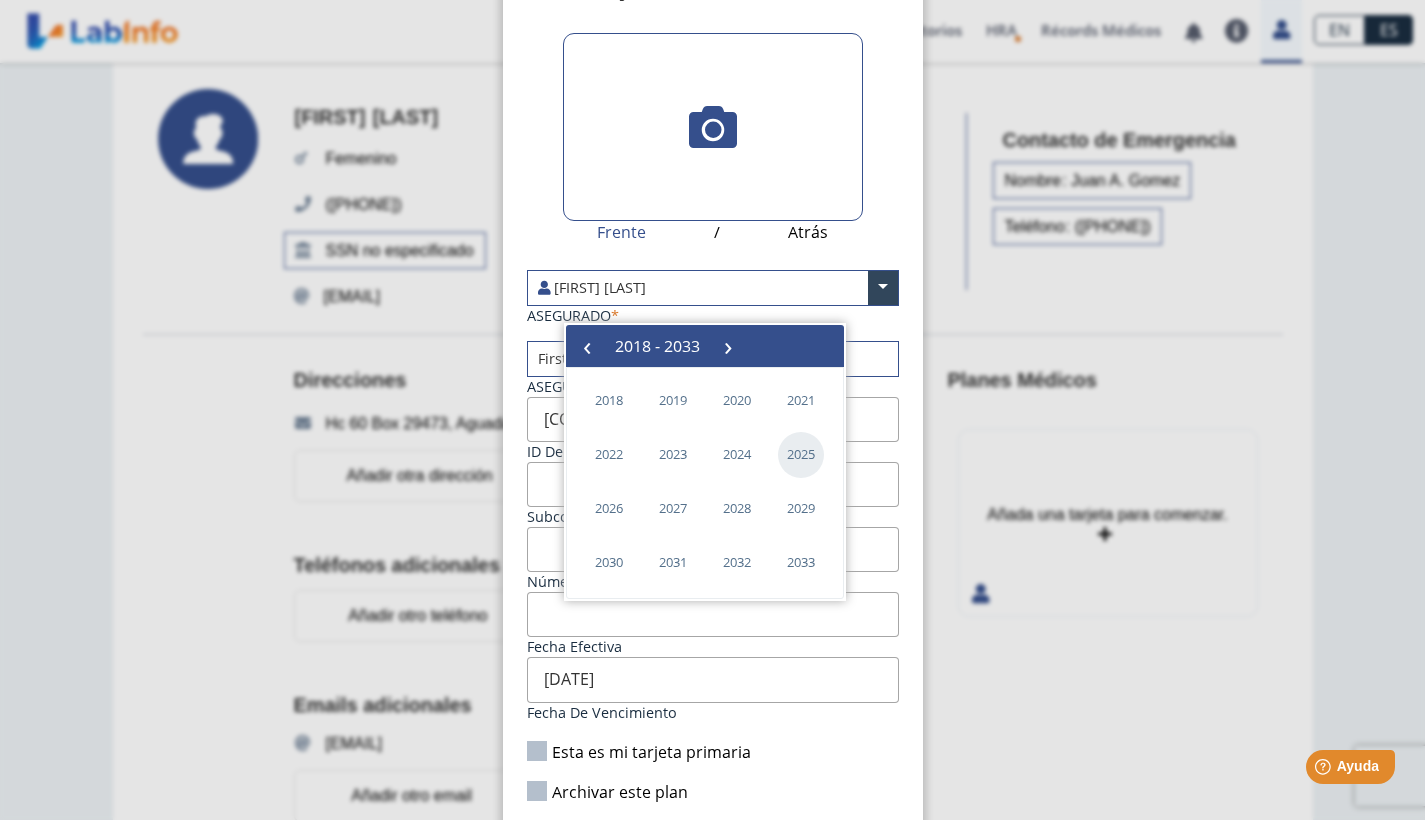 click on "2025" 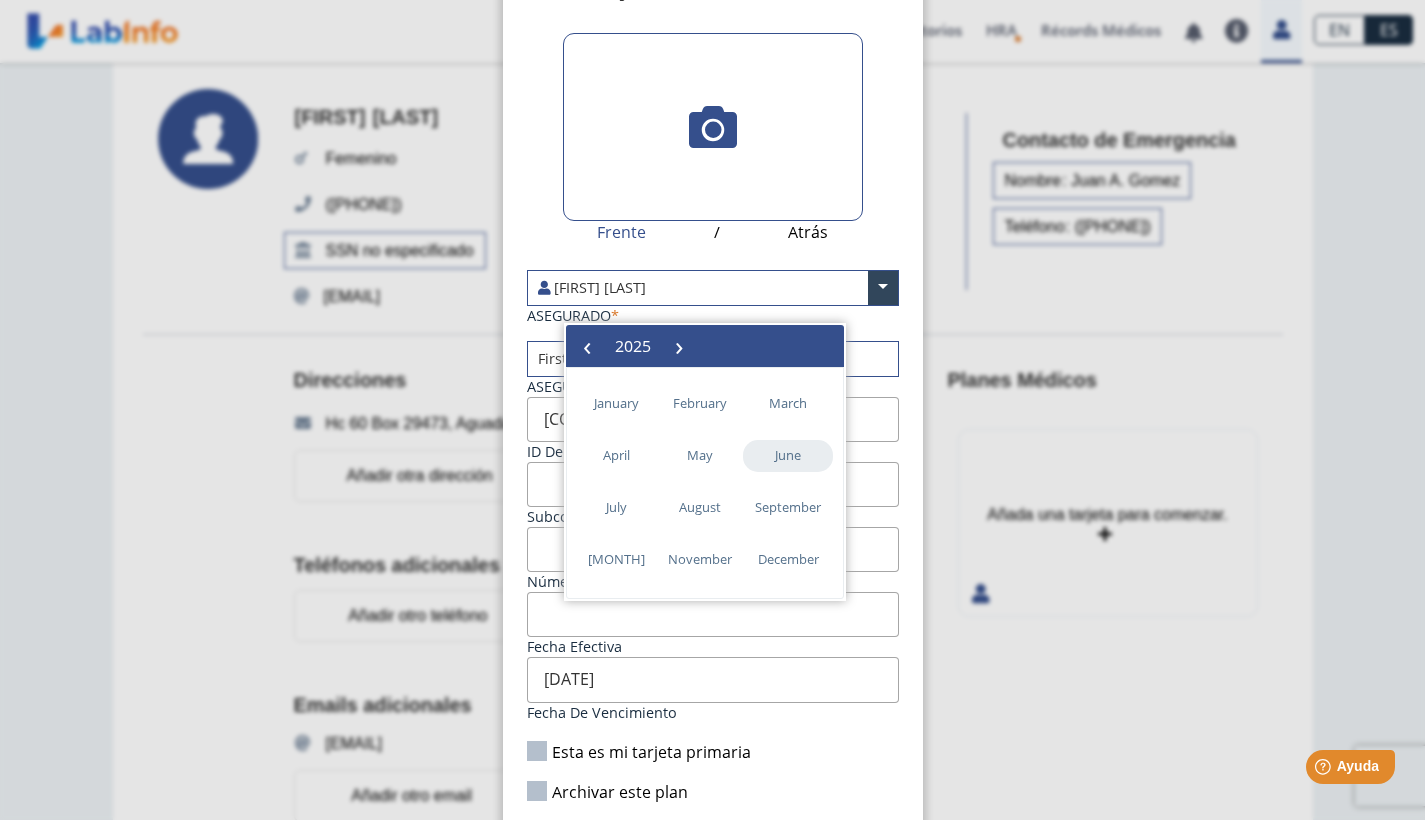 click on "June" 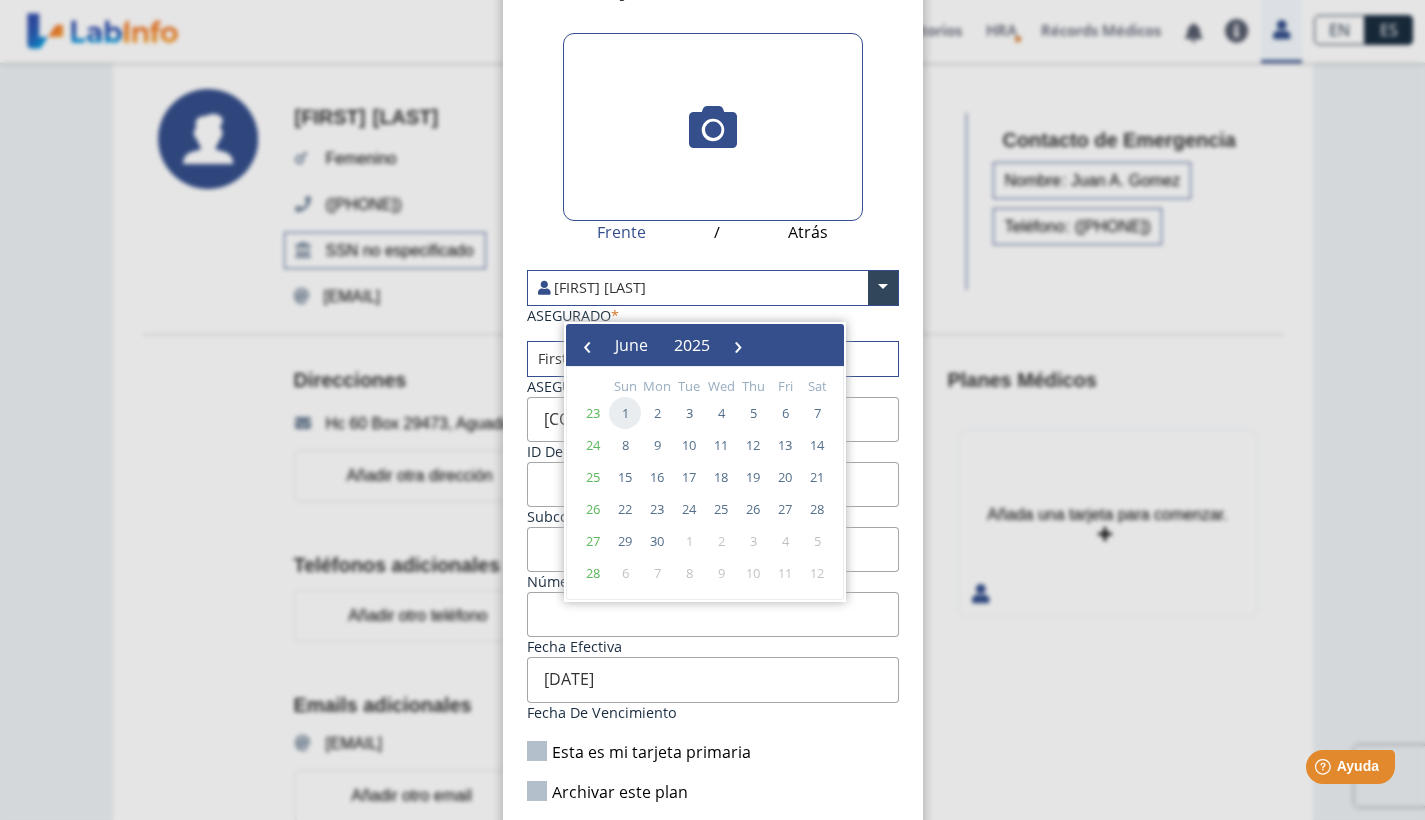 click on "1" 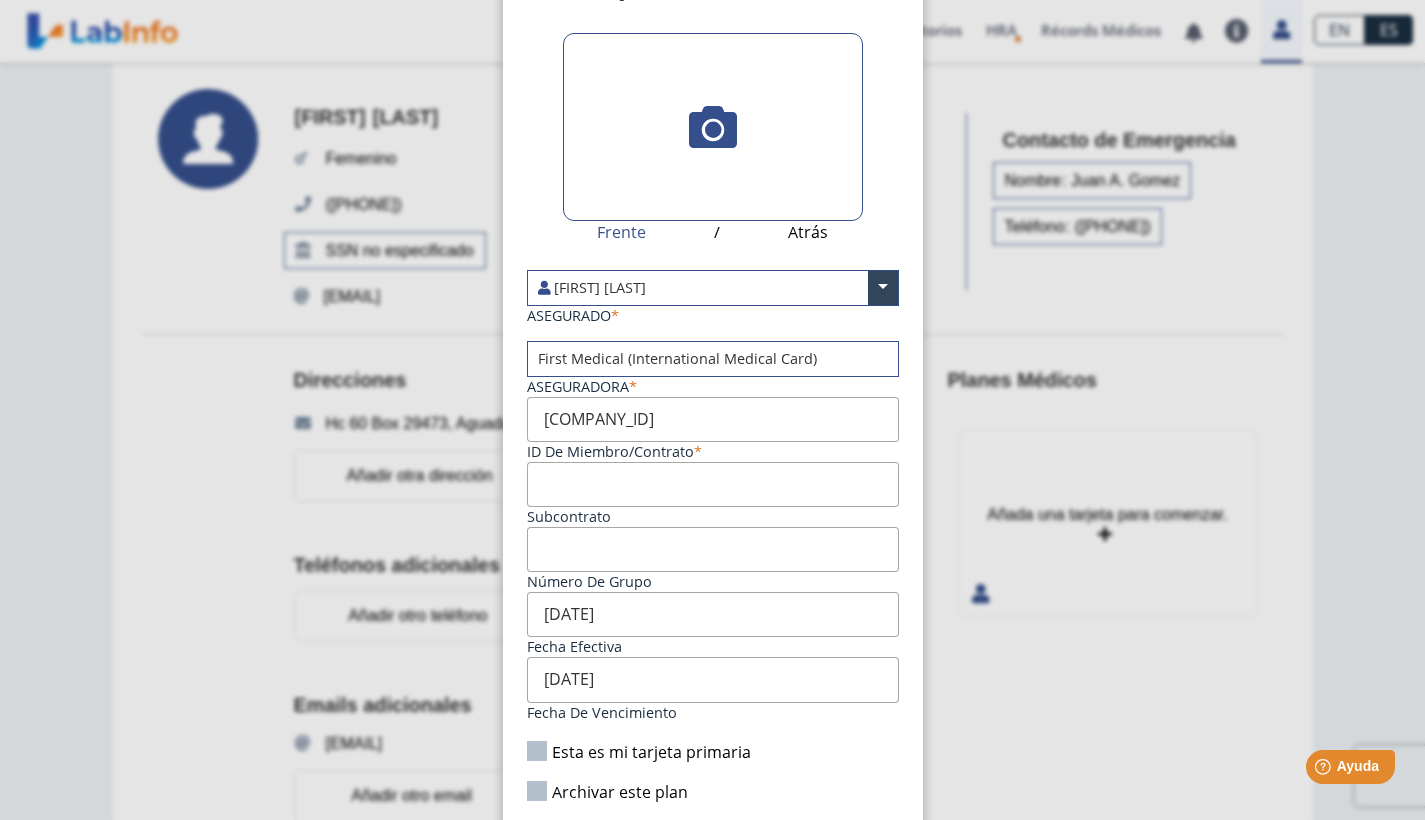 click on "[DATE]" at bounding box center (713, 679) 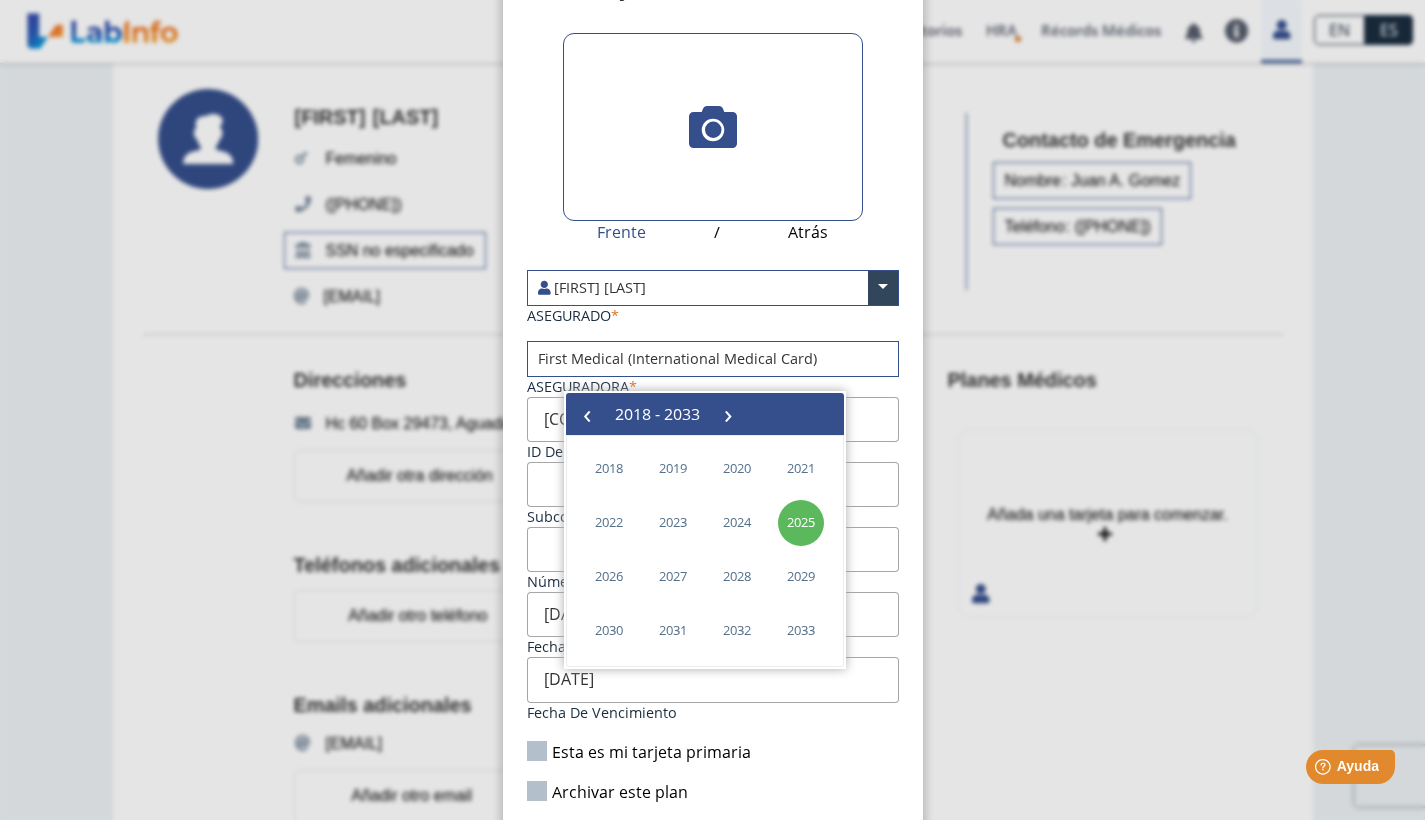 click on "[DATE]" at bounding box center [713, 679] 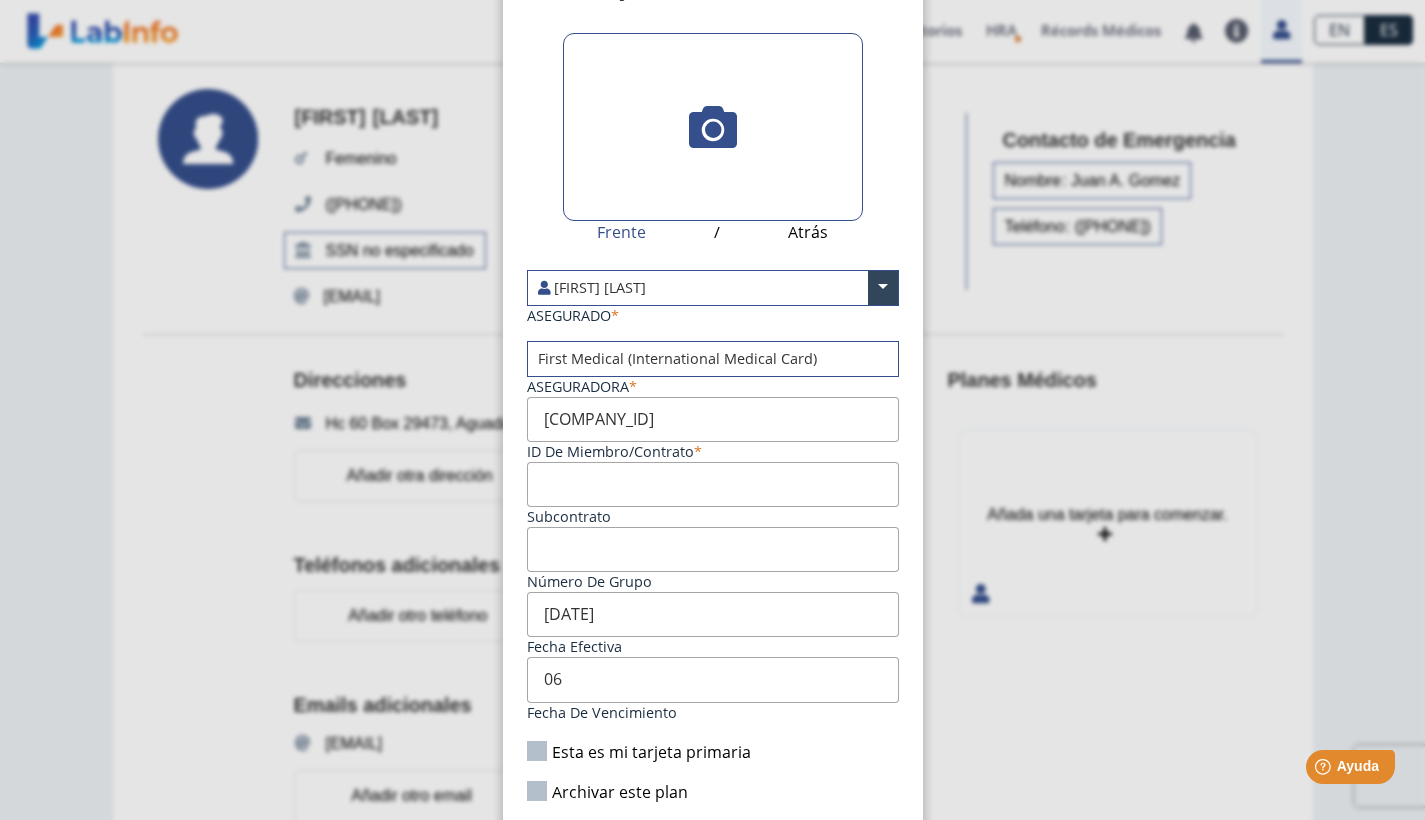 type on "0" 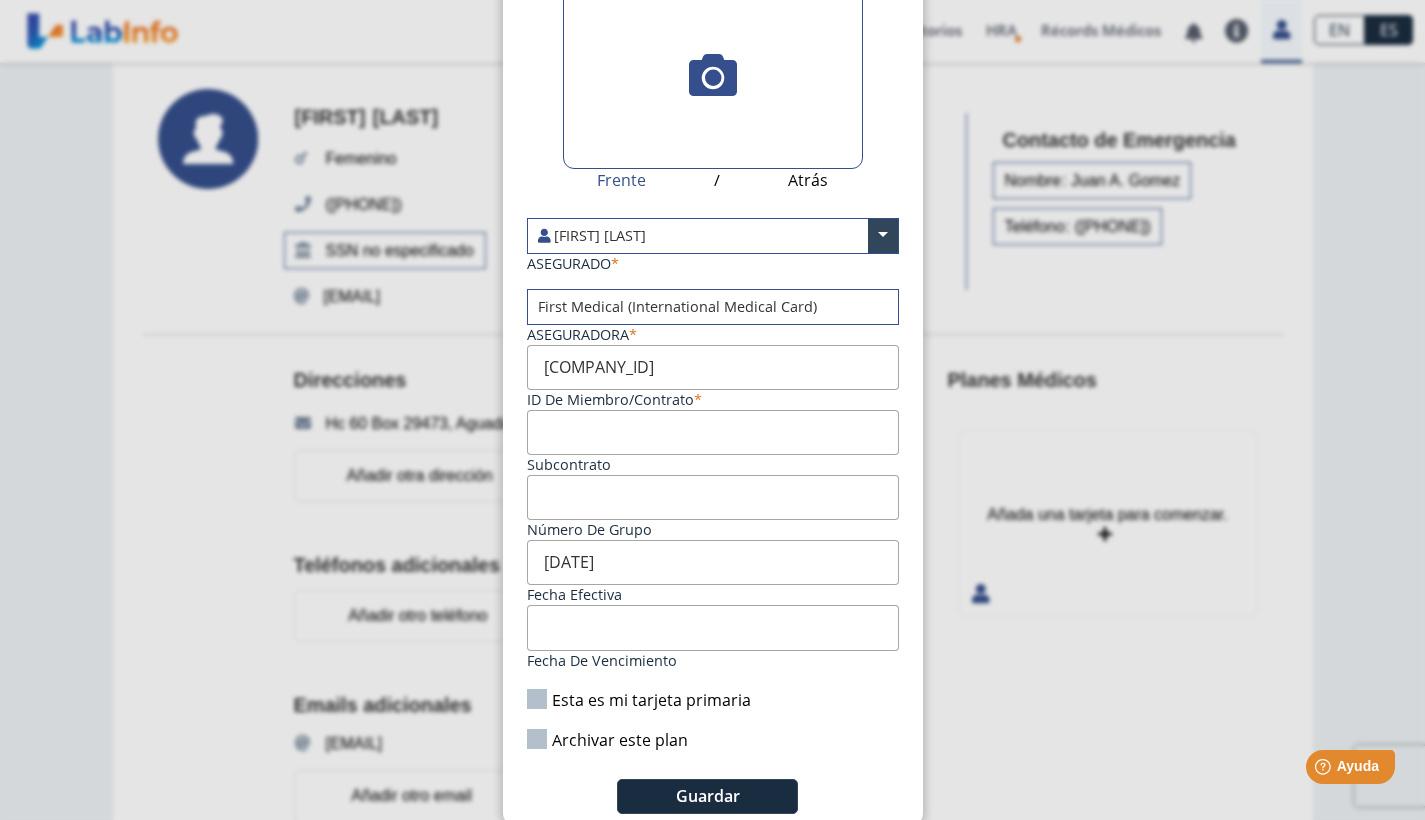scroll, scrollTop: 163, scrollLeft: 0, axis: vertical 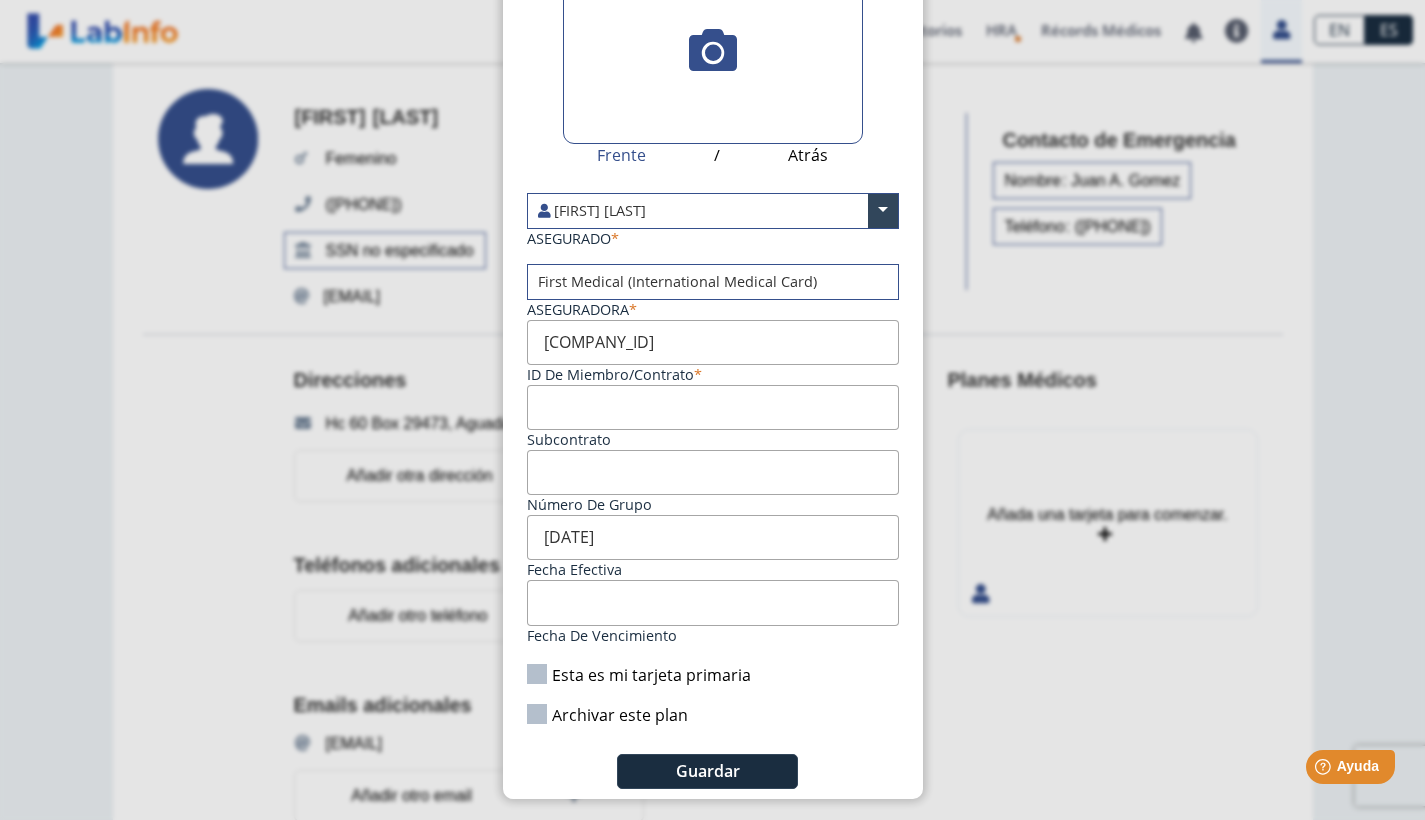 type 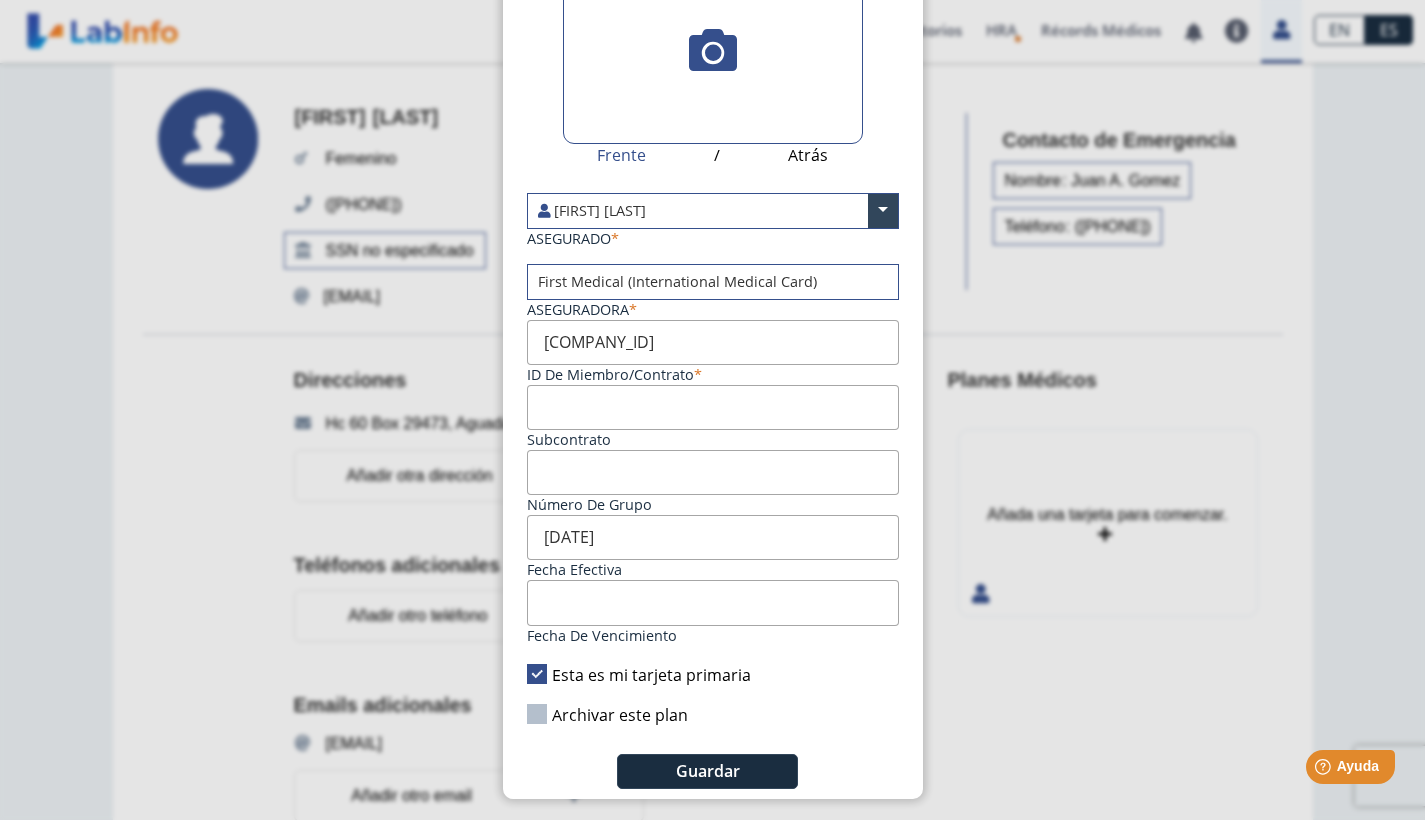 click on "Archivar este plan" 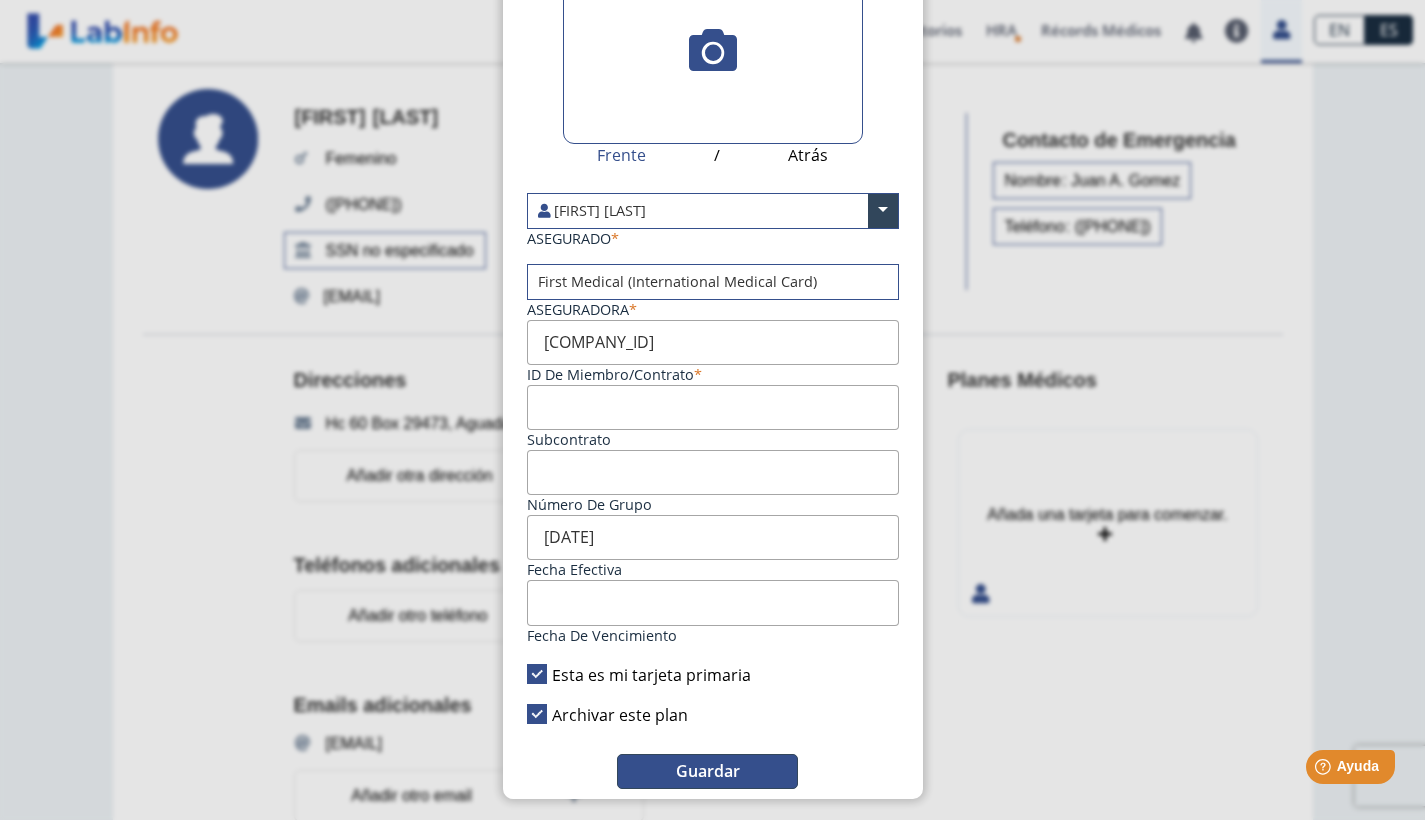 click on "Guardar" 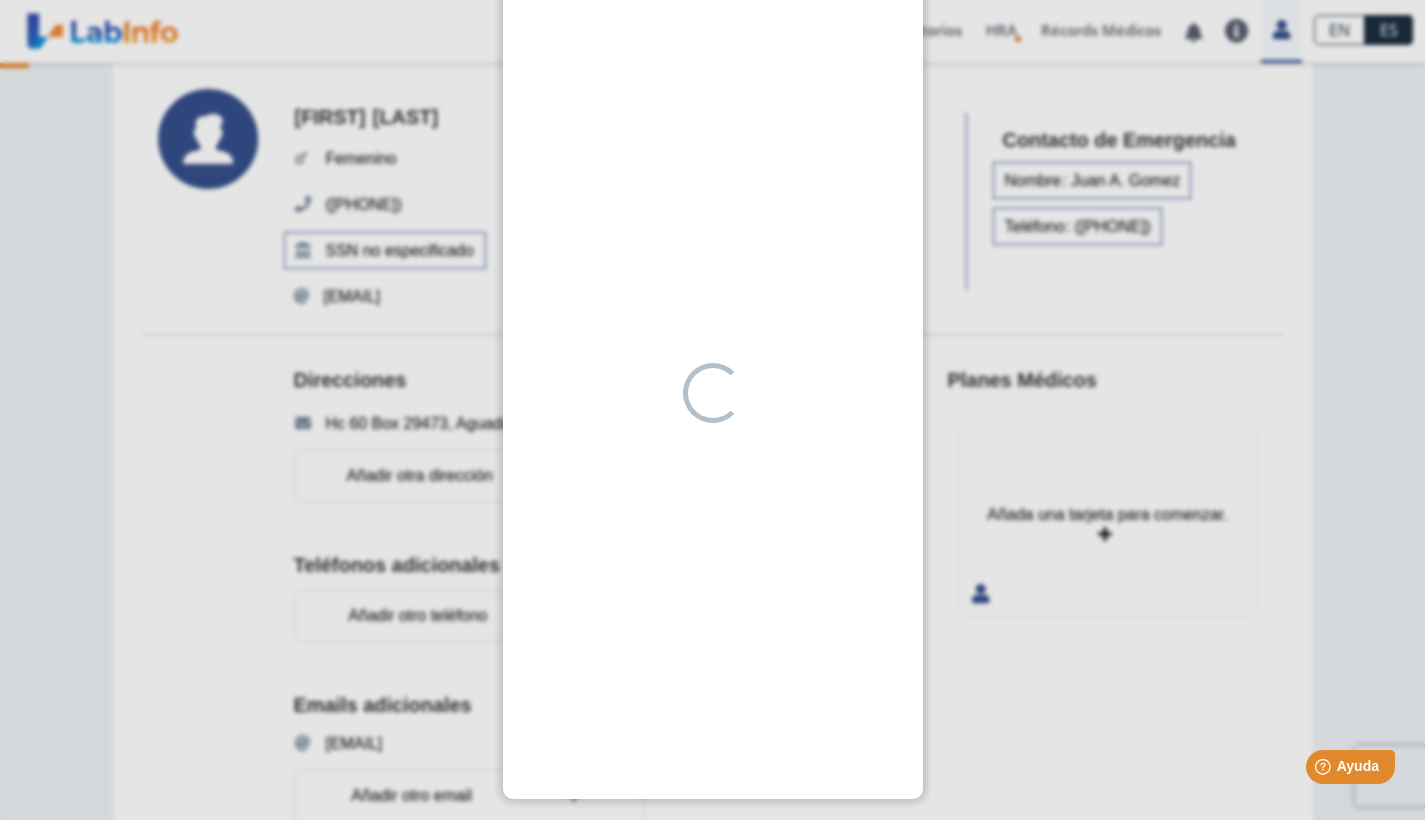scroll, scrollTop: 108, scrollLeft: 0, axis: vertical 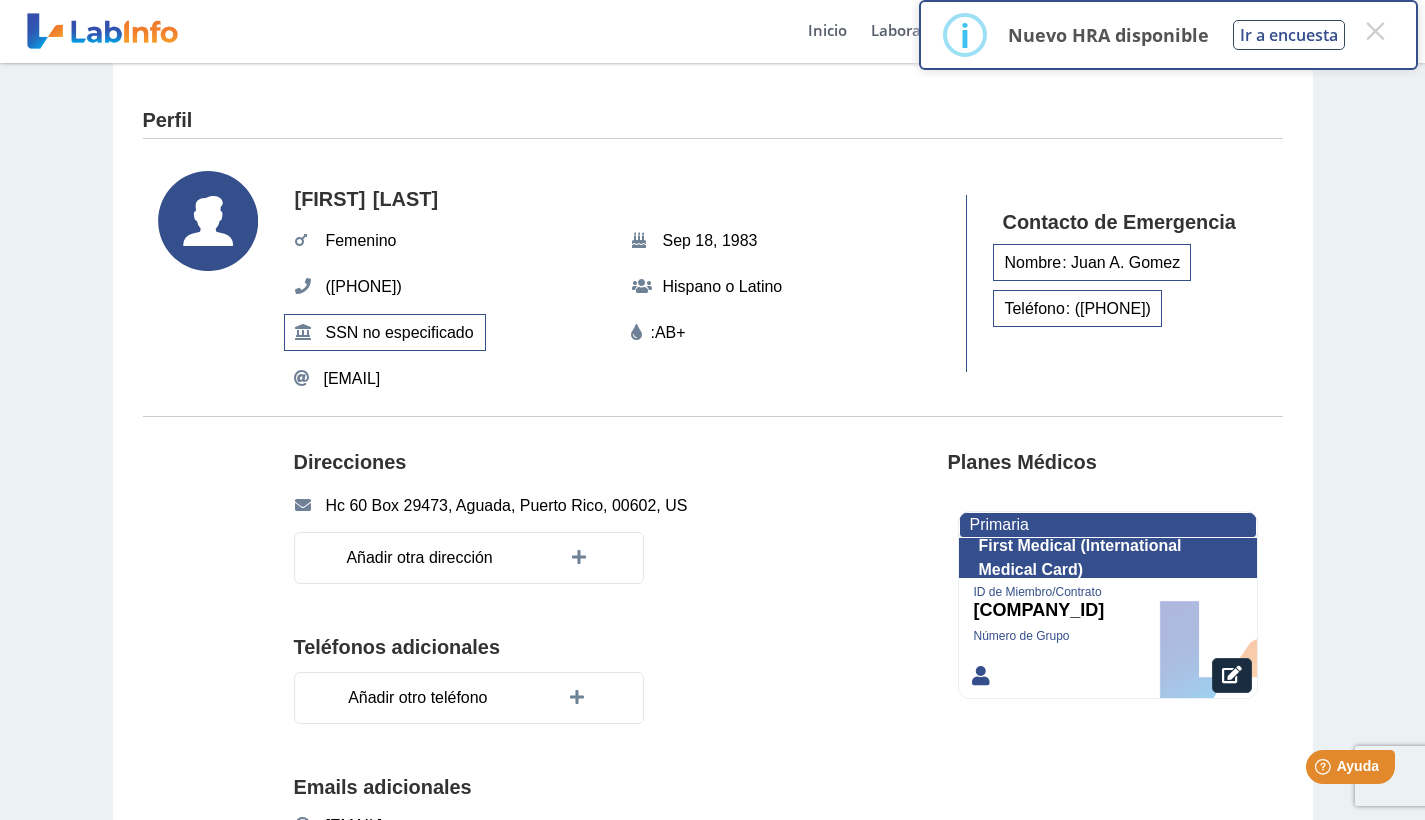 click on "[EMAIL]" 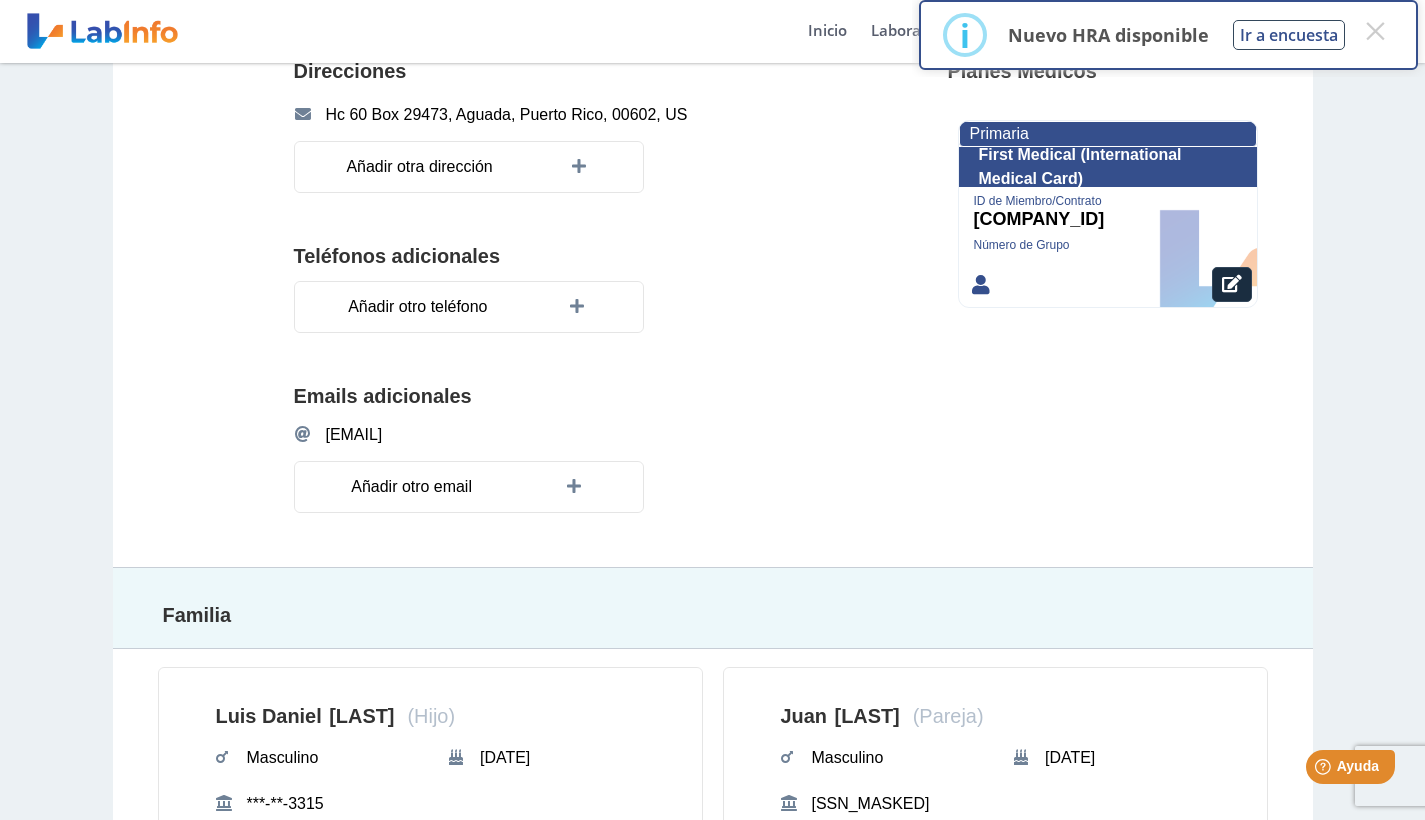 scroll, scrollTop: 159, scrollLeft: 0, axis: vertical 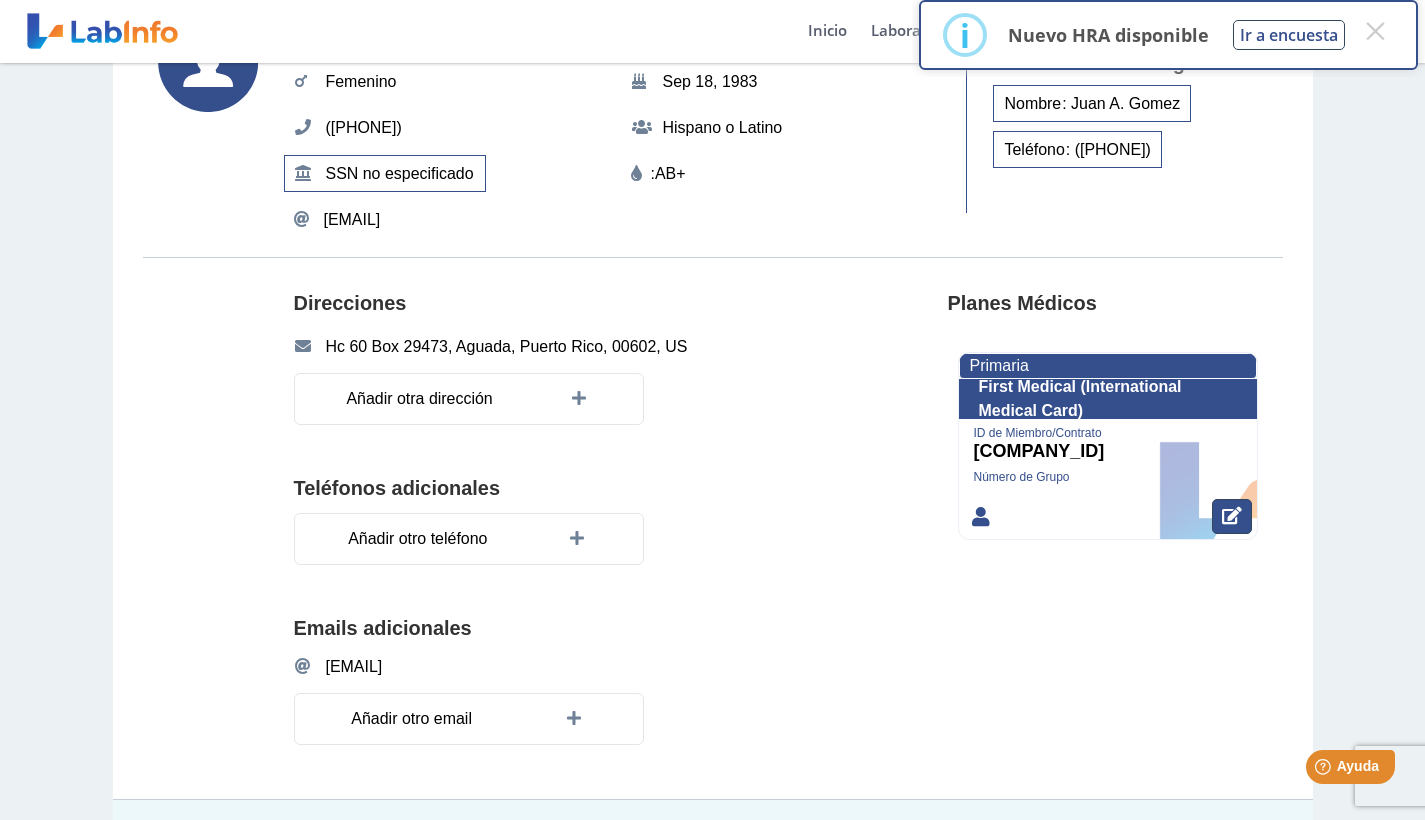 click 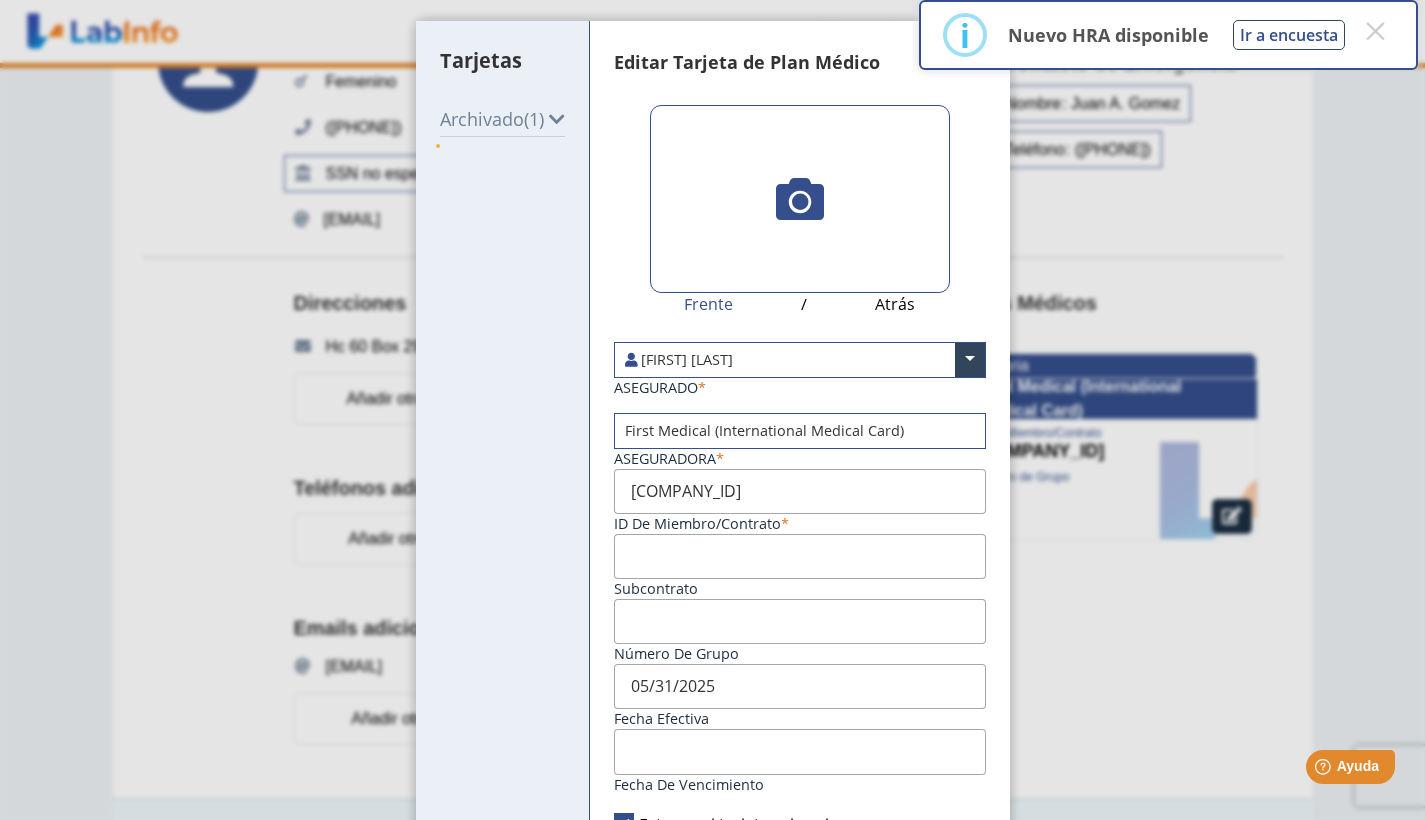 click 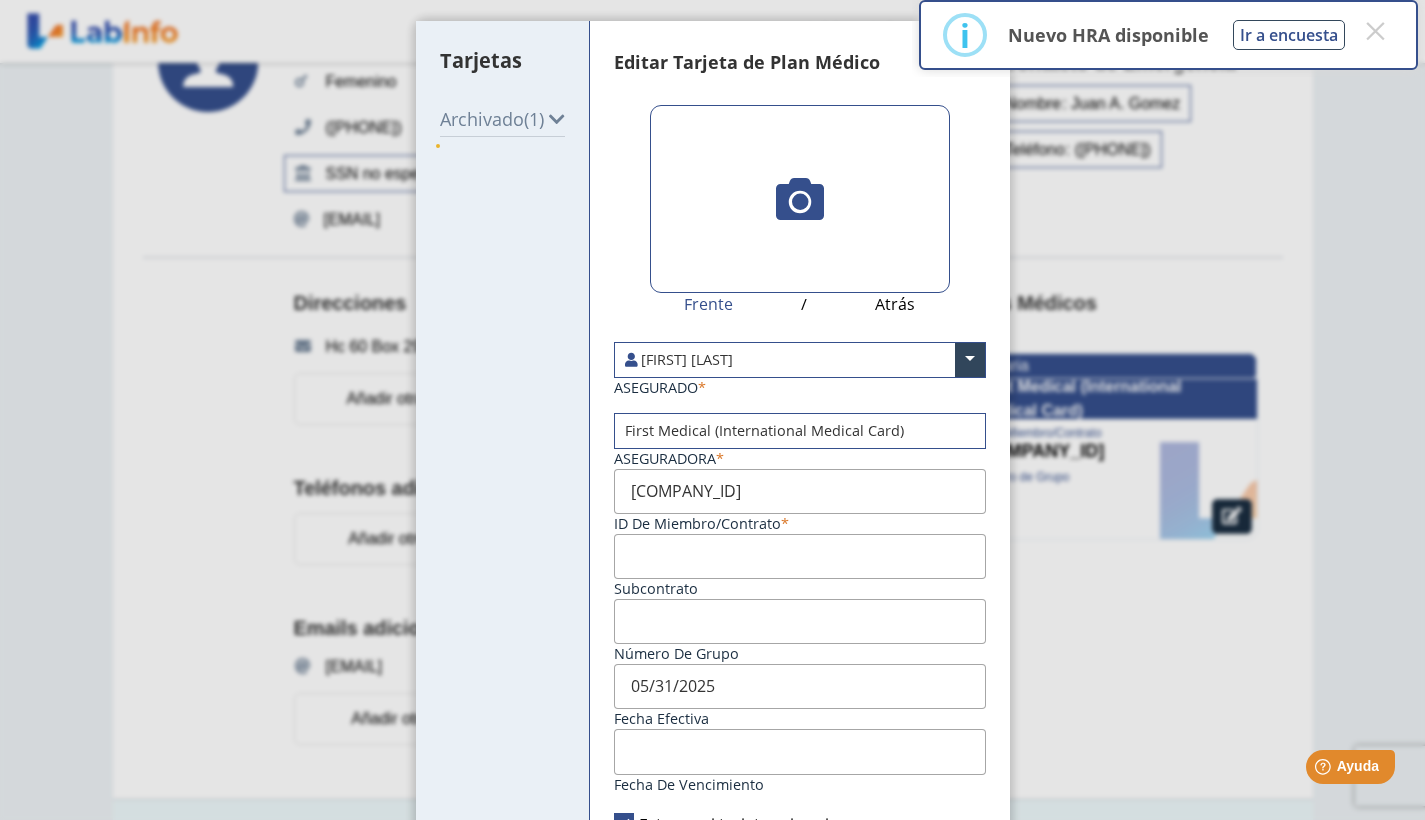 click on "Archivado" 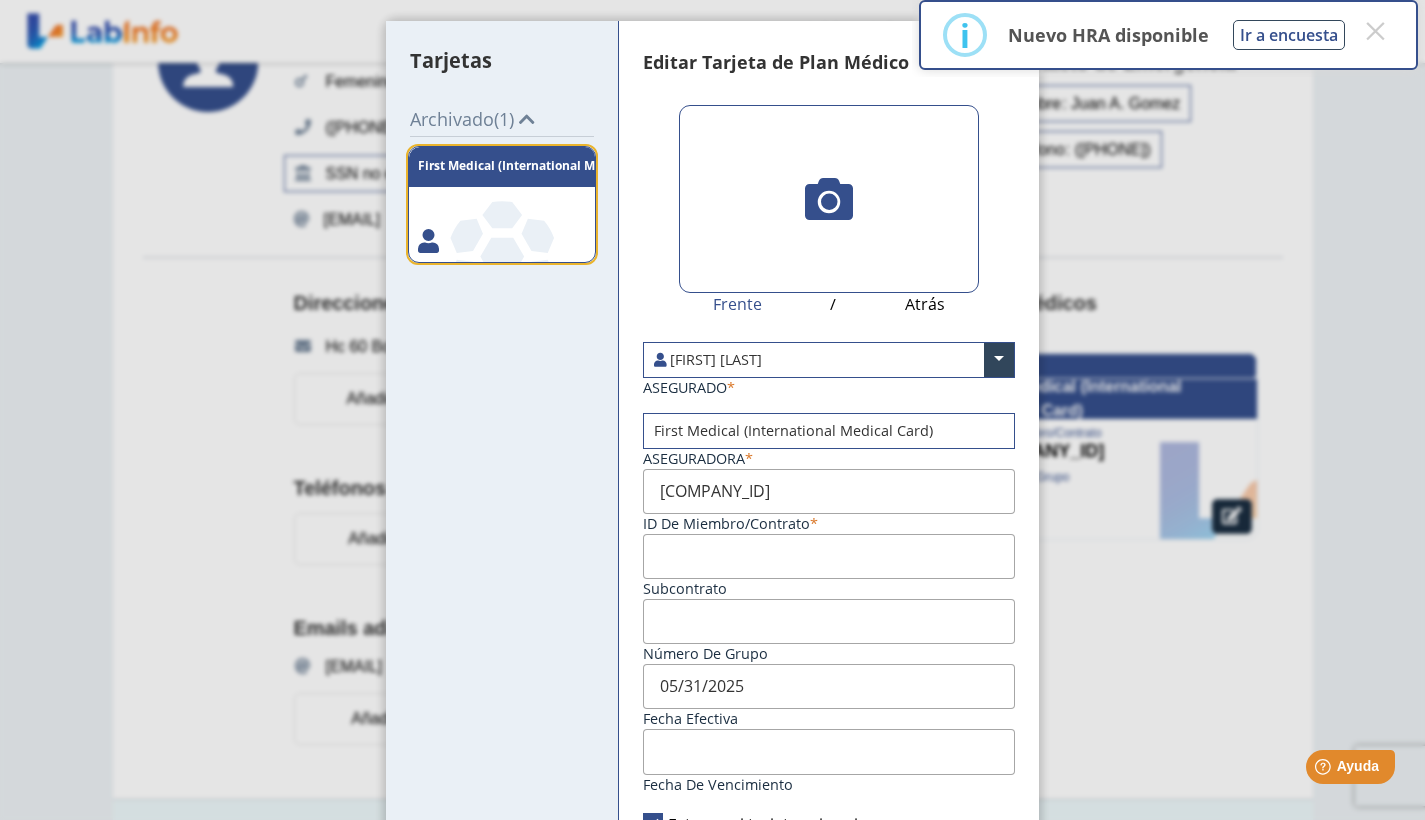 click 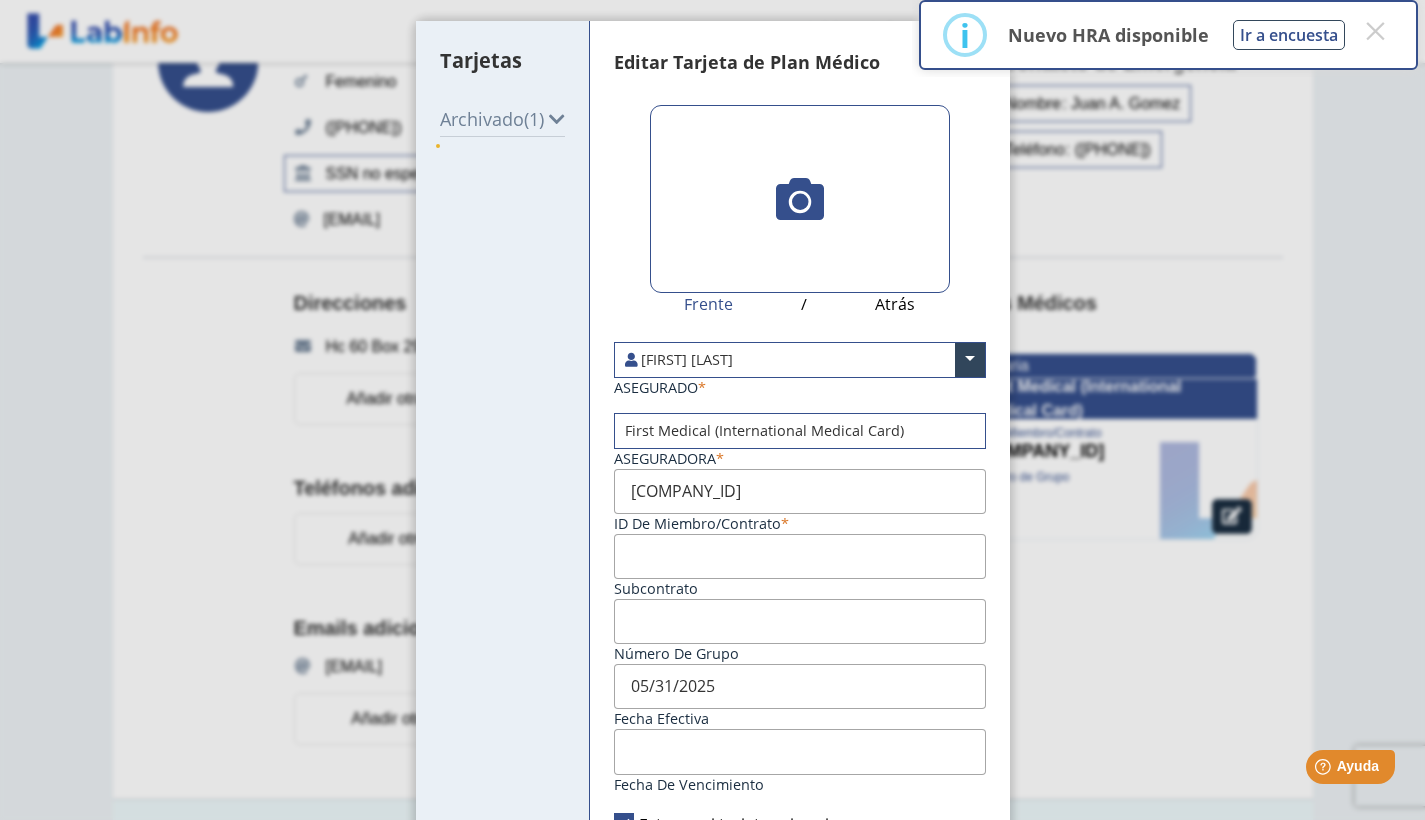click 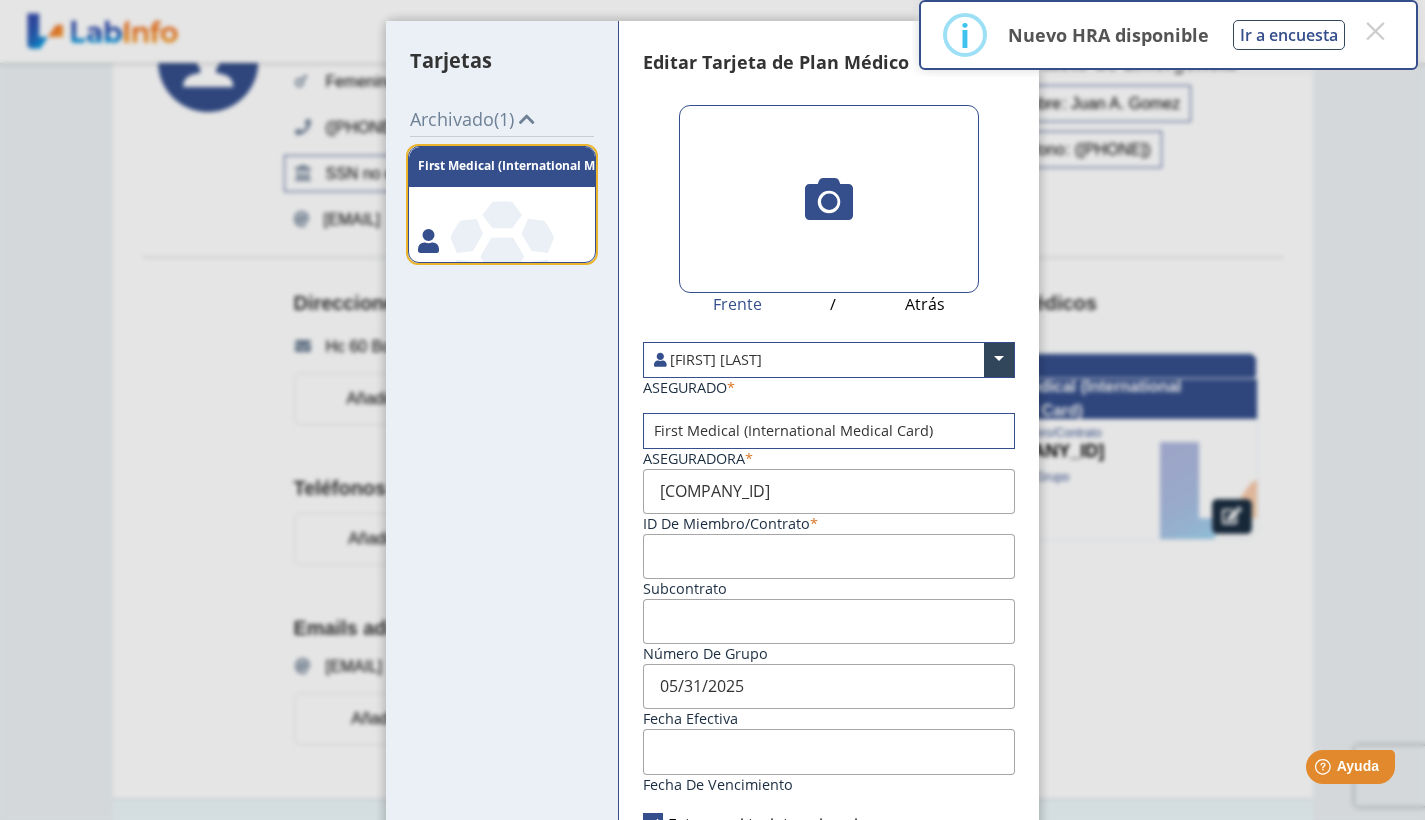 click on "First Medical  (International Medical Card)" 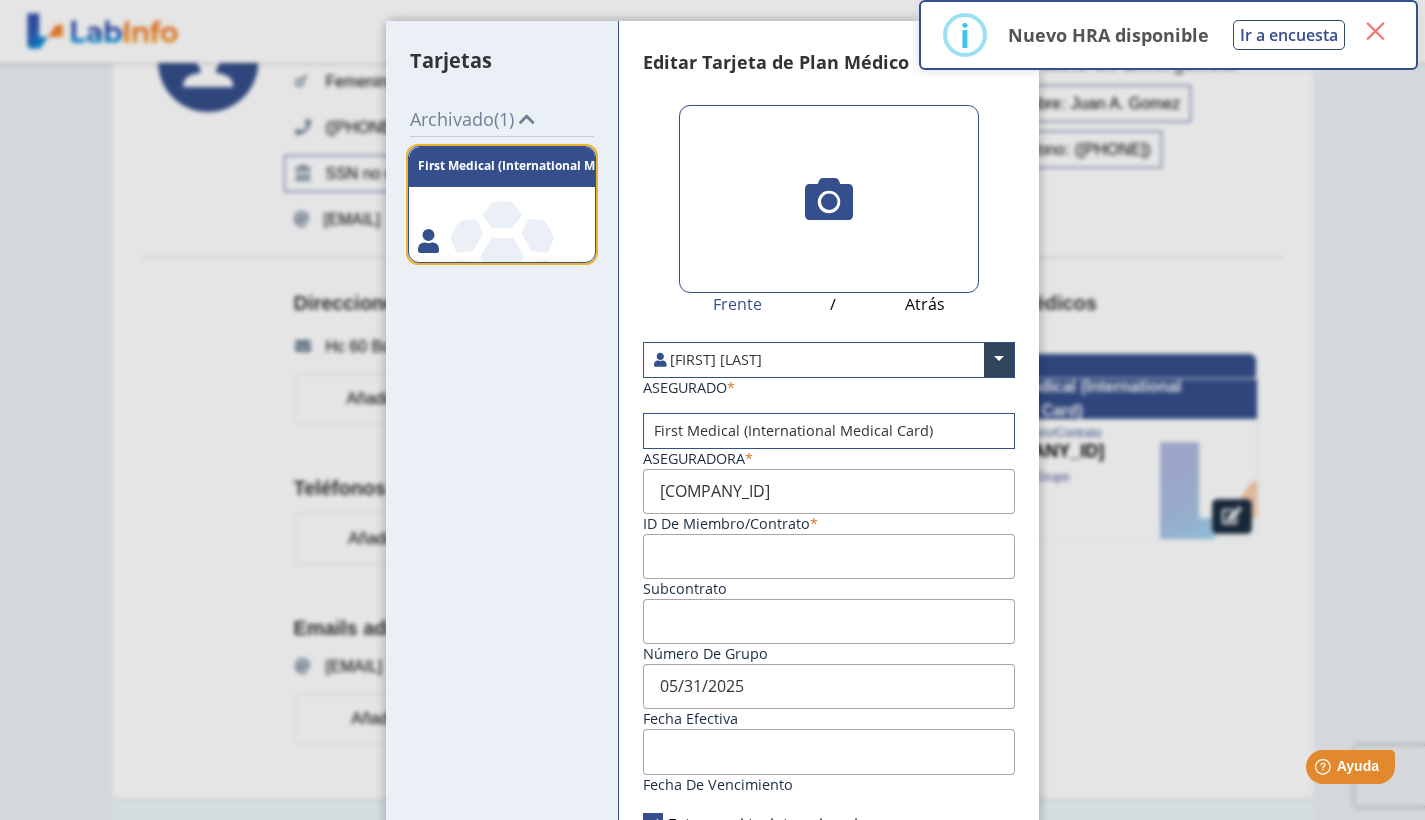 click on "×" at bounding box center (1375, 31) 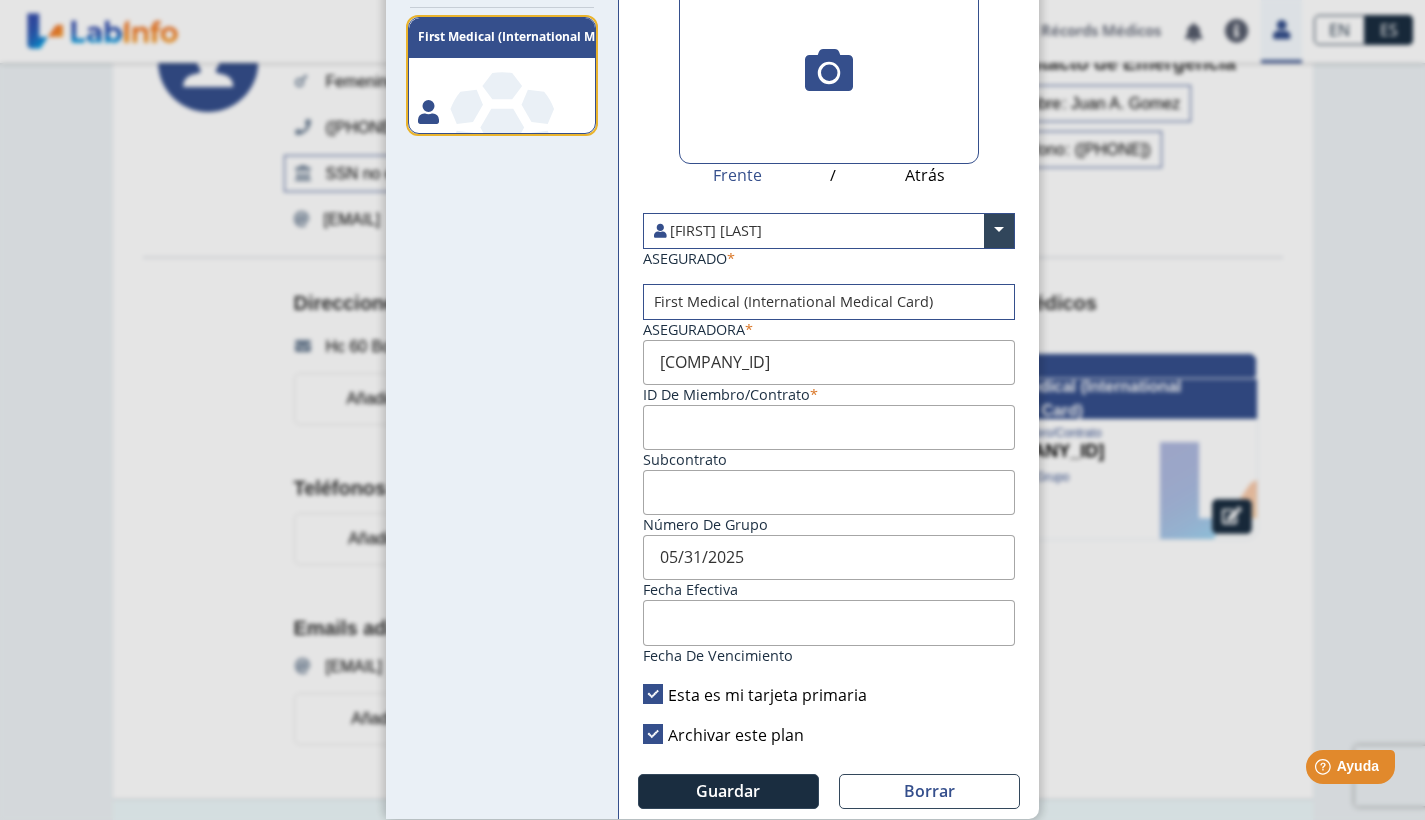 scroll, scrollTop: 163, scrollLeft: 0, axis: vertical 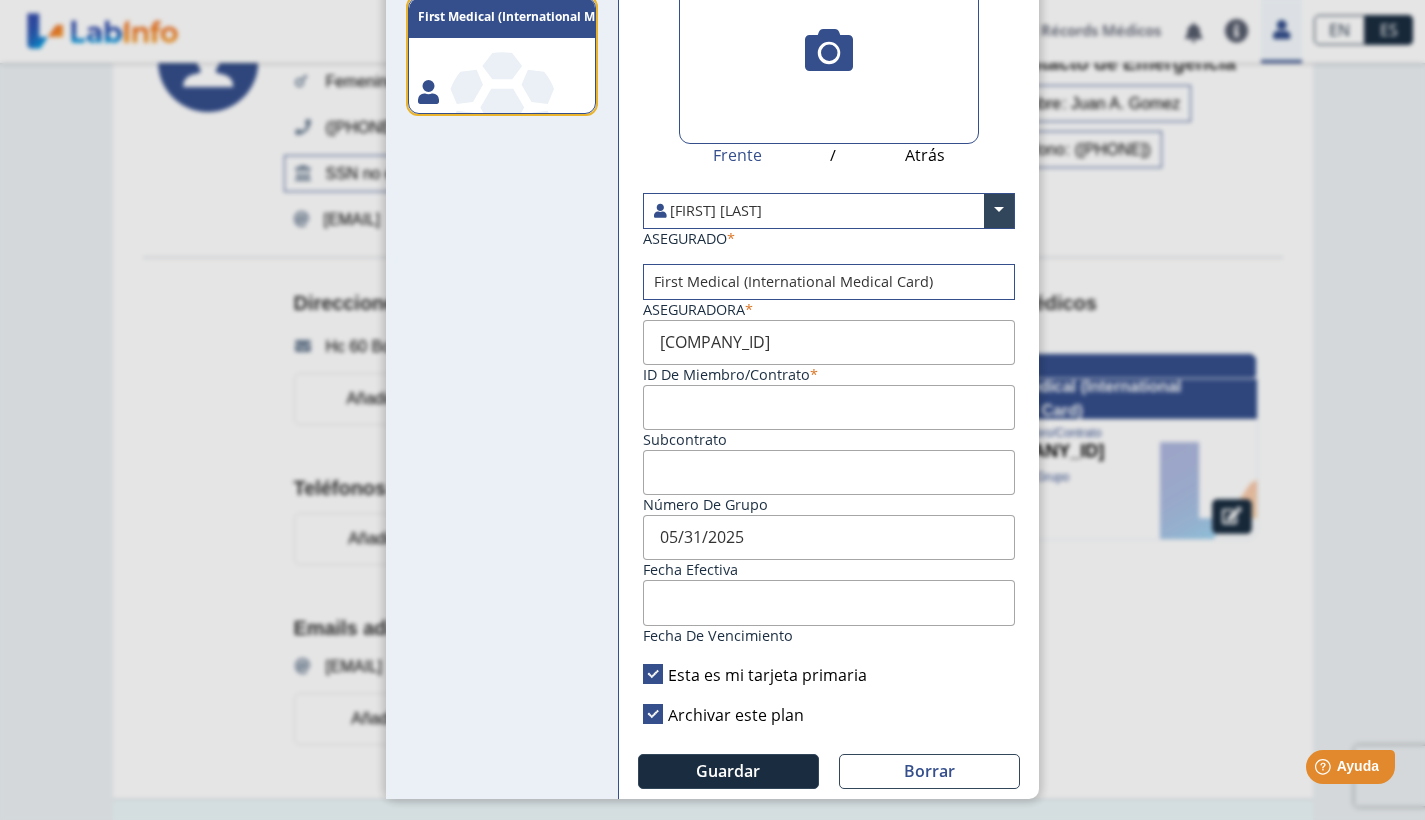click on "Esta es mi tarjeta primaria" 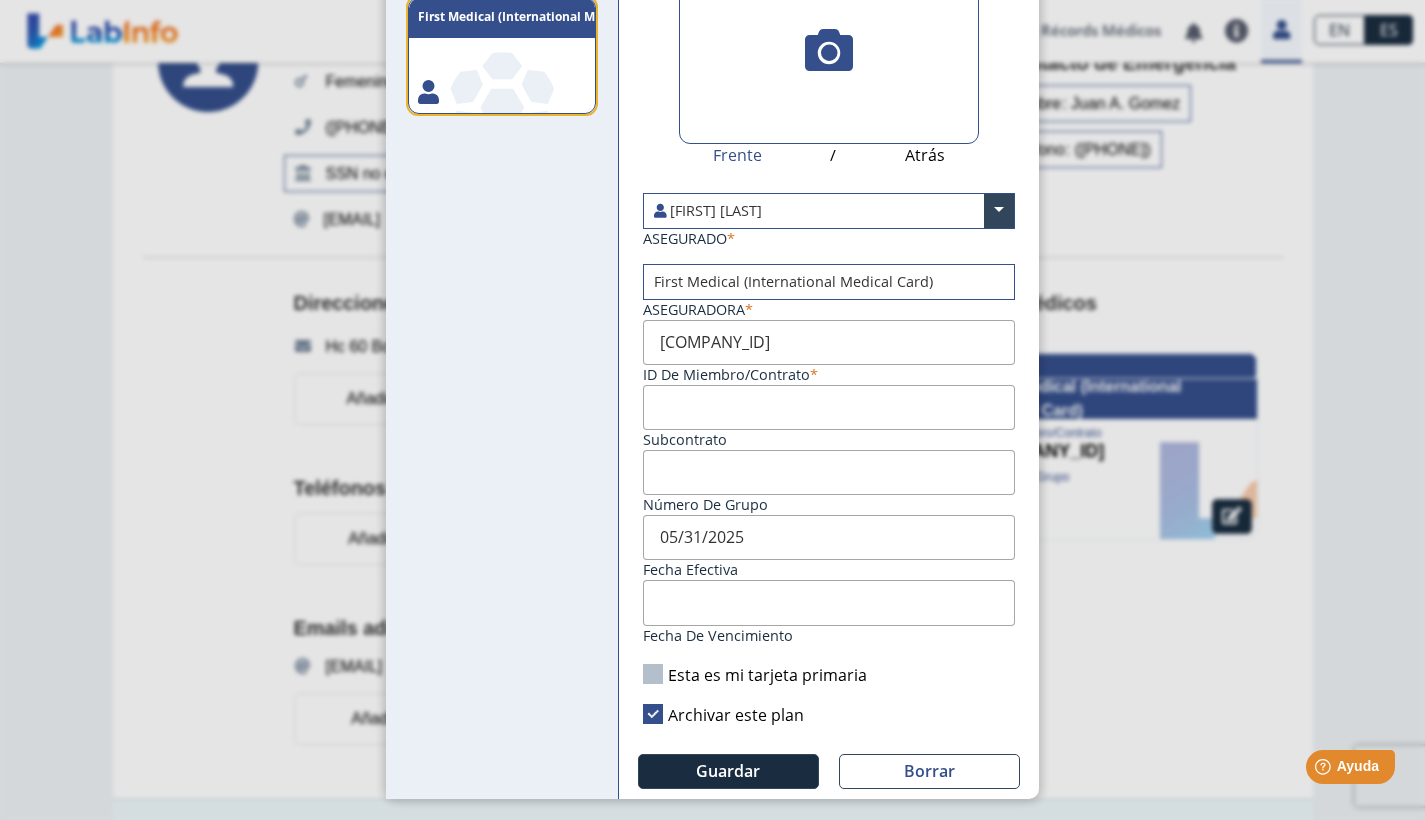 click on "Archivar este plan" 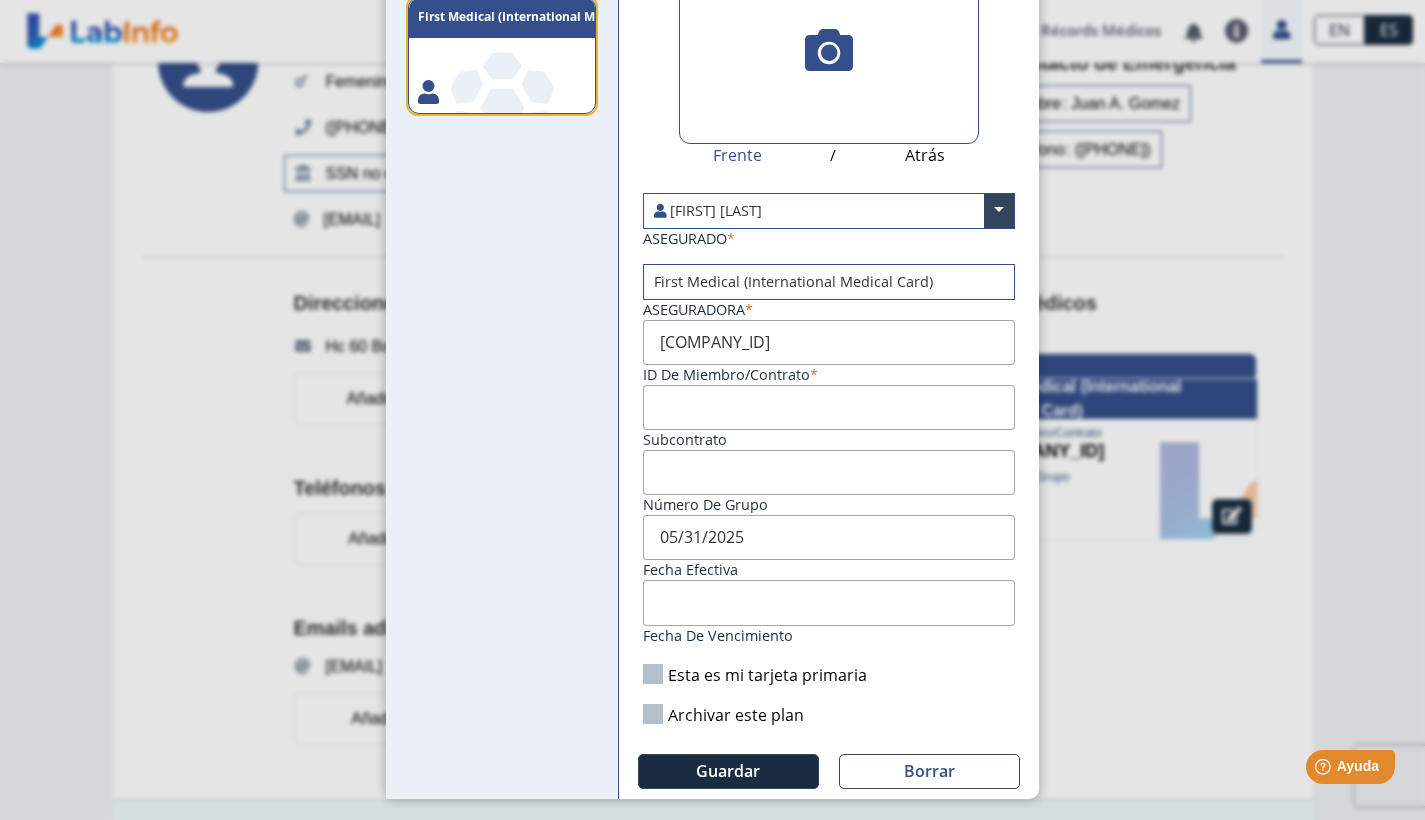 click on "05/31/2025" at bounding box center (829, 537) 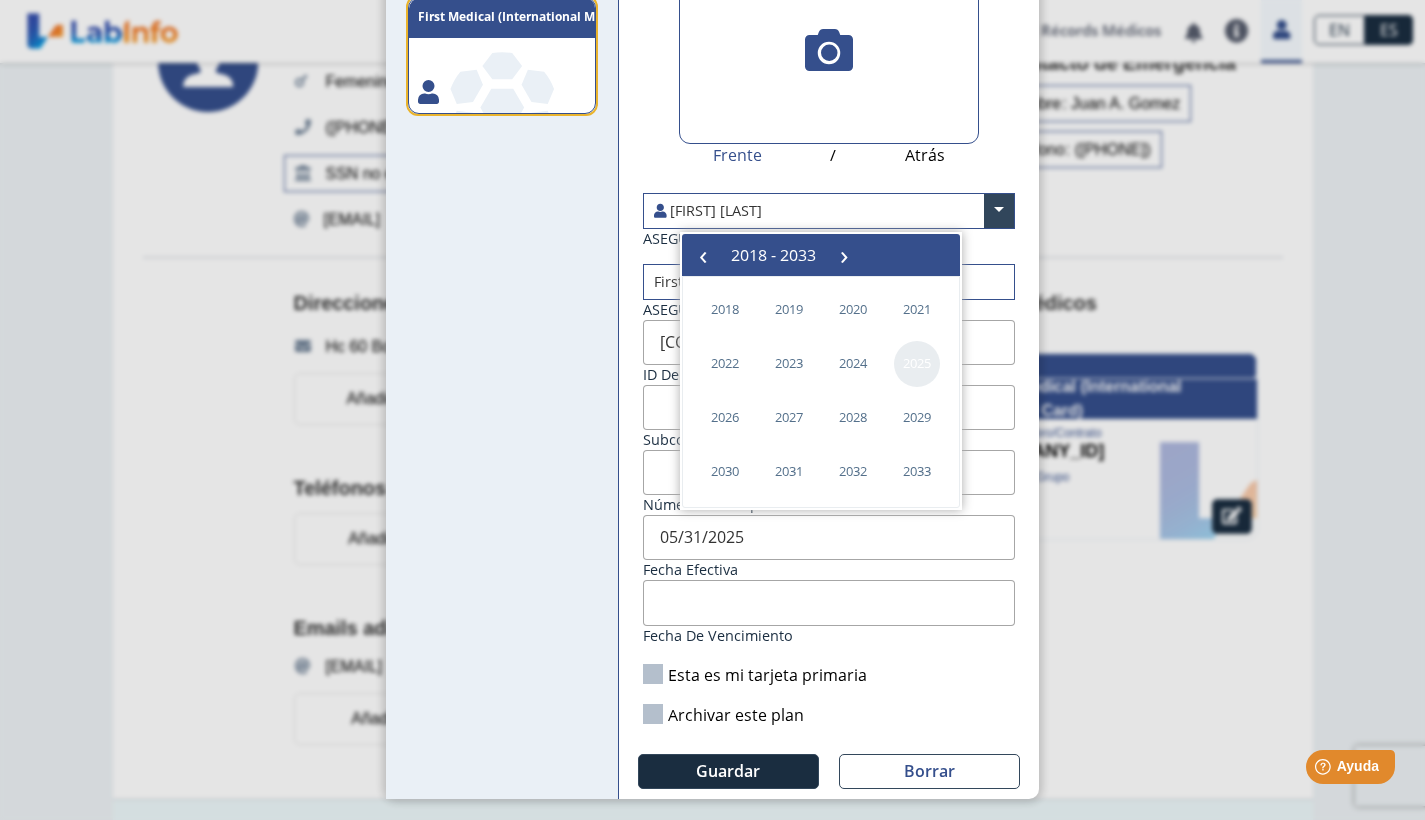 click on "2025" 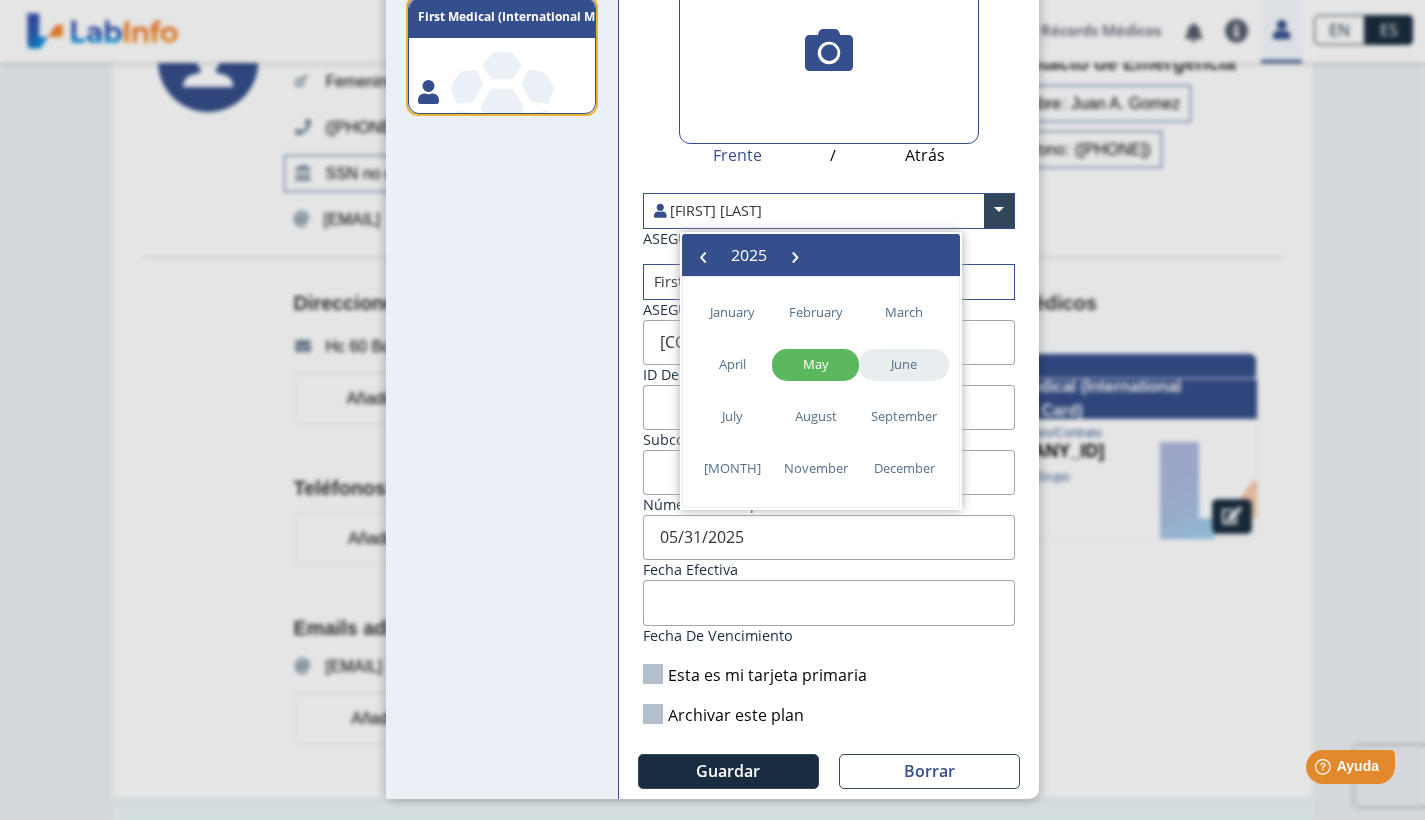 click on "June" 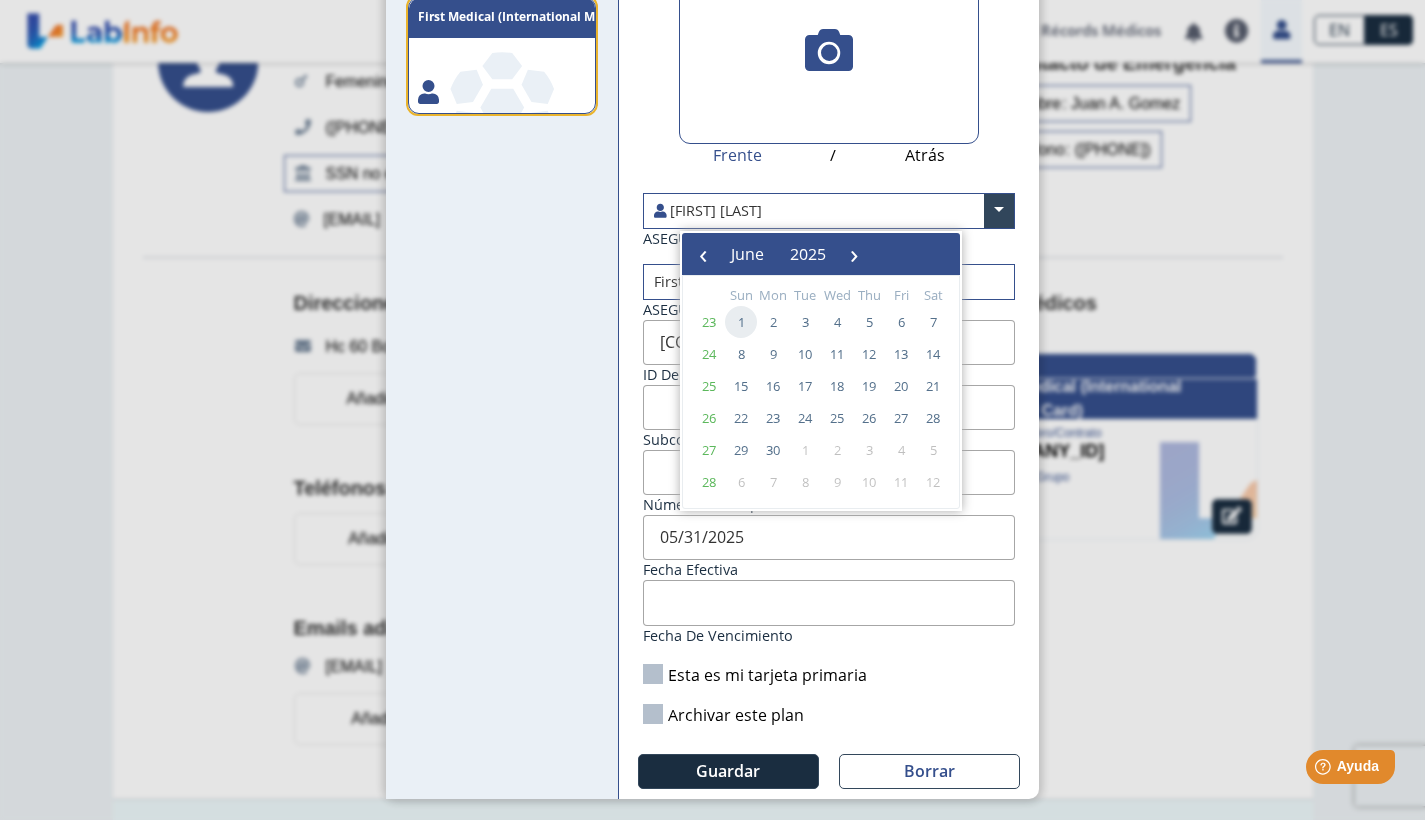 click on "1" 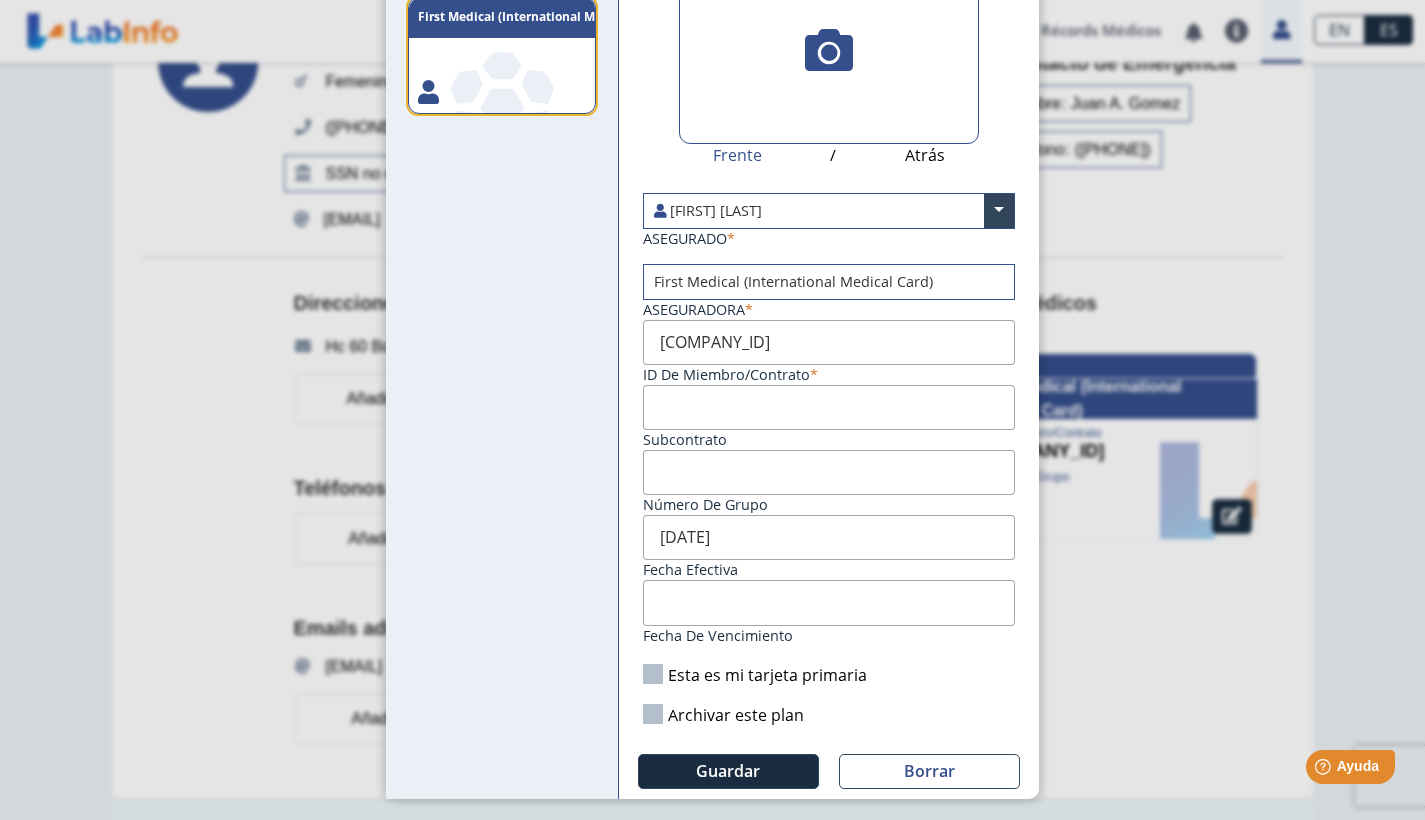 click on "Tarjetas Archivado  (1)  .a, .c { fill: #fff; } .b { fill: #87bf4a; } .c { font-size: 12px; } .c { font-family: OpenSans, Open Sans; } .c { font-weight: bold; } .f { fill: #eaf0f6; }  First Medical  (International Medical Card) Editar Tarjeta de Plan Médico  My Cards Frente / Atrás  [LAST] [FIRST]  × ASEGURADO  First Medical  (International Medical Card)  × Aseguradora FM1357682-01 ID de Miembro/Contrato Subcontrato Número de Grupo 06/01/2025 Fecha efectiva Fecha de vencimiento Esta es mi tarjeta primaria Archivar este plan Loading... Guardar Borrar" 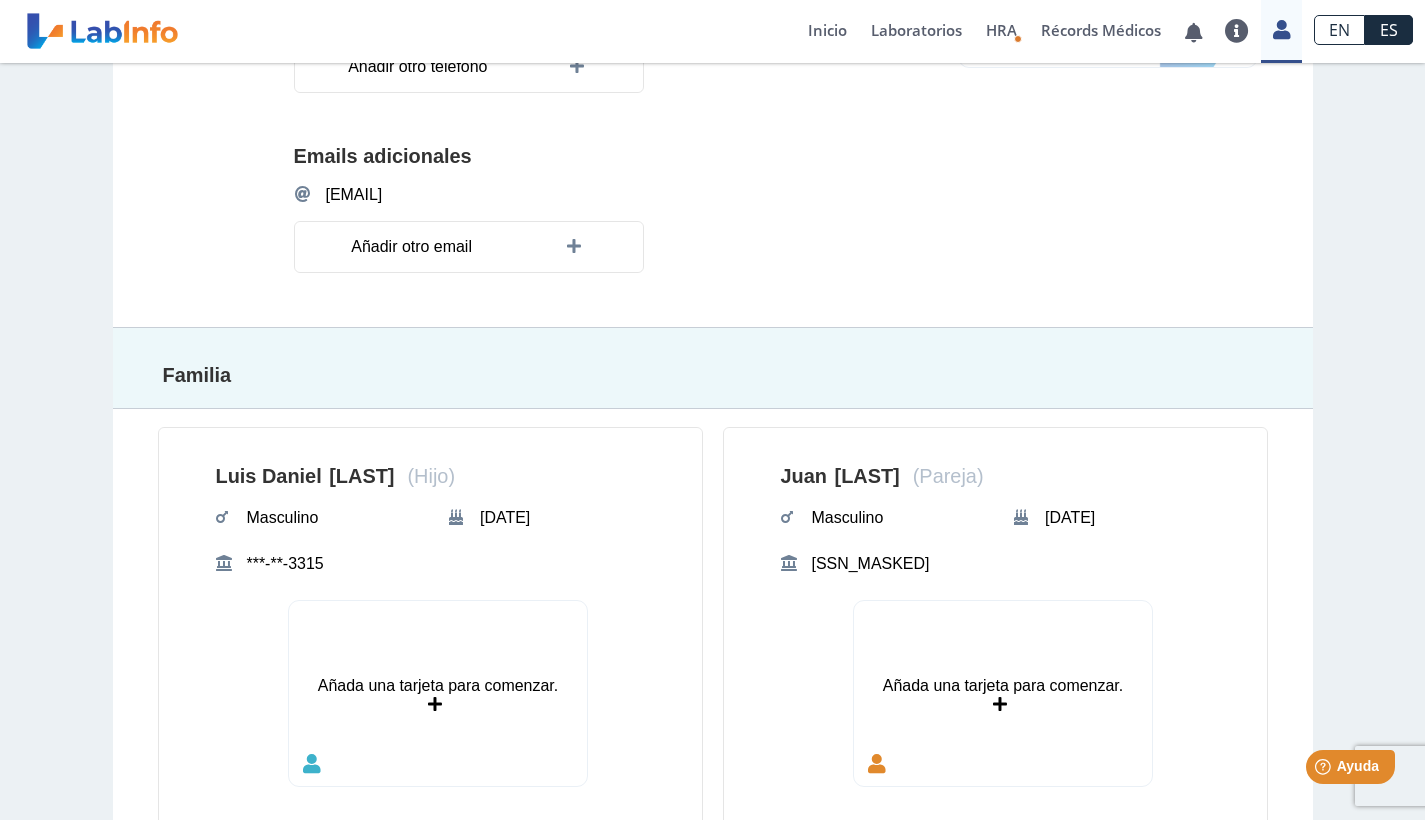 scroll, scrollTop: 824, scrollLeft: 0, axis: vertical 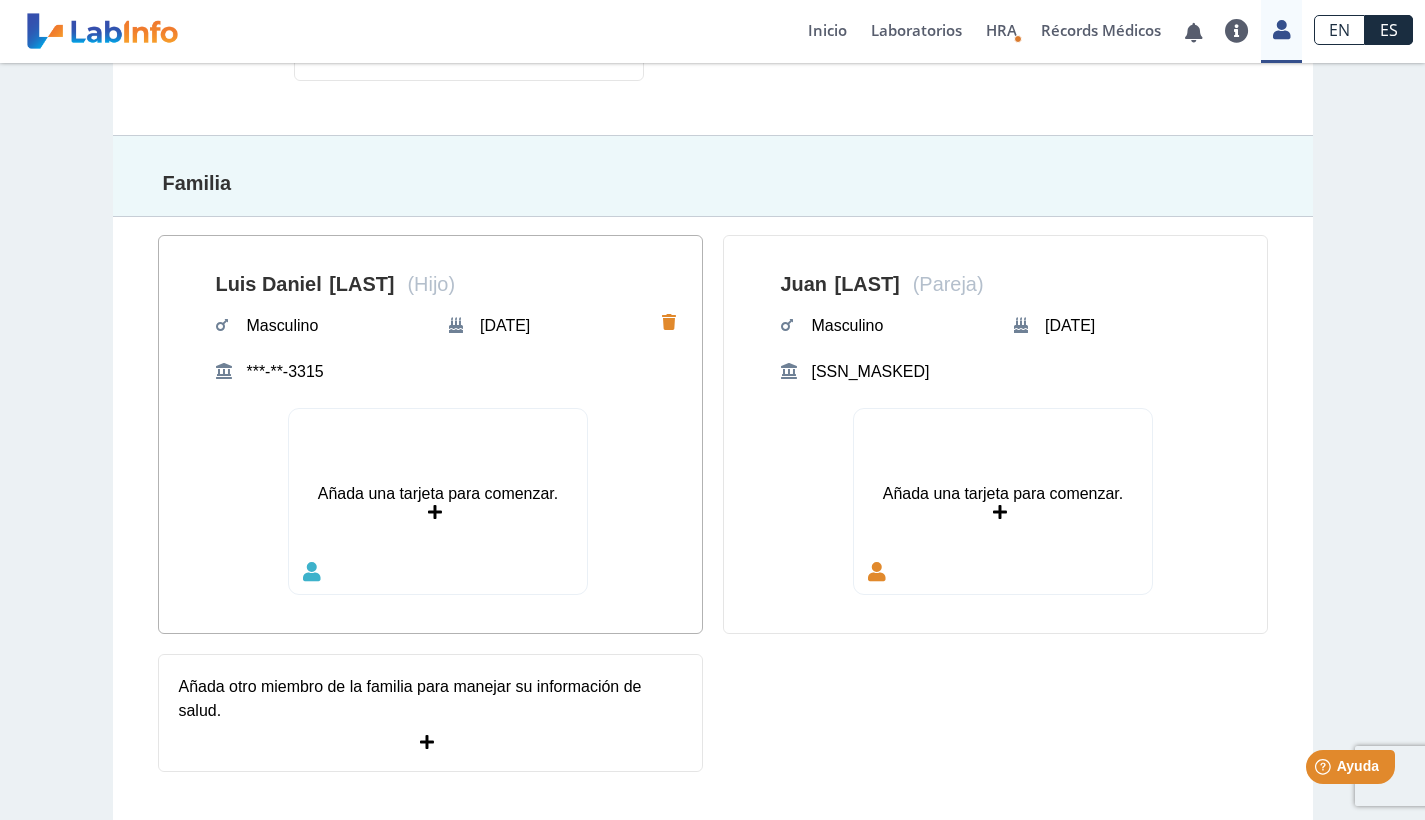 click on "Añada una tarjeta para comenzar." 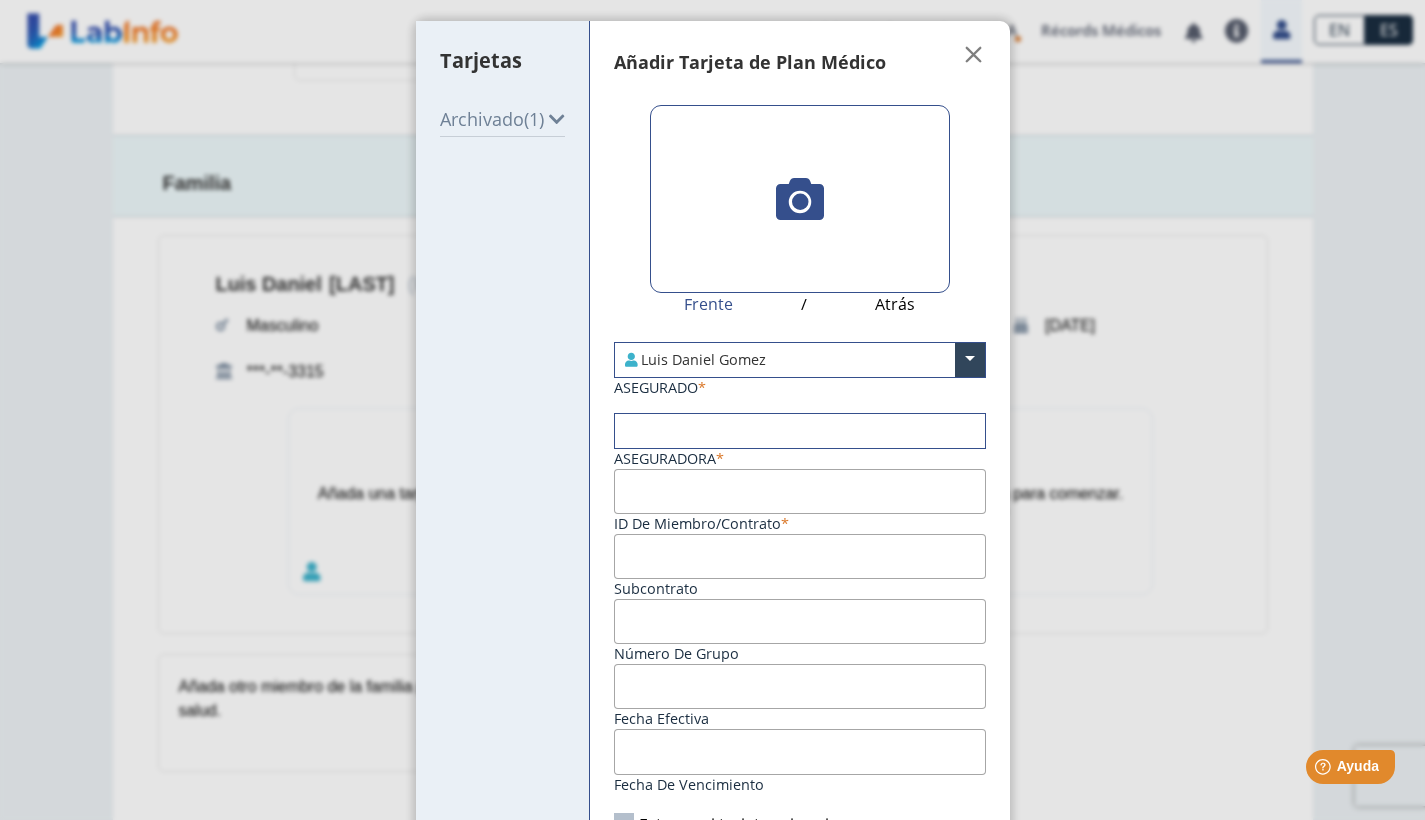 click 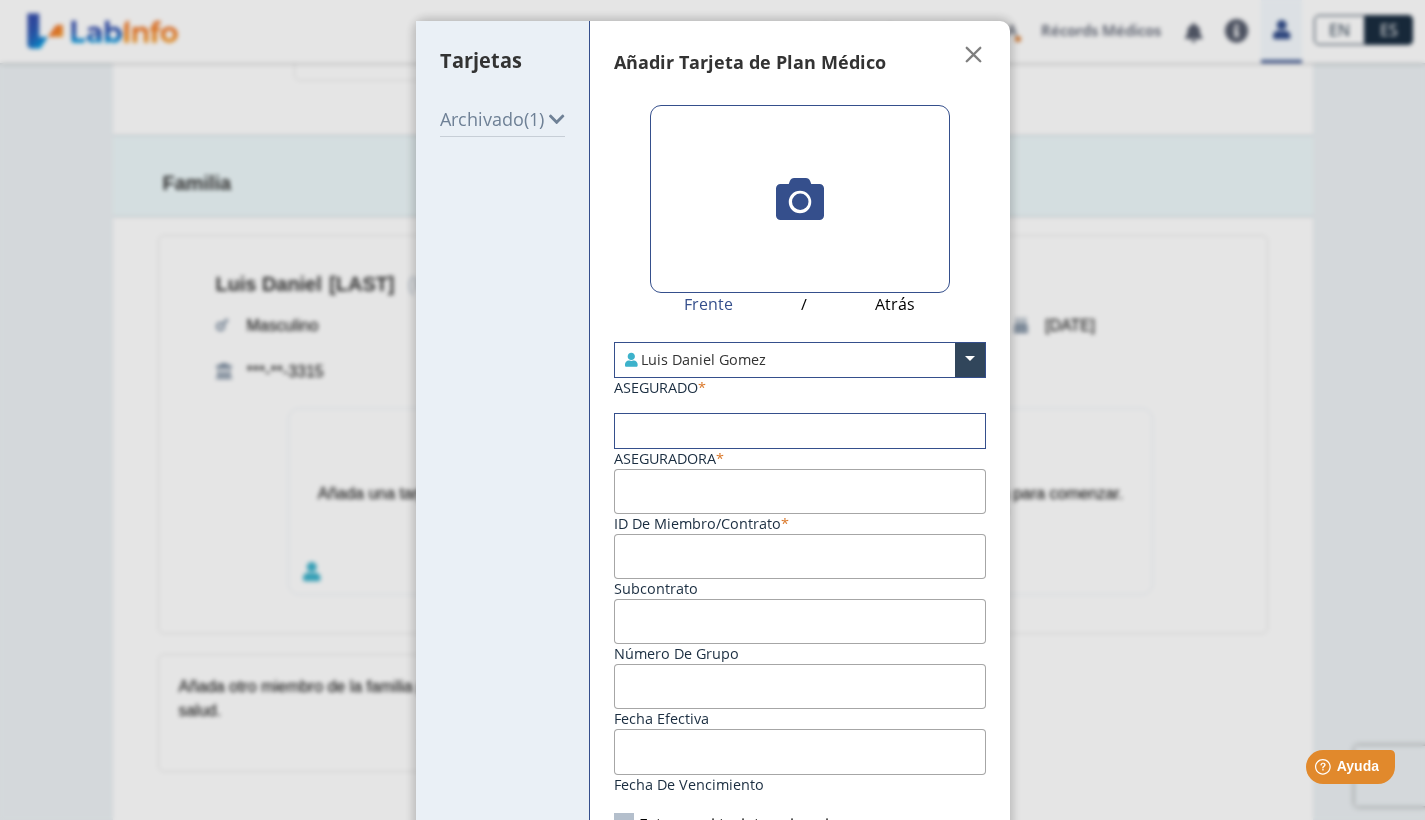scroll, scrollTop: 163, scrollLeft: 0, axis: vertical 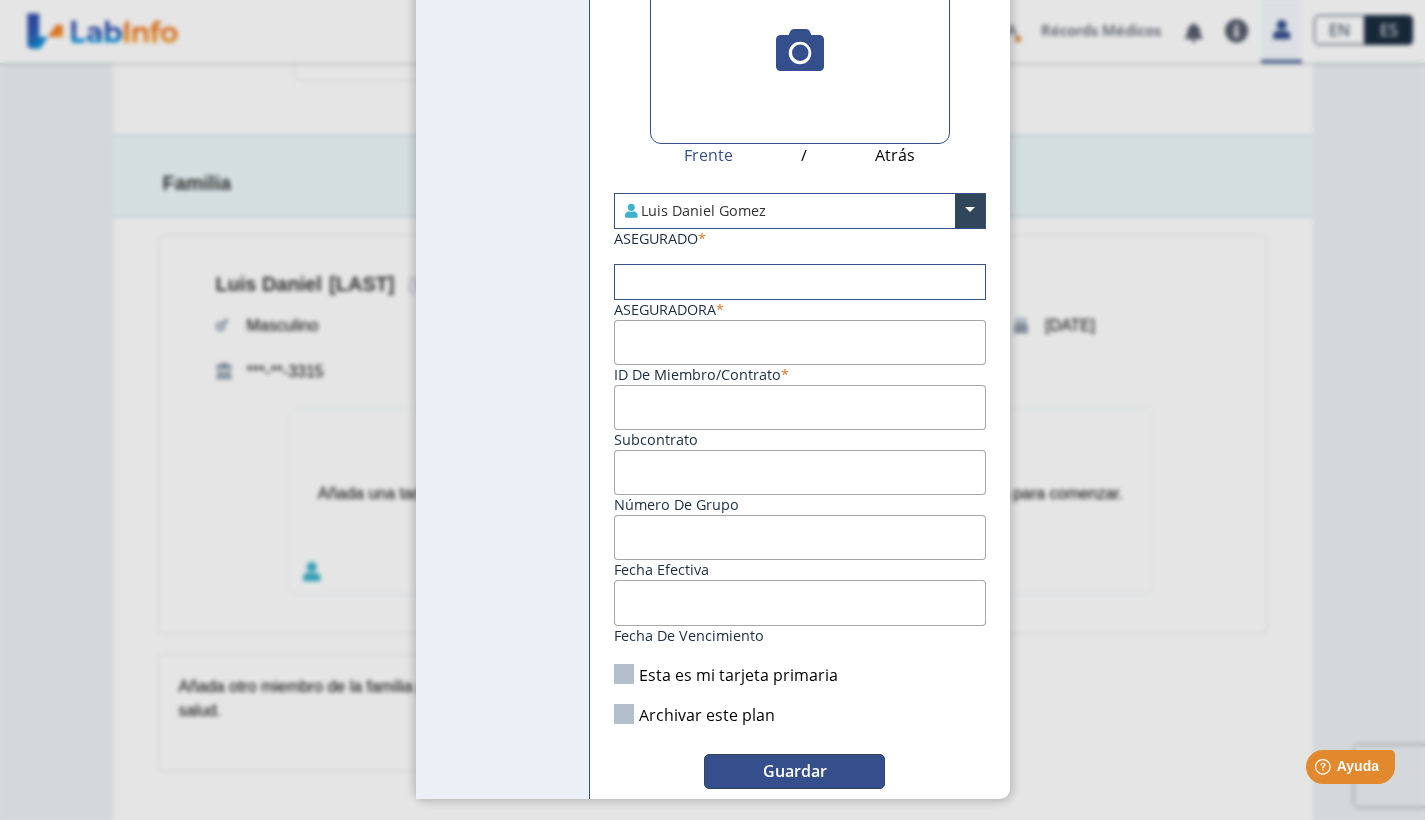 click on "Guardar" 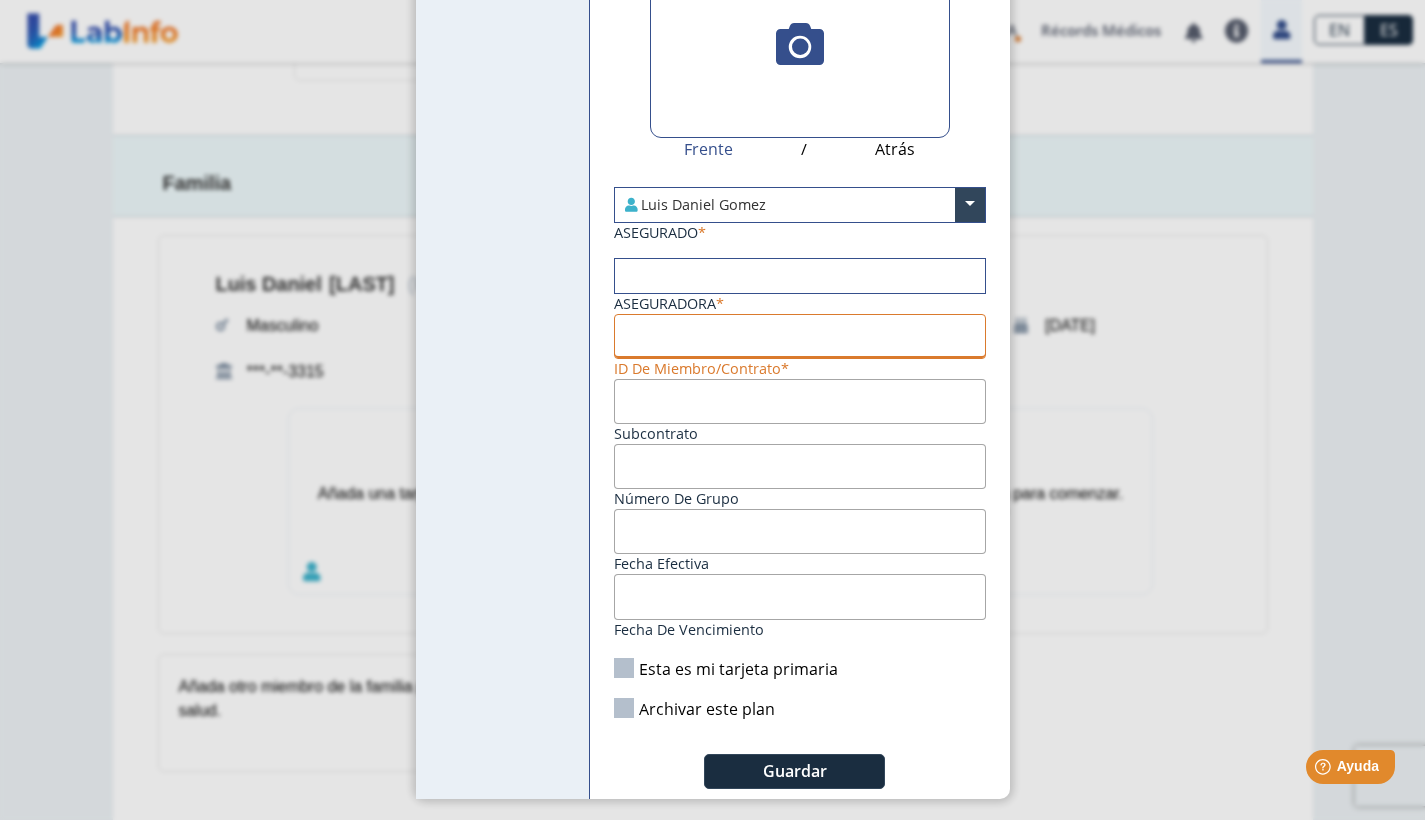 click on "ID de Miembro/Contrato" at bounding box center [800, 336] 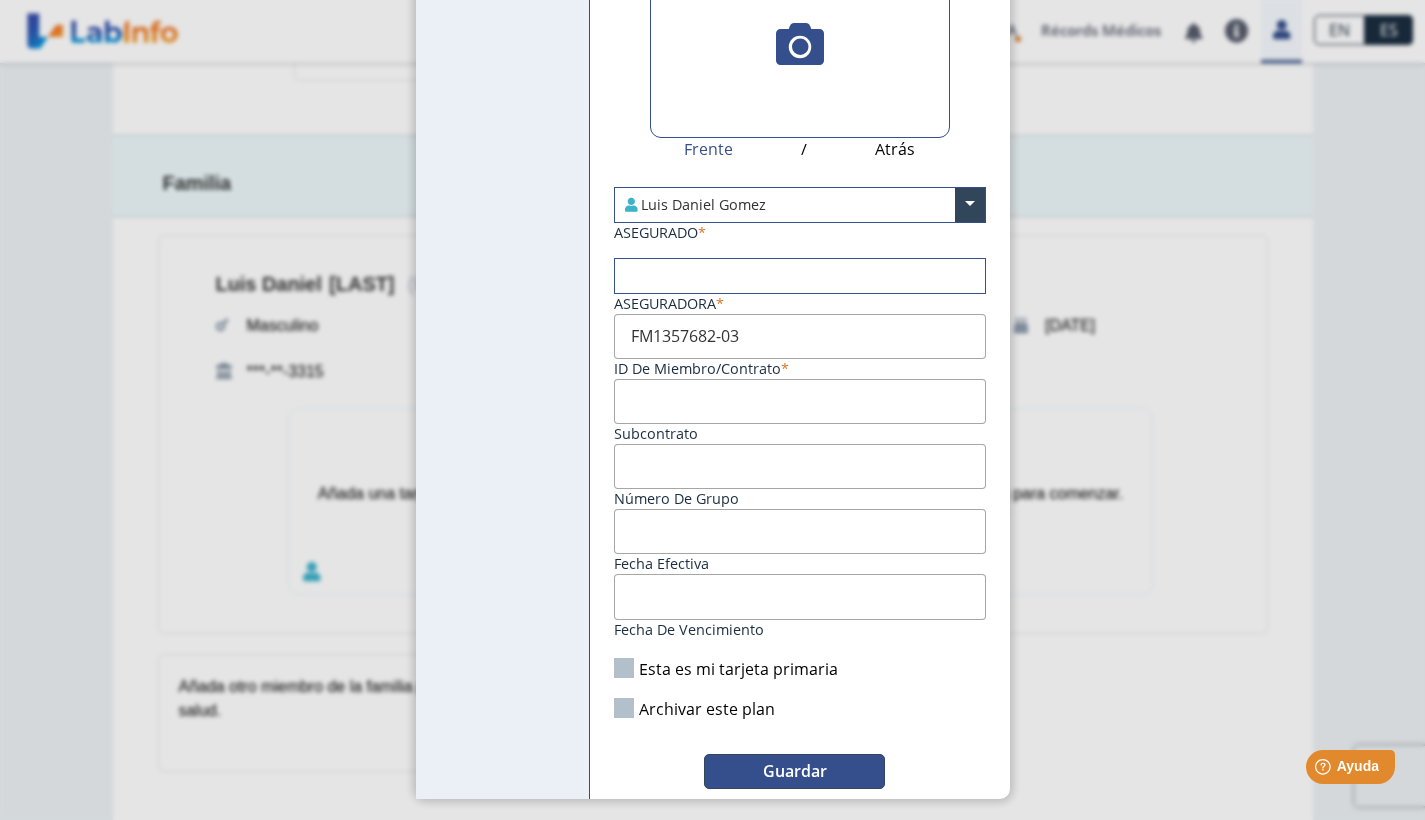 type on "FM1357682-03" 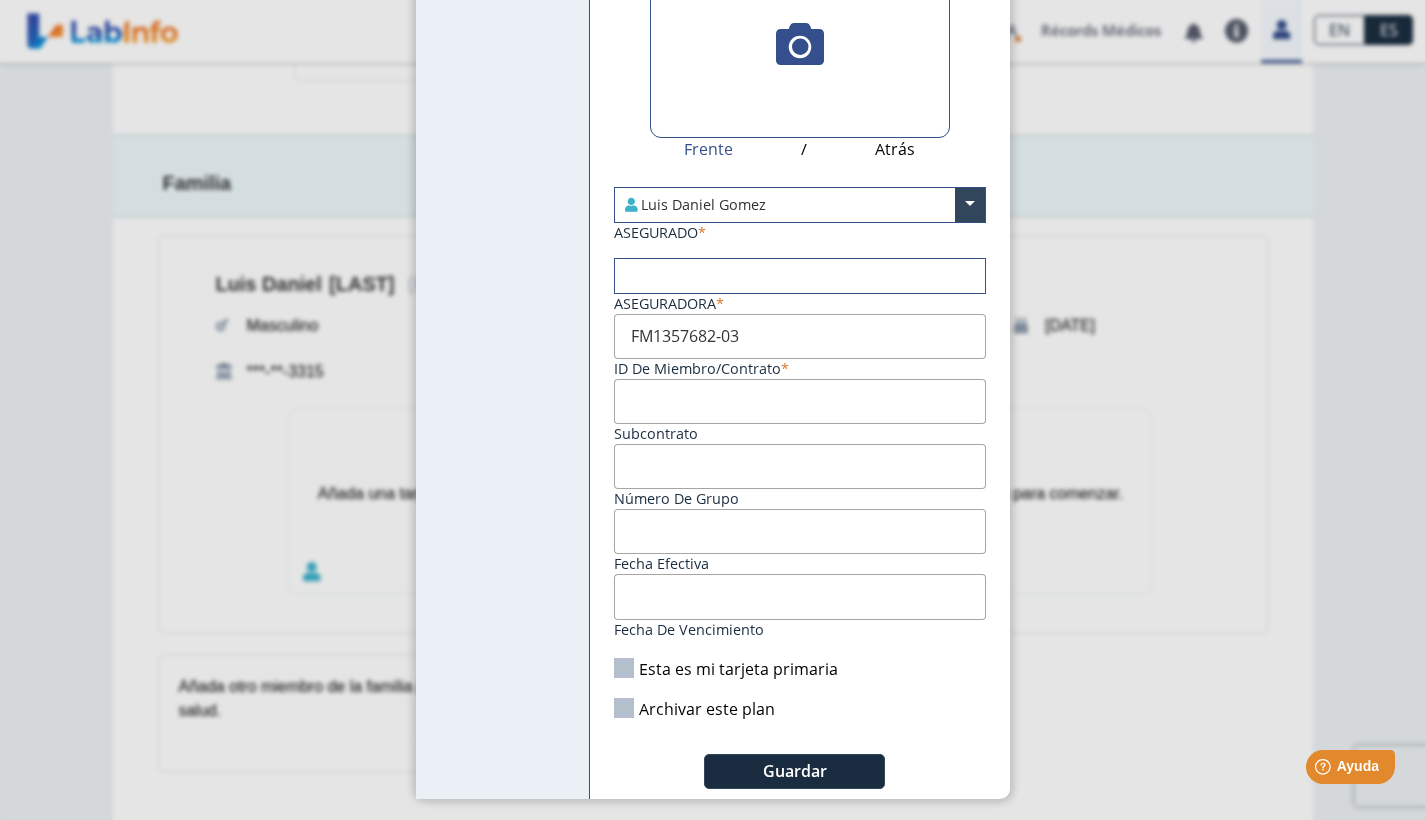 click on "Esta es mi tarjeta primaria" 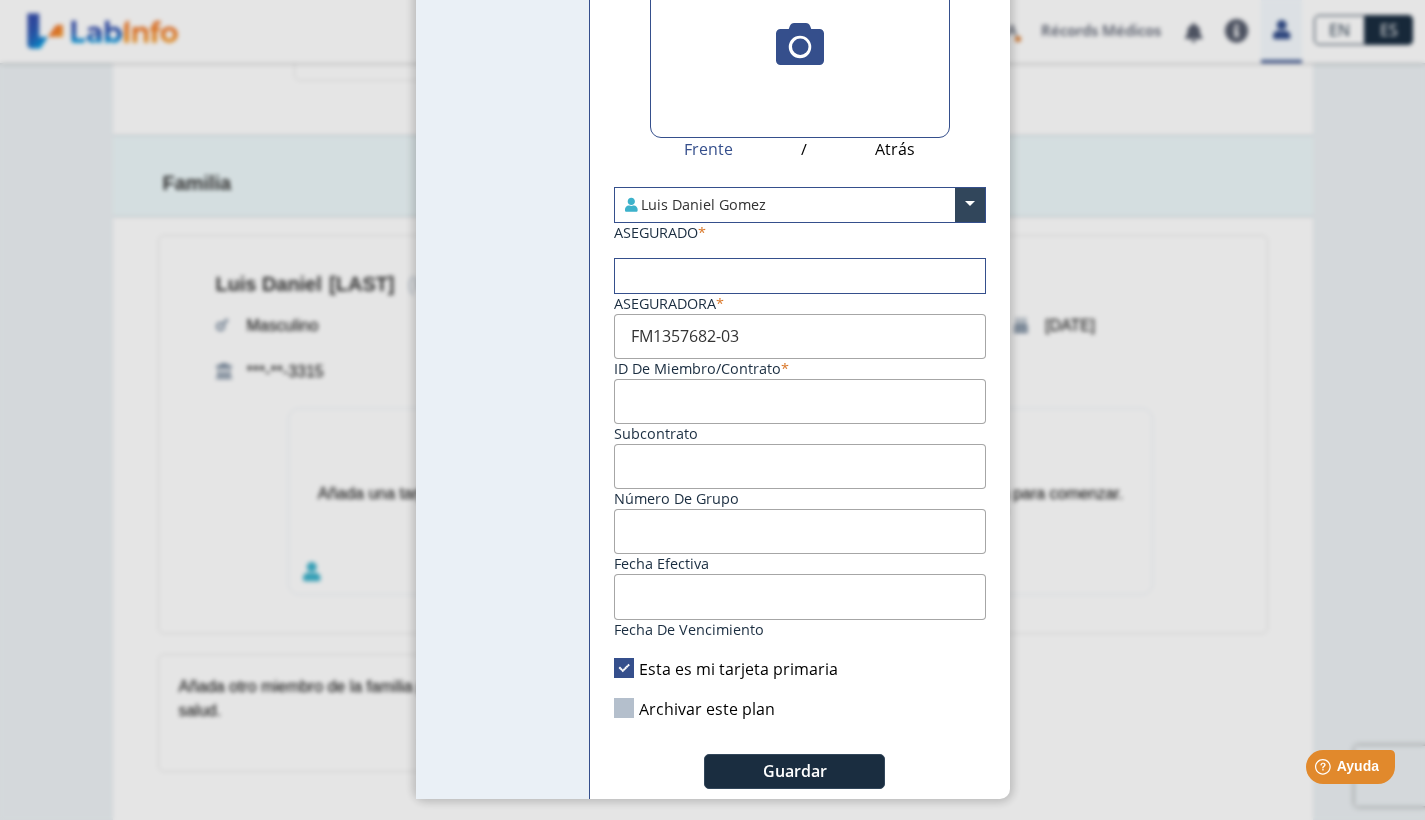 click on "Archivar este plan" 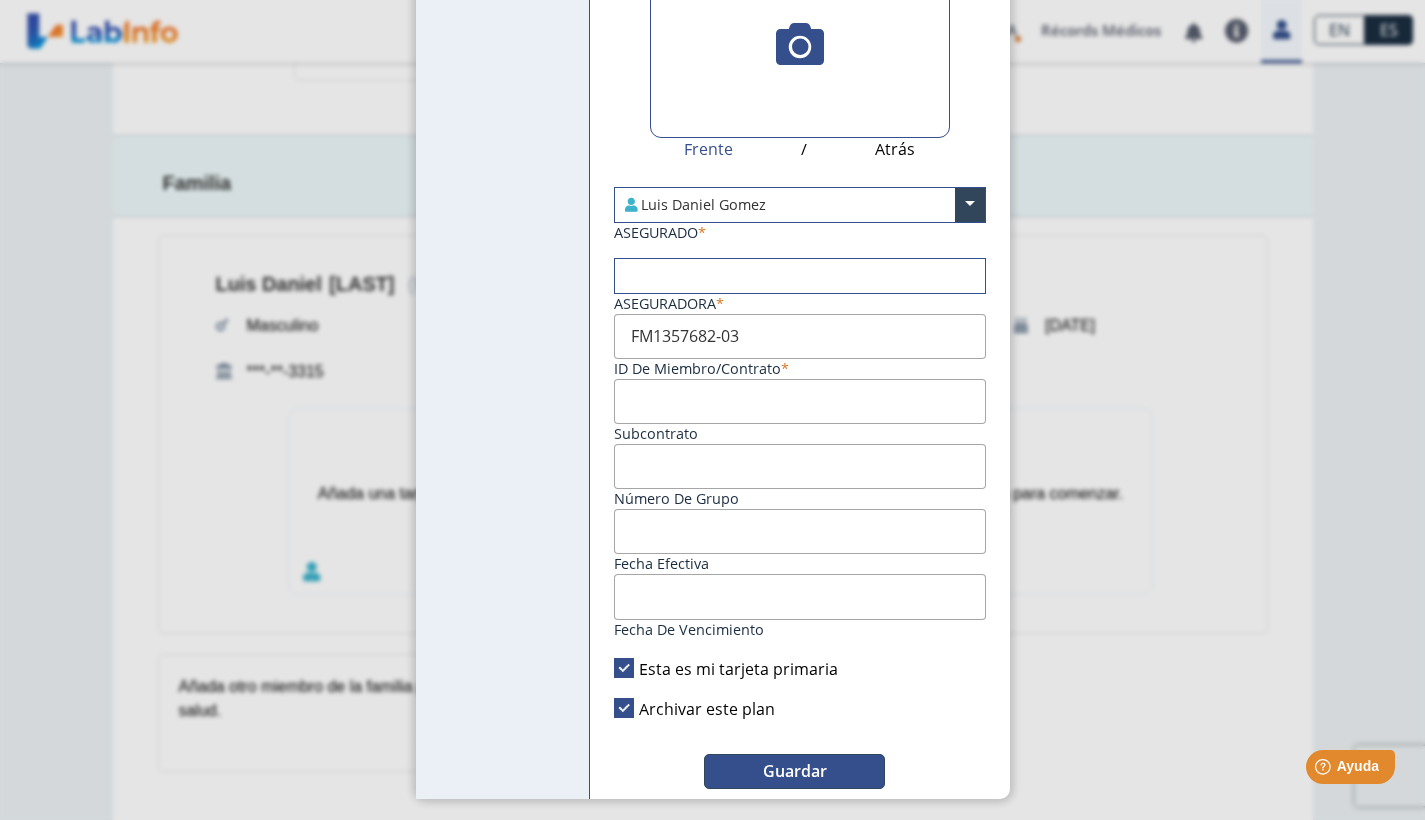 click on "Guardar" 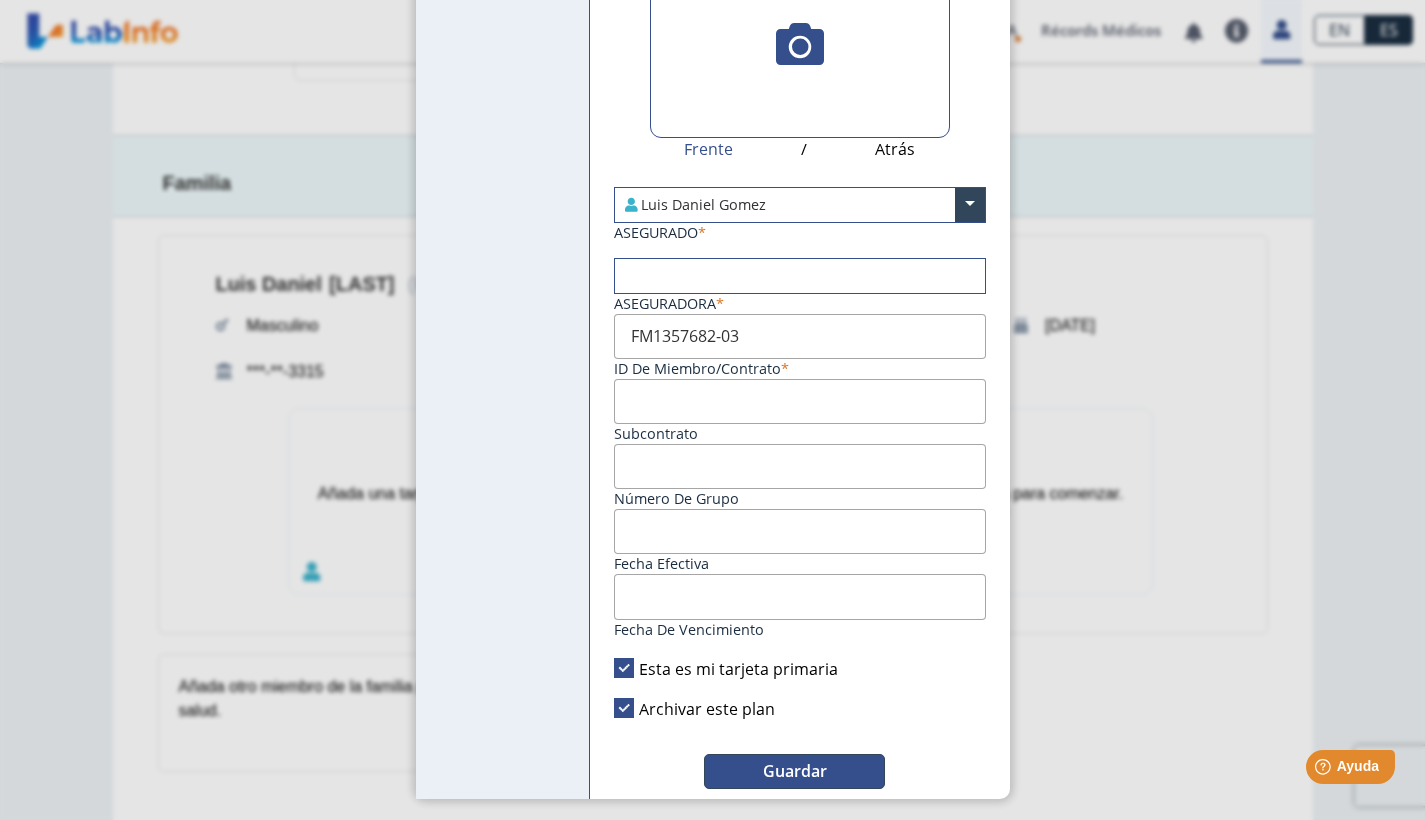 click on "Guardar" 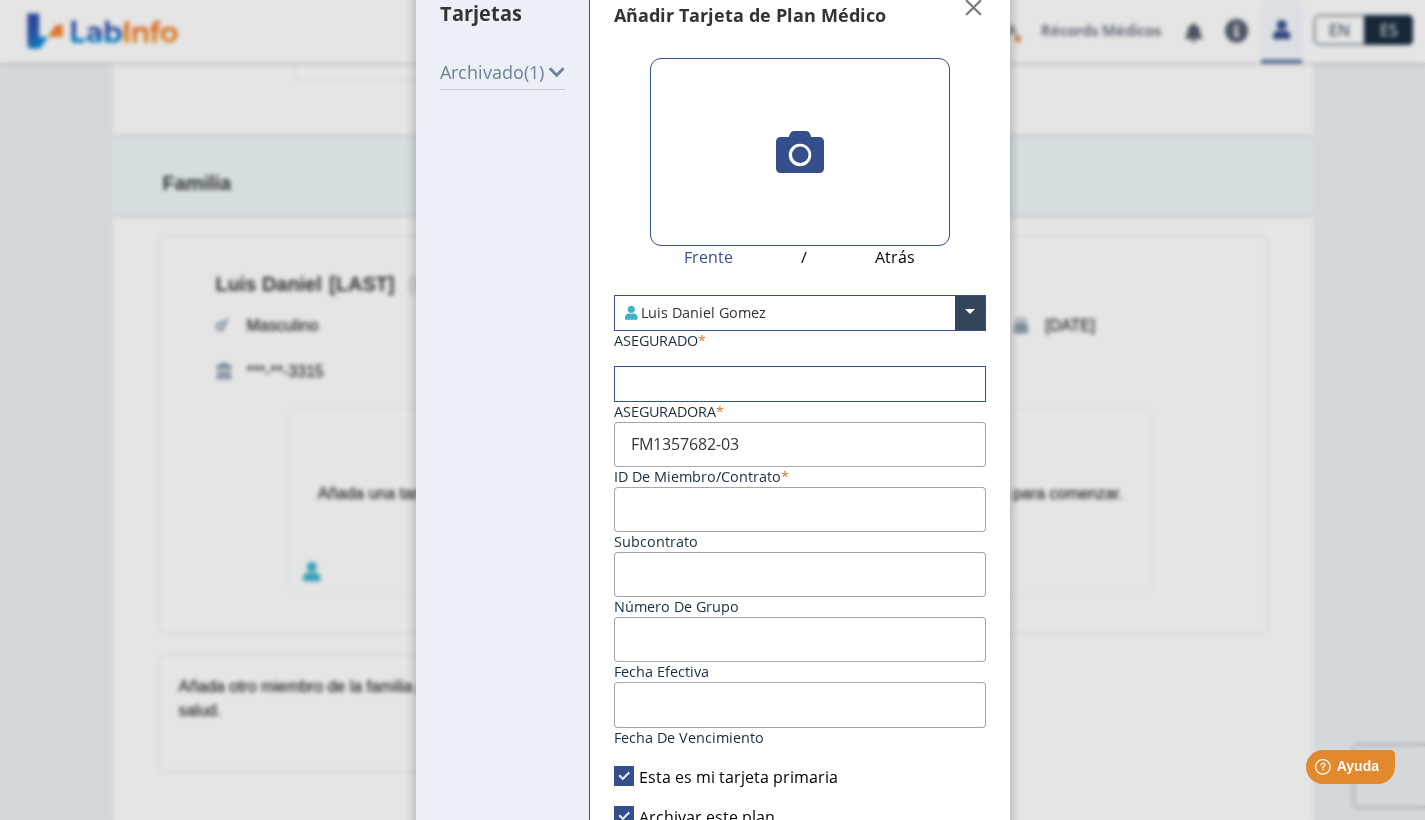 scroll, scrollTop: 0, scrollLeft: 0, axis: both 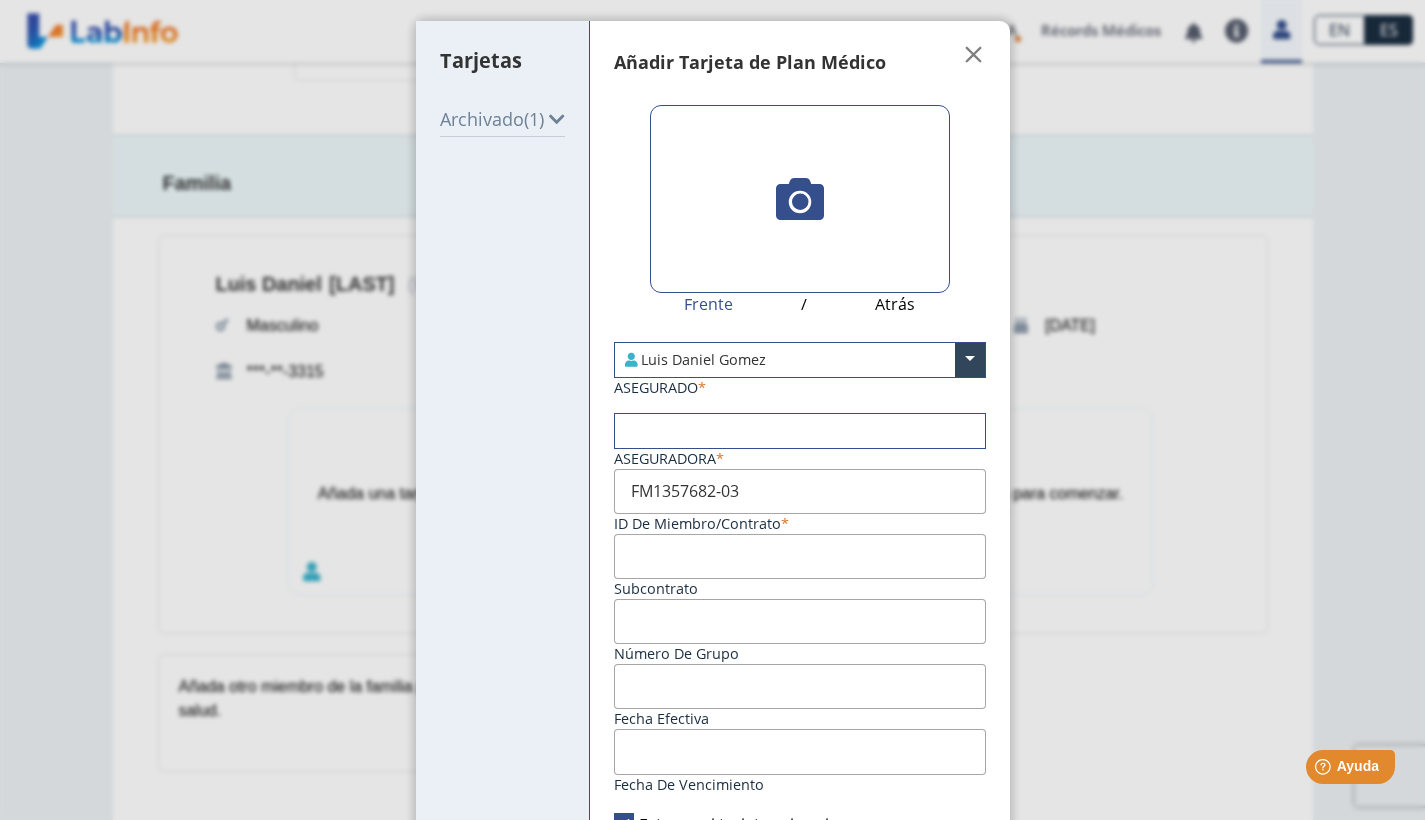 click on "Archivado" 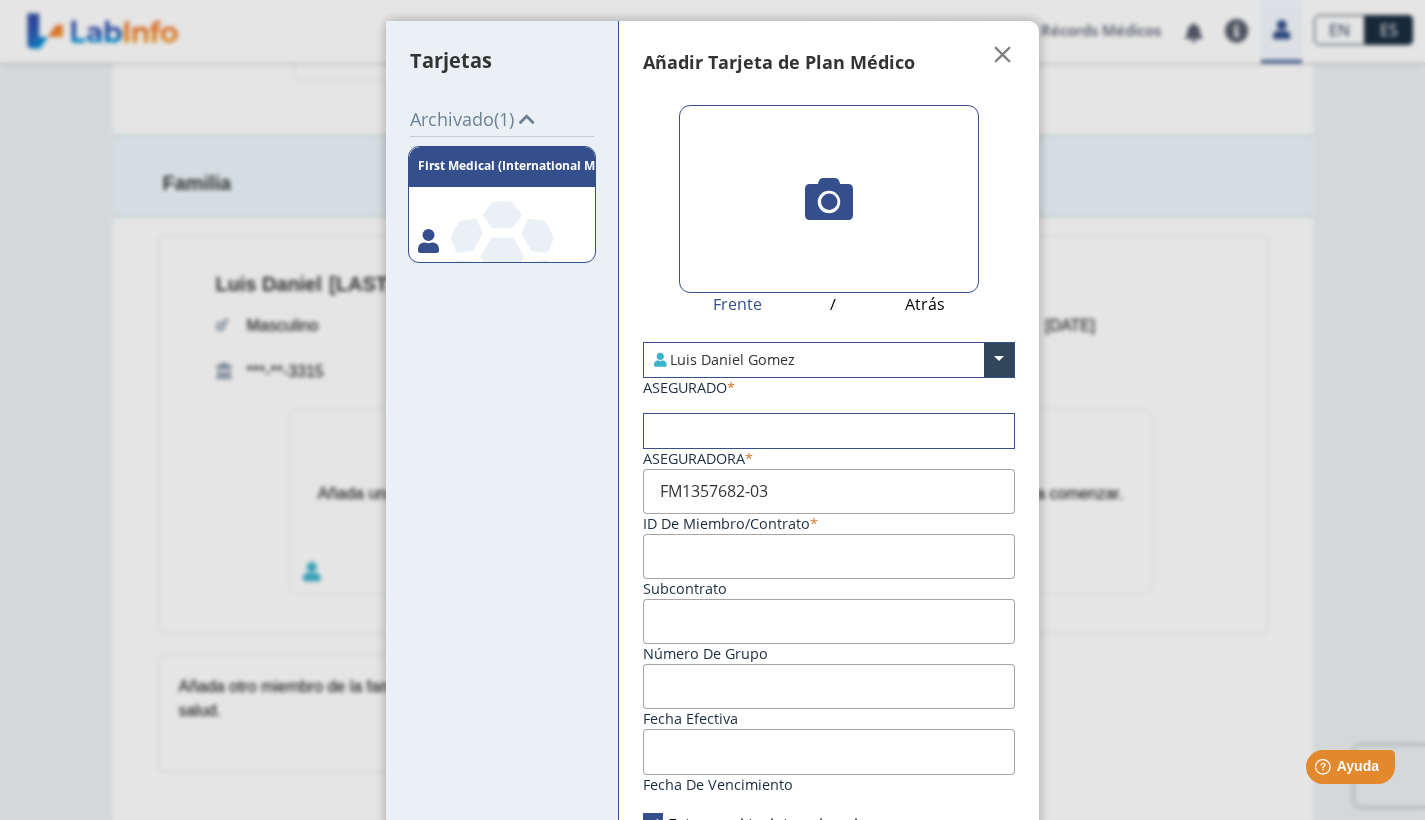 scroll, scrollTop: 169, scrollLeft: 0, axis: vertical 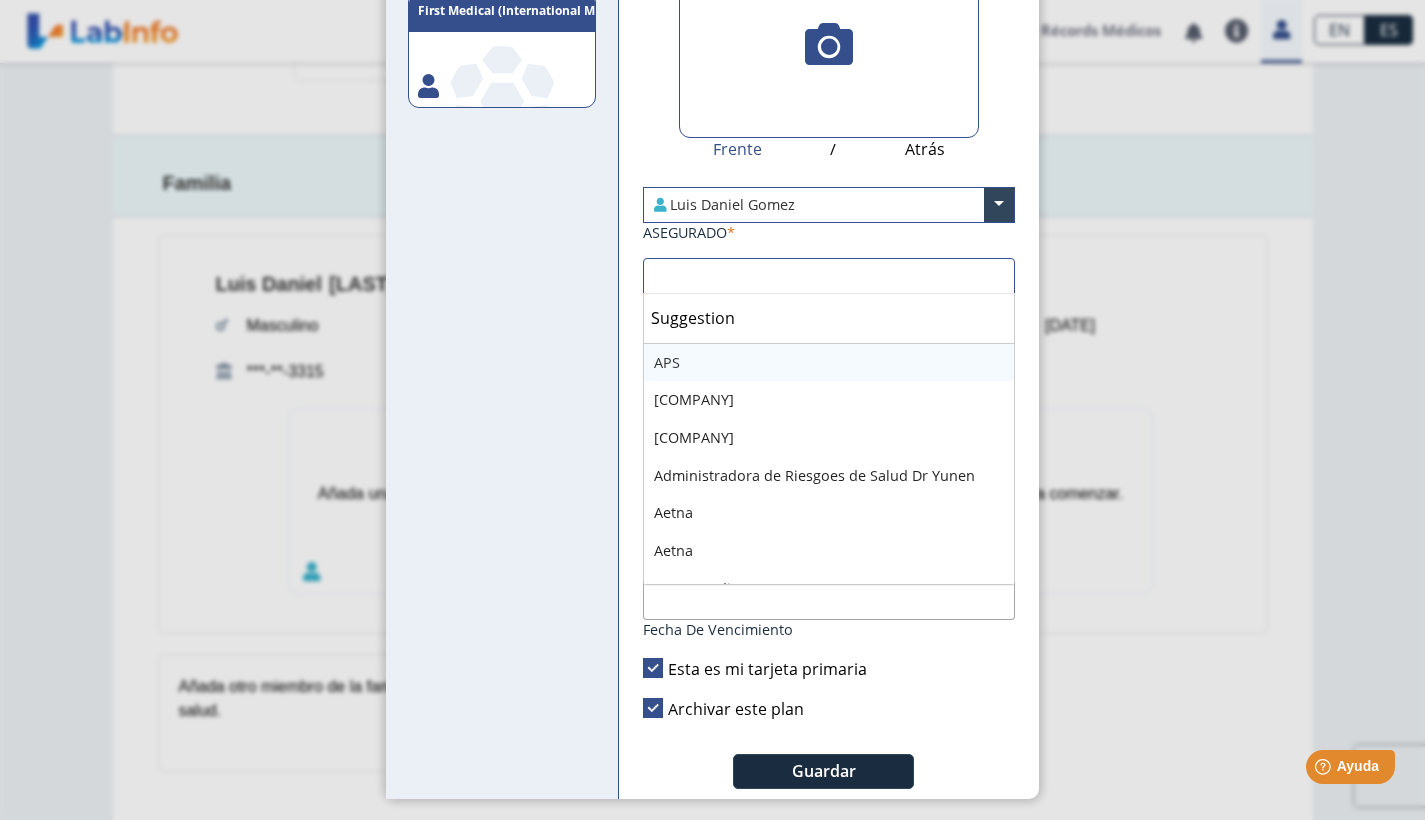 click at bounding box center (829, 276) 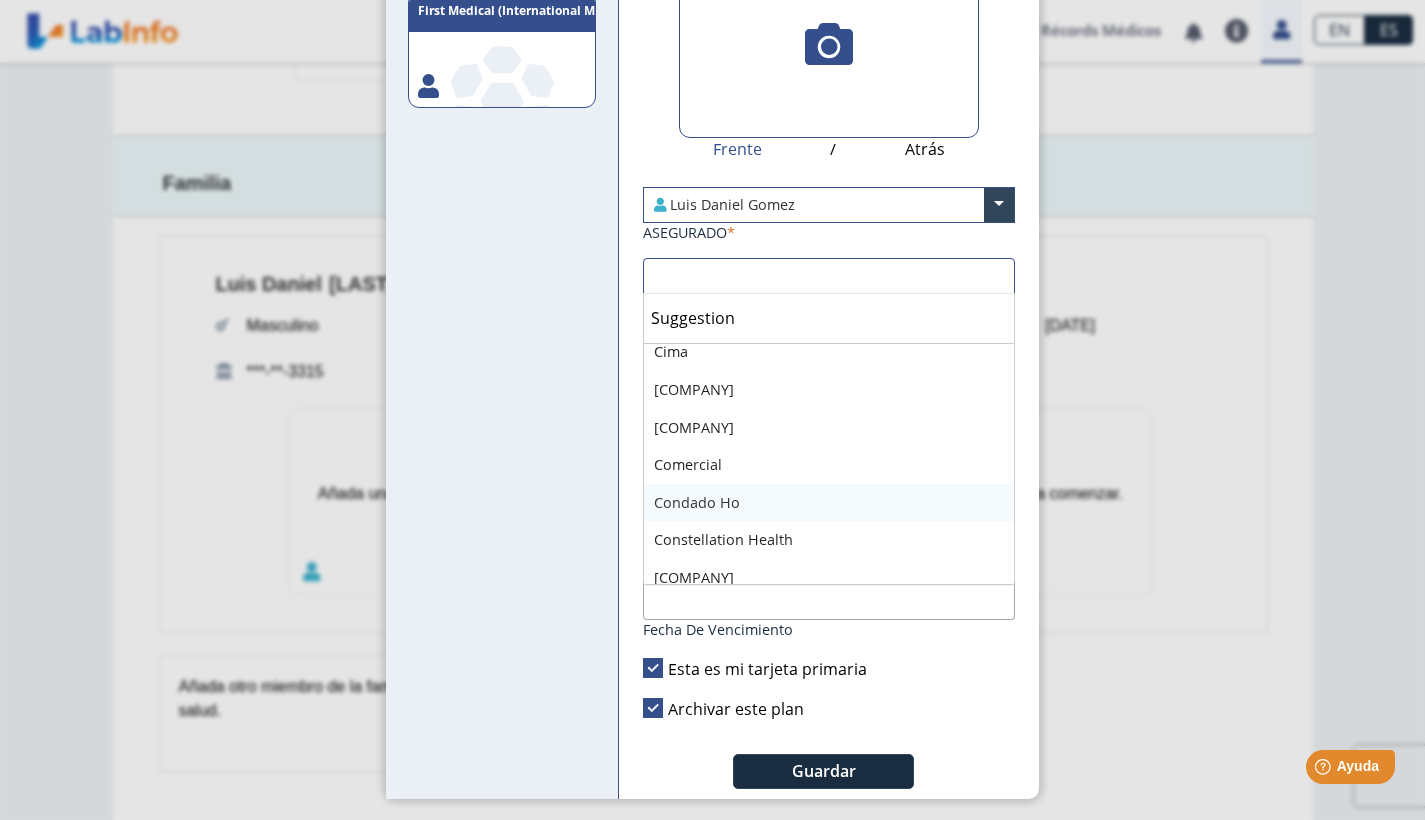 scroll, scrollTop: 1850, scrollLeft: 0, axis: vertical 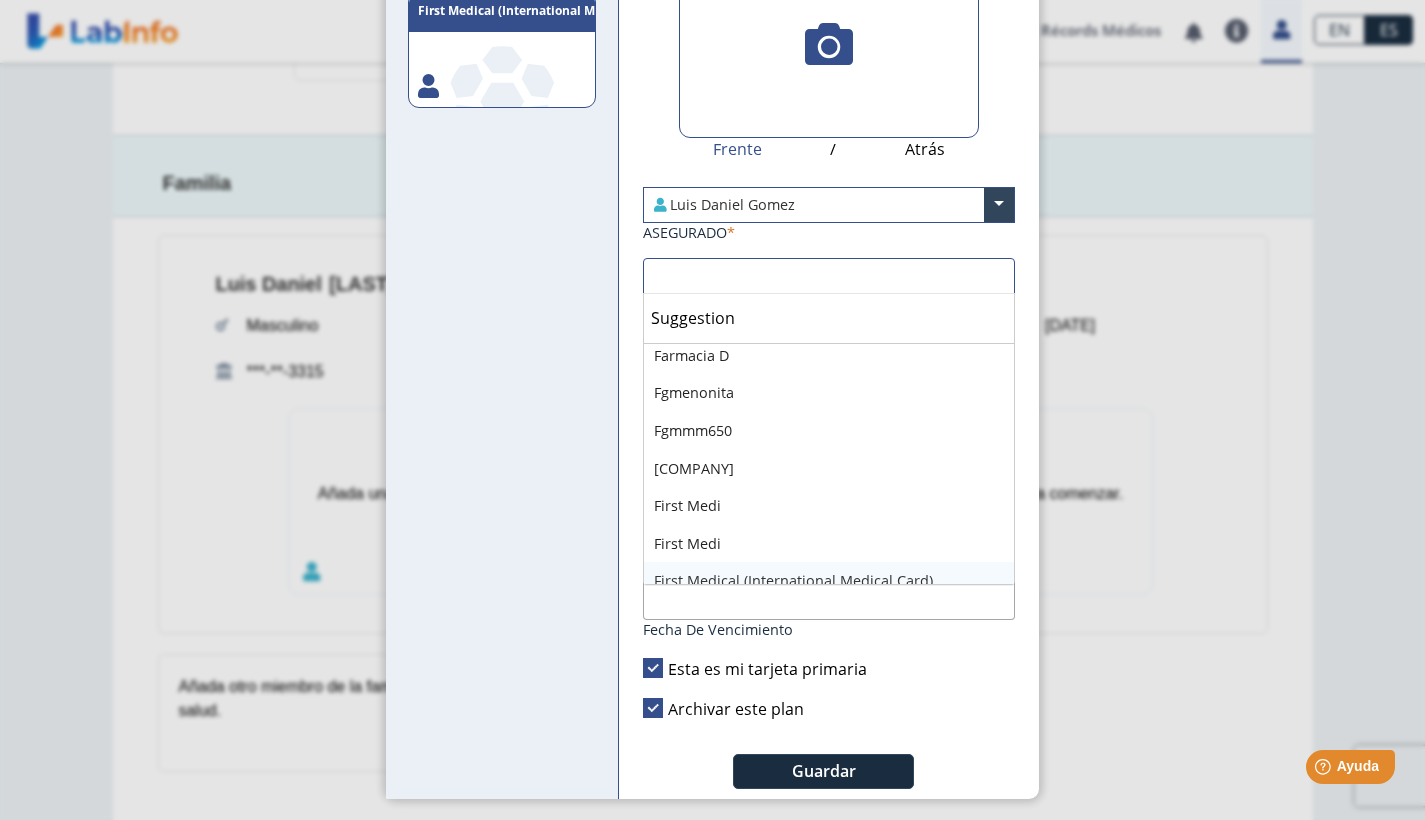 click on "First Medical  (International Medical Card)" at bounding box center (829, 581) 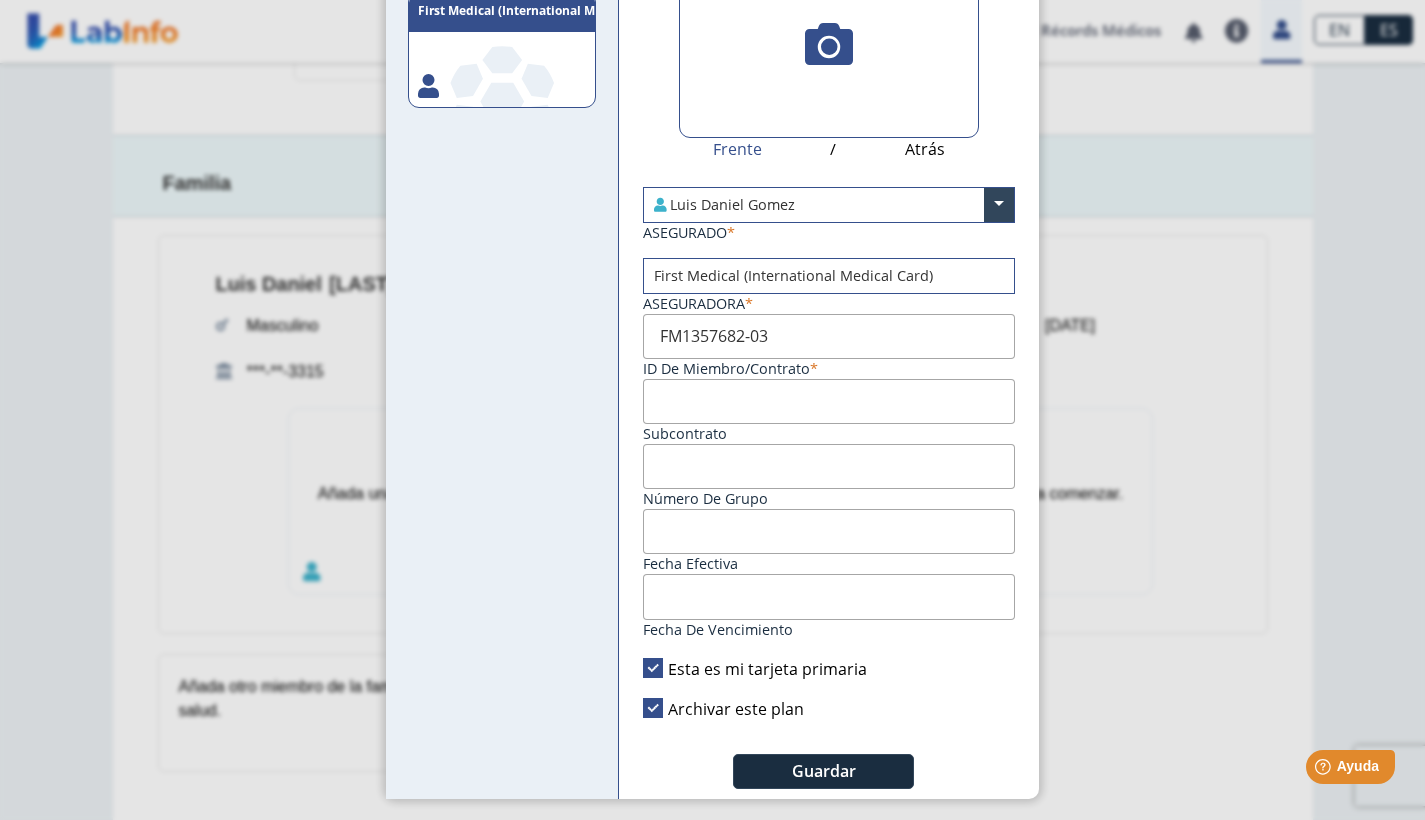 click on "Fecha efectiva" at bounding box center [829, 531] 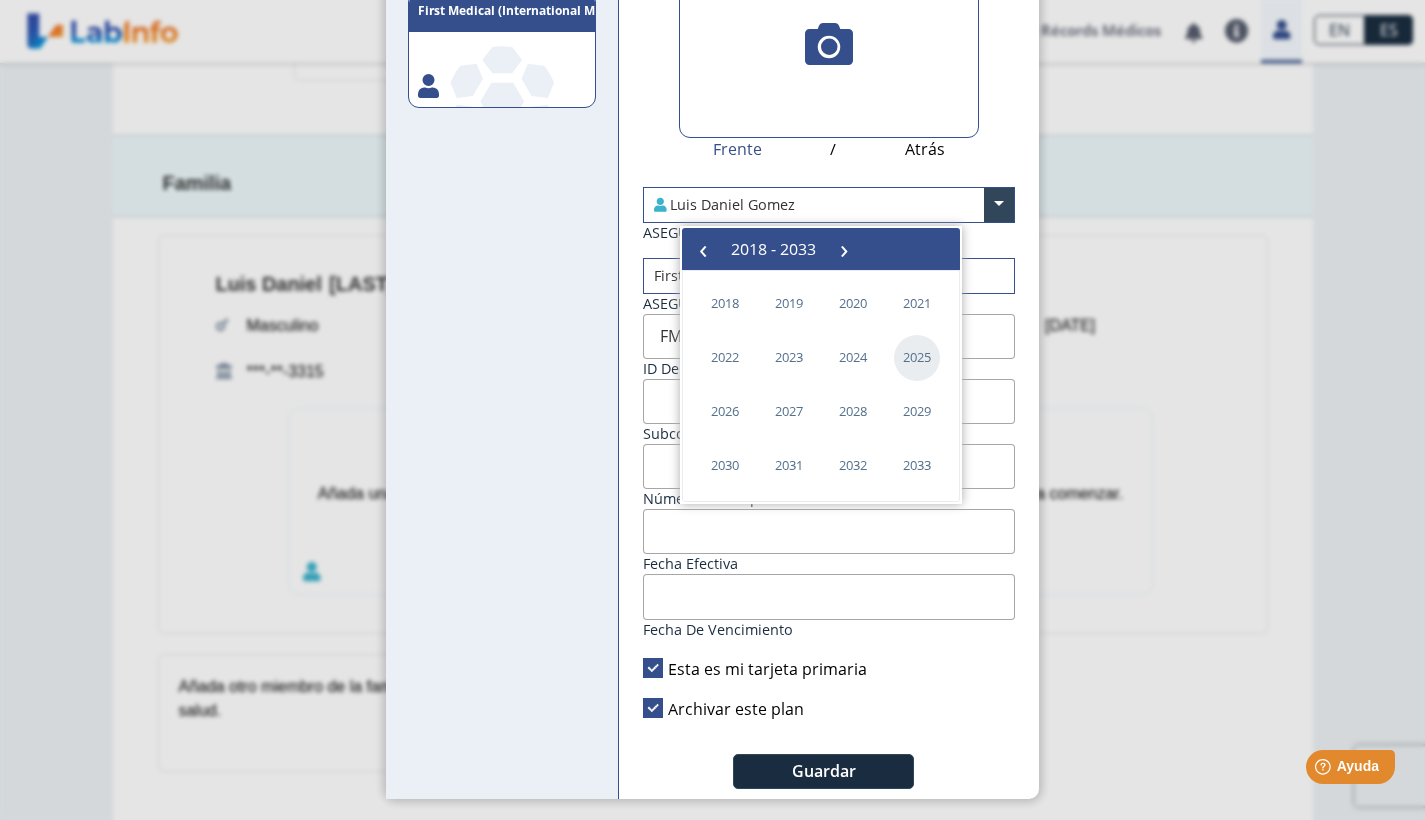 click on "2025" 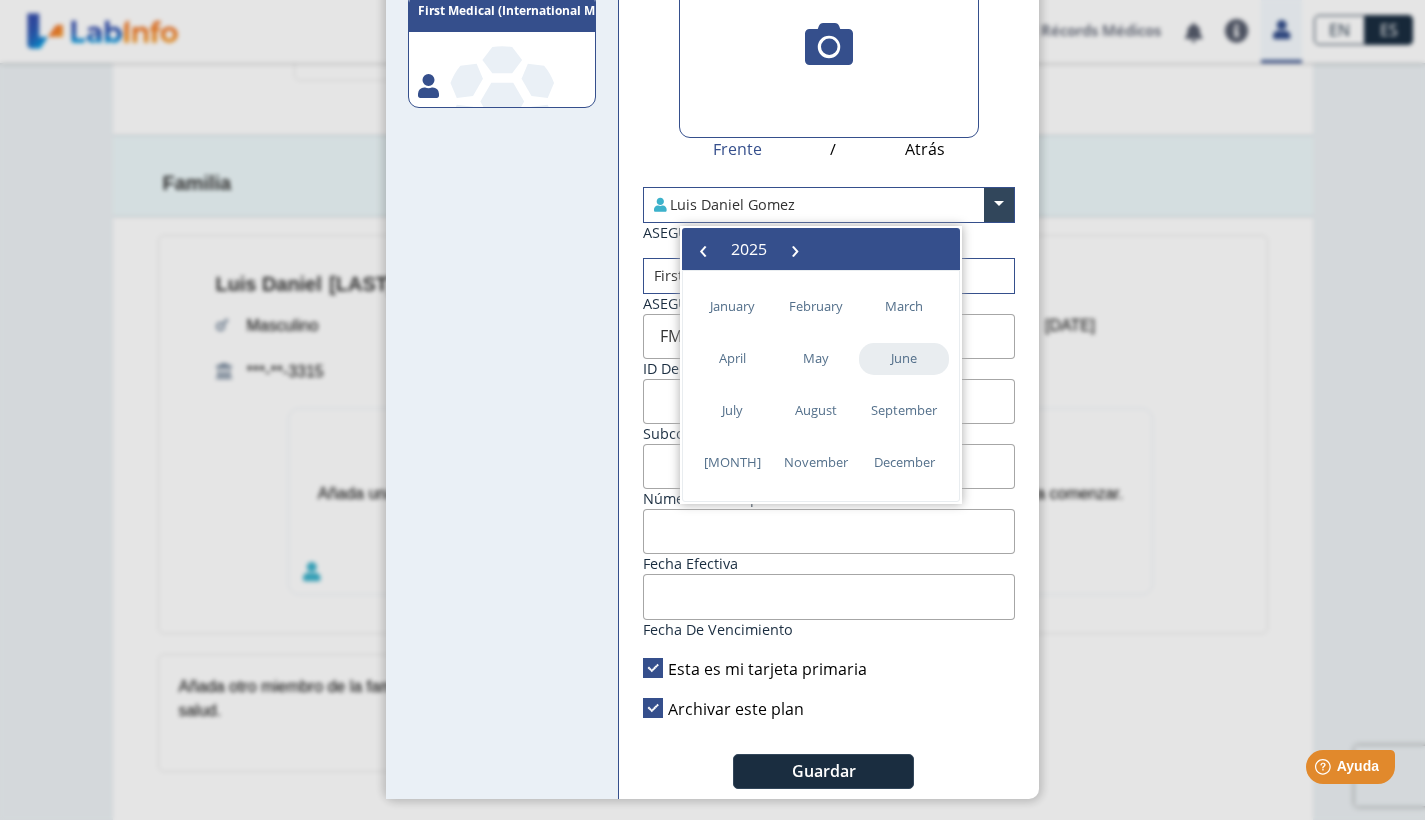 click on "June" 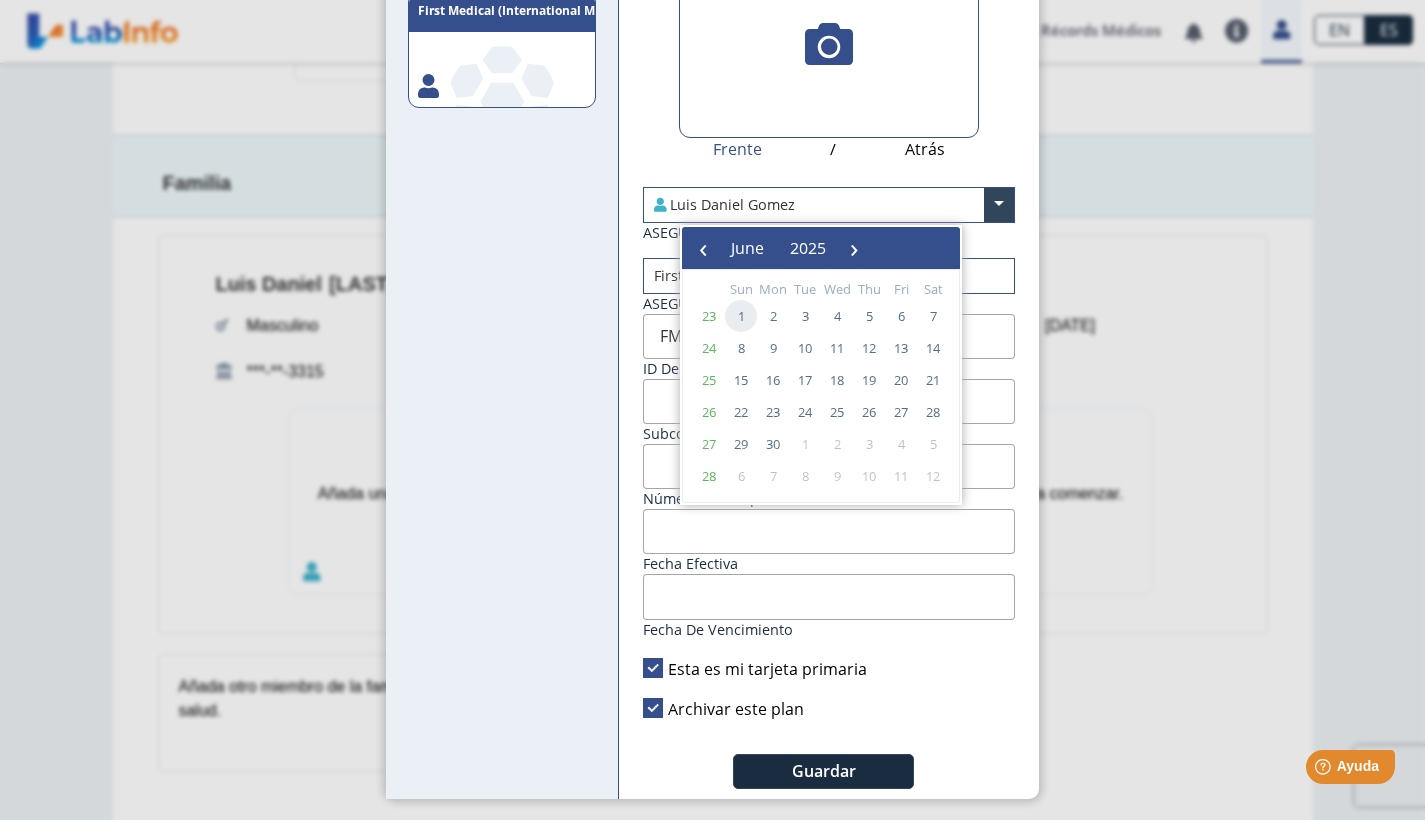 click on "1" 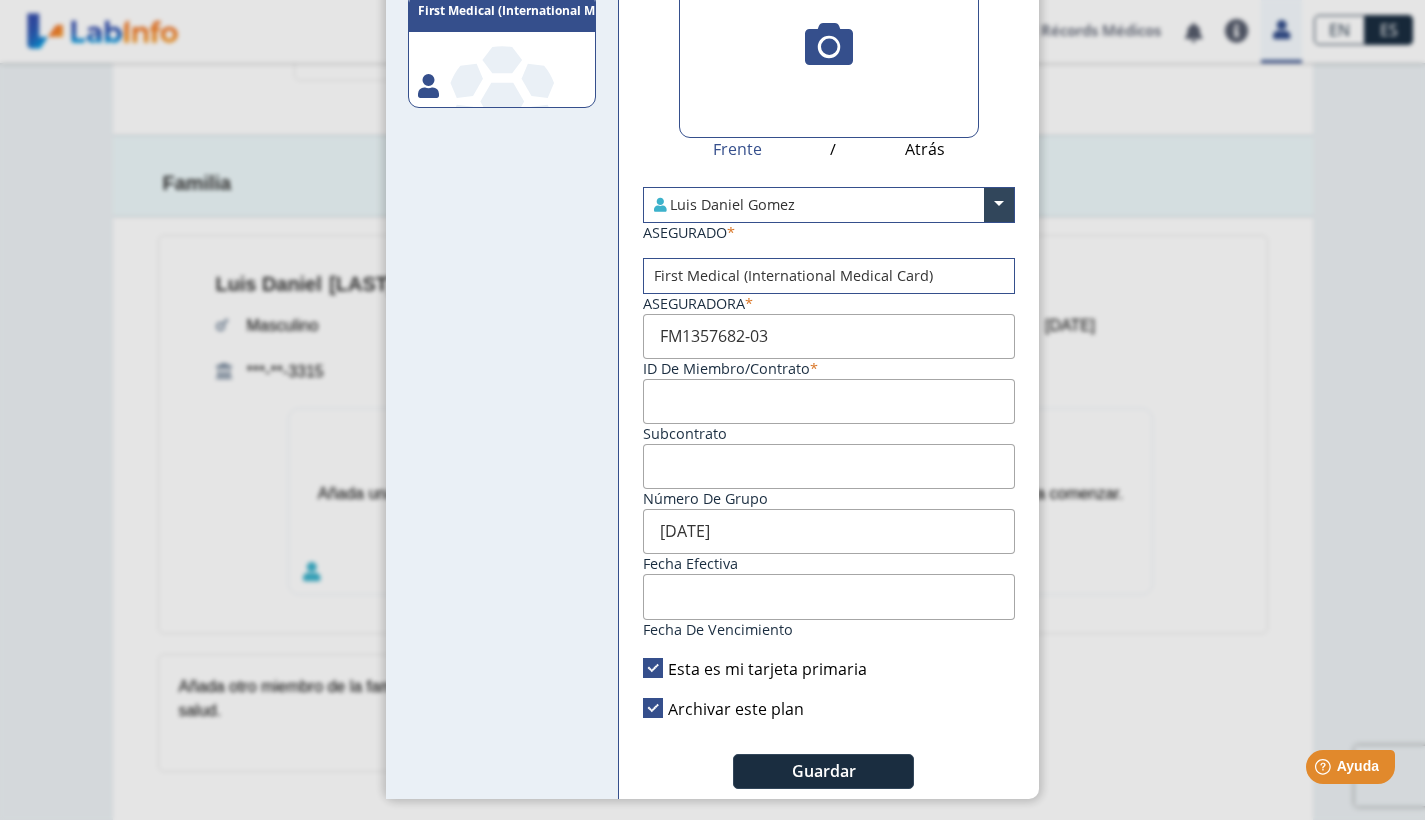 click on "Guardar" 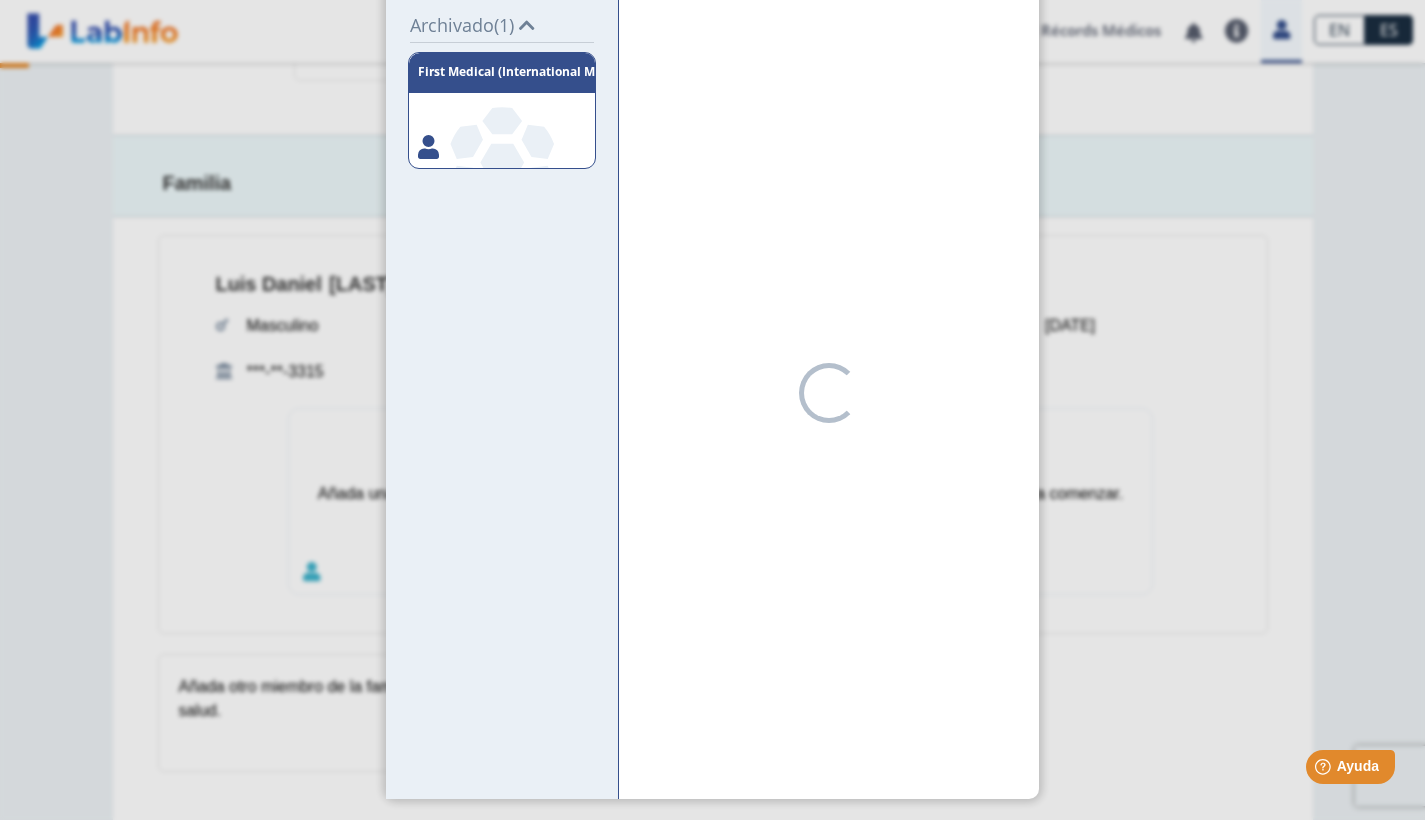 scroll, scrollTop: 108, scrollLeft: 0, axis: vertical 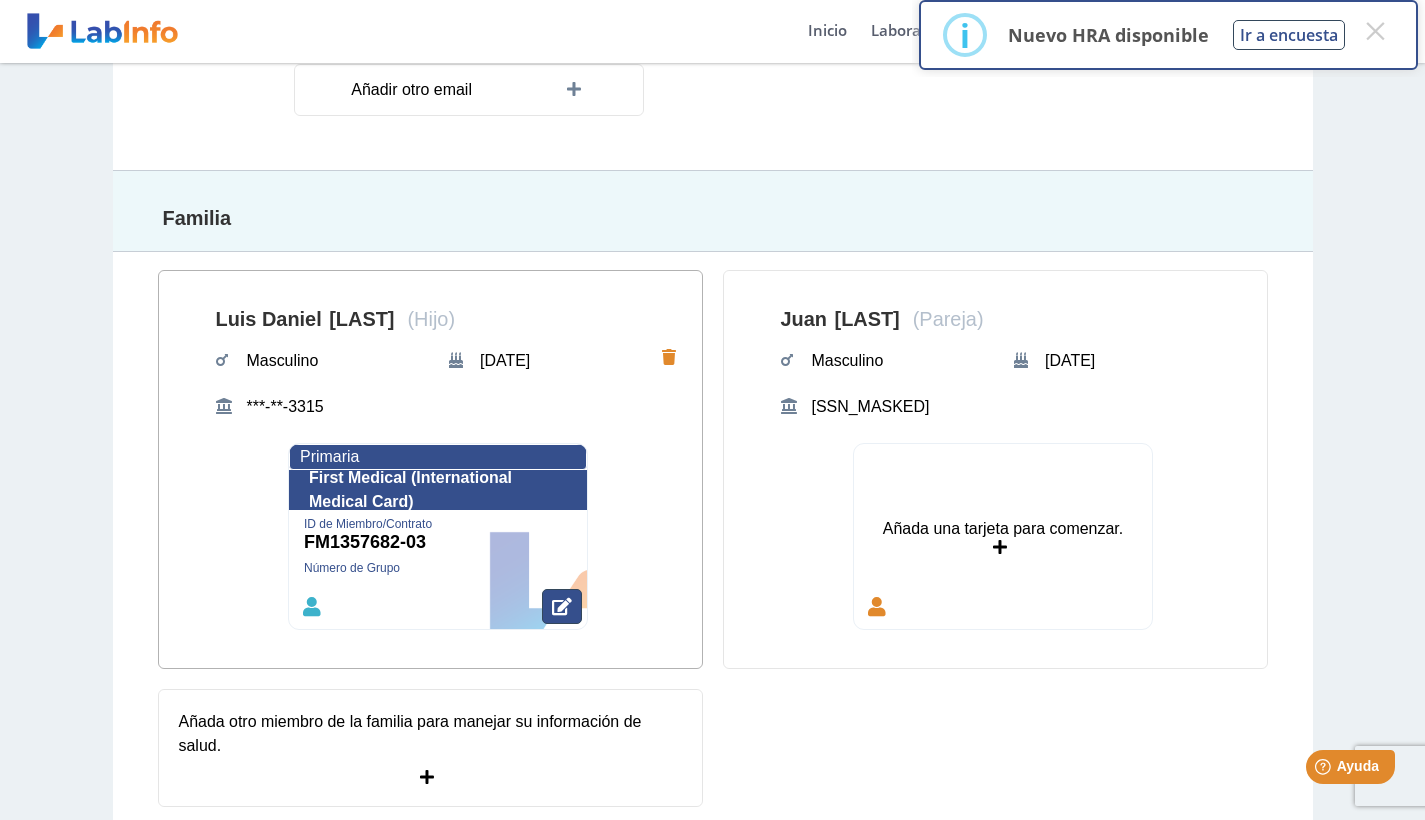 click 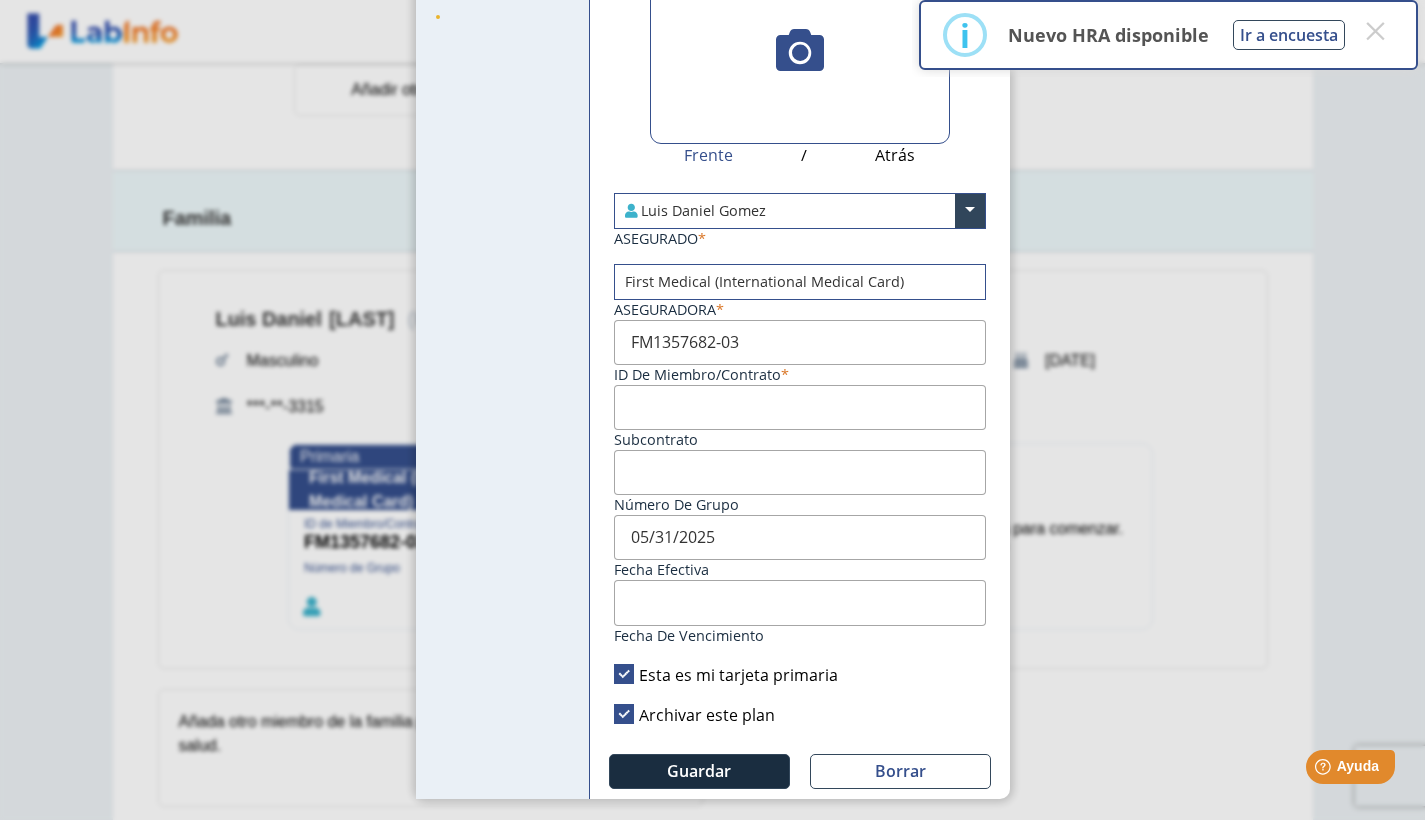 scroll, scrollTop: 163, scrollLeft: 0, axis: vertical 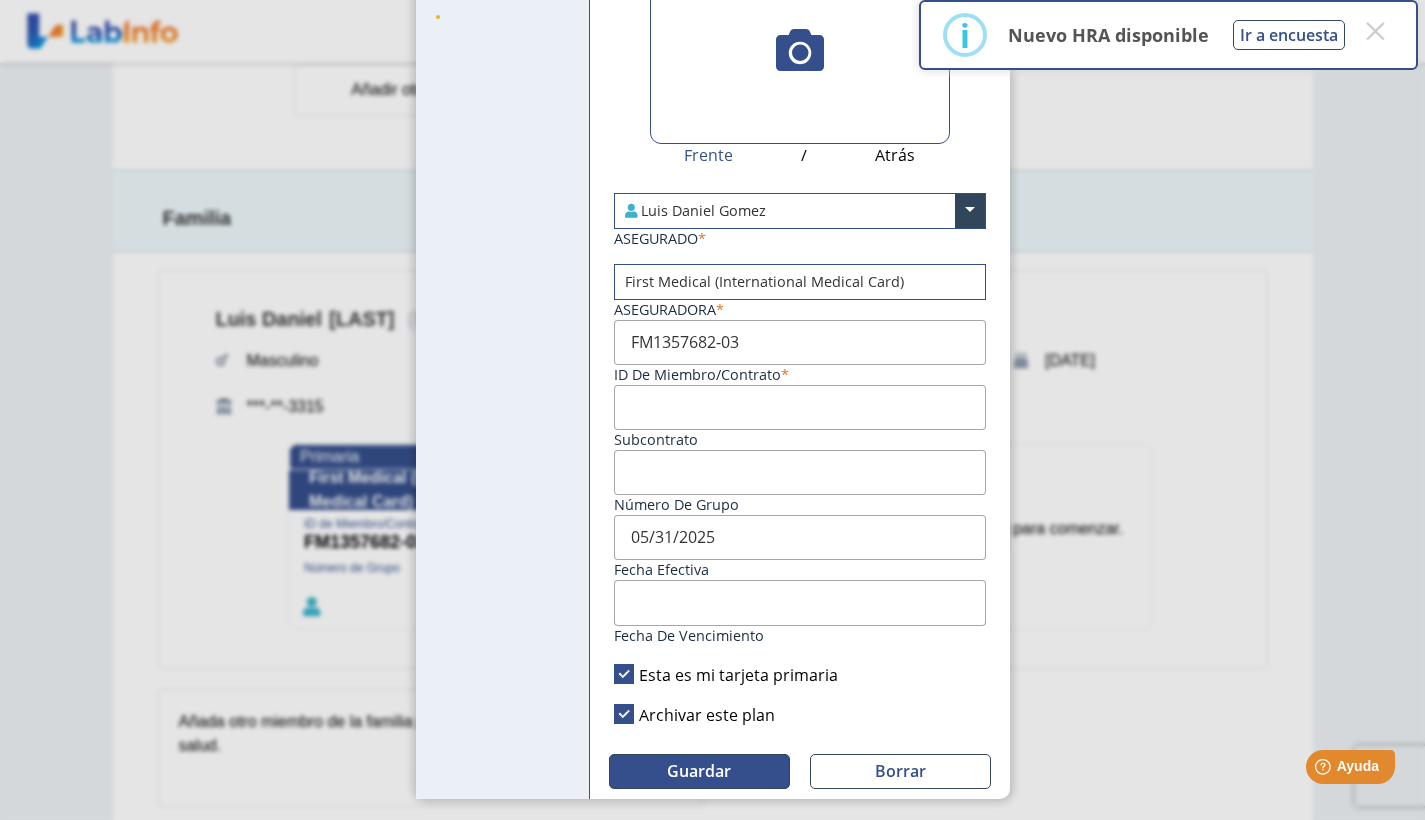 click on "Guardar" 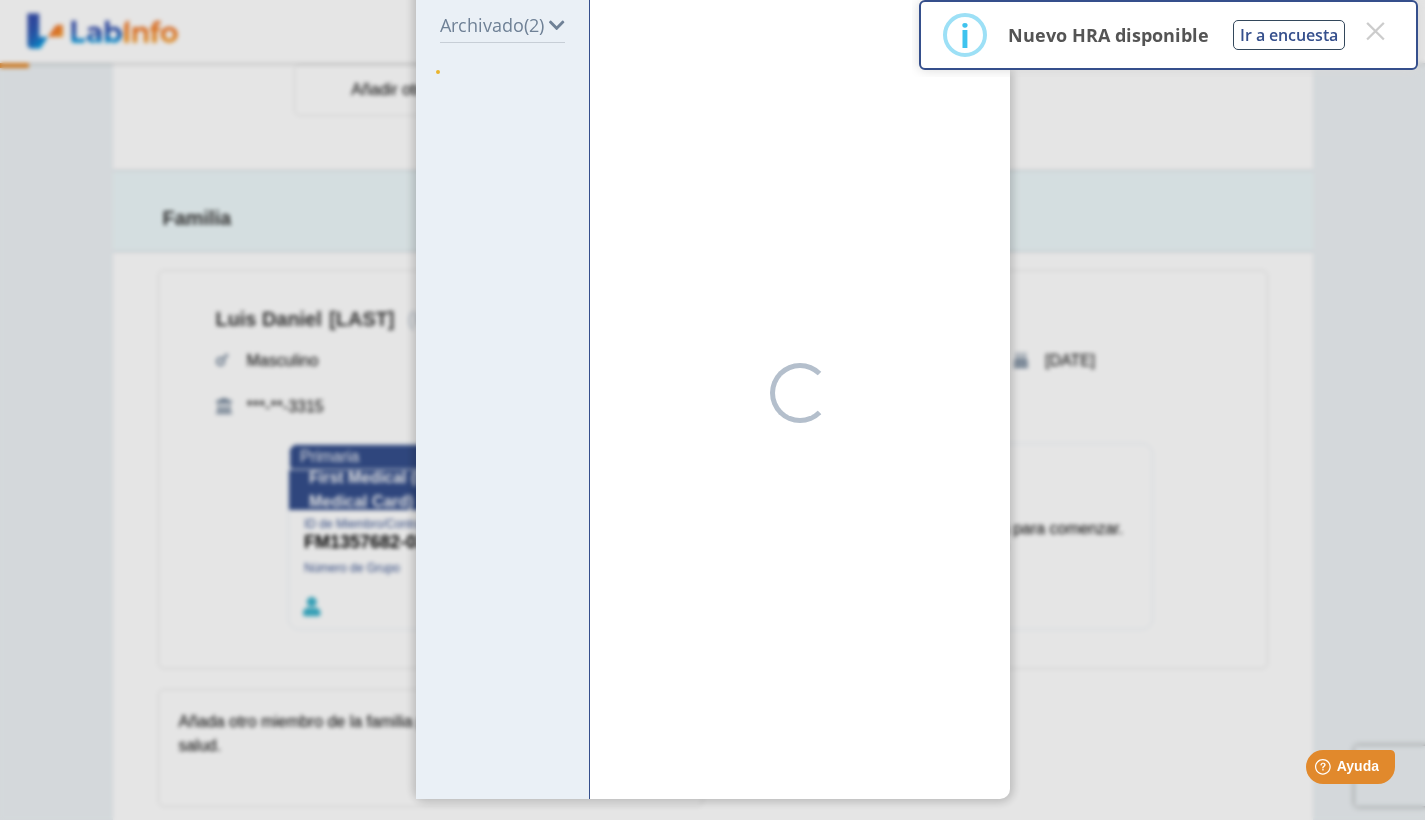 scroll, scrollTop: 108, scrollLeft: 0, axis: vertical 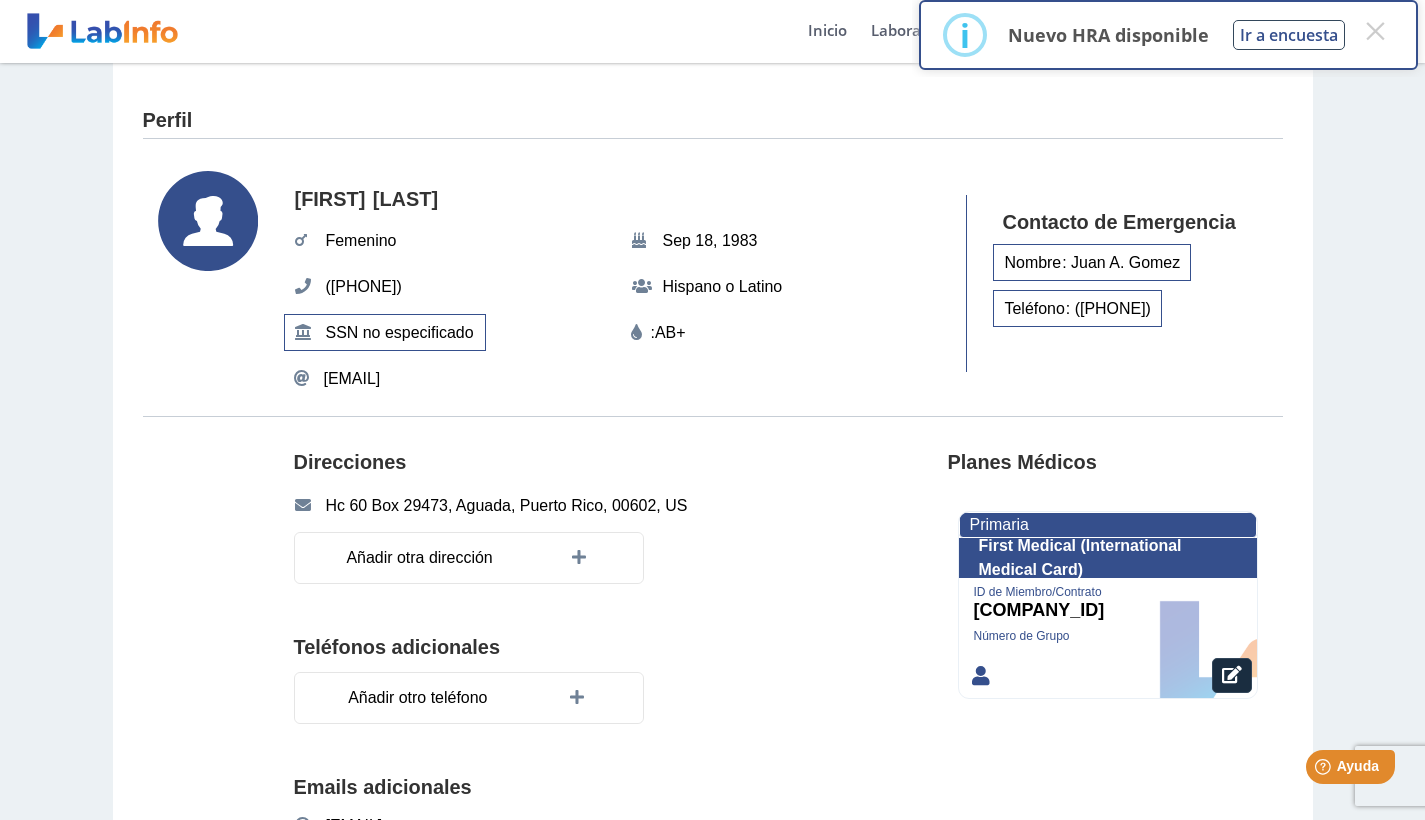click on "Perfil  [FIRST] [LAST] Femenino Sep 18, 1983 ([PHONE]) Hispano o Latino SSN no especificado :   AB+  ccp.proposito@example.com Contacto de Emergencia Nombre : Juan A. [LAST]  Teléfono : ([PHONE])  Direcciones Hc 60 Box 29473, Aguada, Puerto Rico, 00602, US Añadir otra dirección Teléfonos adicionales Añadir otro teléfono Emails adicionales [LAST]@example.com Añadir otro email Planes Médicos Primaria First Medical  (International Medical Card) ID de Miembro/Contrato FM1357682-01 Número de Grupo  .f { fill: currentColor; }  Añada una tarjeta para comenzar. Familia Luis Daniel [LAST]  (Hijo)  Masculino Dec 1, 2022 ***-**-3315 Primaria First Medical  (International Medical Card) ID de Miembro/Contrato FM1357682-03 Número de Grupo  .f { fill: currentColor; }  Añada una tarjeta para comenzar. Juan [LAST]  (Pareja)  Masculino Apr 27, 1964 ***-**-1993 Añada una tarjeta para comenzar. Añada una tarjeta para comenzar. Añada otro miembro de la familia para manejar su información de salud." 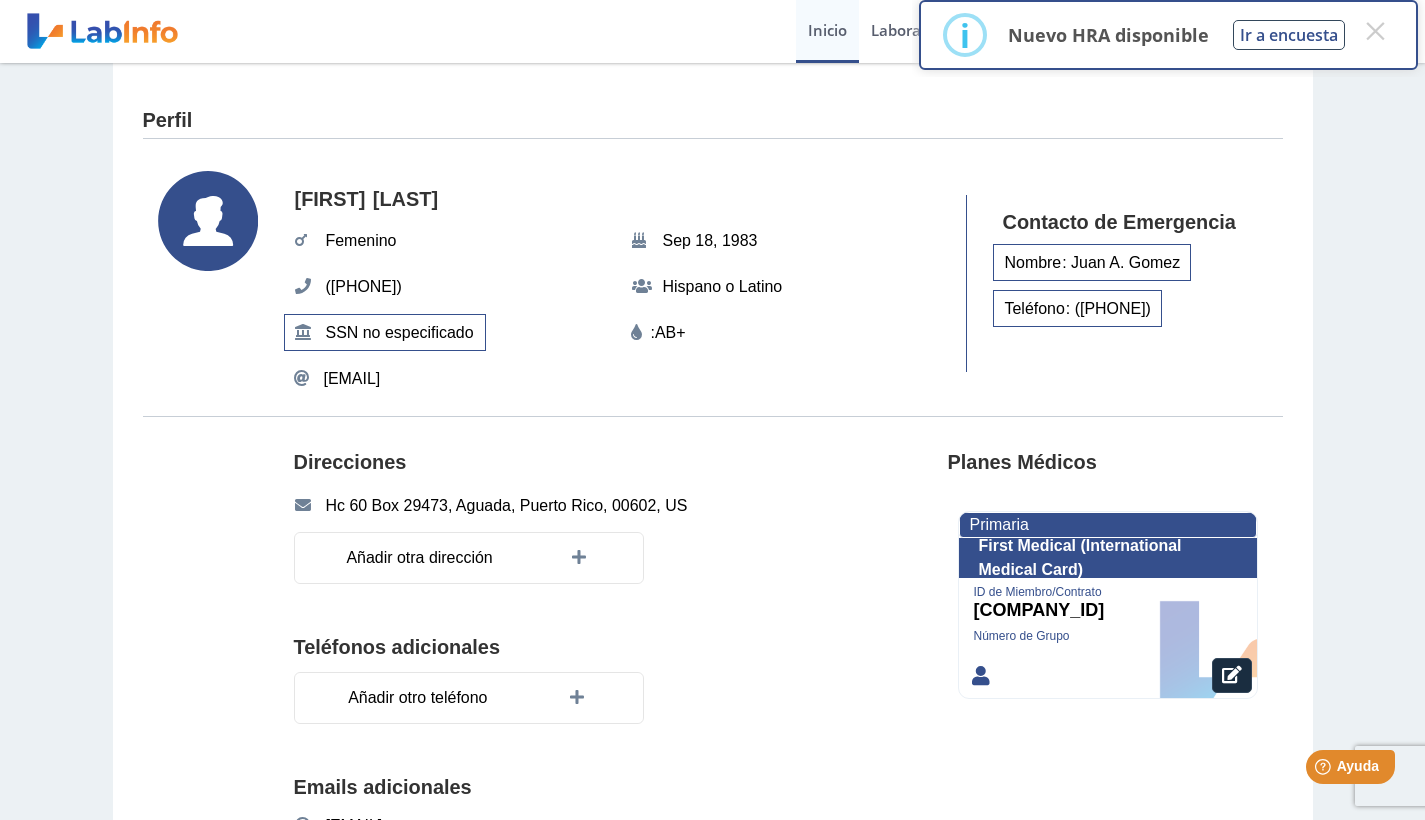 click on "Inicio" at bounding box center [827, 31] 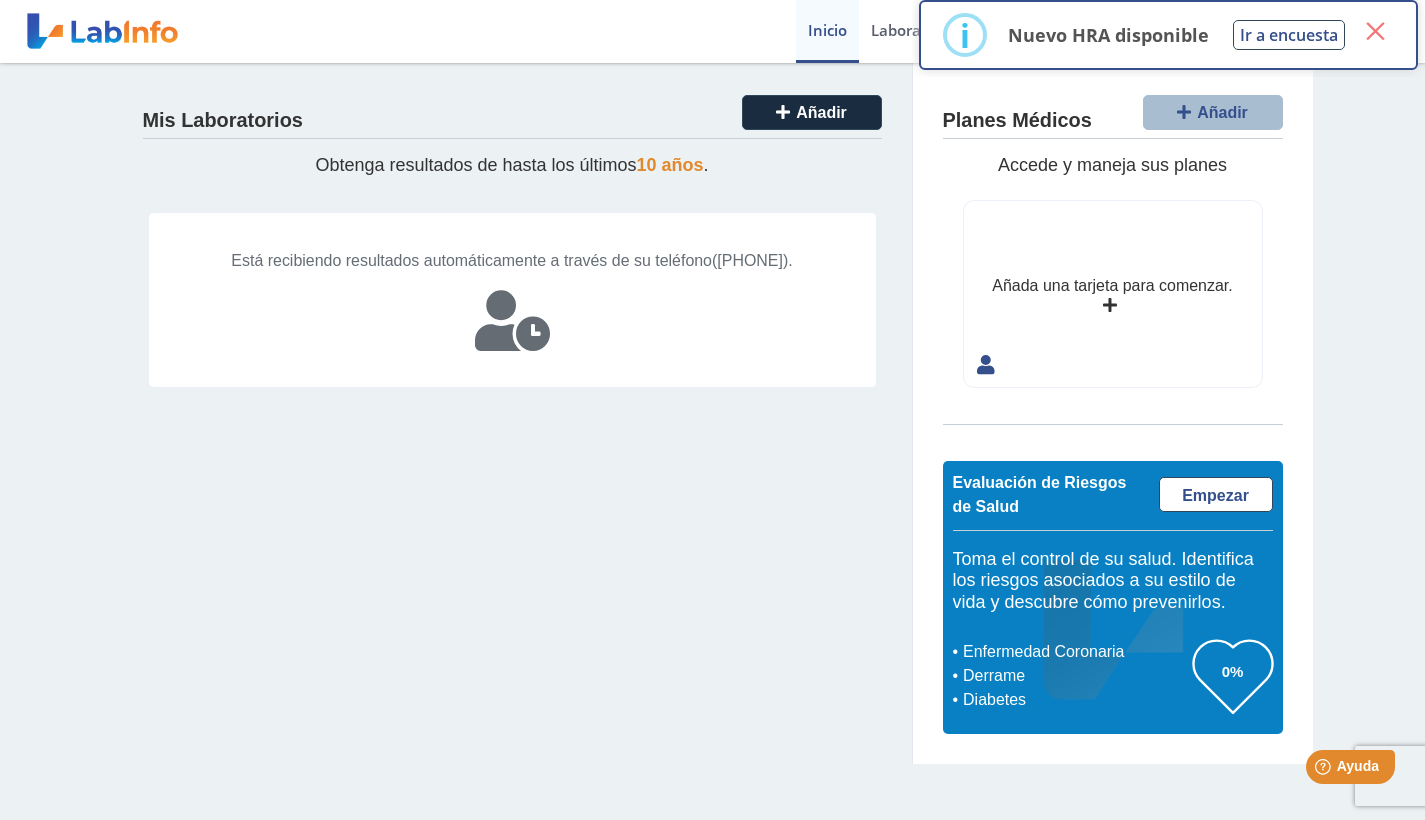 click on "×" at bounding box center [1375, 31] 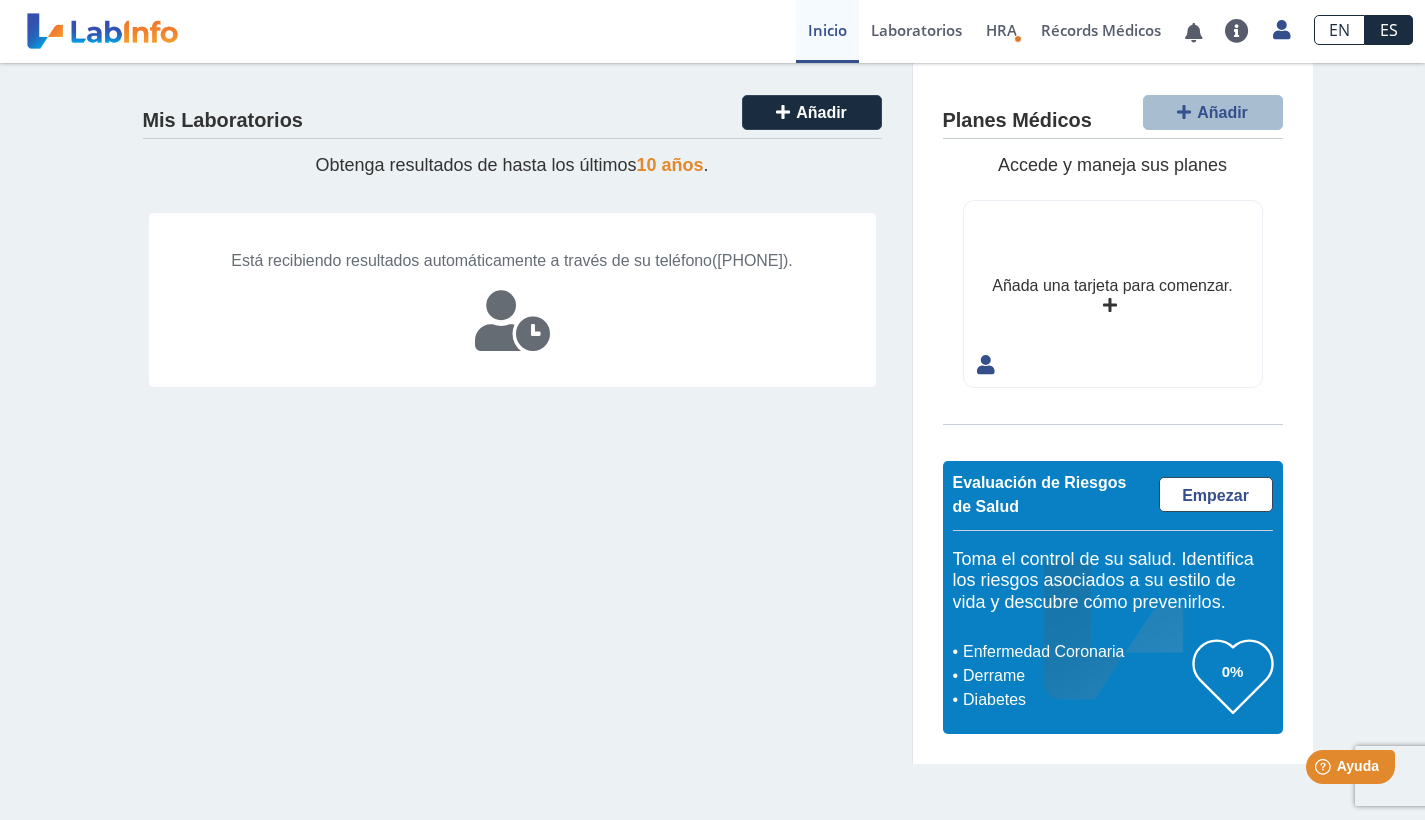 click 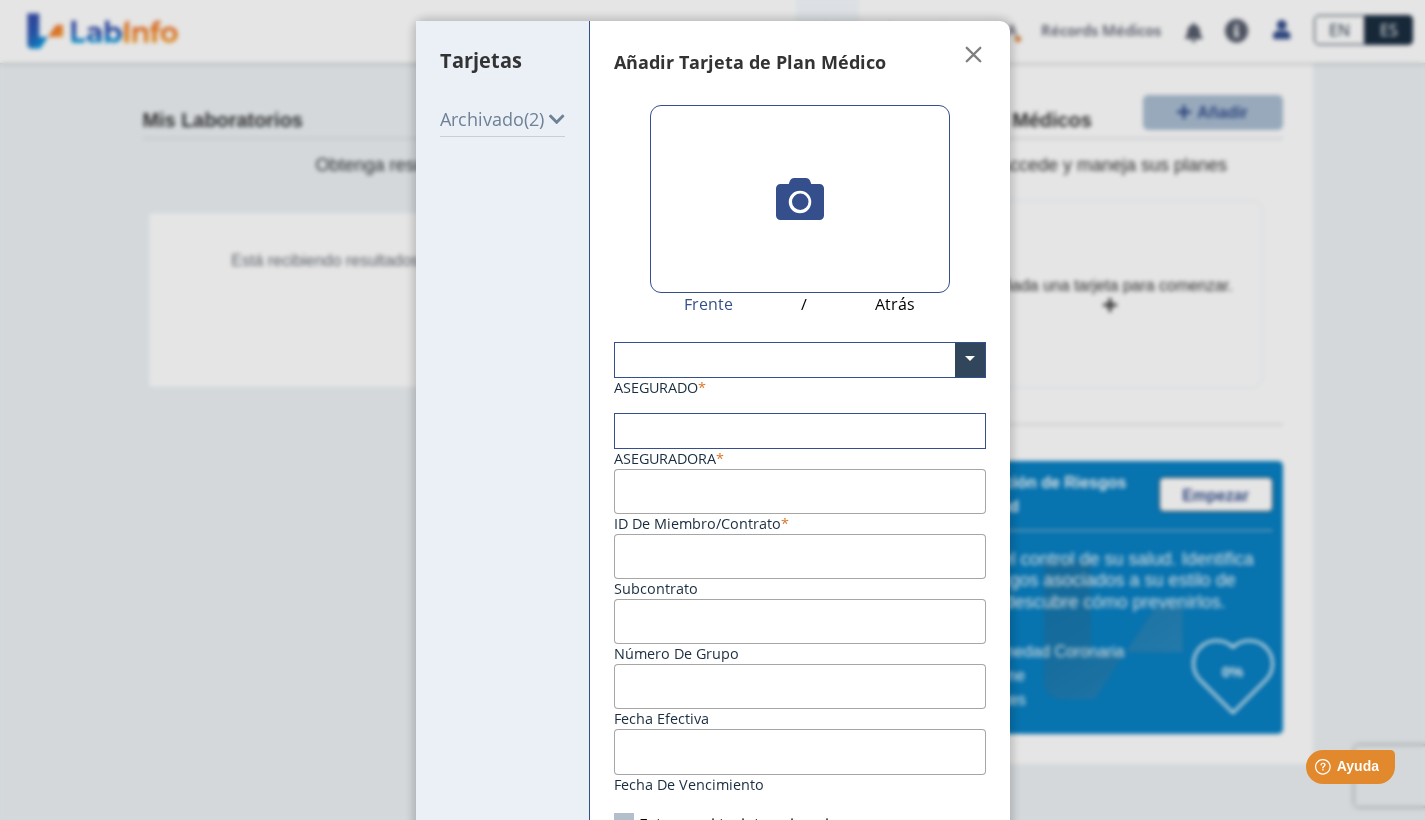 click on "(2)" 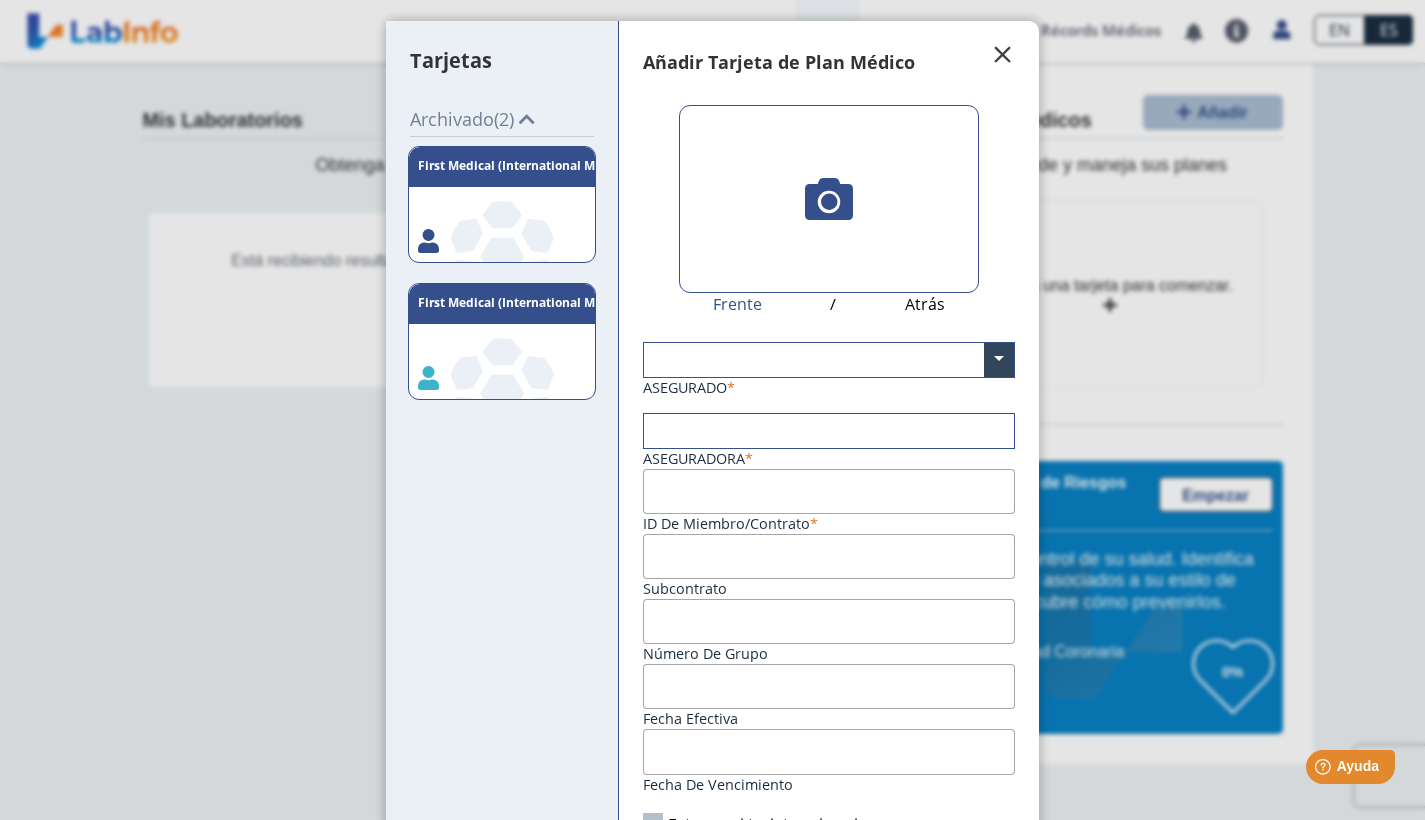 click on "" 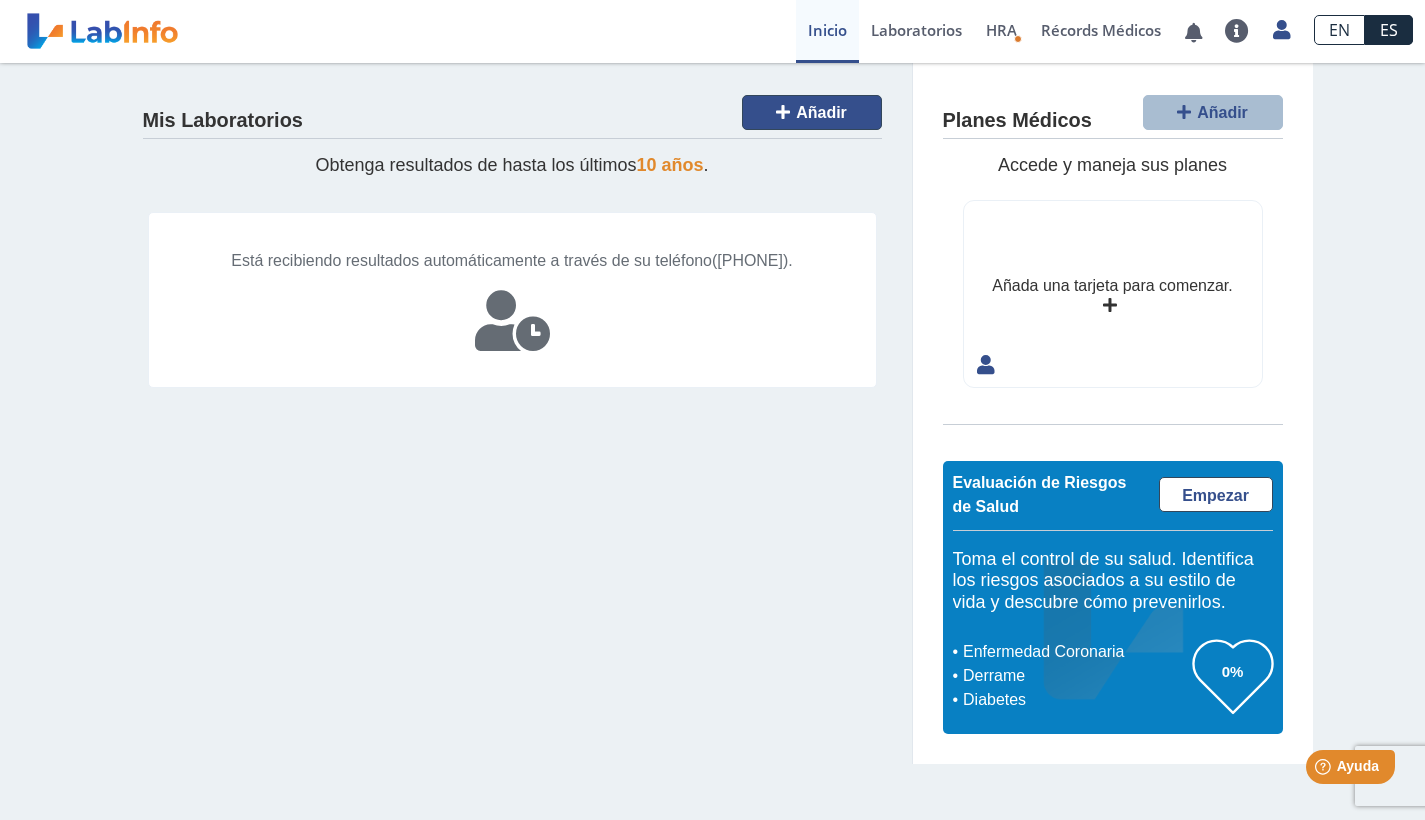 click on "Añadir" 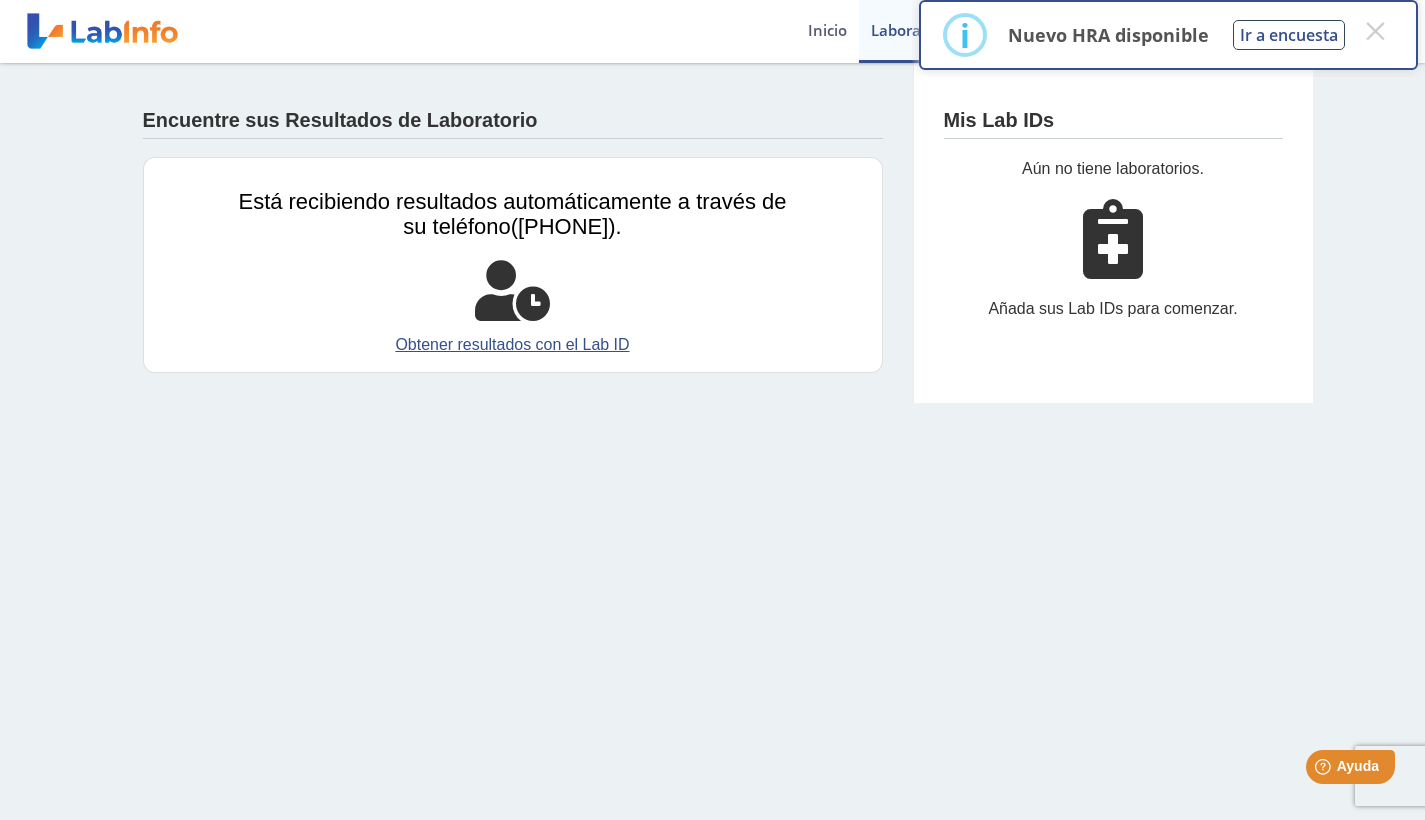 click on "Añada sus Lab IDs para comenzar." 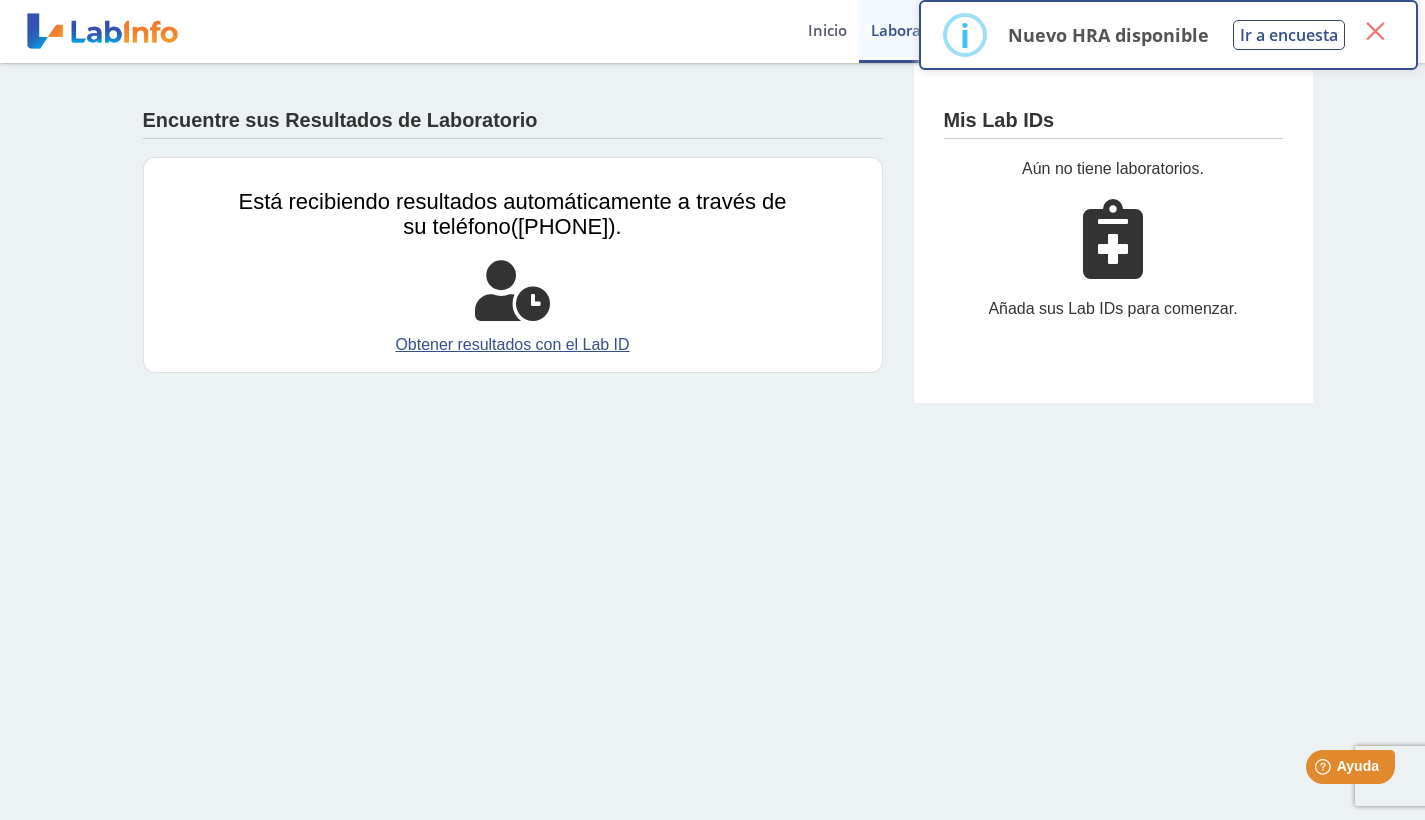 click on "×" at bounding box center [1375, 31] 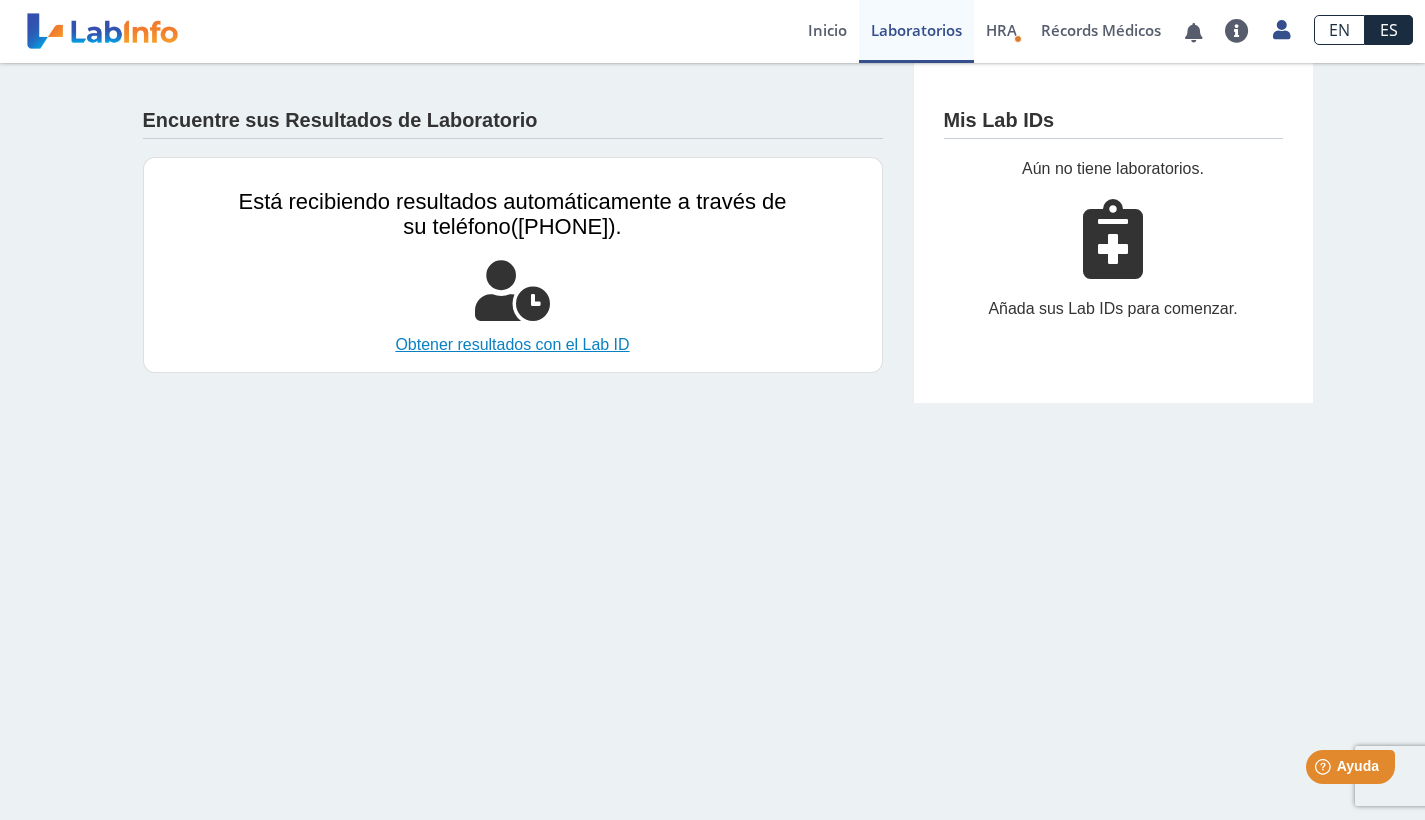 click on "Obtener resultados con el Lab ID" 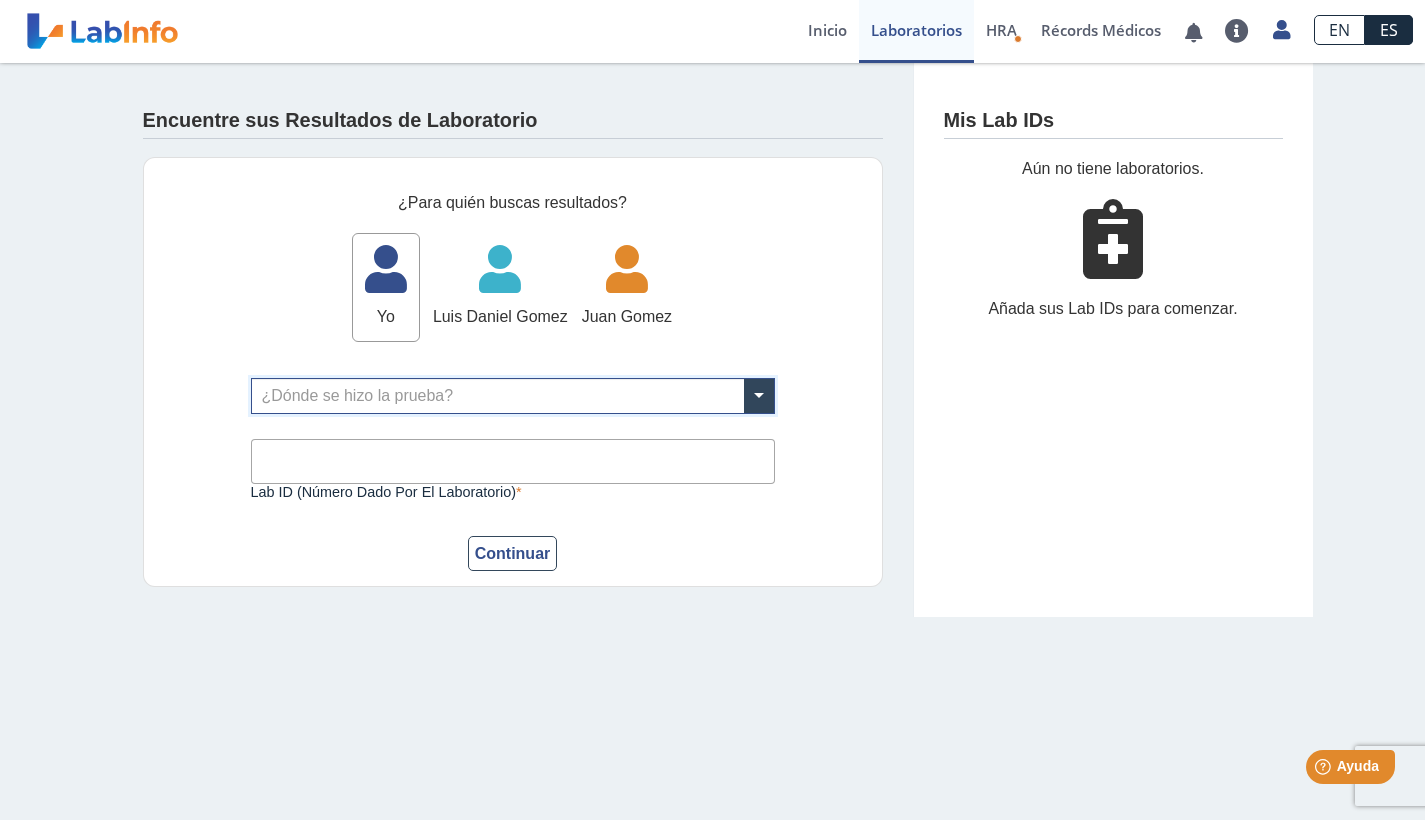 click at bounding box center [513, 396] 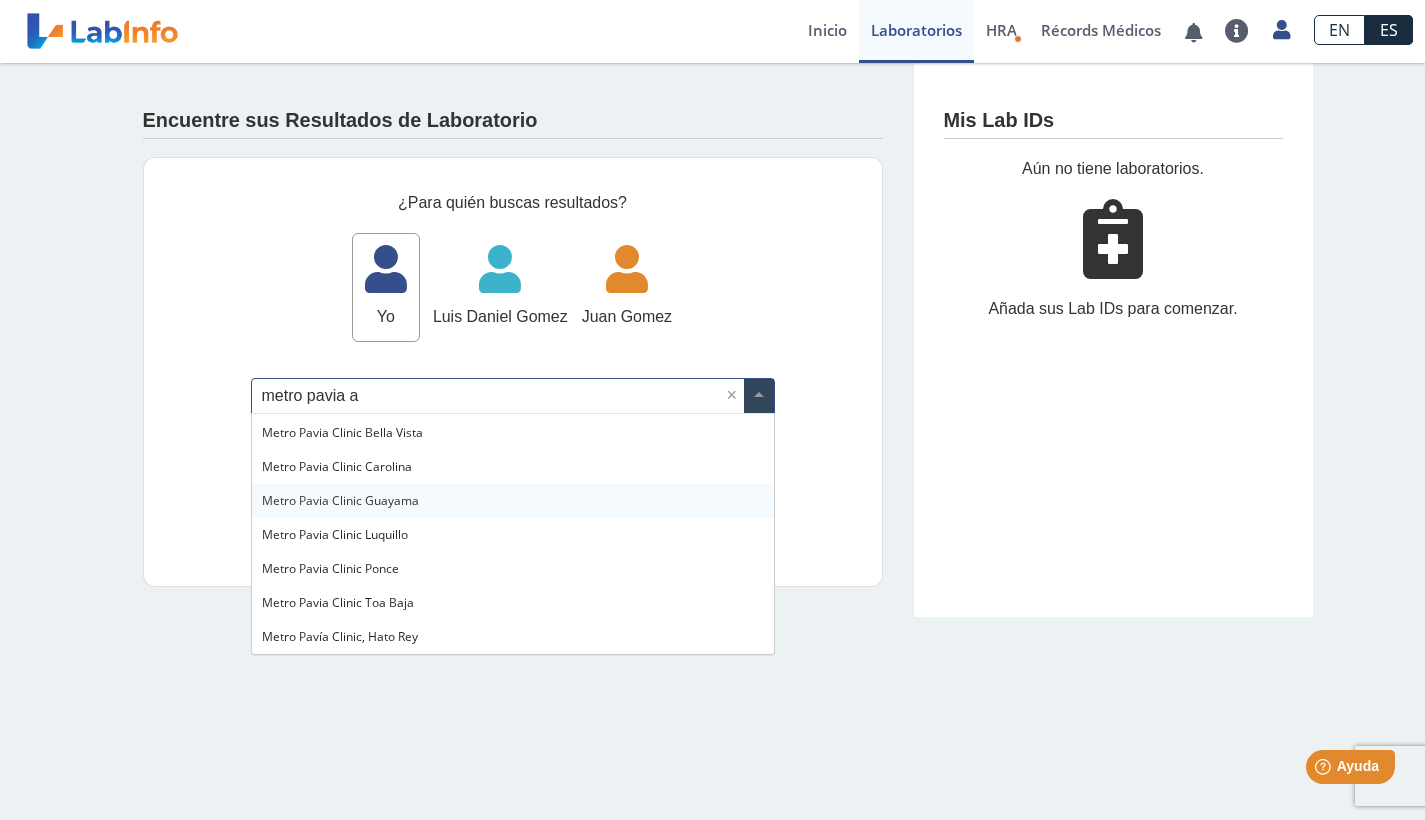 scroll, scrollTop: 0, scrollLeft: 0, axis: both 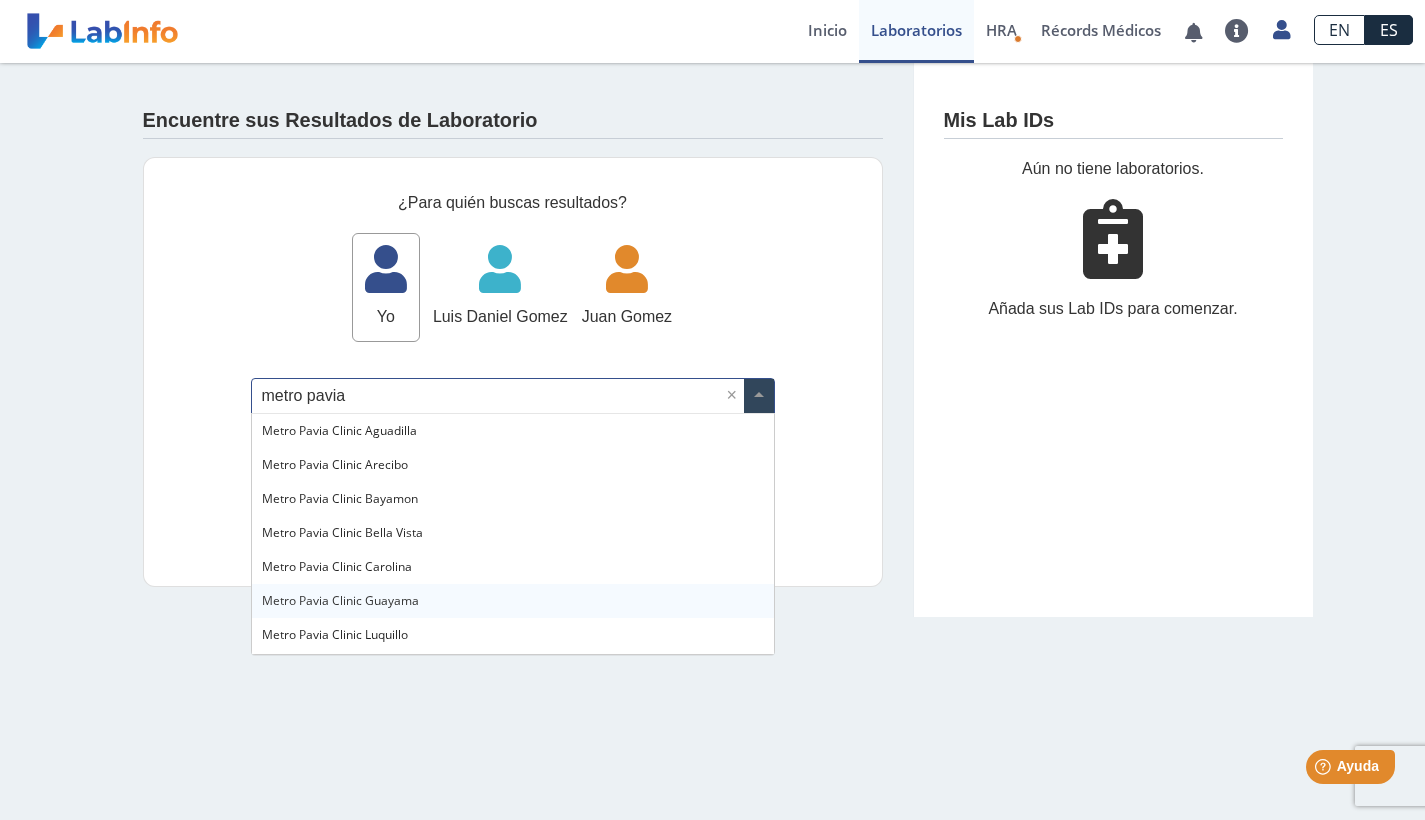 type on "metro pavia c" 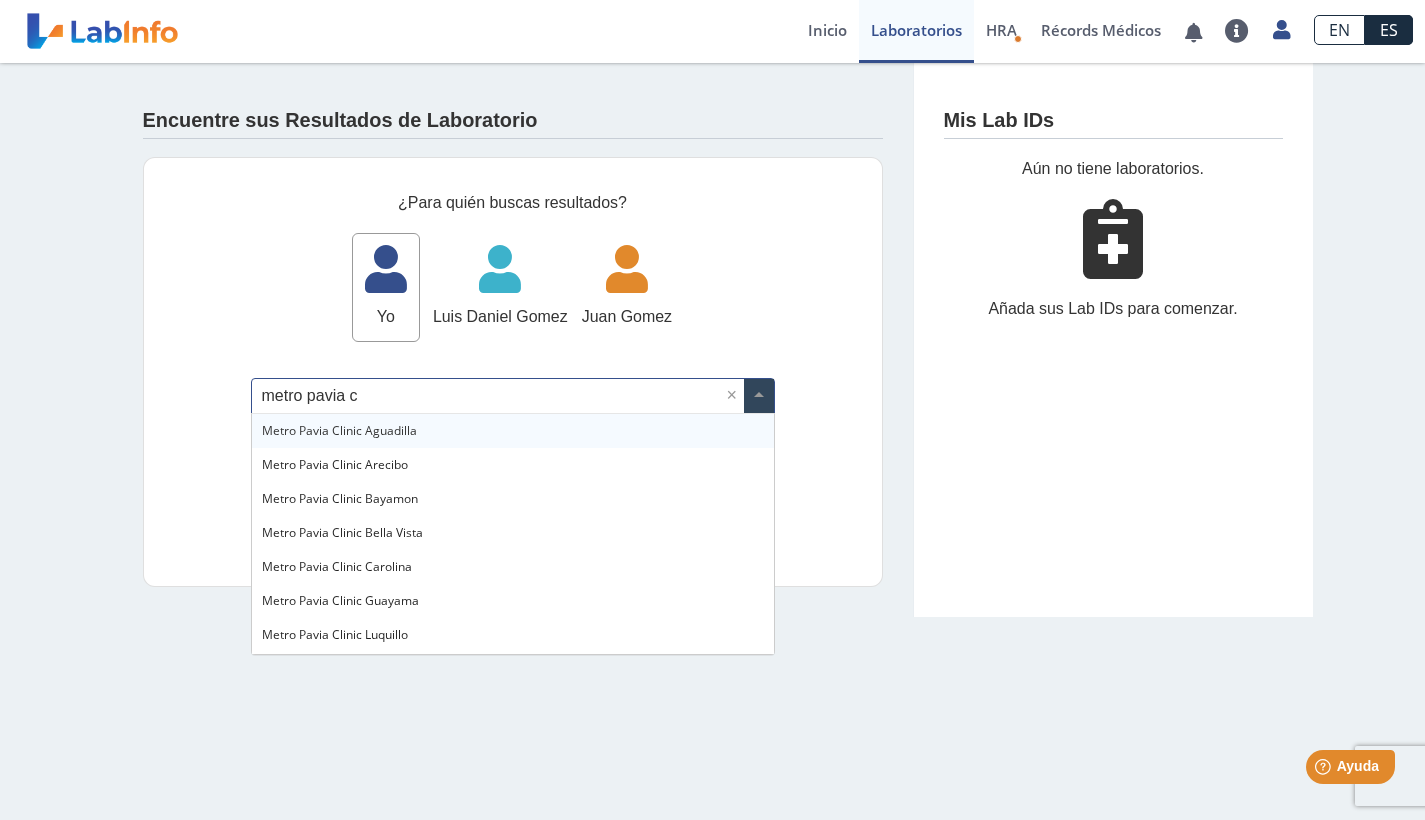 click on "Metro Pavia Clinic Aguadilla" at bounding box center [513, 431] 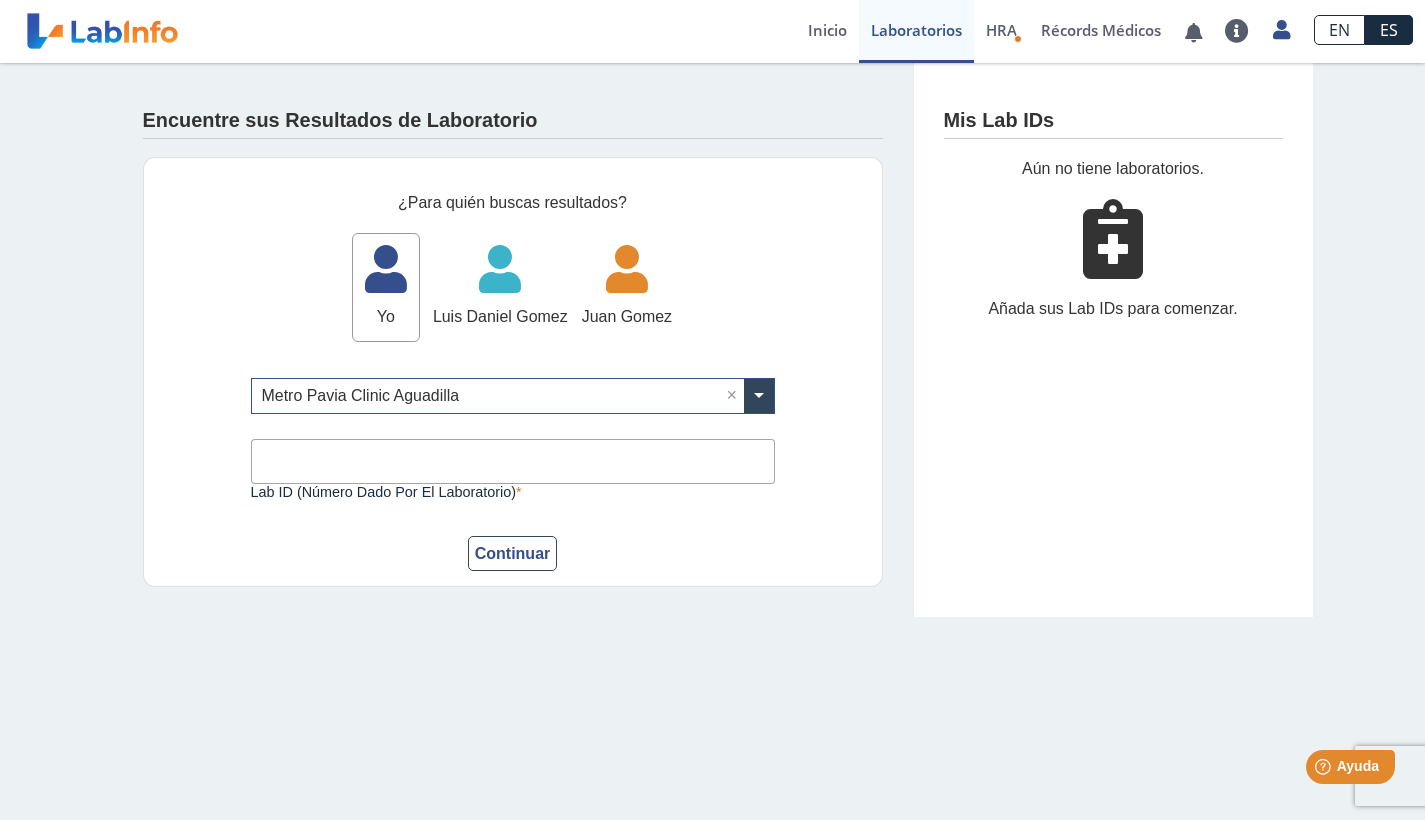 click on "Lab ID (número dado por el laboratorio)" at bounding box center (513, 461) 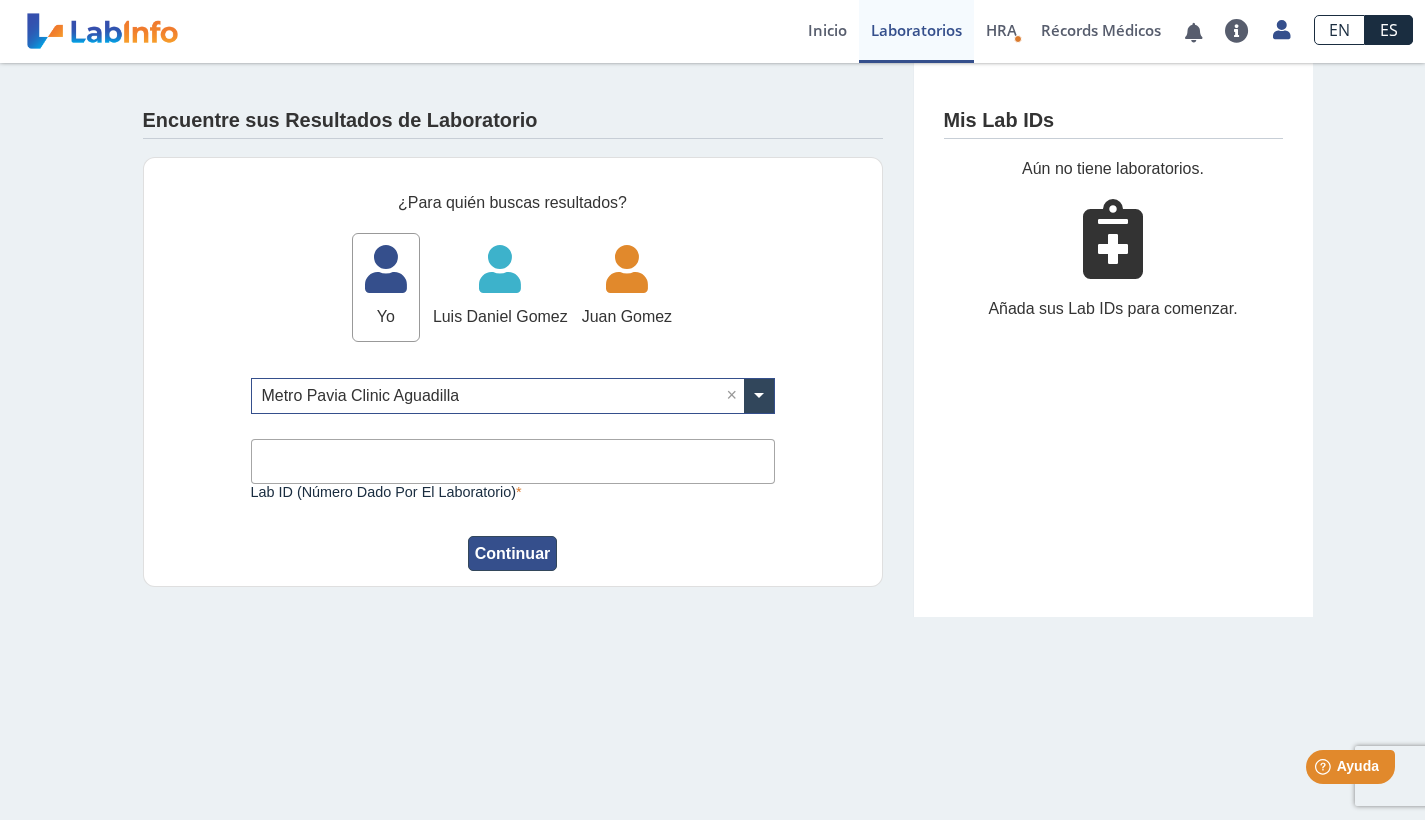 click on "Continuar" 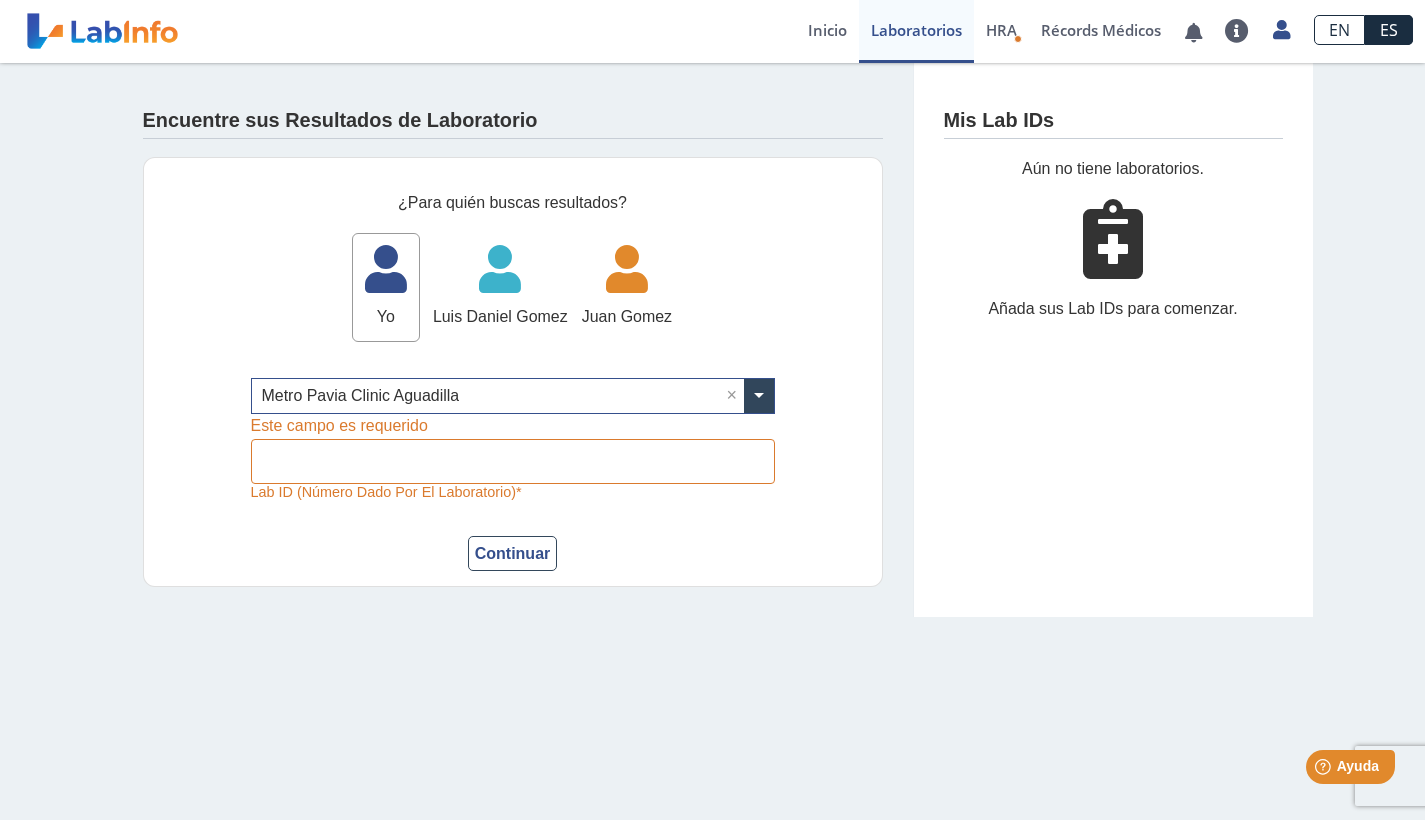 click on "Continuar" 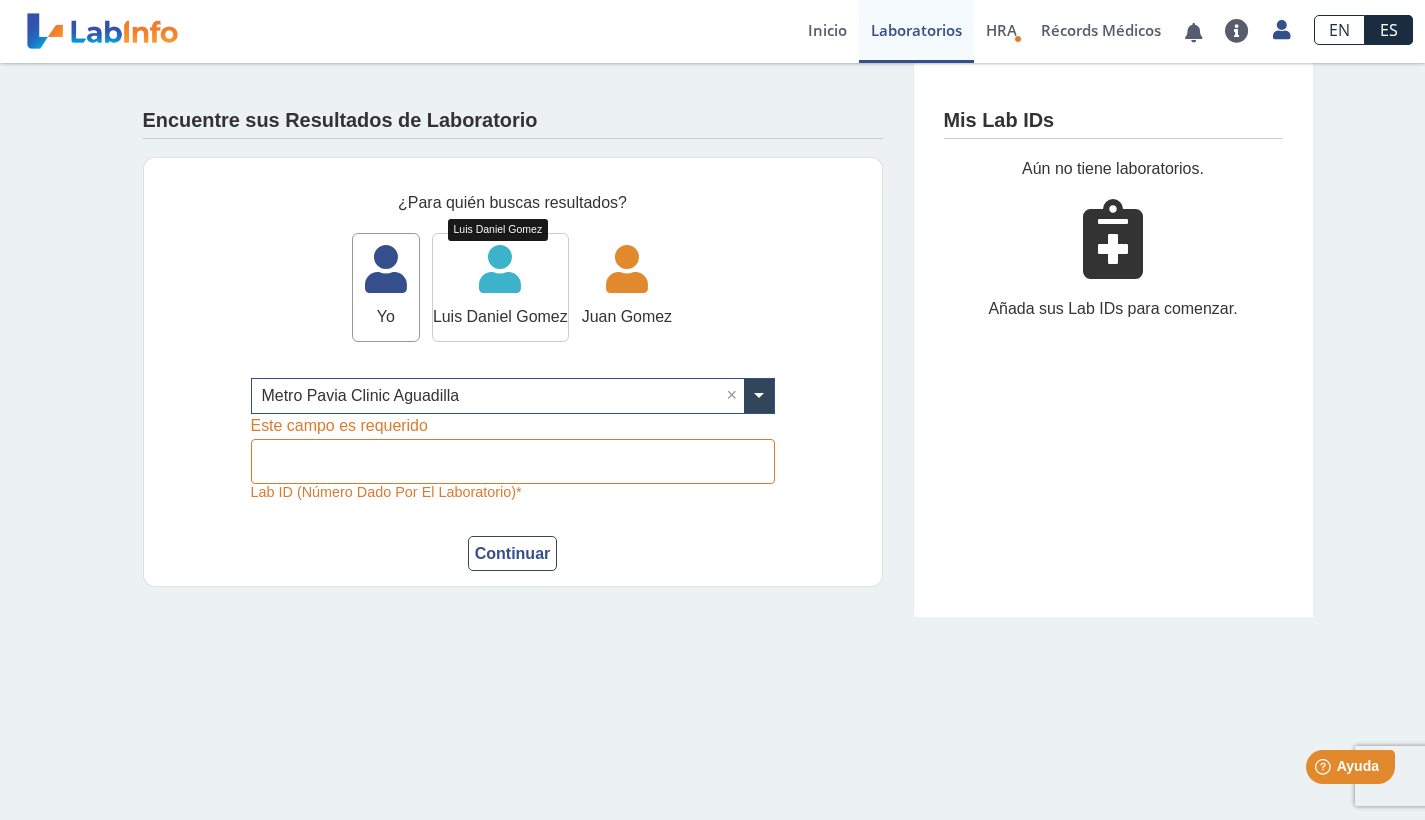 click 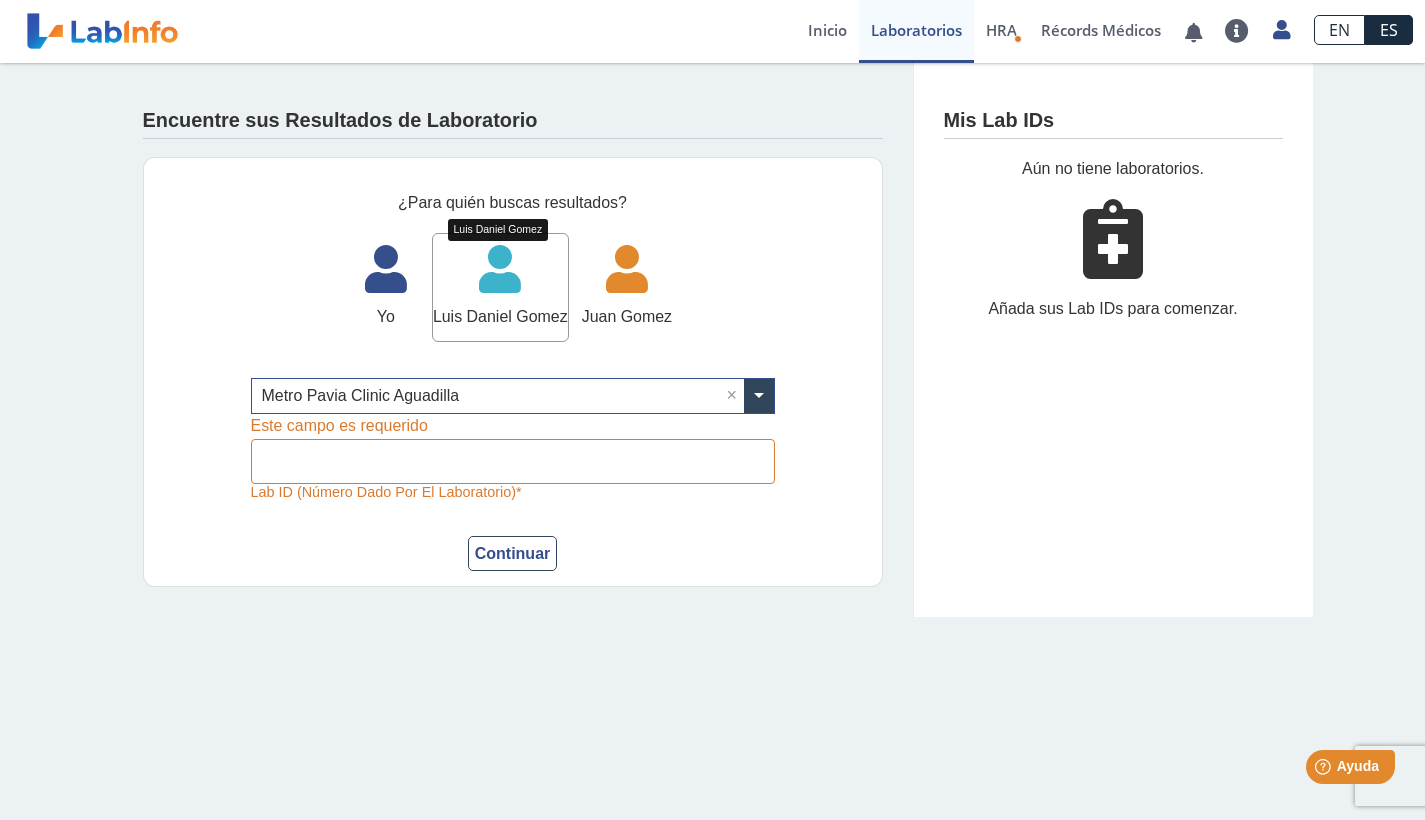 click 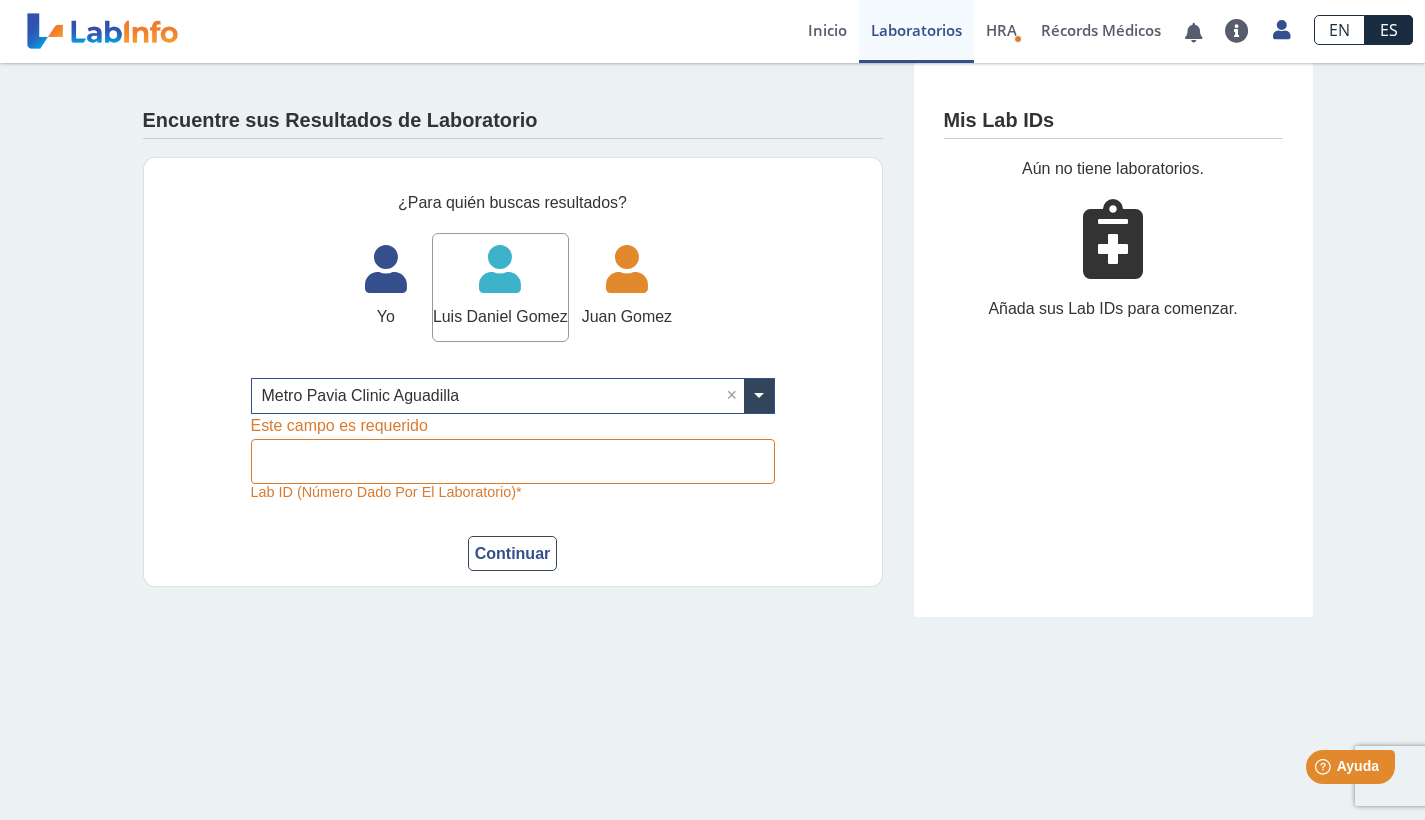 click 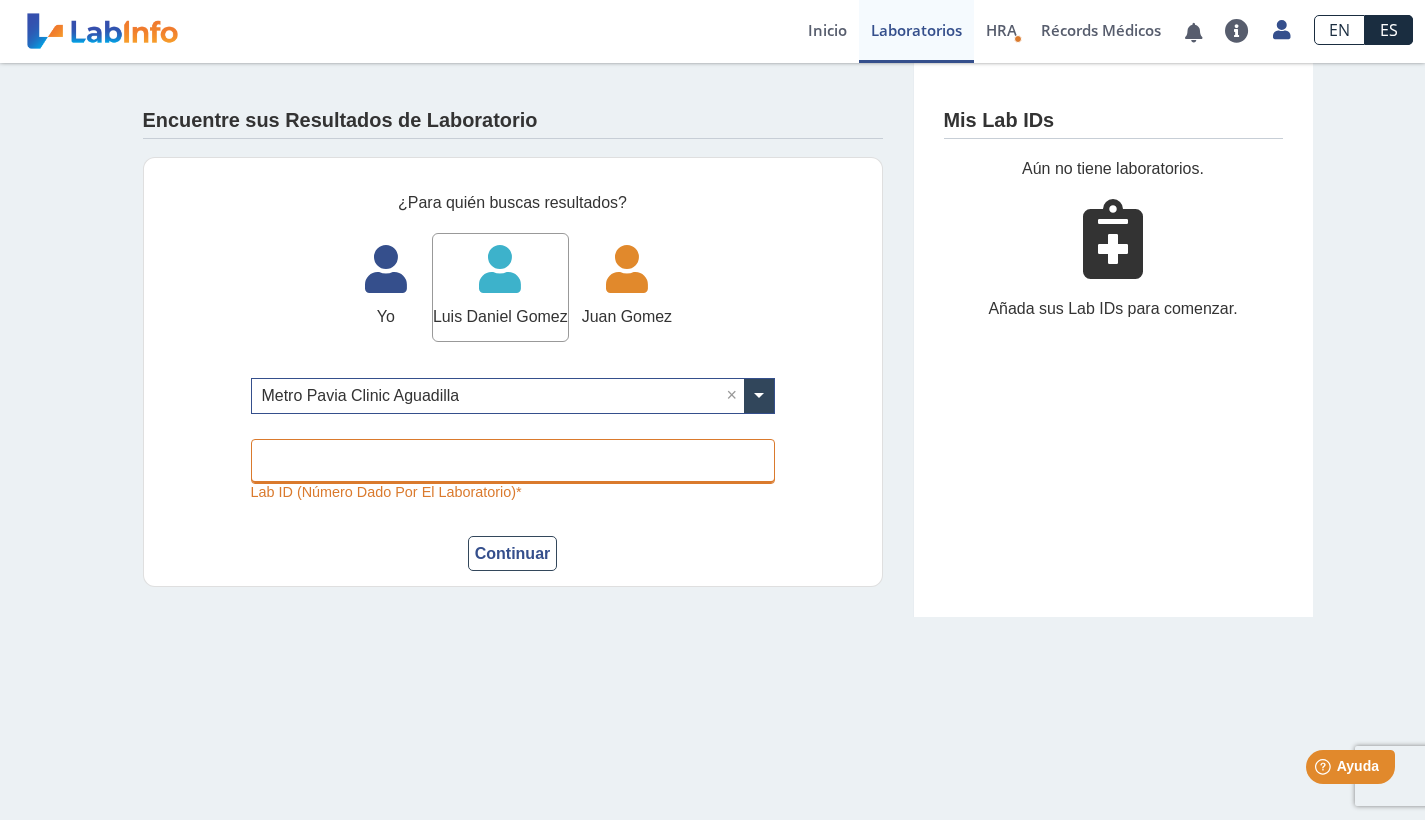 click on "Lab ID (número dado por el laboratorio)" at bounding box center [513, 461] 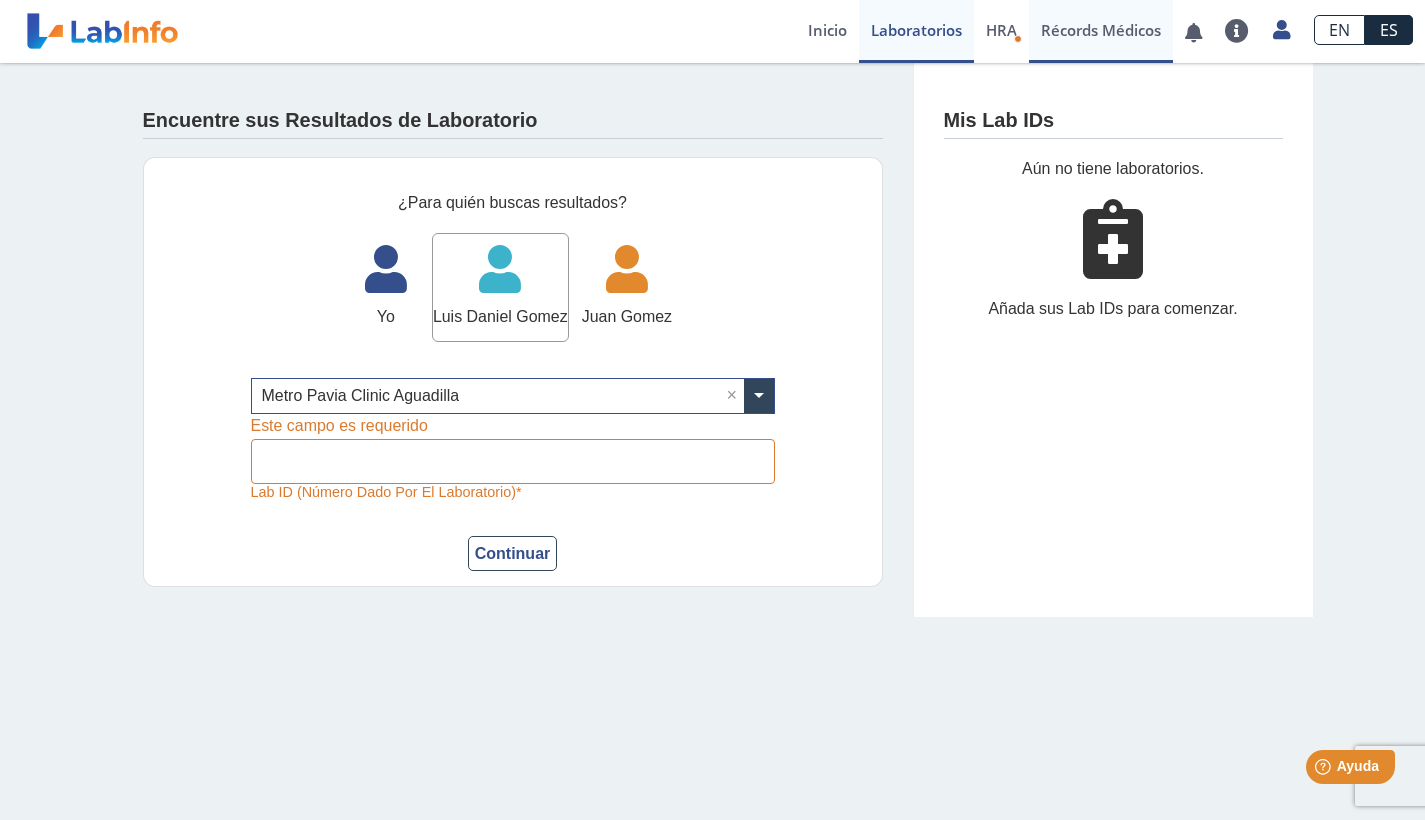 click on "Récords Médicos" at bounding box center (1101, 31) 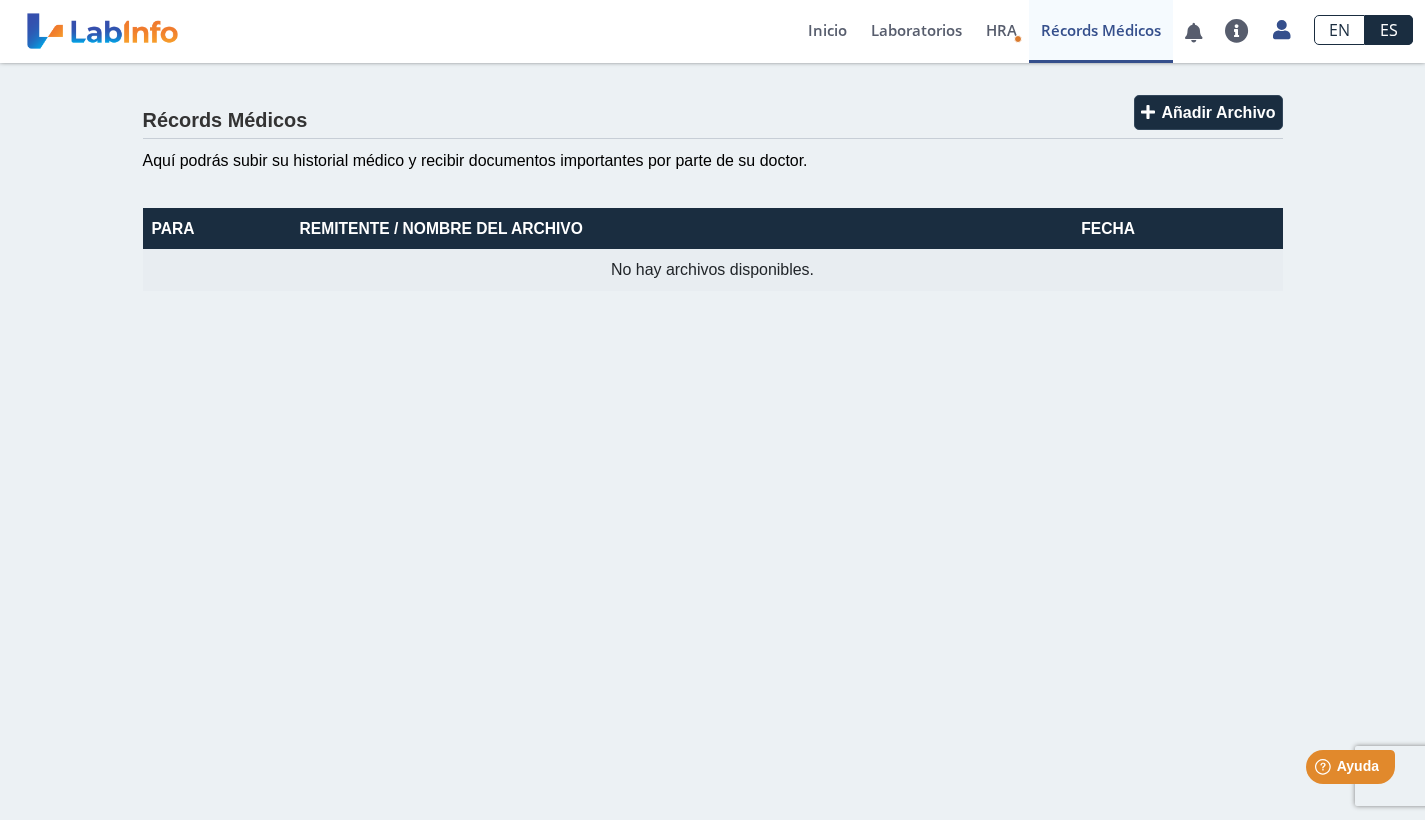 click on "Remitente / Nombre del Archivo" 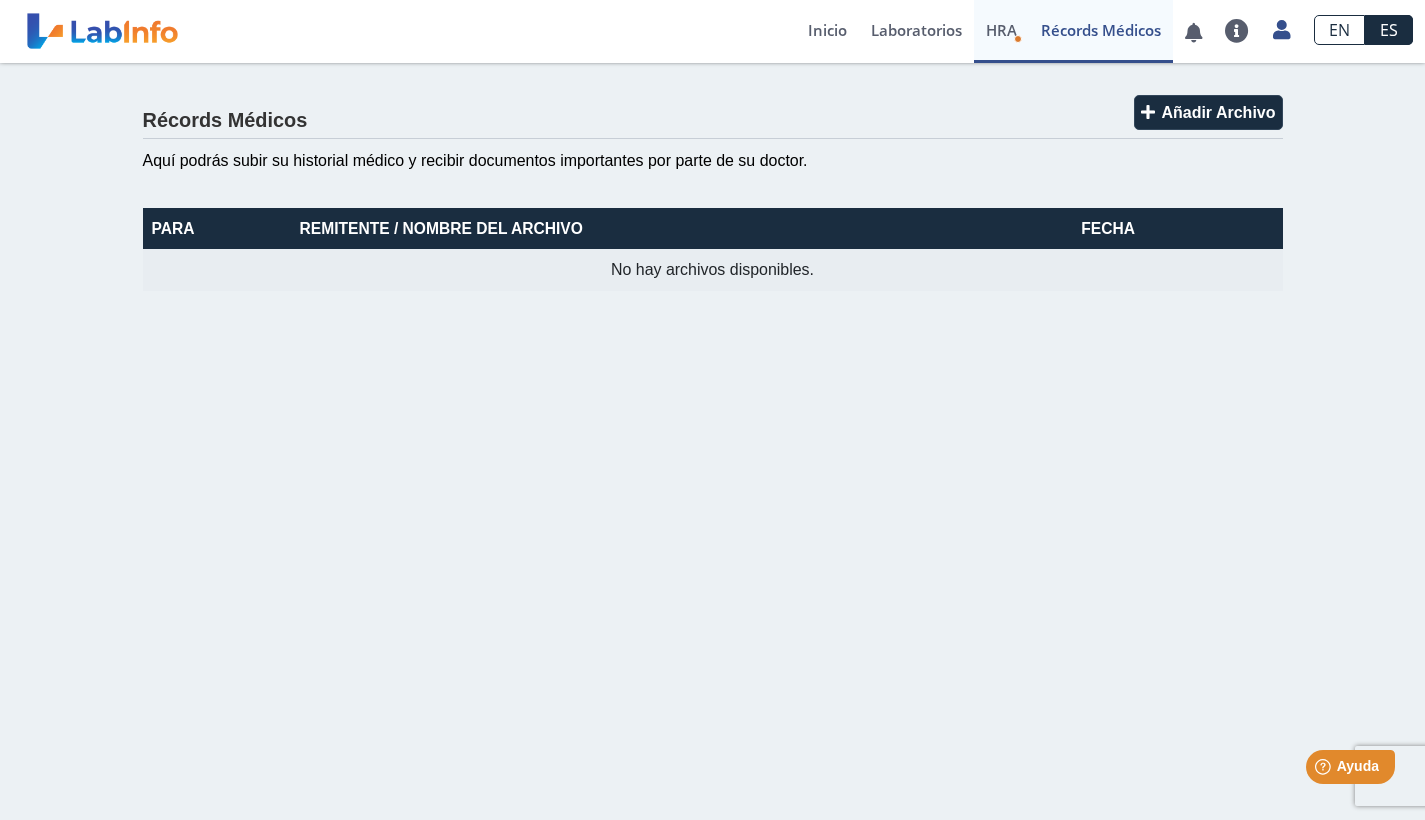 click on "HRA" at bounding box center [1001, 30] 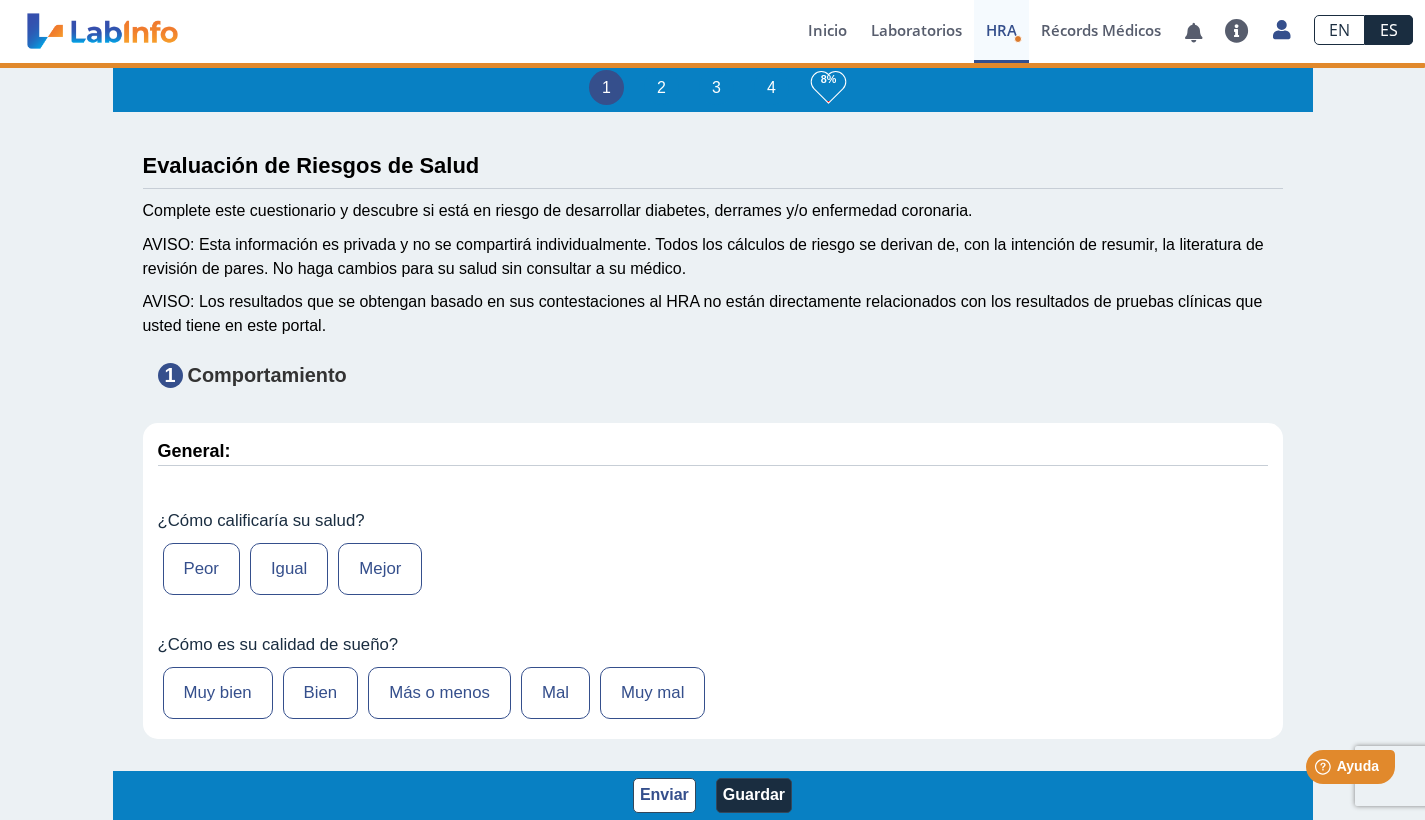 type on "[FIRST] [LAST]" 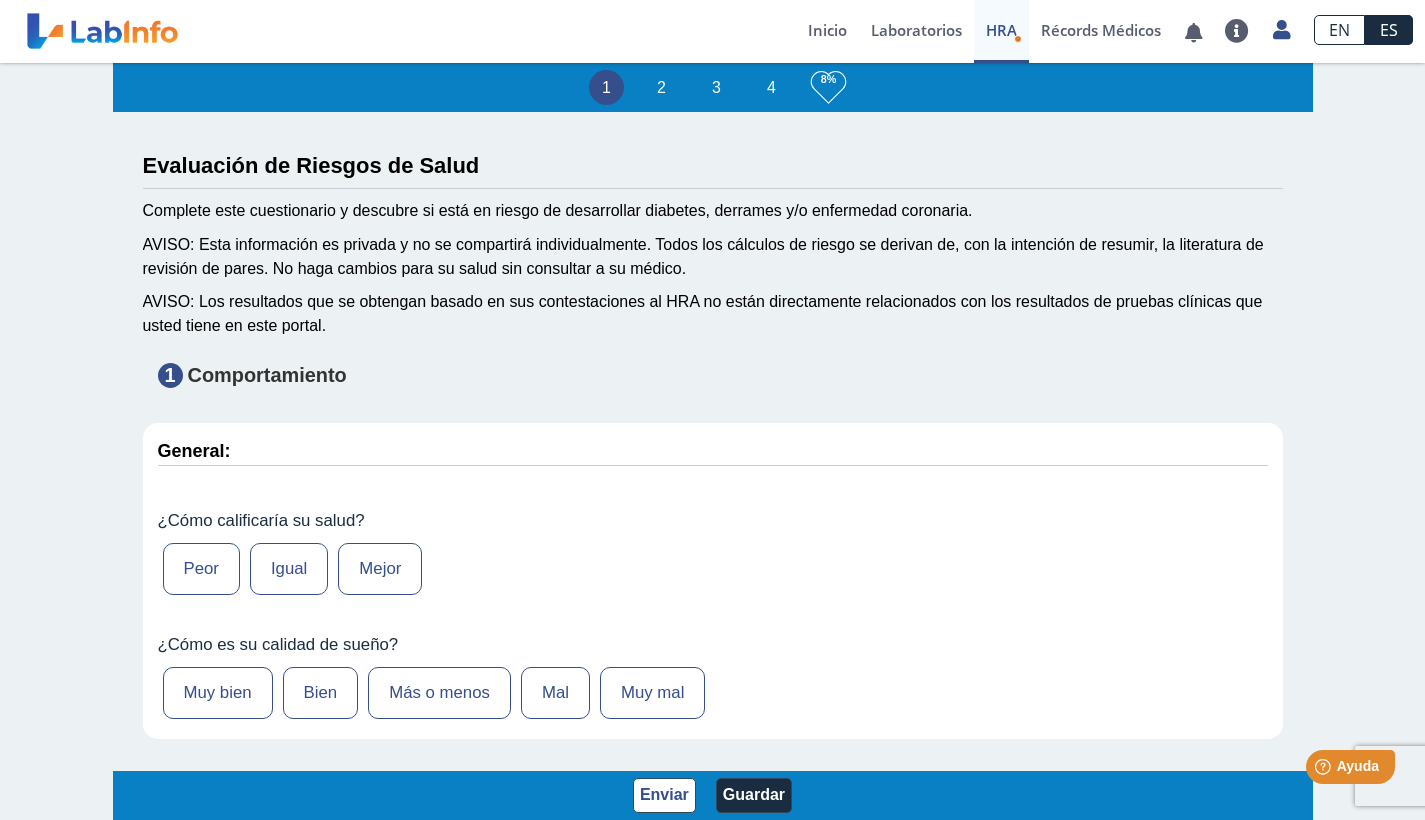 click on "Mejor" at bounding box center [380, 569] 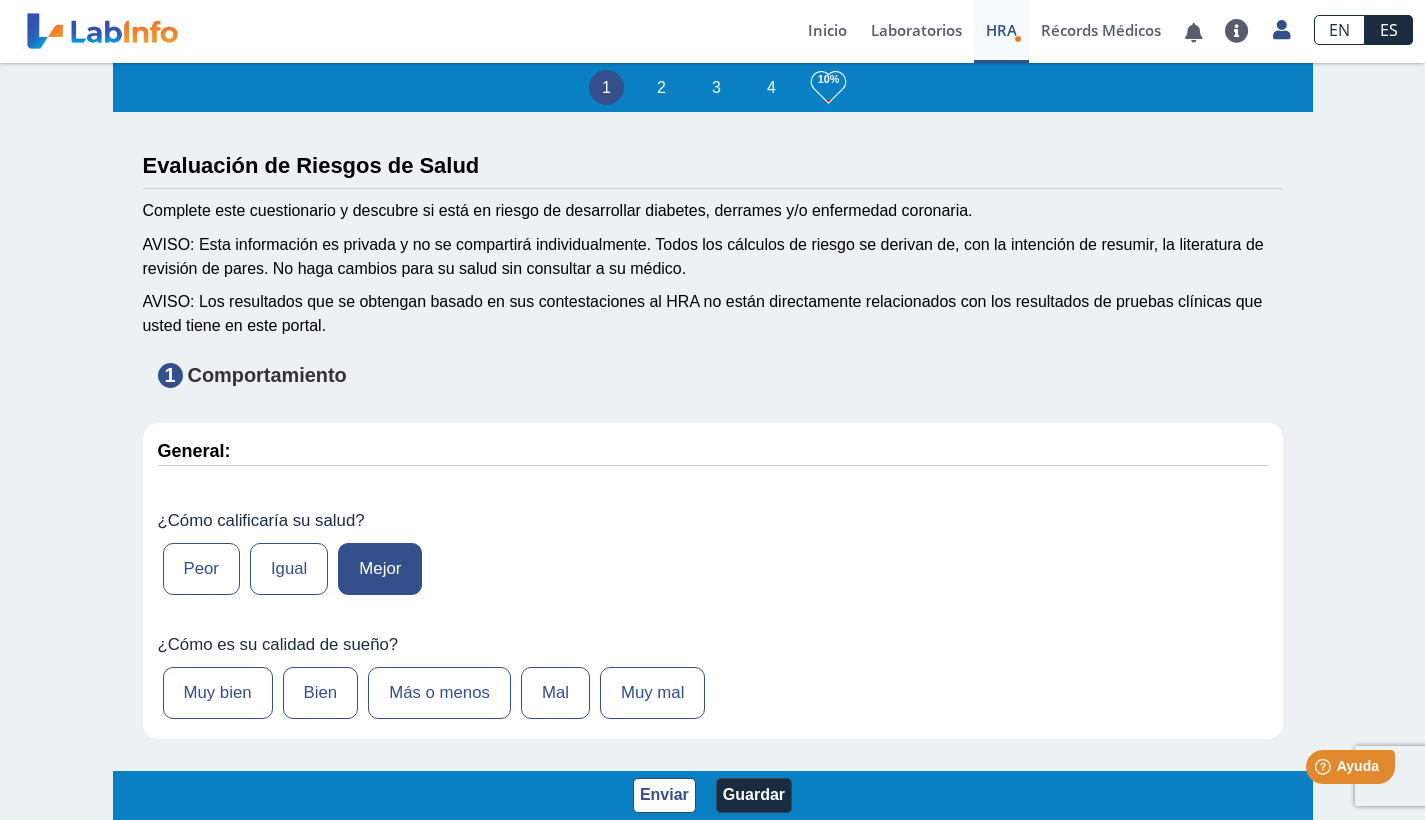 click on "Muy bien" at bounding box center [218, 693] 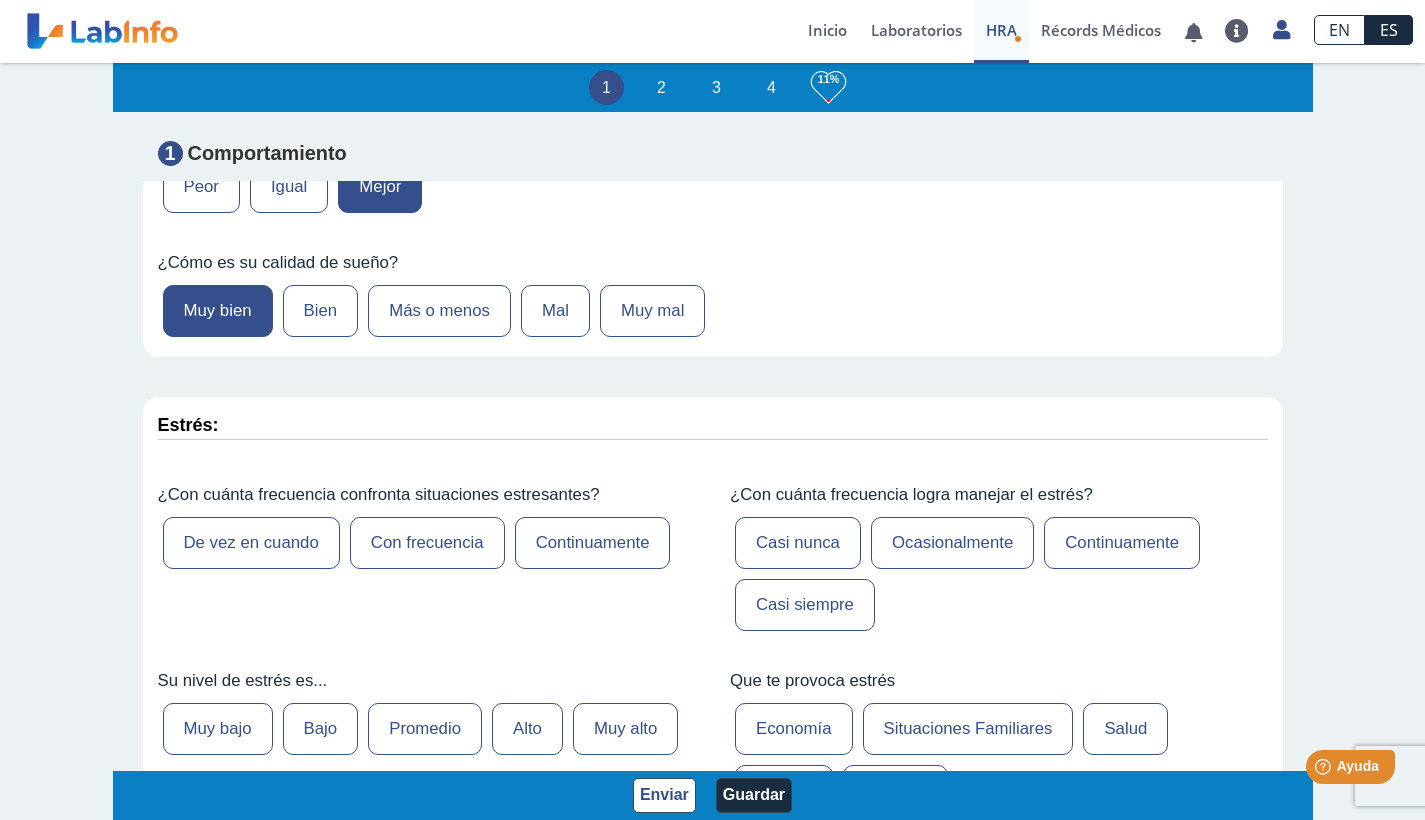 scroll, scrollTop: 386, scrollLeft: 0, axis: vertical 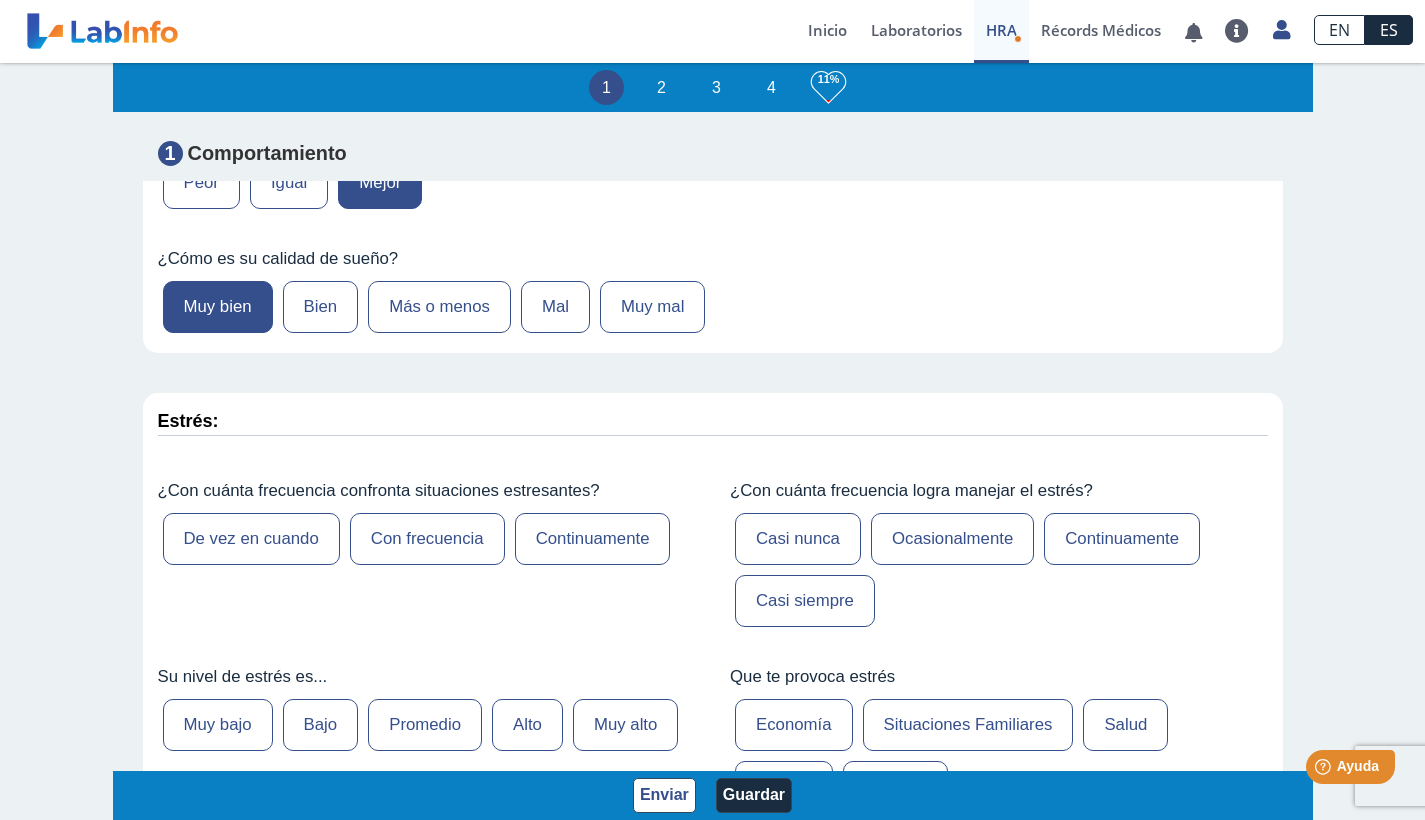 click on "De vez en cuando" at bounding box center [251, 539] 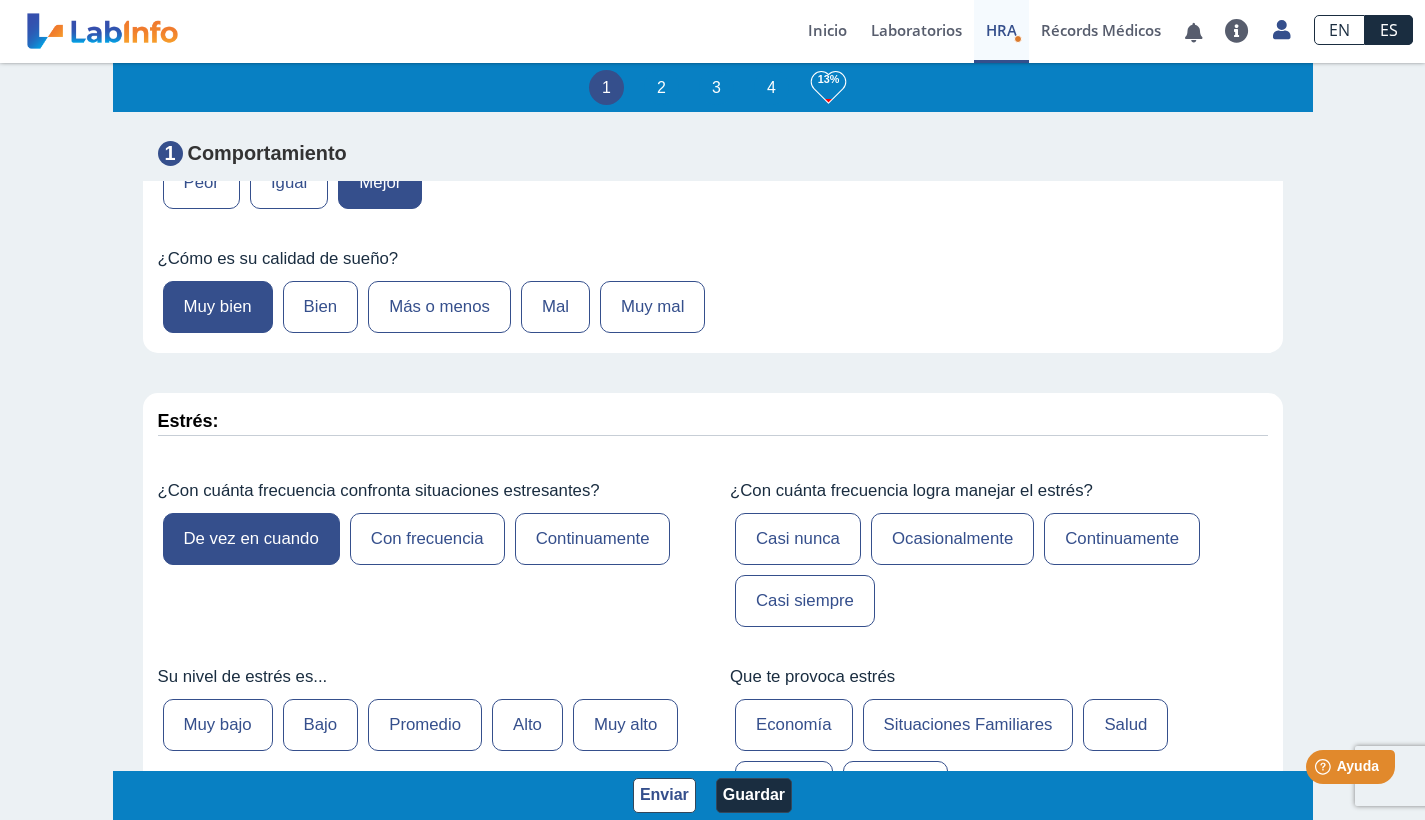 click on "Ocasionalmente" at bounding box center [952, 539] 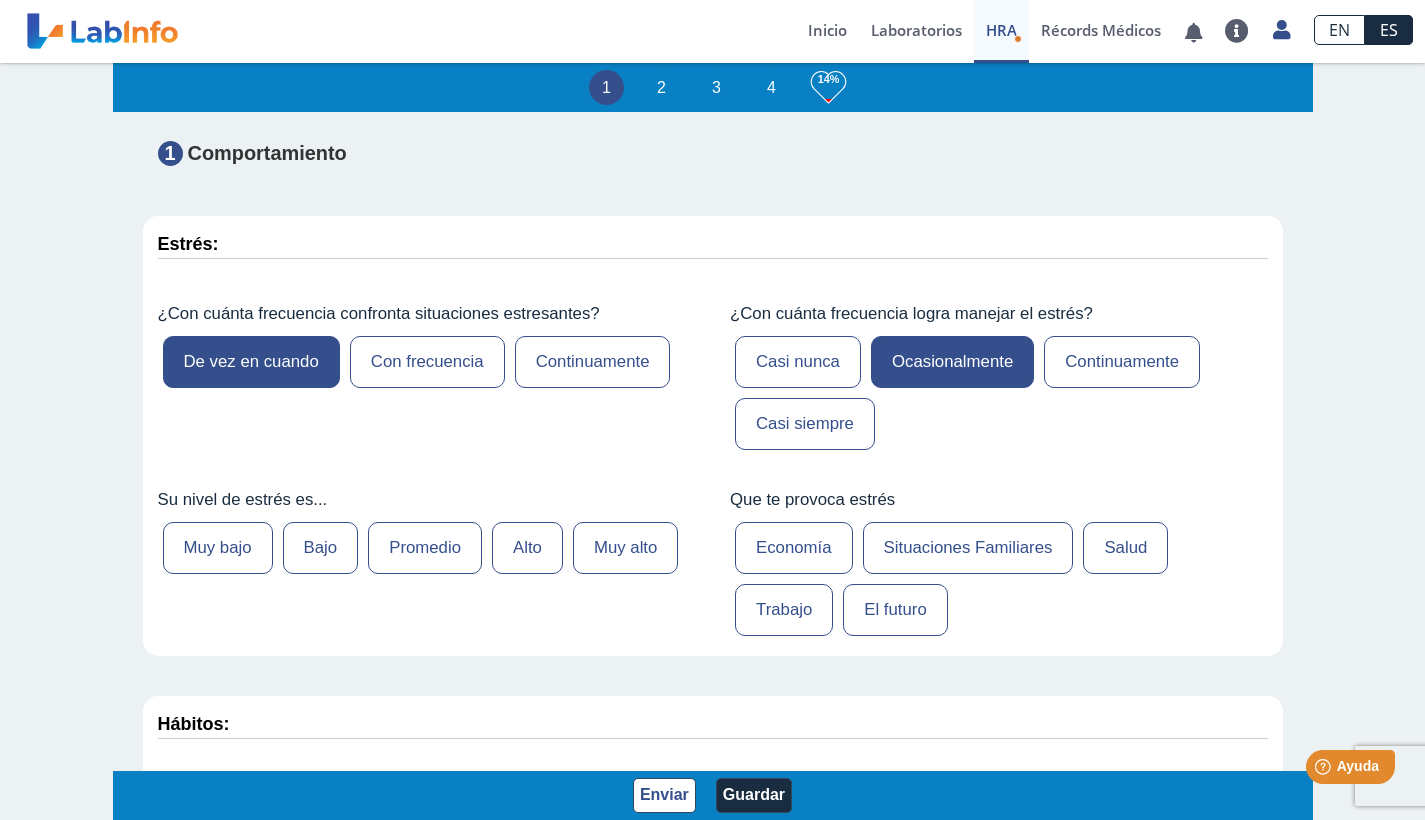 scroll, scrollTop: 638, scrollLeft: 0, axis: vertical 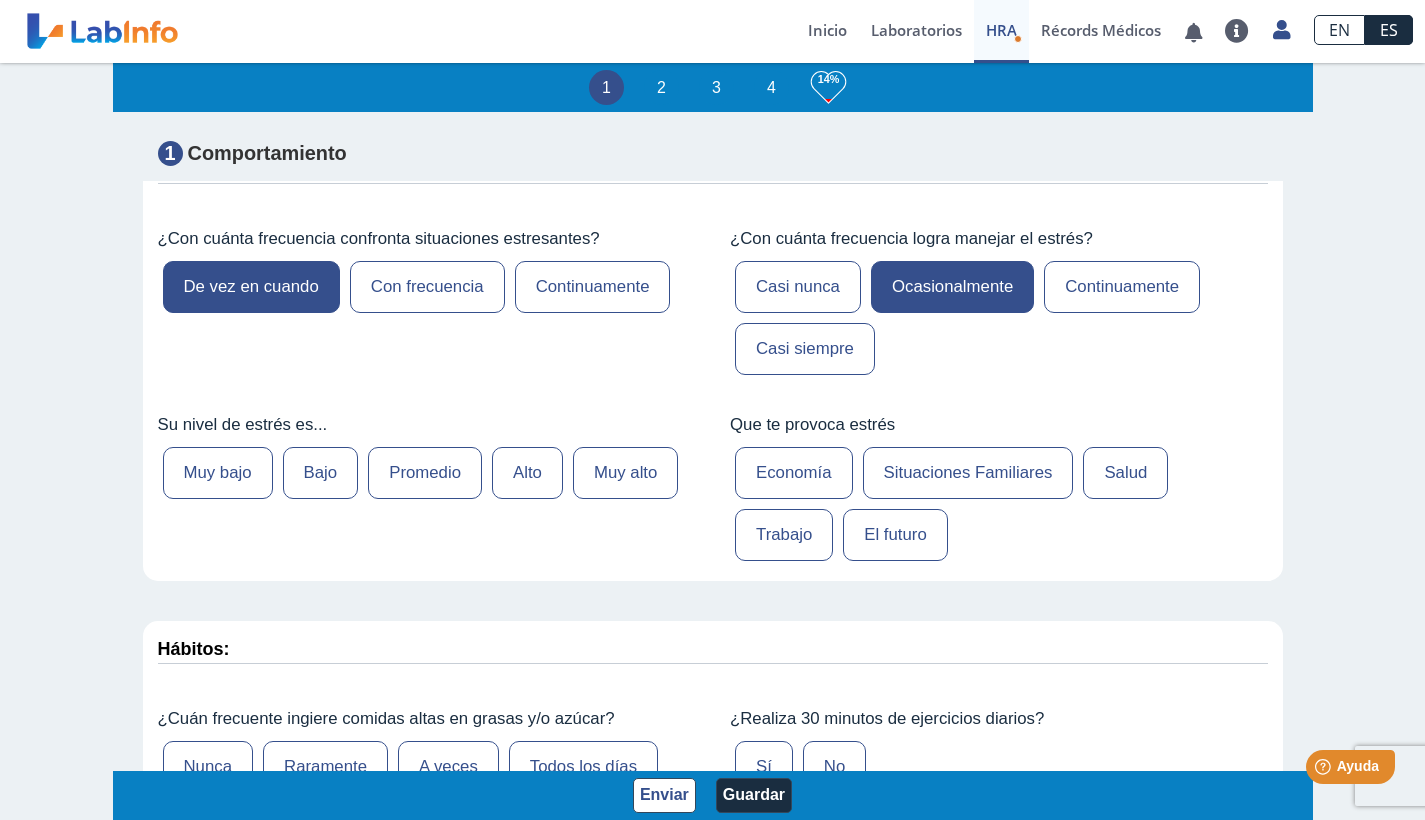 click on "Promedio" at bounding box center (425, 473) 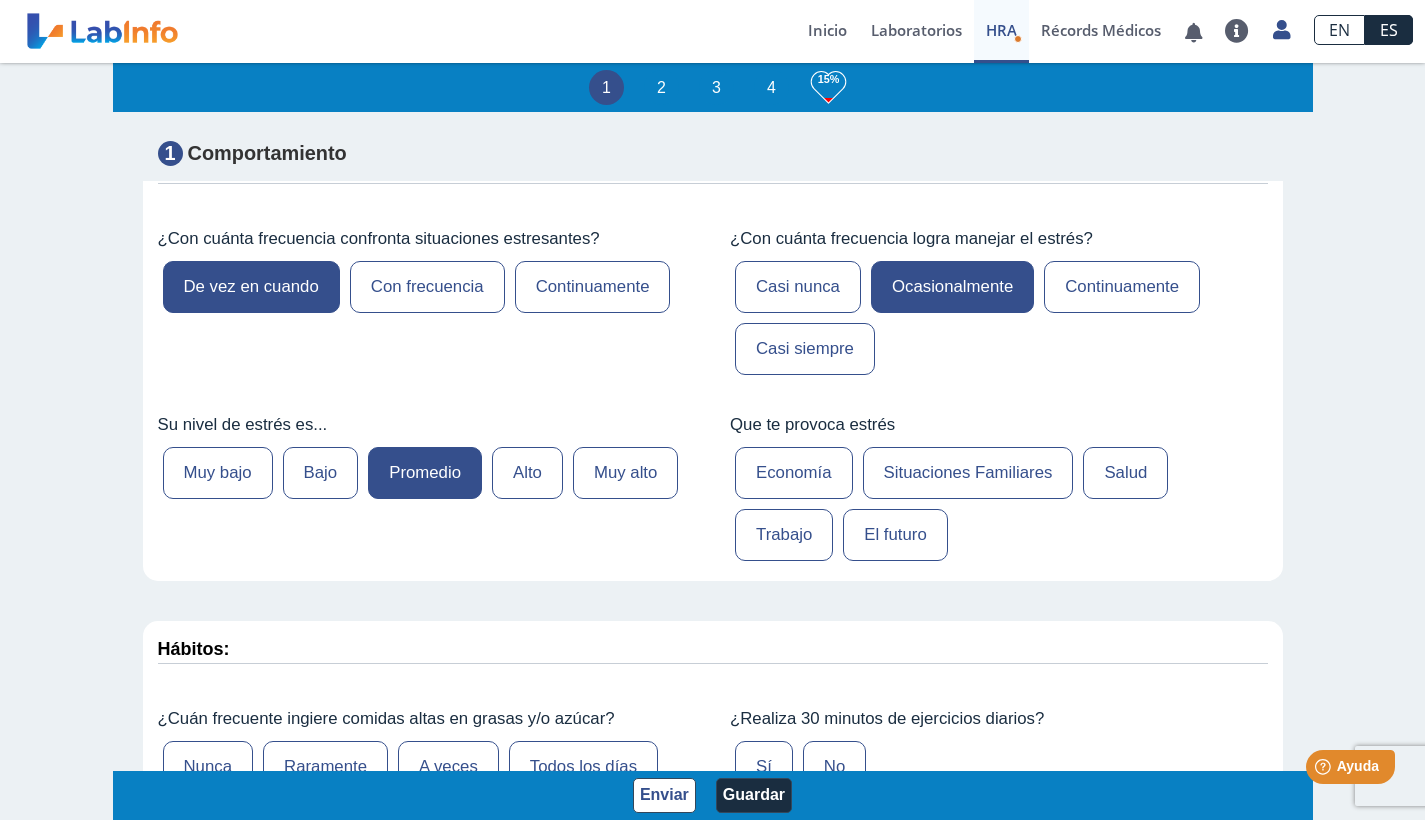 click on "Economía" at bounding box center [794, 473] 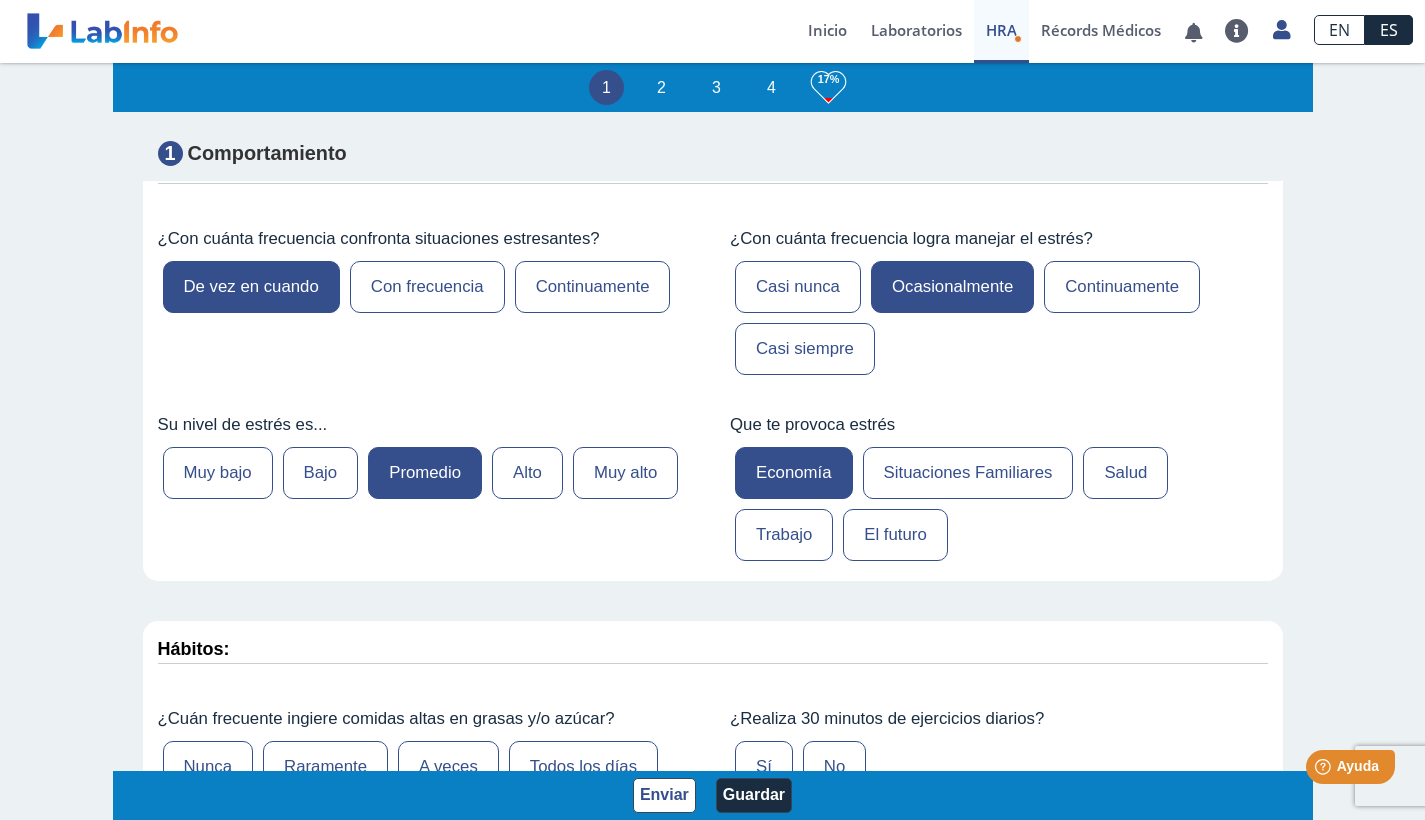 click on "El futuro" at bounding box center [895, 535] 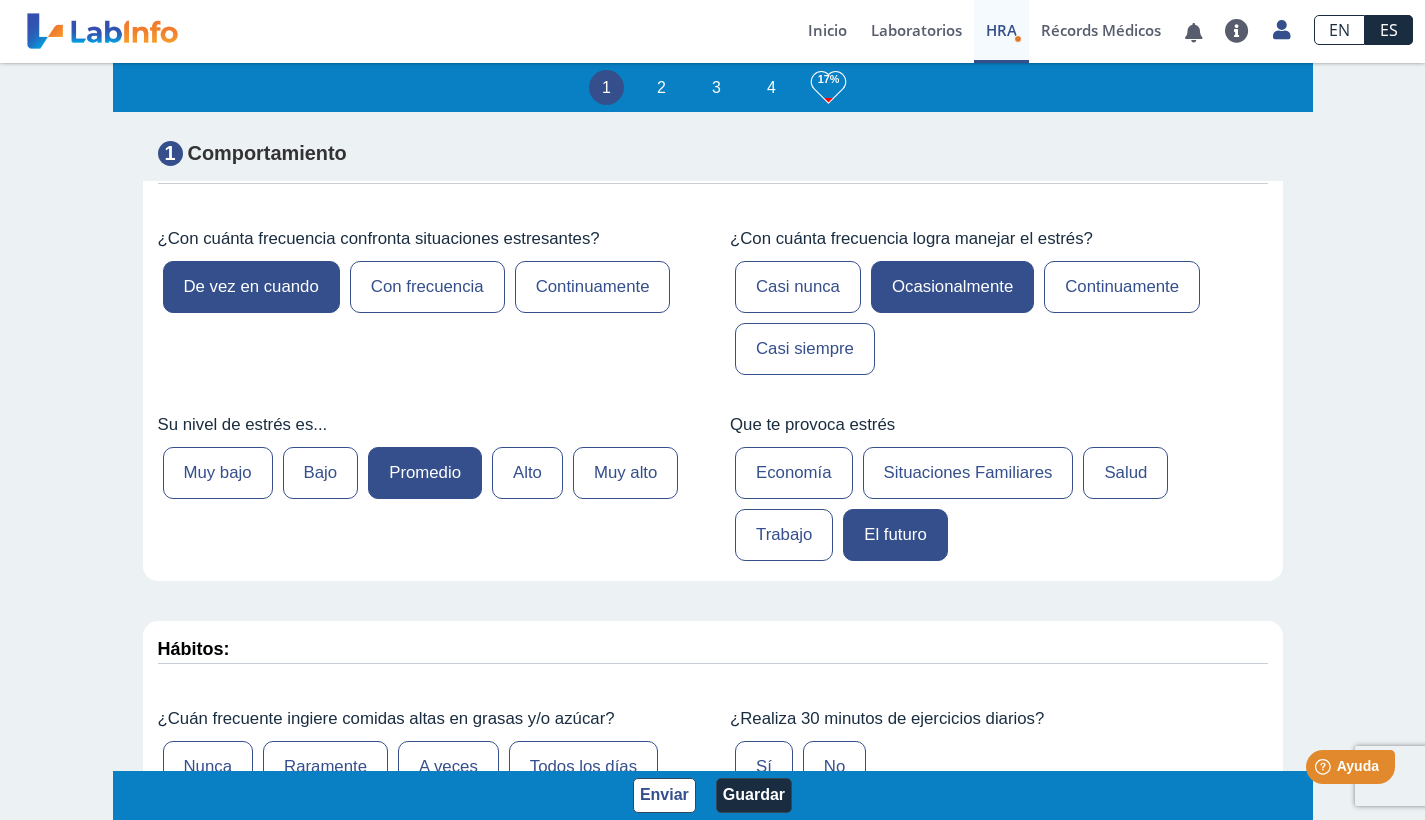 click on "Economía" at bounding box center (794, 473) 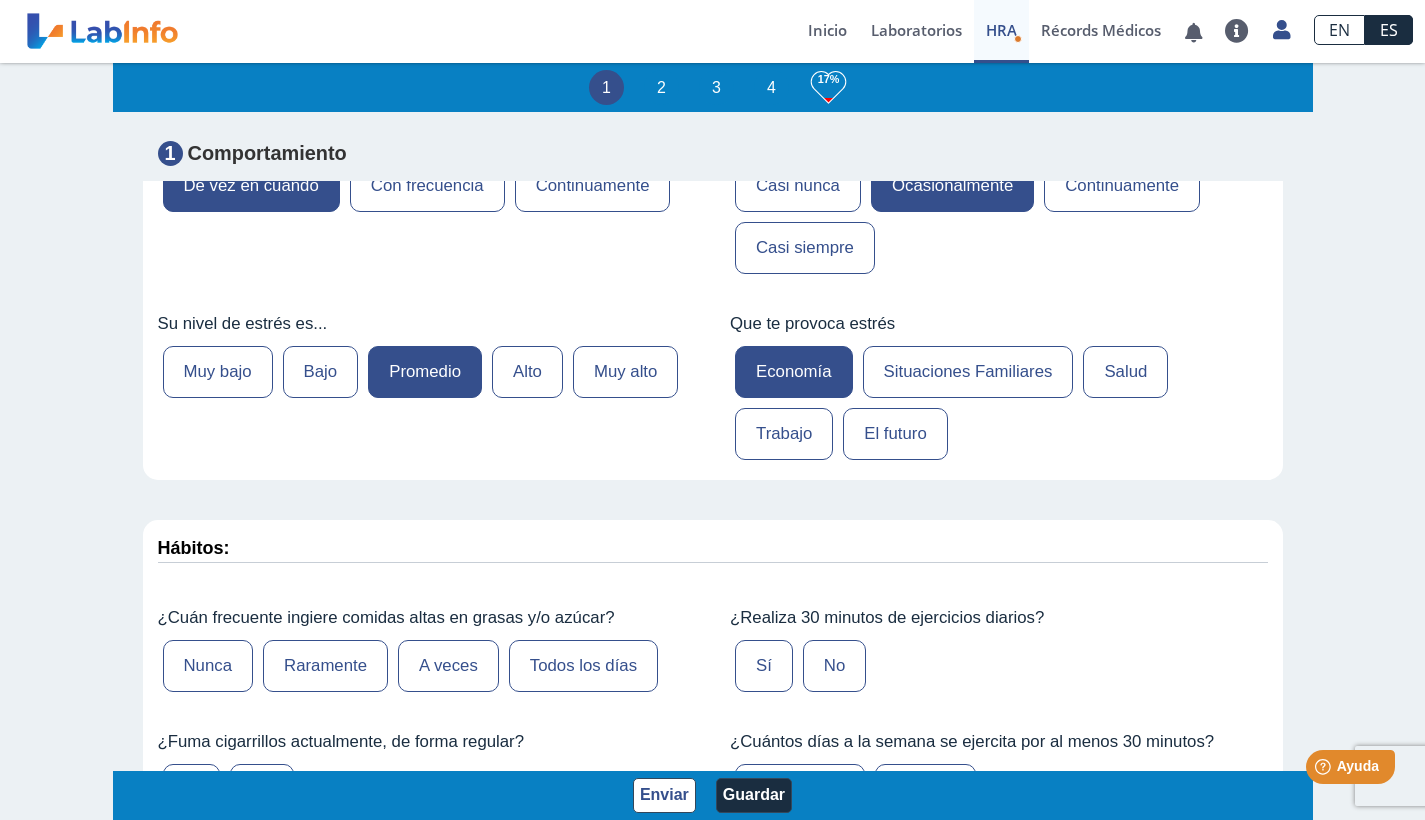scroll, scrollTop: 856, scrollLeft: 0, axis: vertical 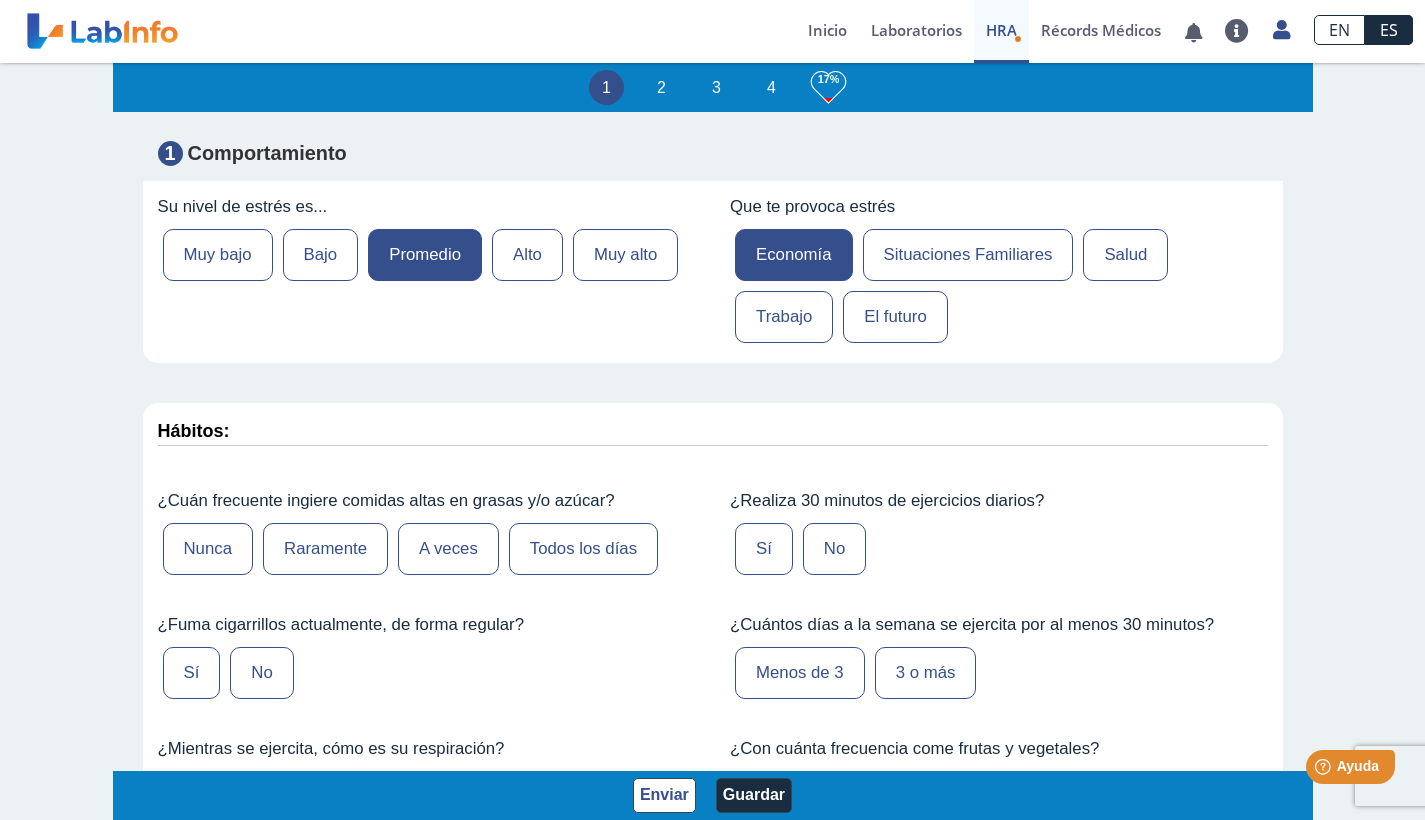 click on "A veces" at bounding box center (448, 549) 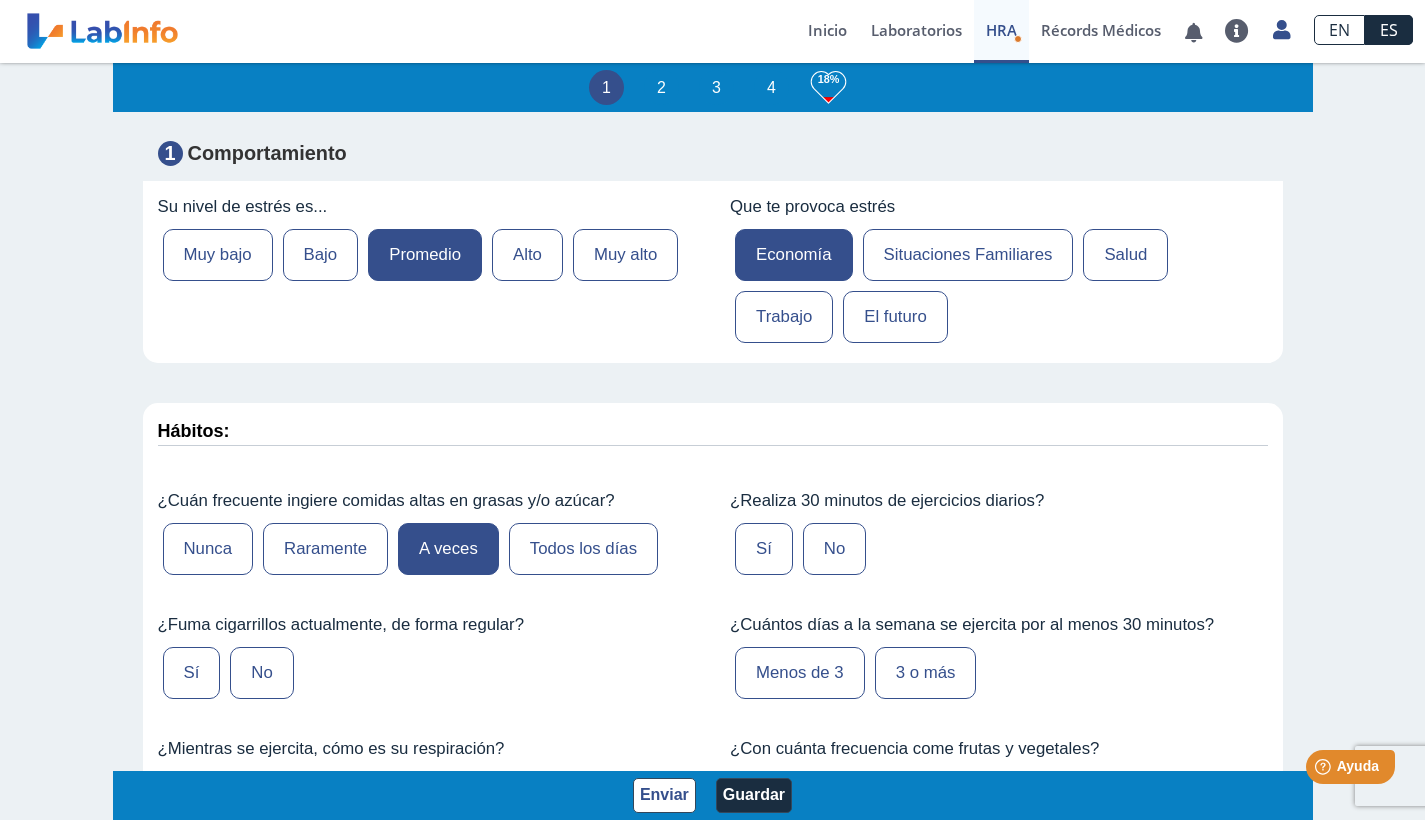 click on "Sí" at bounding box center [764, 549] 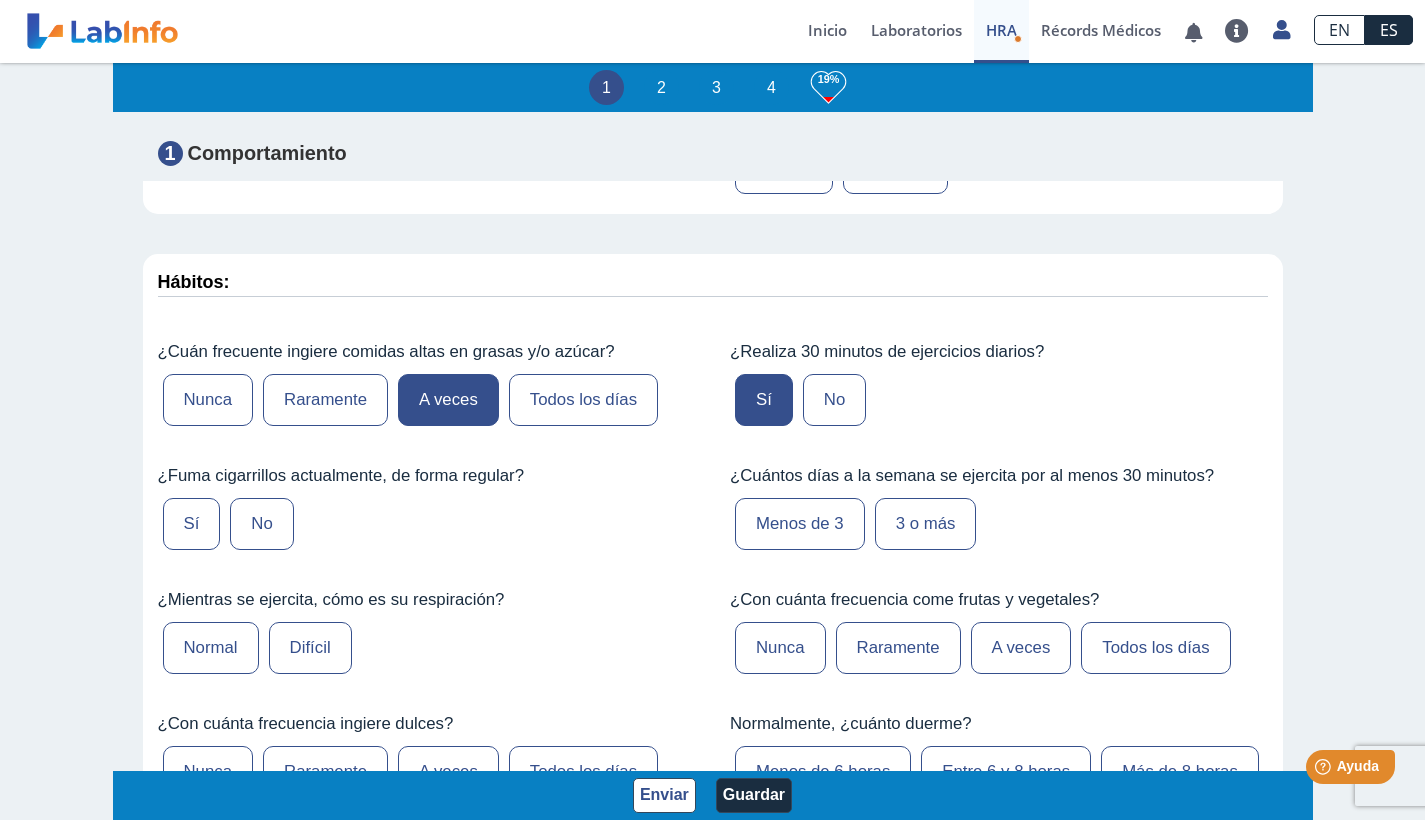 scroll, scrollTop: 1102, scrollLeft: 0, axis: vertical 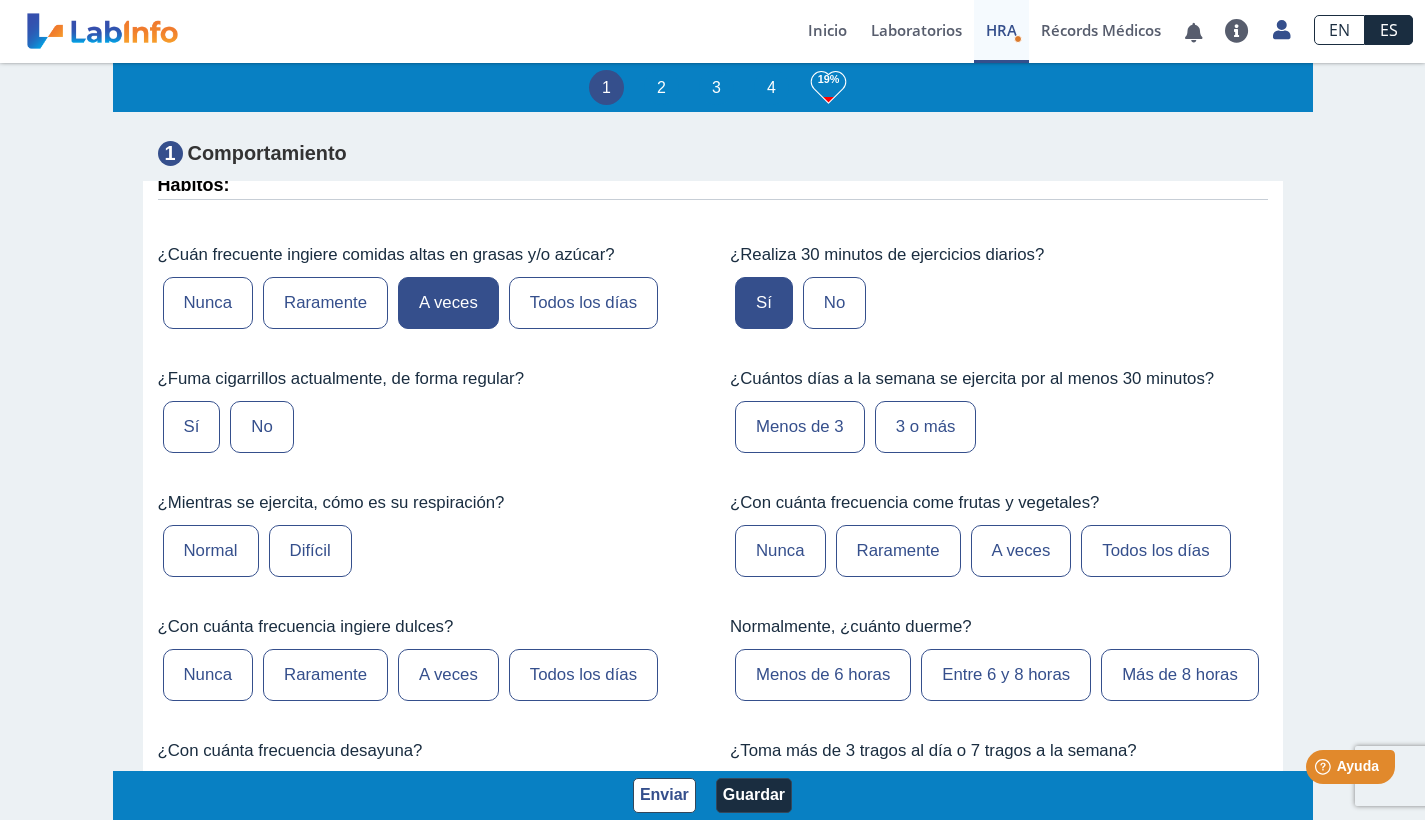 click on "No" at bounding box center (261, 427) 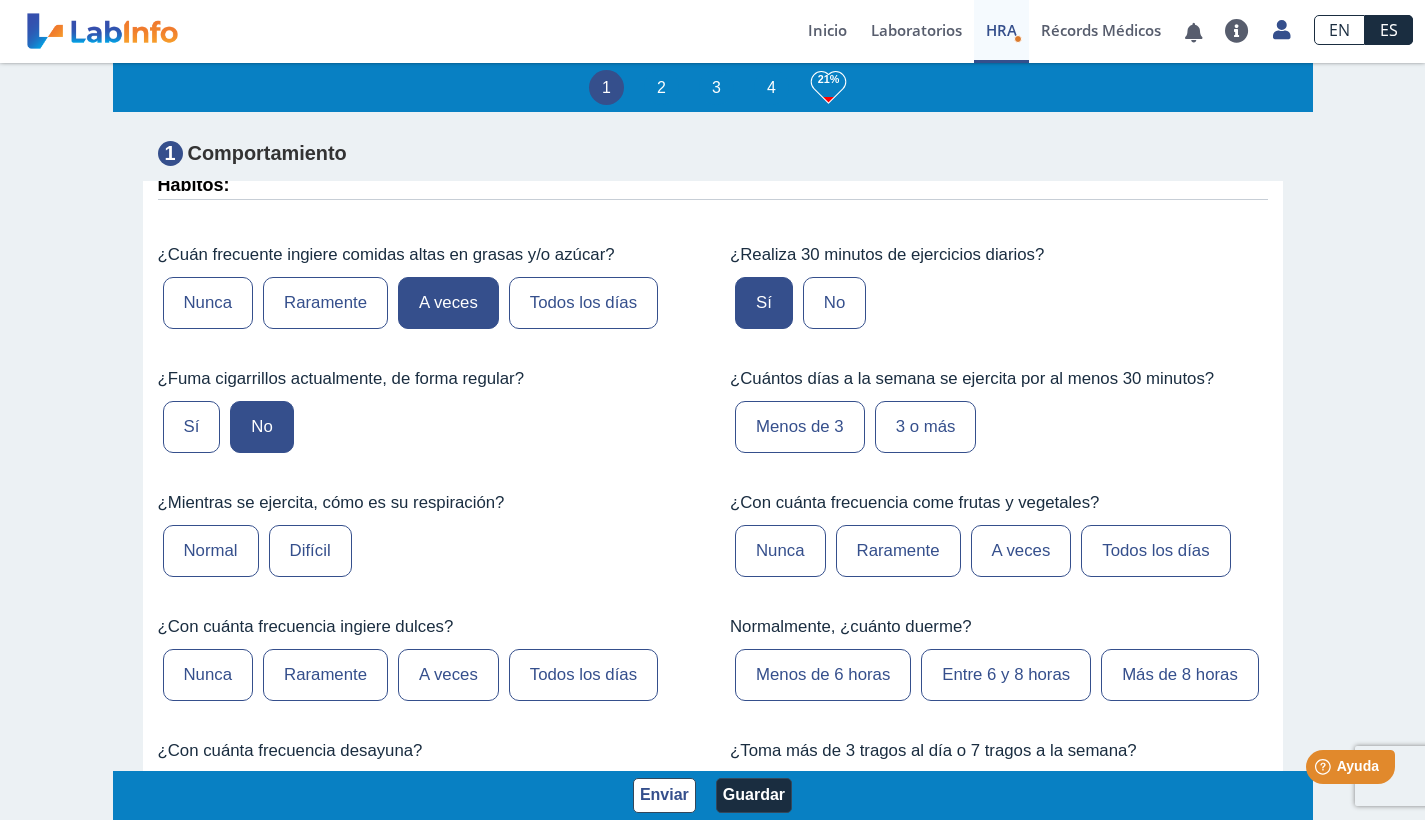 click on "Menos de 3" at bounding box center [800, 427] 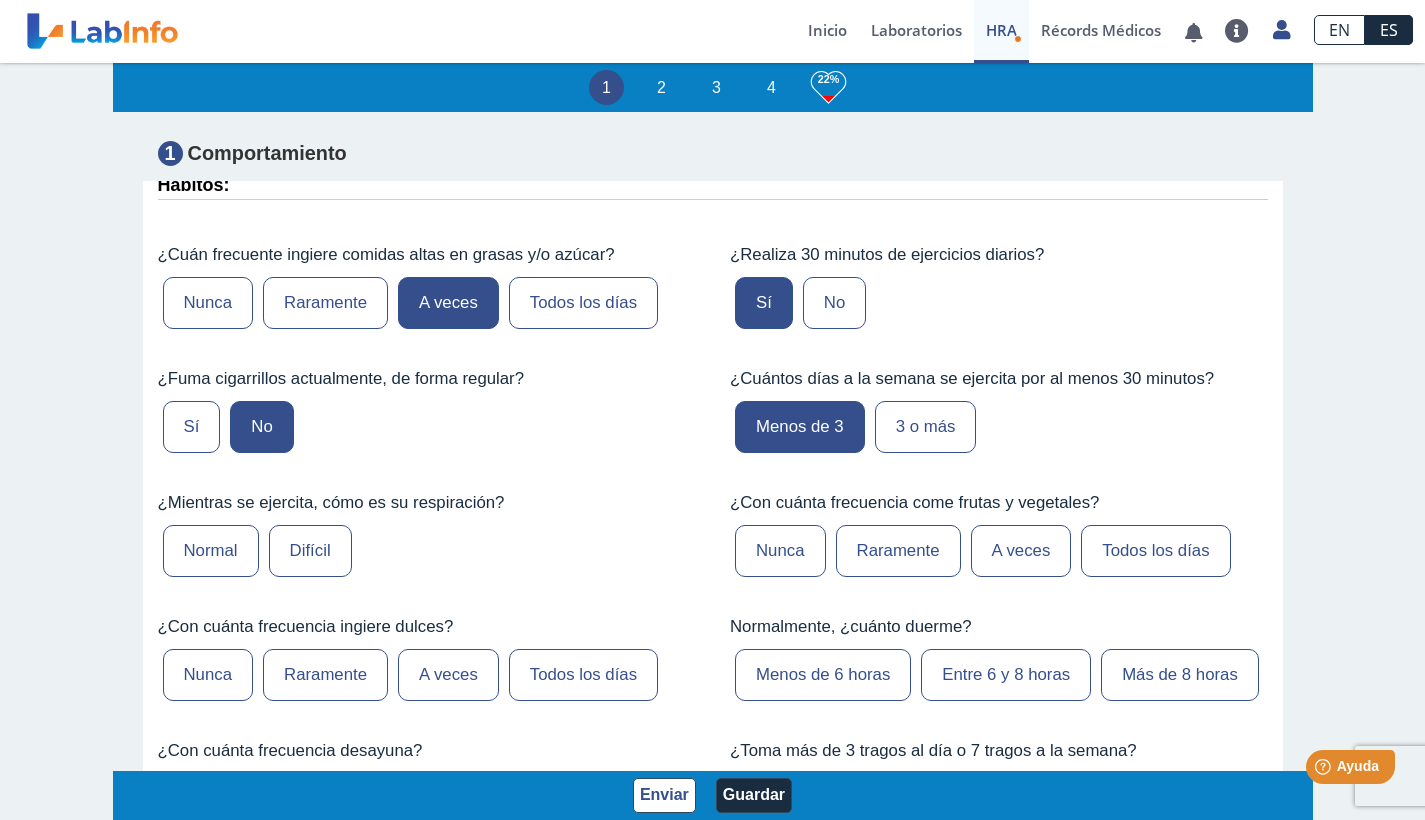click on "3 o más" at bounding box center [926, 427] 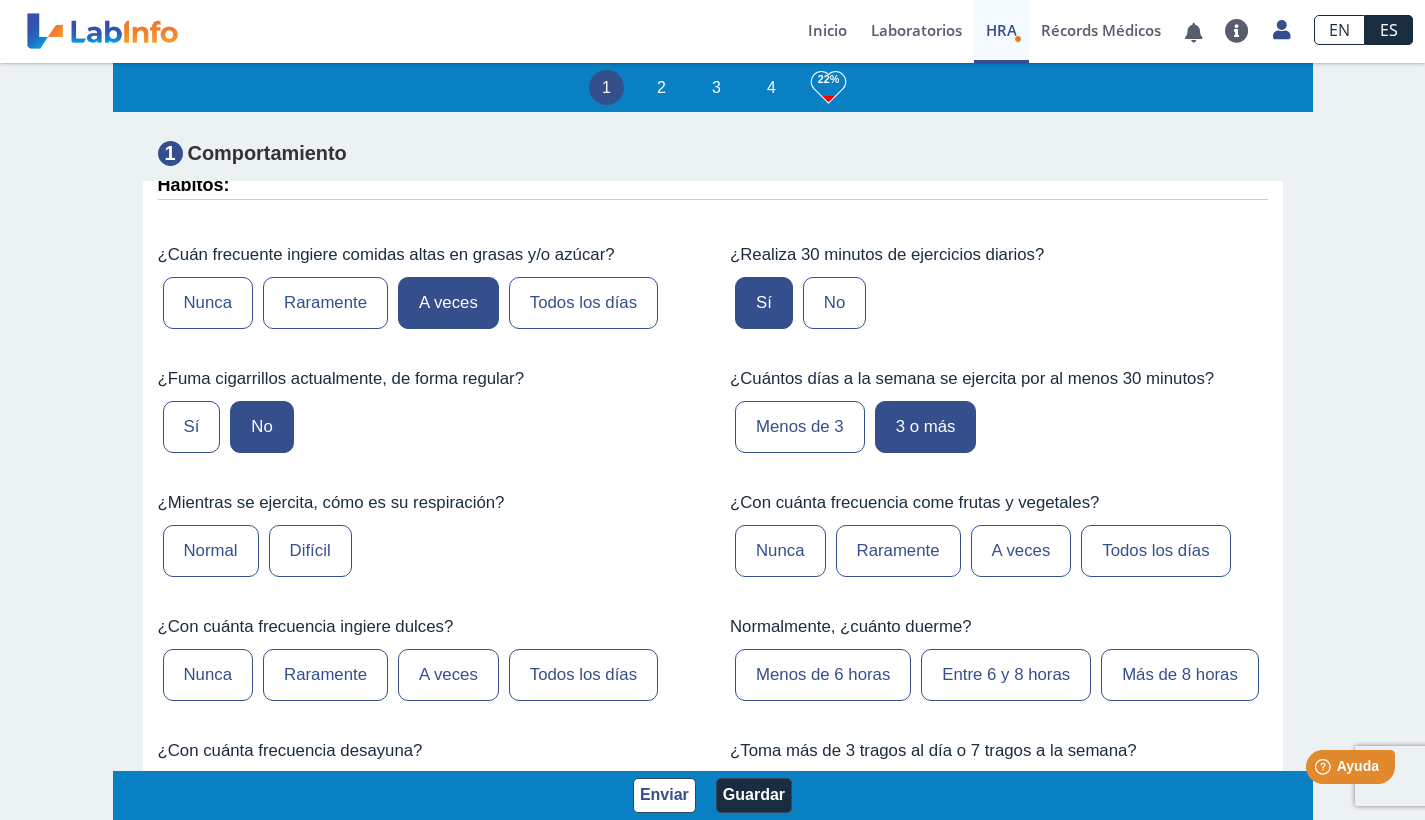 click on "Normal" at bounding box center (211, 551) 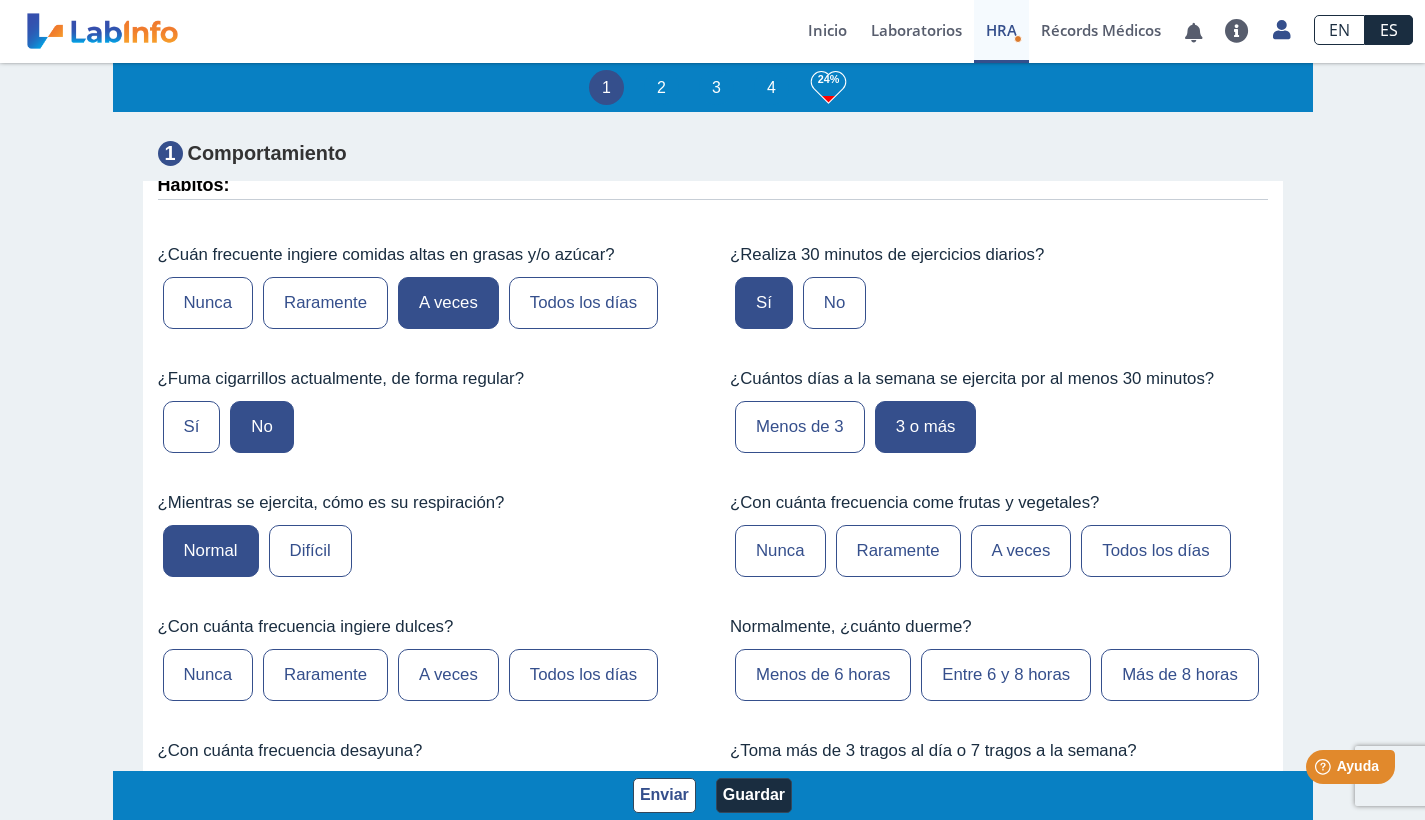 click on "Todos los días" at bounding box center (1155, 551) 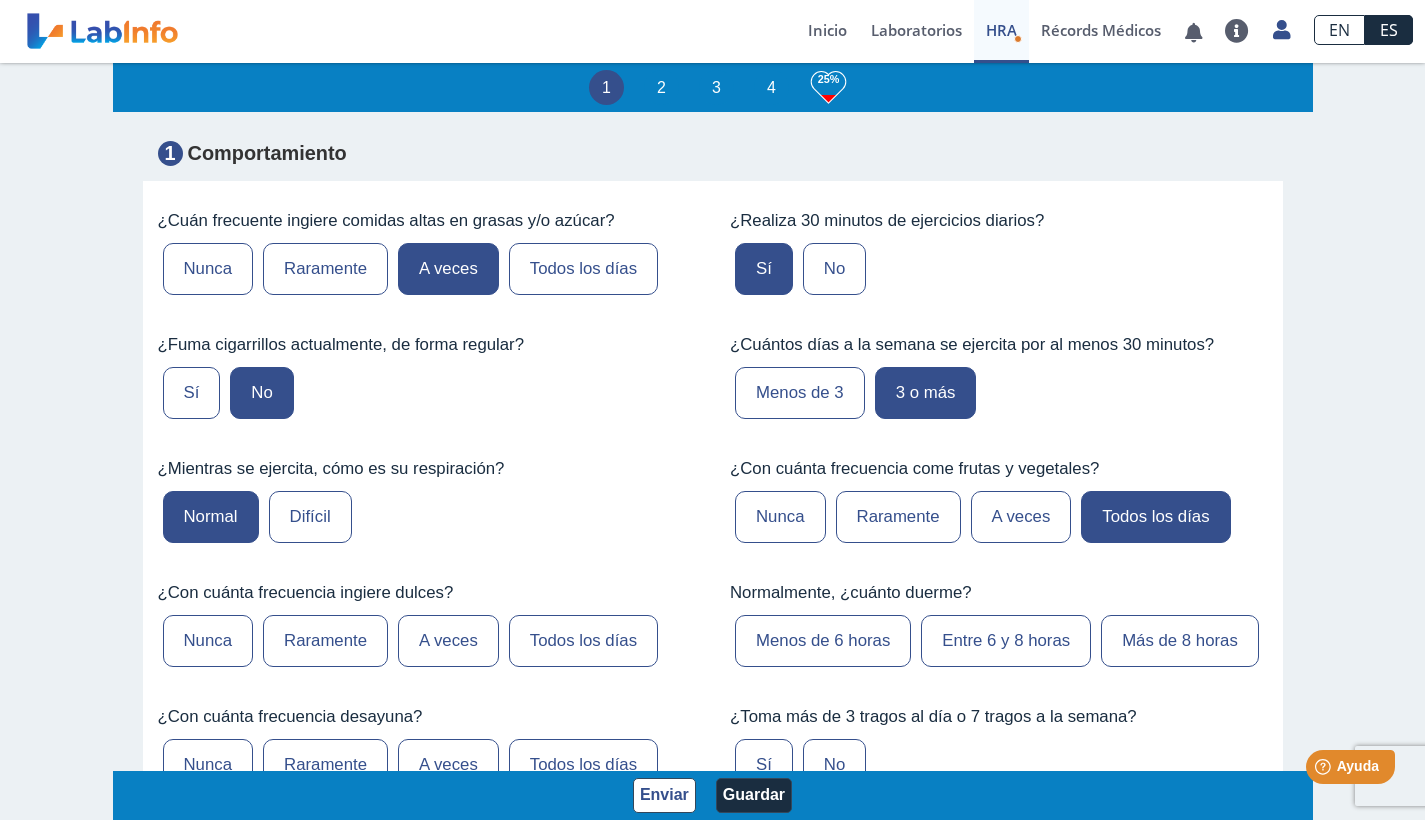scroll, scrollTop: 1319, scrollLeft: 0, axis: vertical 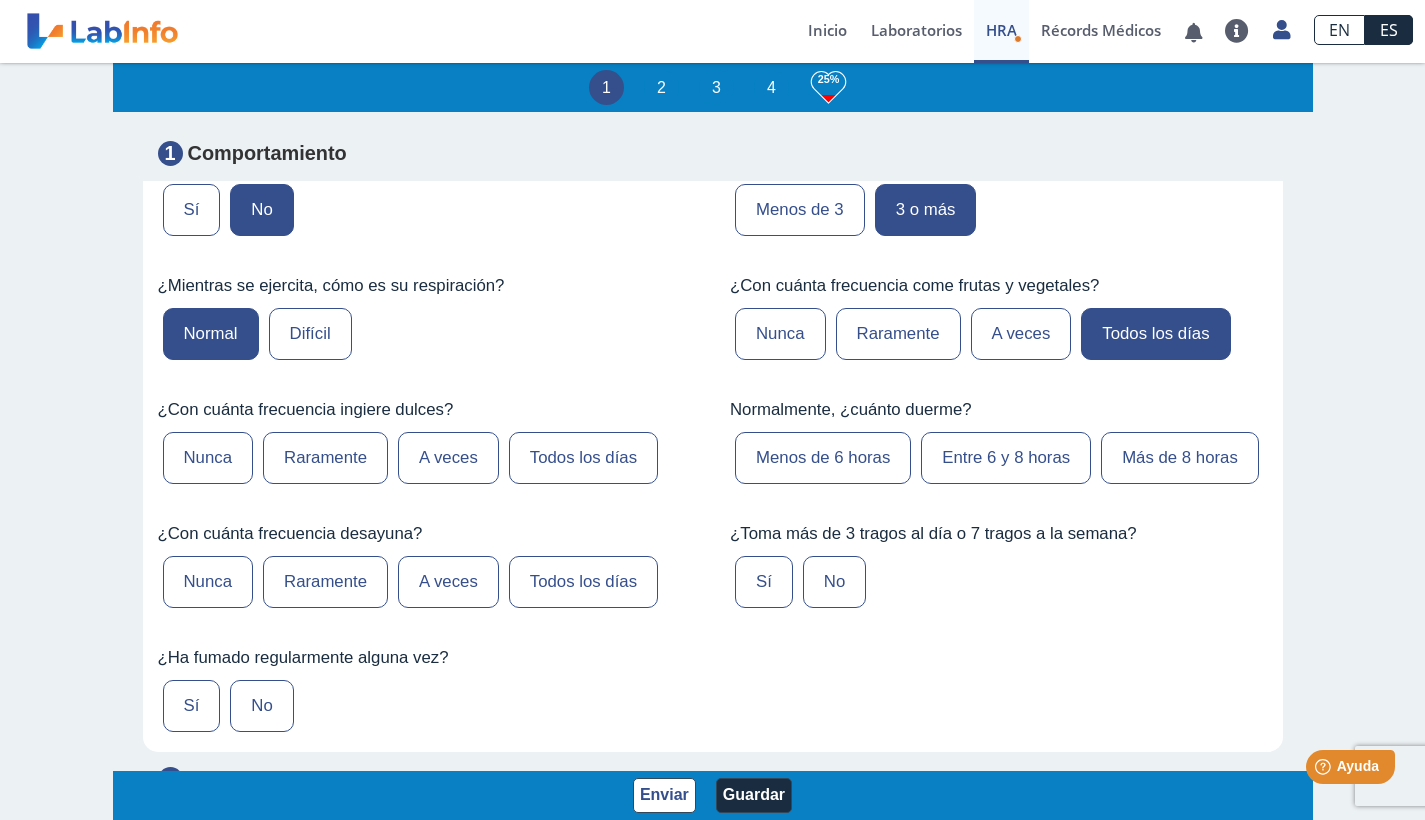 click on "A veces" at bounding box center (448, 458) 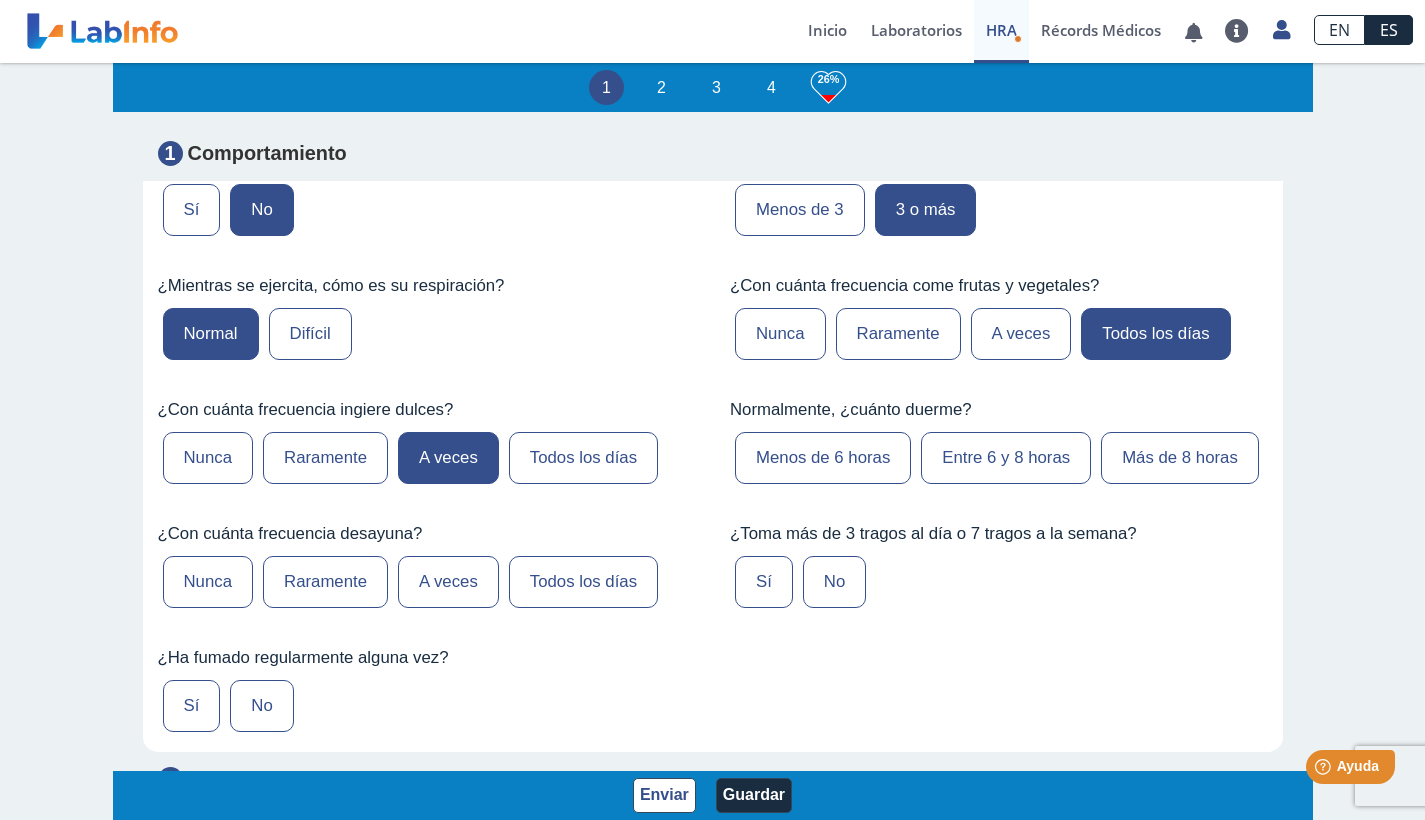 click on "Entre 6 y 8 horas" at bounding box center (1006, 458) 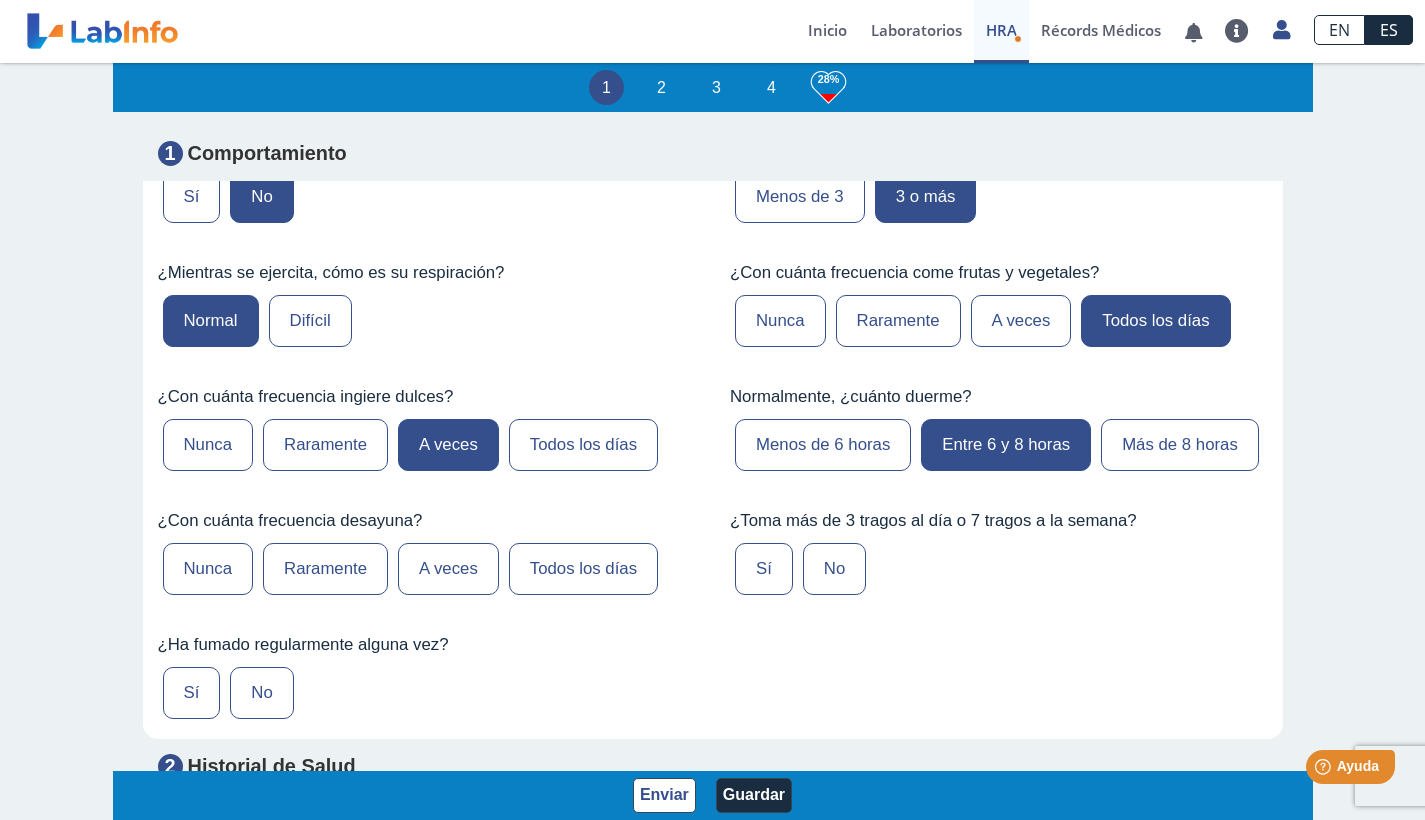 scroll, scrollTop: 1361, scrollLeft: 0, axis: vertical 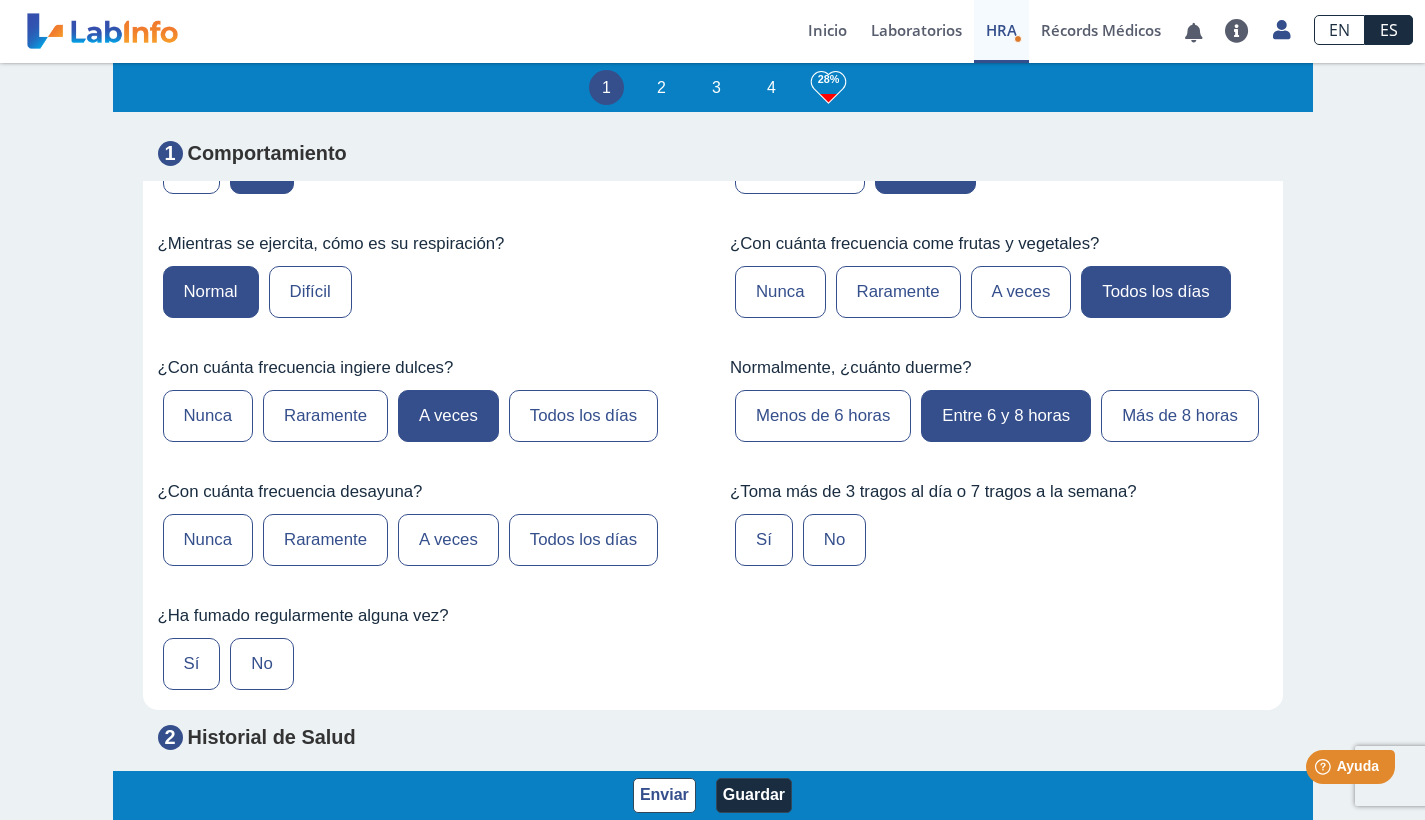 click on "A veces" at bounding box center [448, 540] 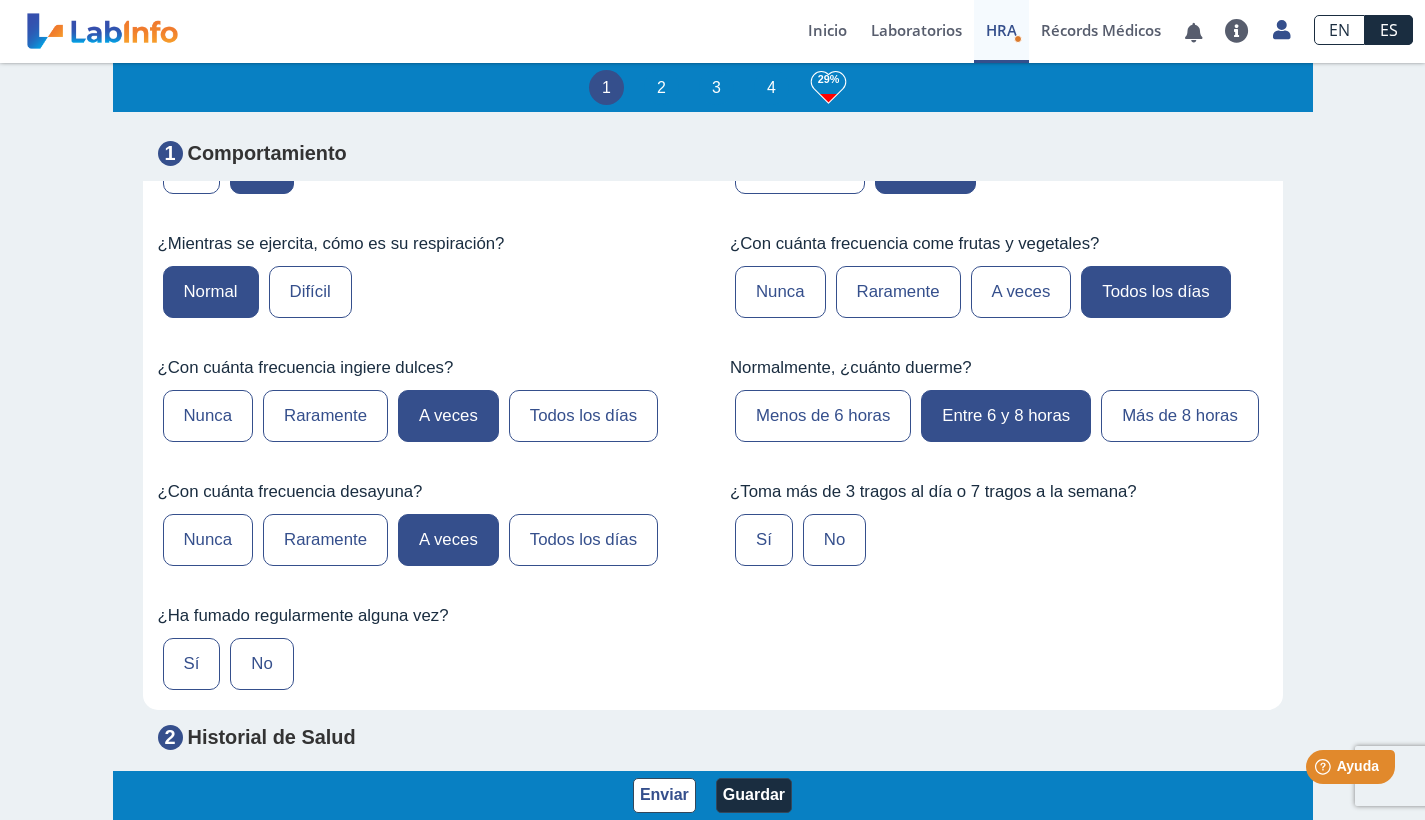 click on "No" at bounding box center [834, 540] 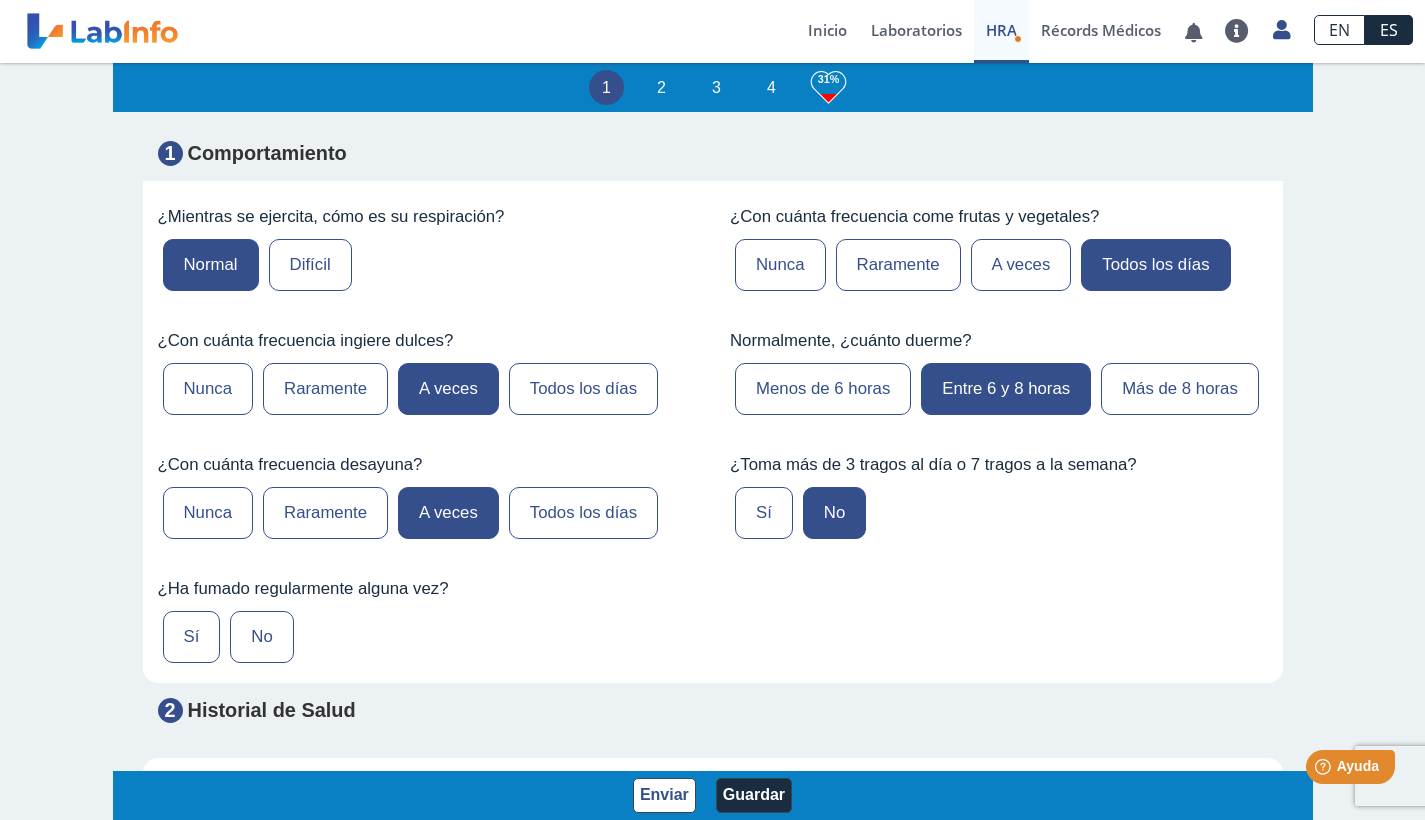 scroll, scrollTop: 1434, scrollLeft: 0, axis: vertical 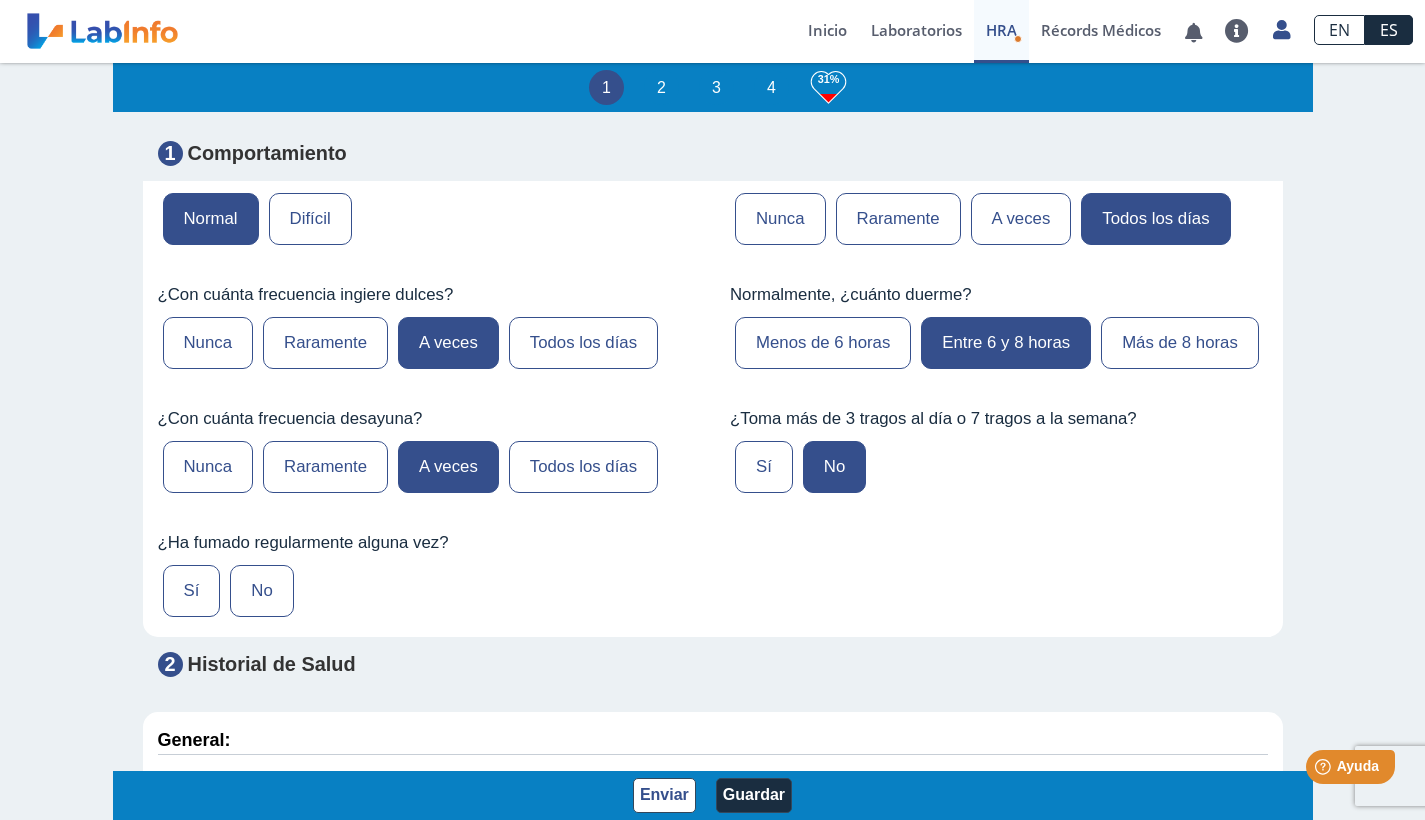 click on "Sí" at bounding box center [192, 591] 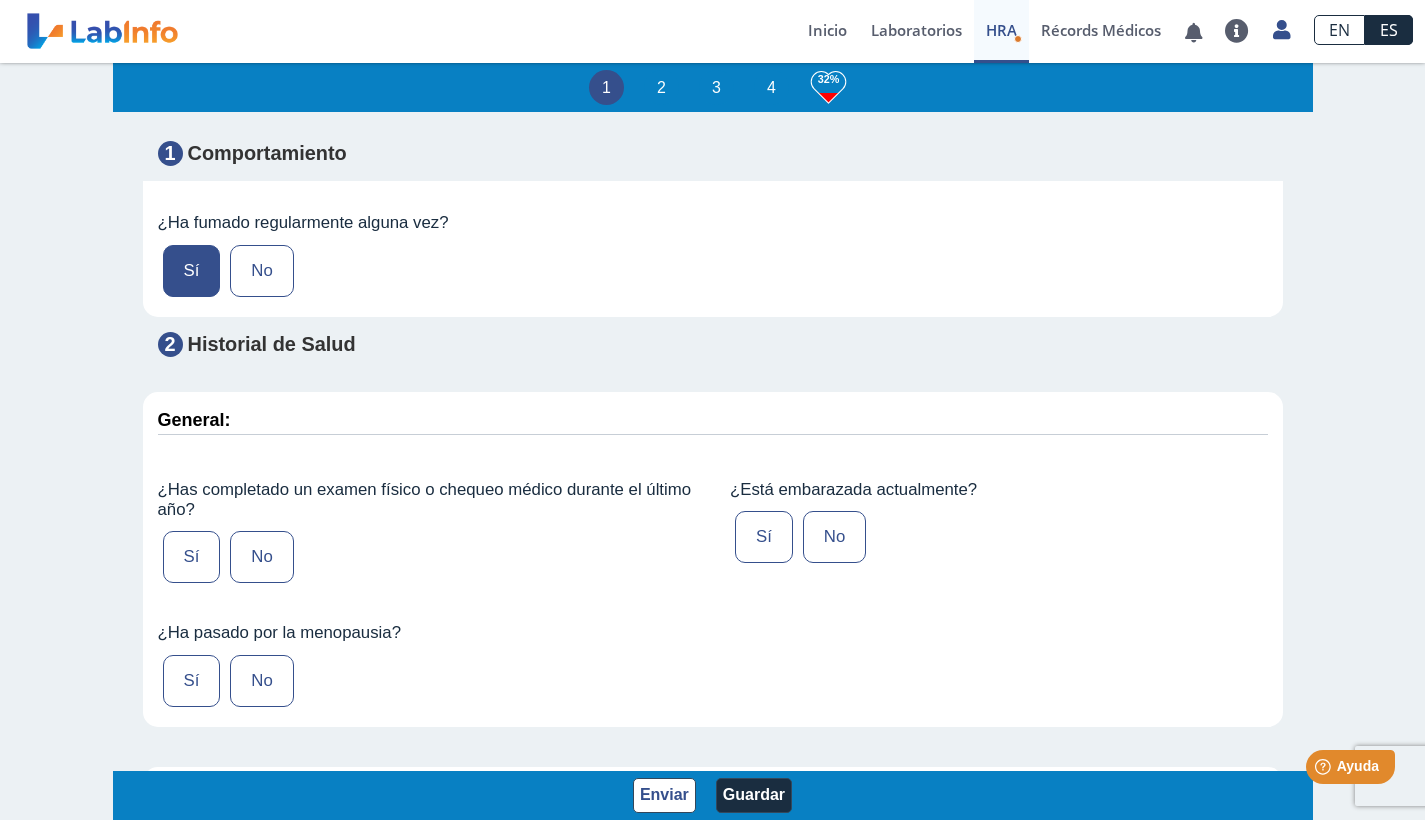scroll, scrollTop: 1883, scrollLeft: 0, axis: vertical 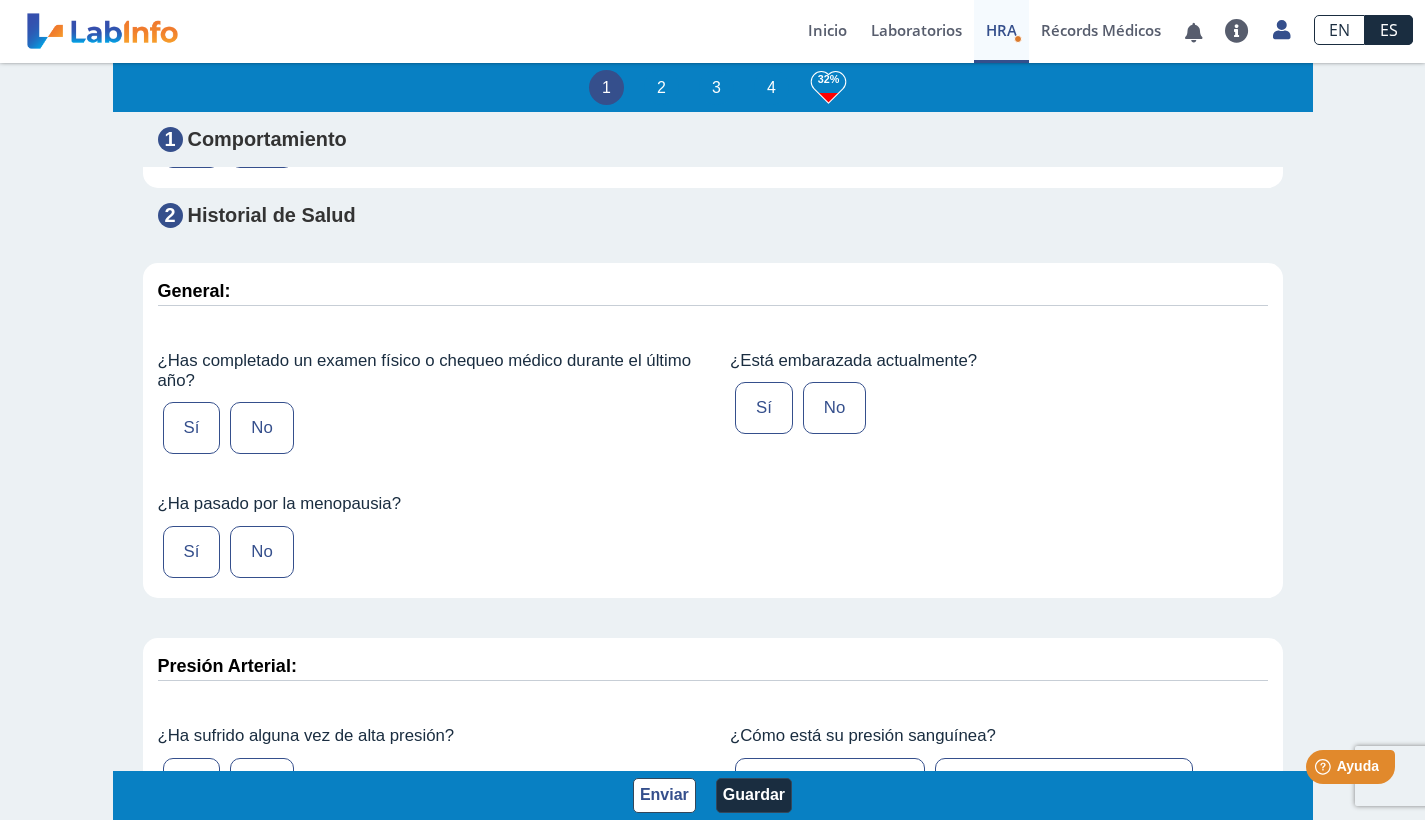 click on "Sí" at bounding box center (192, 428) 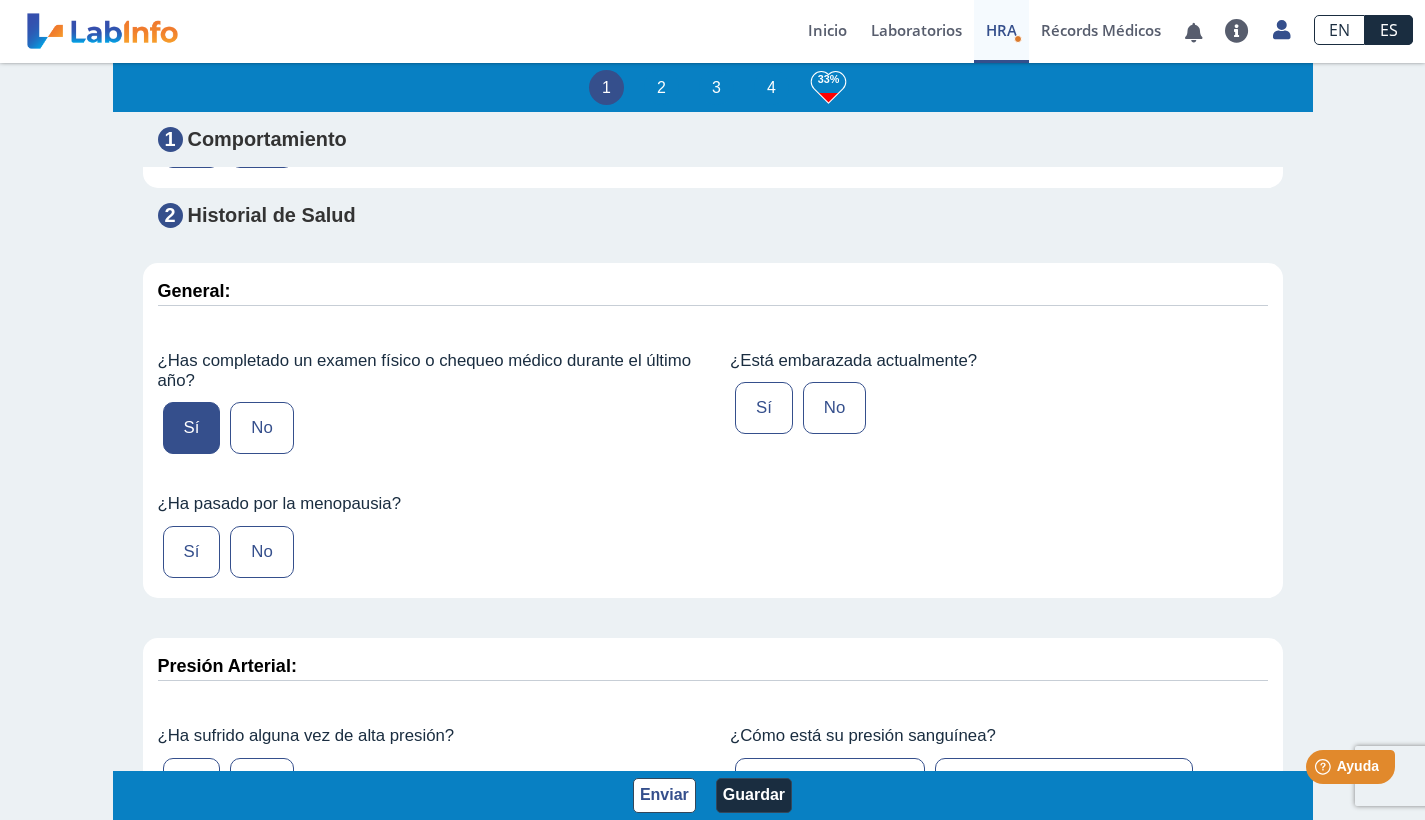 click on "No" at bounding box center (834, 408) 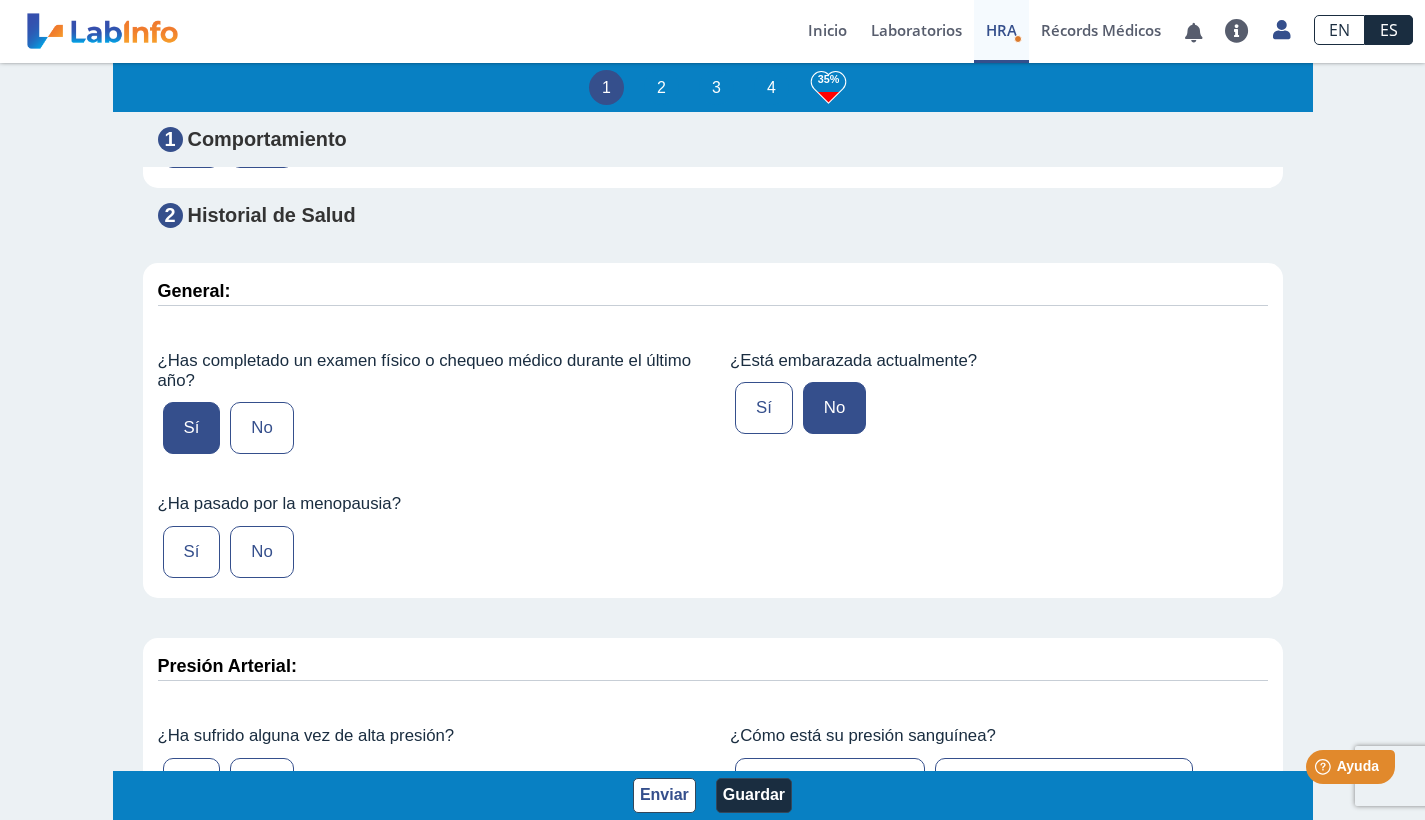 click on "No" at bounding box center [261, 552] 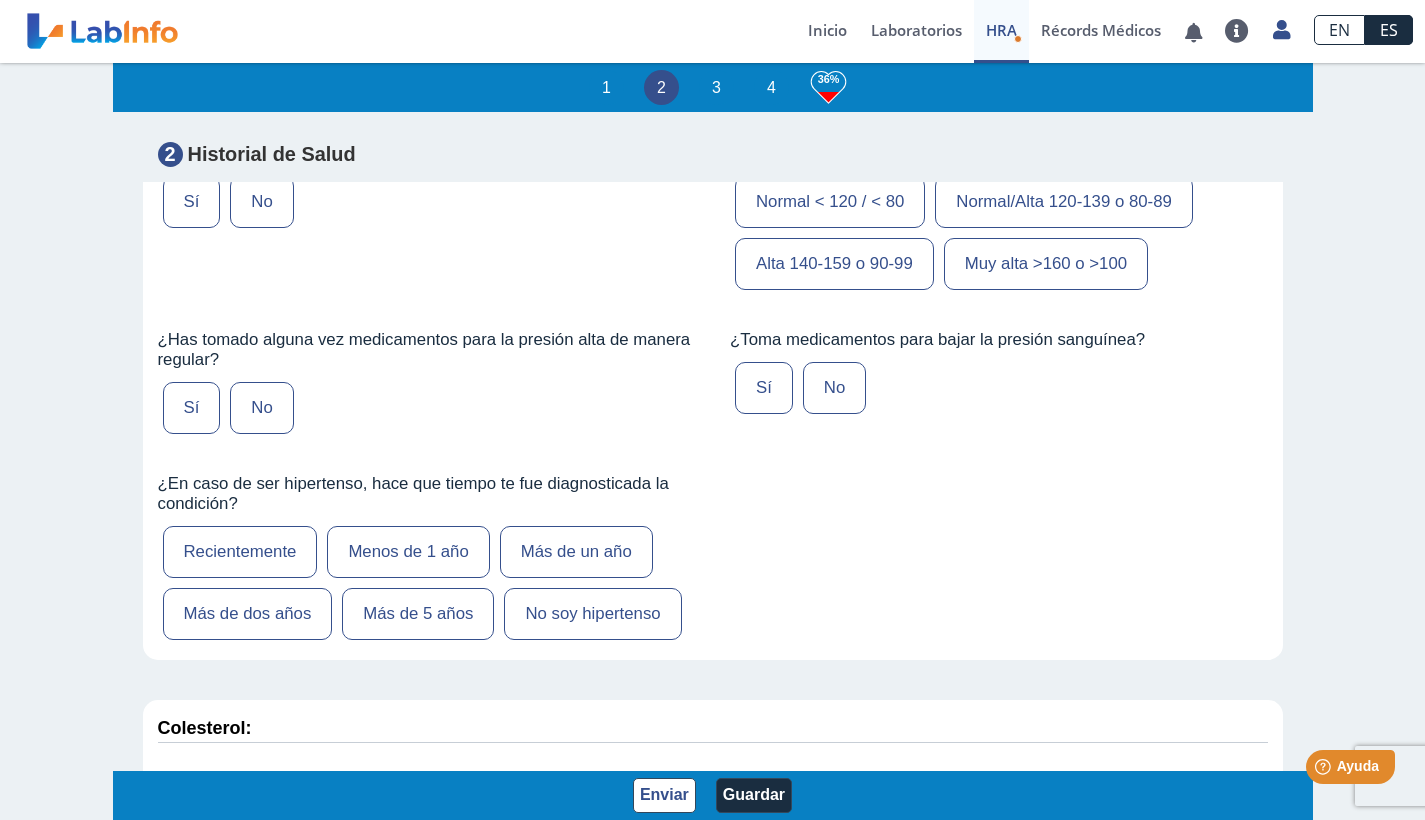 scroll, scrollTop: 2384, scrollLeft: 0, axis: vertical 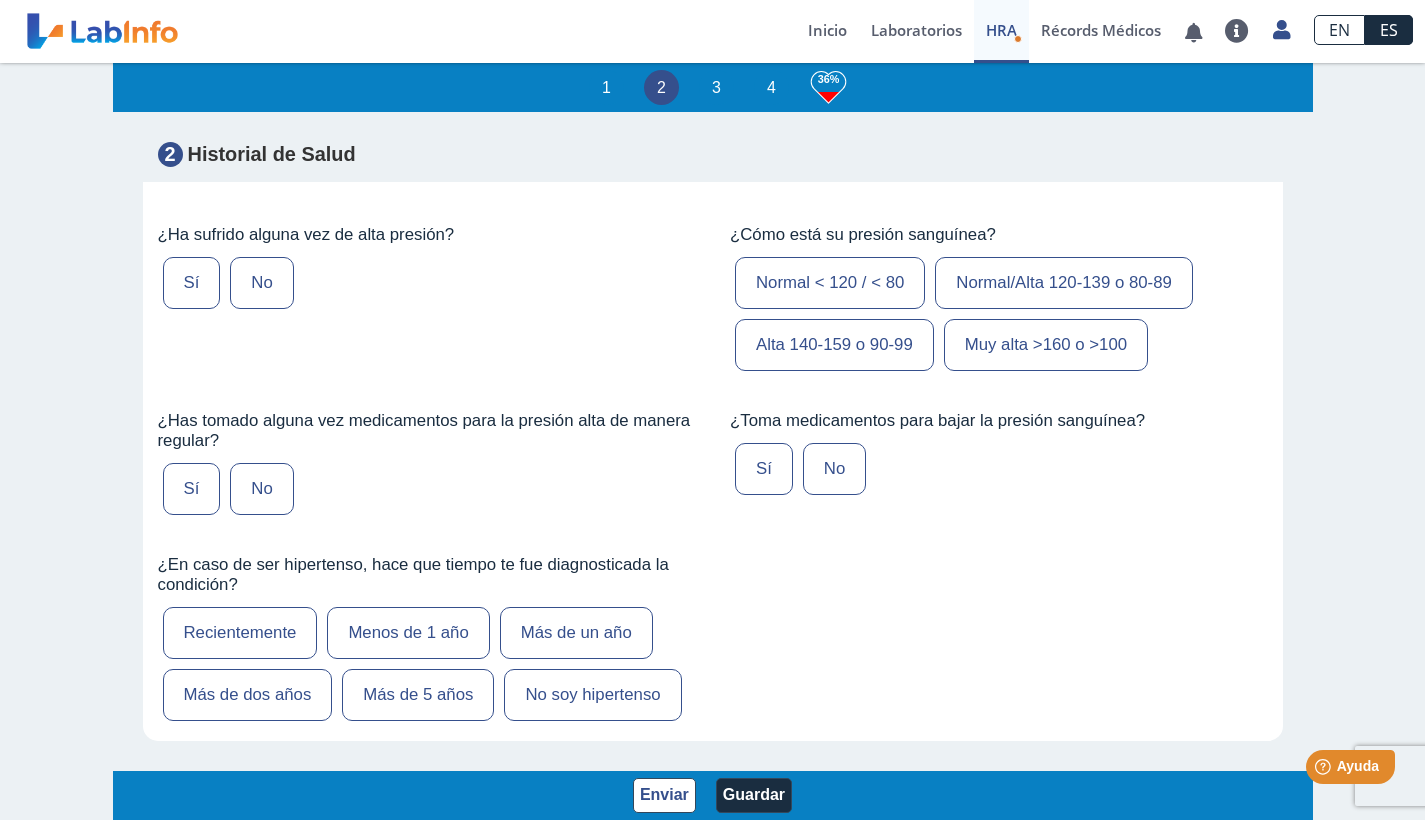 click on "No" at bounding box center (261, 283) 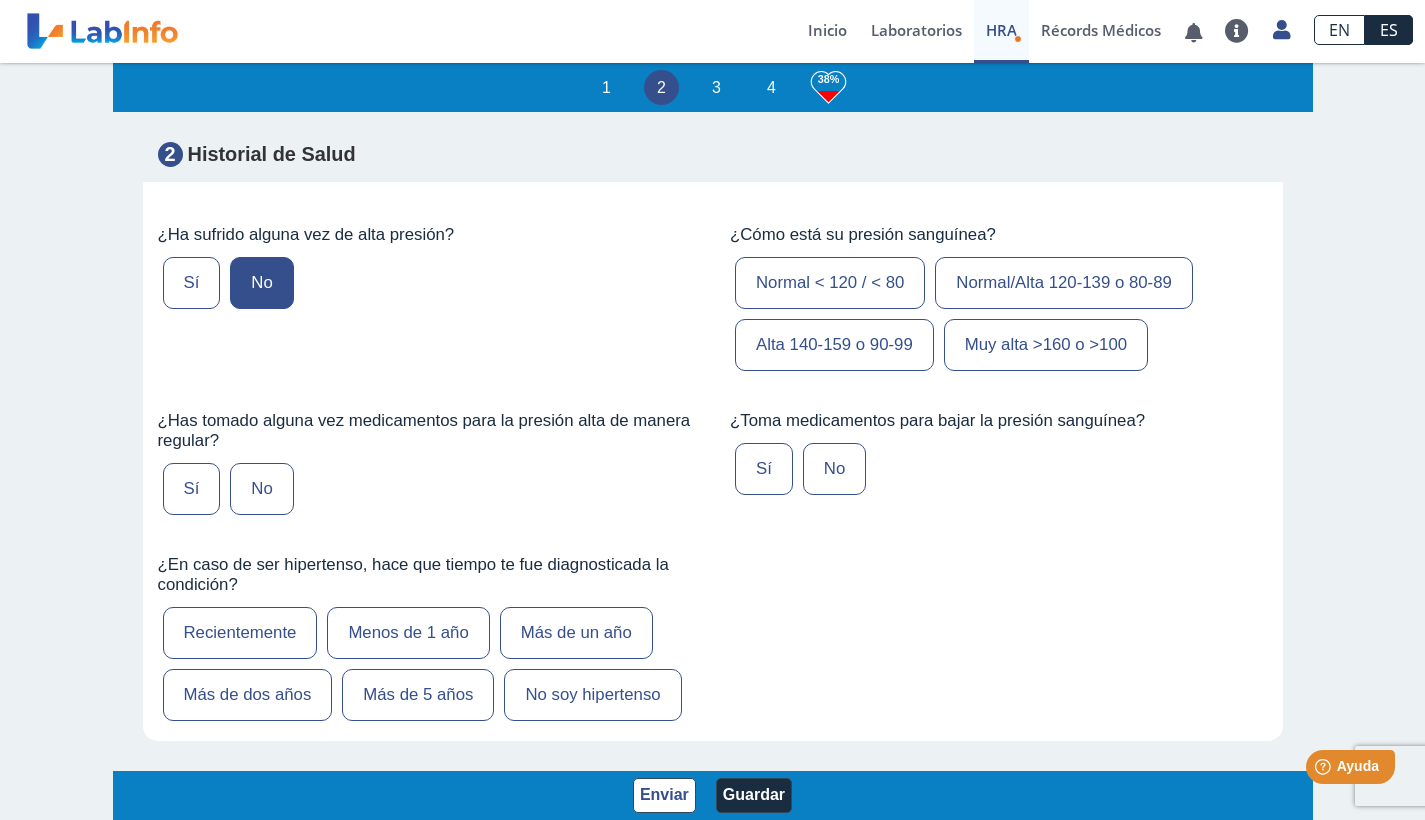 click on "Normal < 120 / < 80" at bounding box center (830, 283) 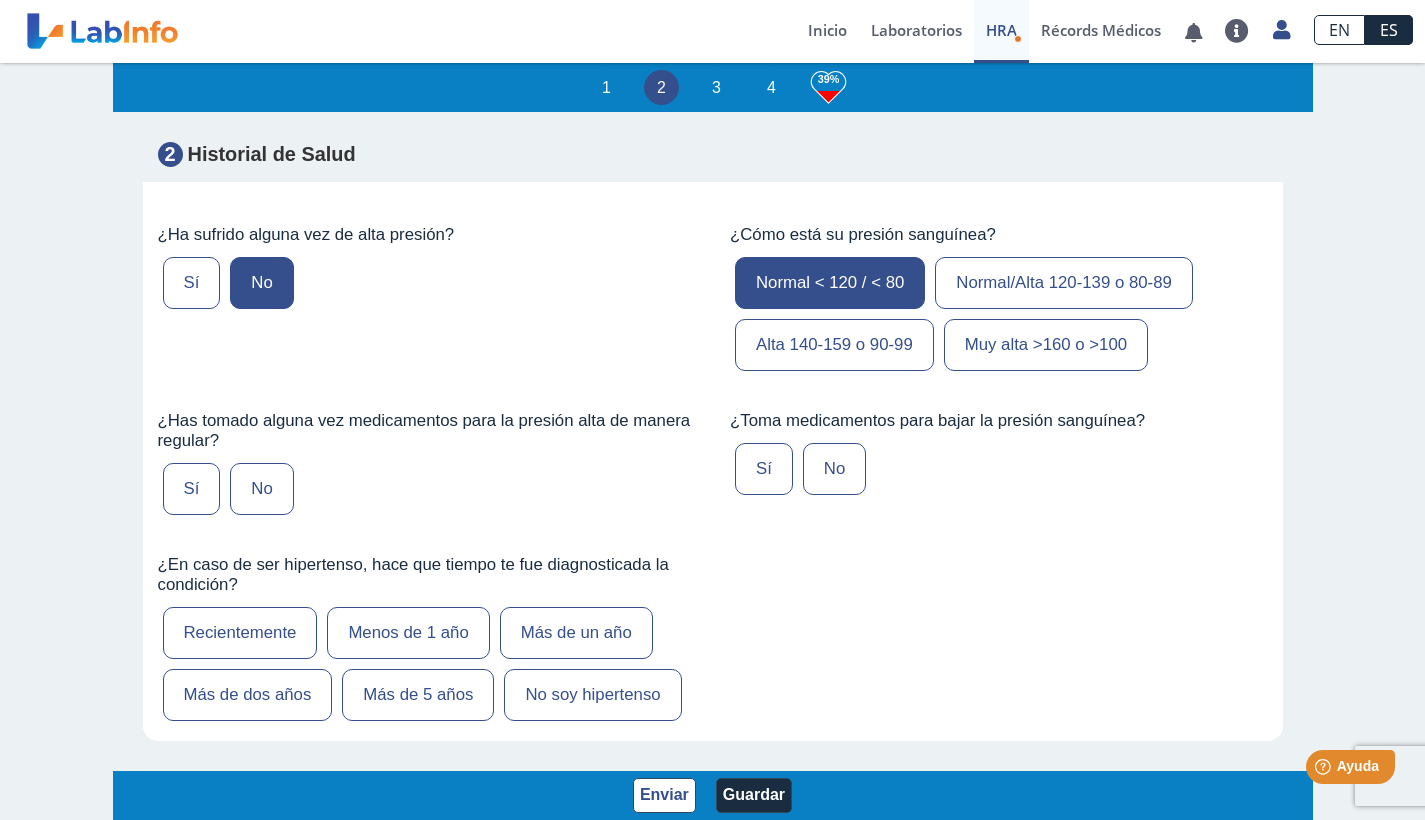 click on "No" at bounding box center [261, 489] 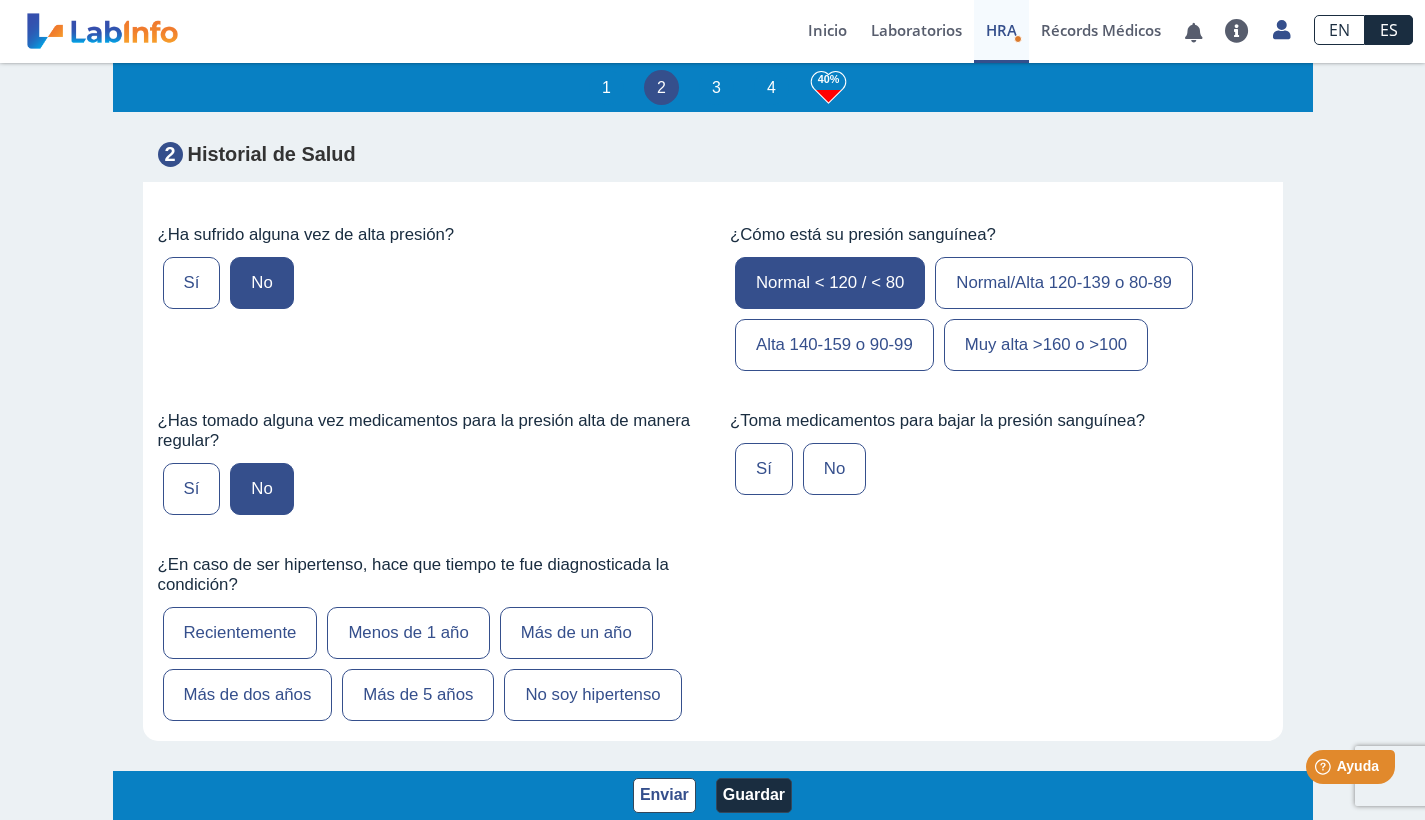 click on "No" at bounding box center [834, 469] 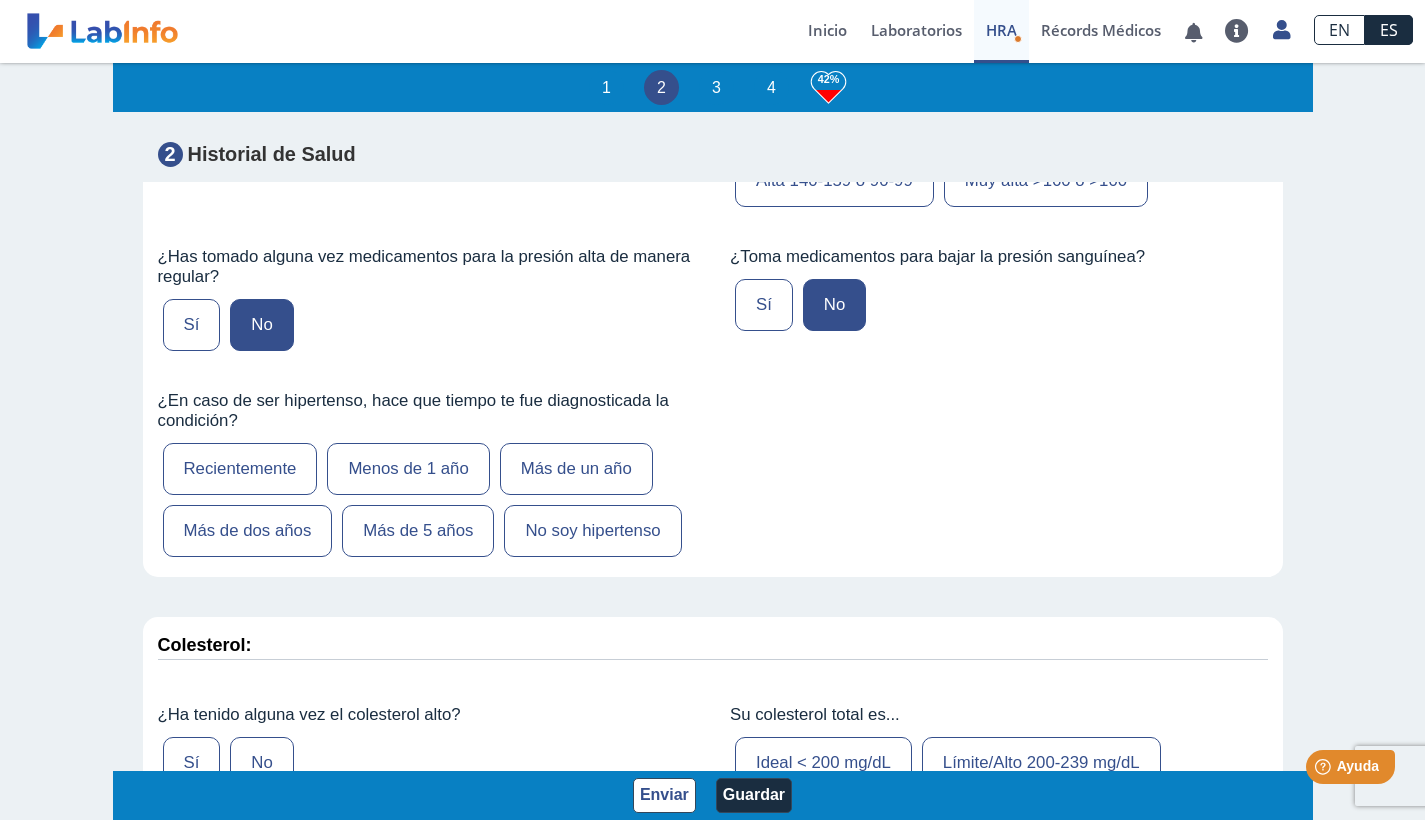 scroll, scrollTop: 2573, scrollLeft: 0, axis: vertical 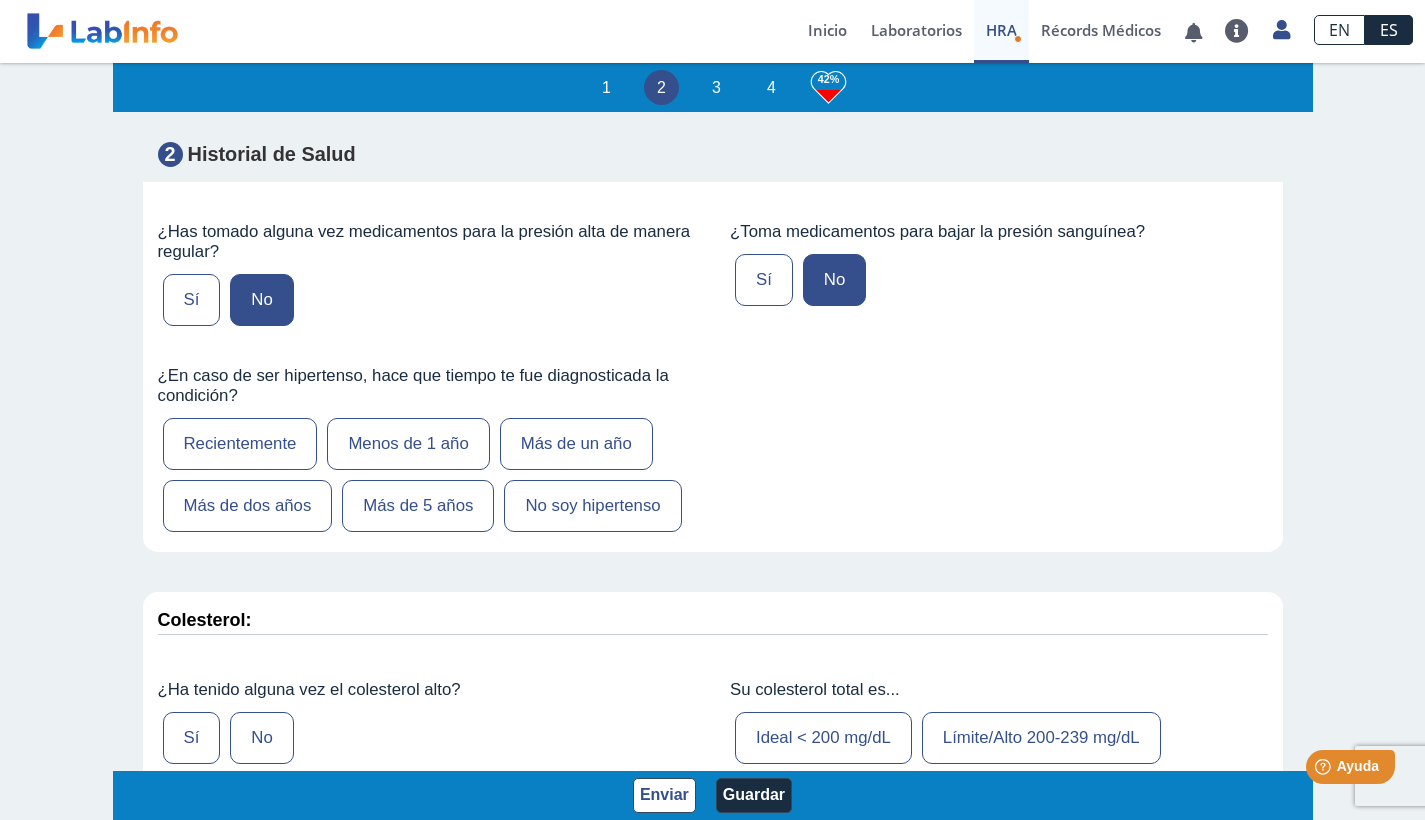 click on "No soy hipertenso" at bounding box center [592, 506] 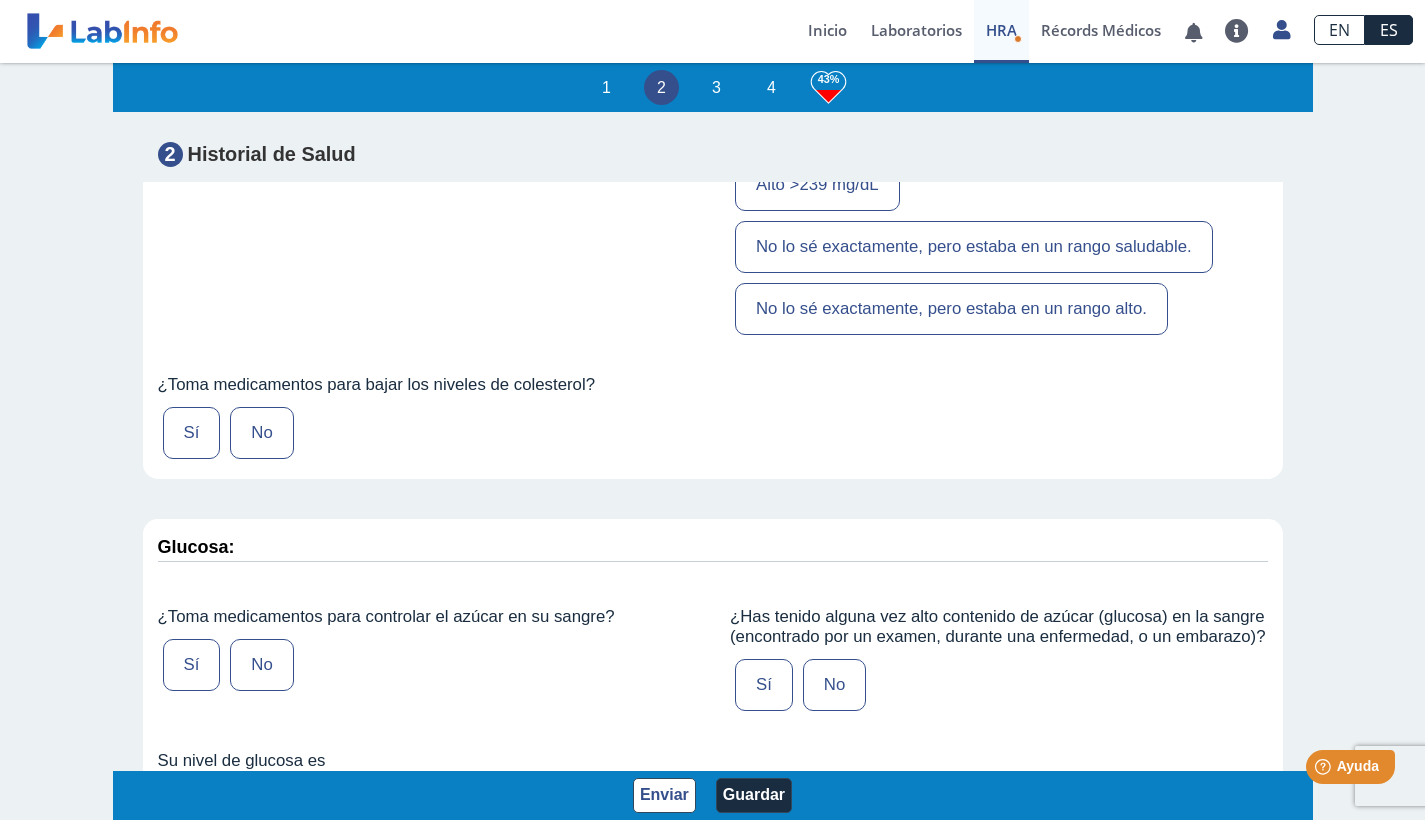scroll, scrollTop: 3164, scrollLeft: 0, axis: vertical 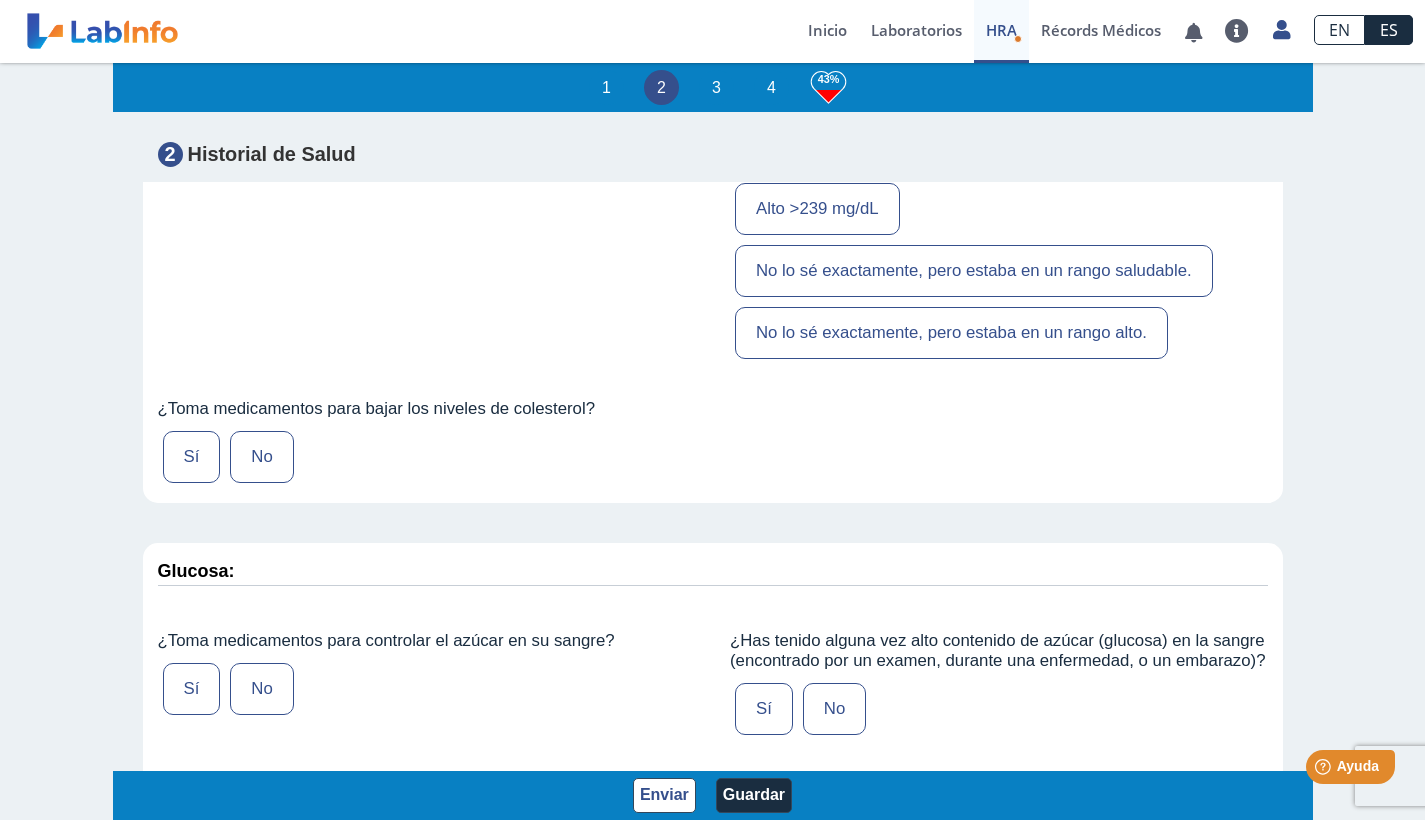 click on "No" at bounding box center [261, 147] 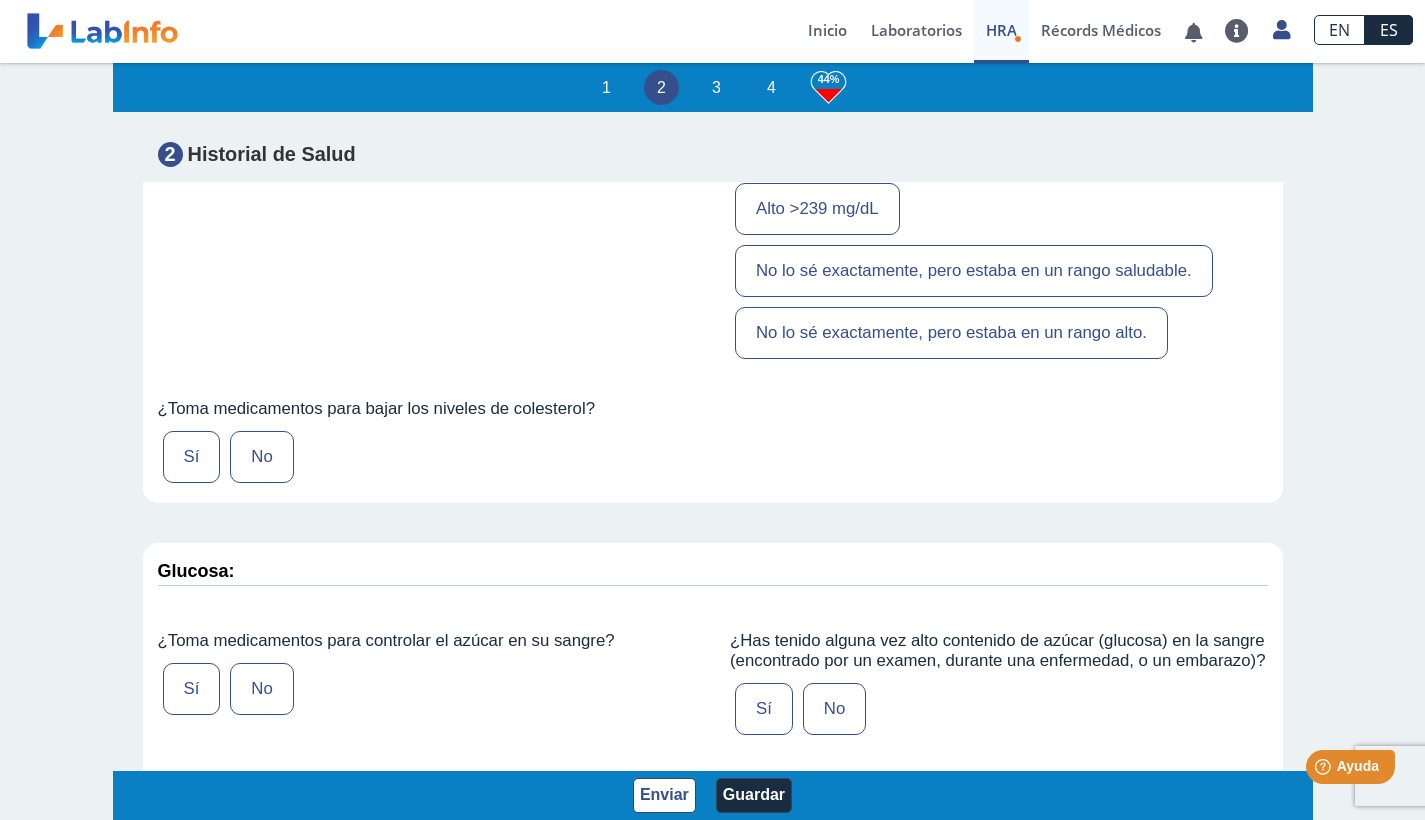 click on "No lo sé exactamente, pero estaba en un rango alto." at bounding box center [951, 333] 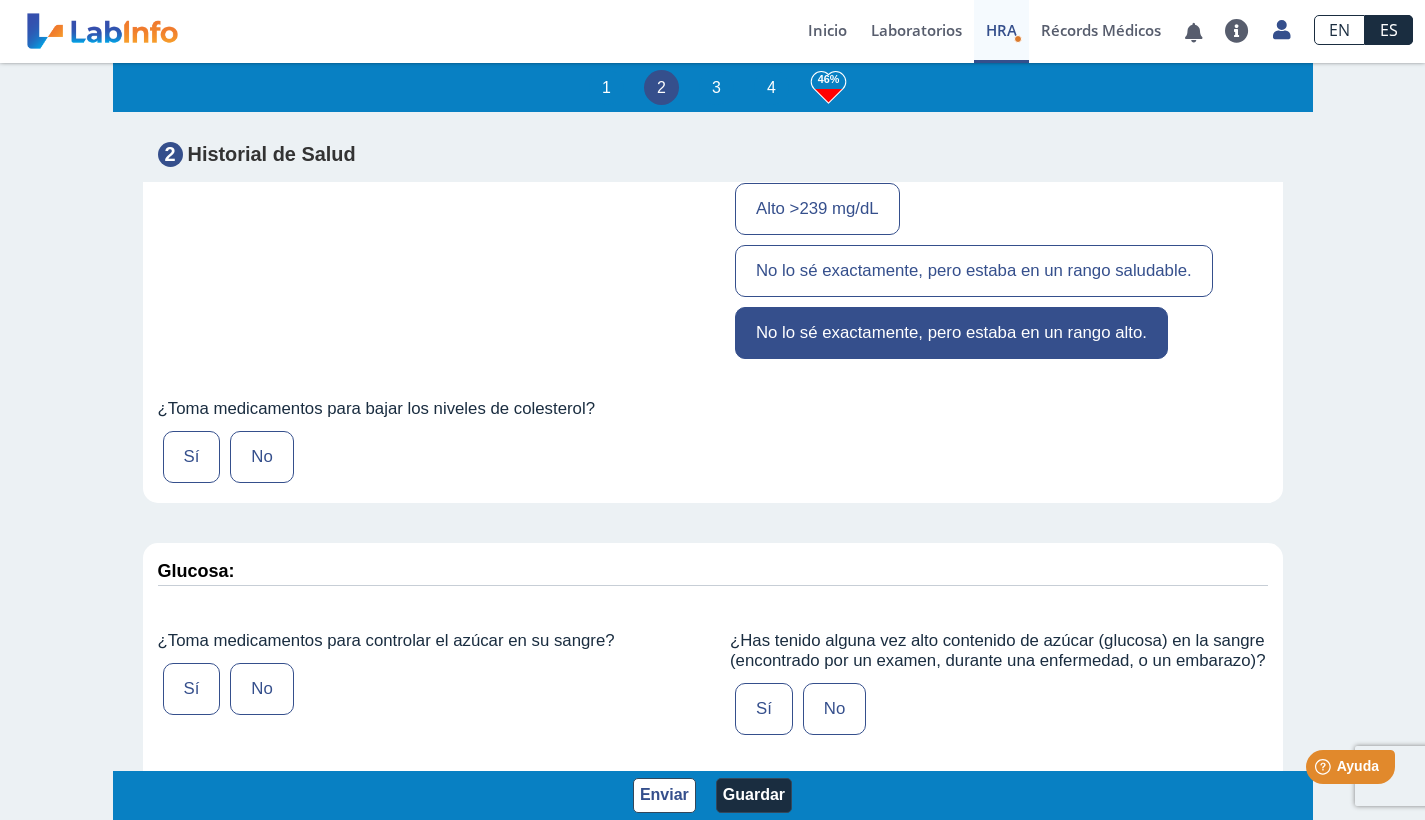 click on "No lo sé exactamente,  pero estaba en un rango saludable." at bounding box center (974, 271) 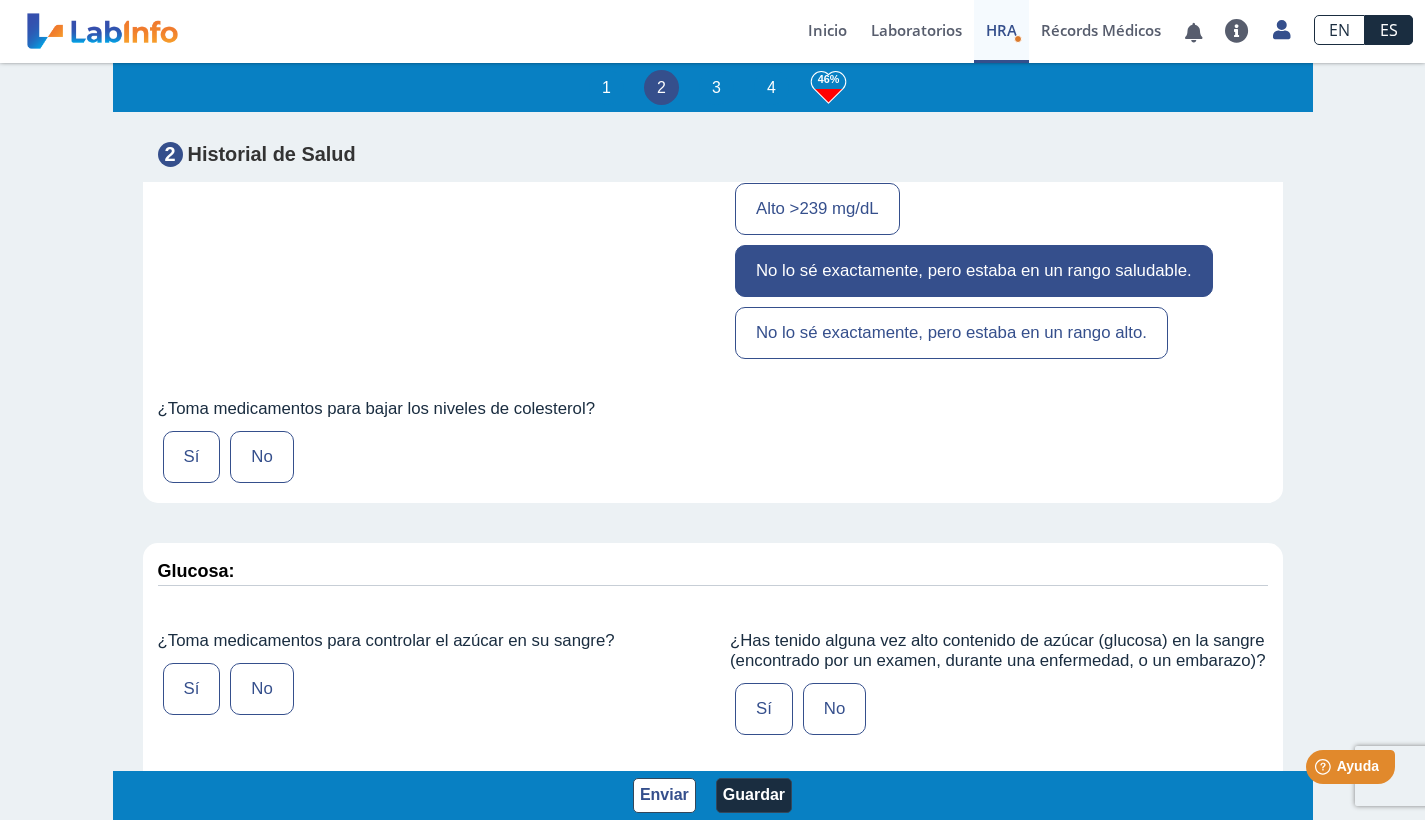 click on "No" at bounding box center (261, 457) 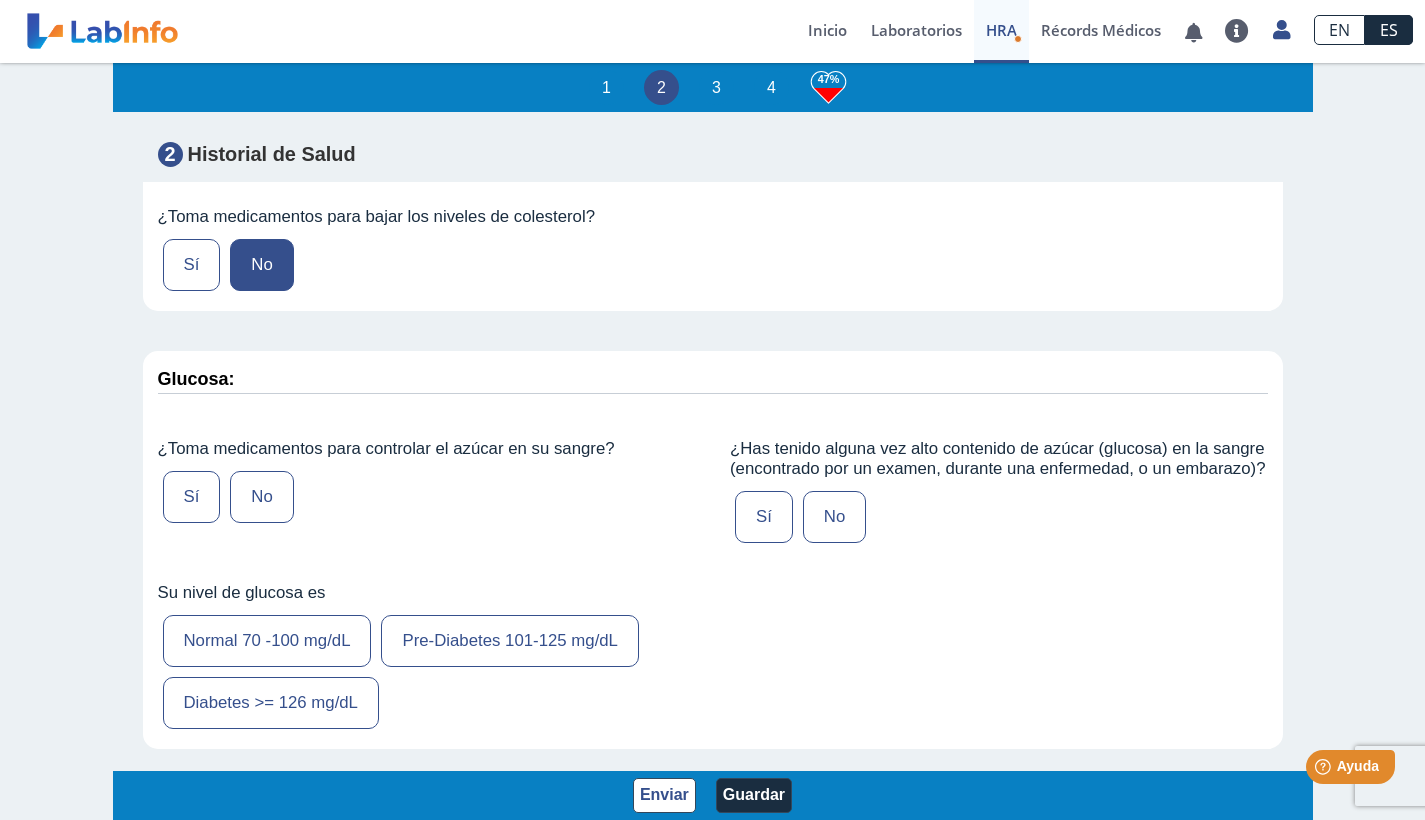 scroll, scrollTop: 3482, scrollLeft: 0, axis: vertical 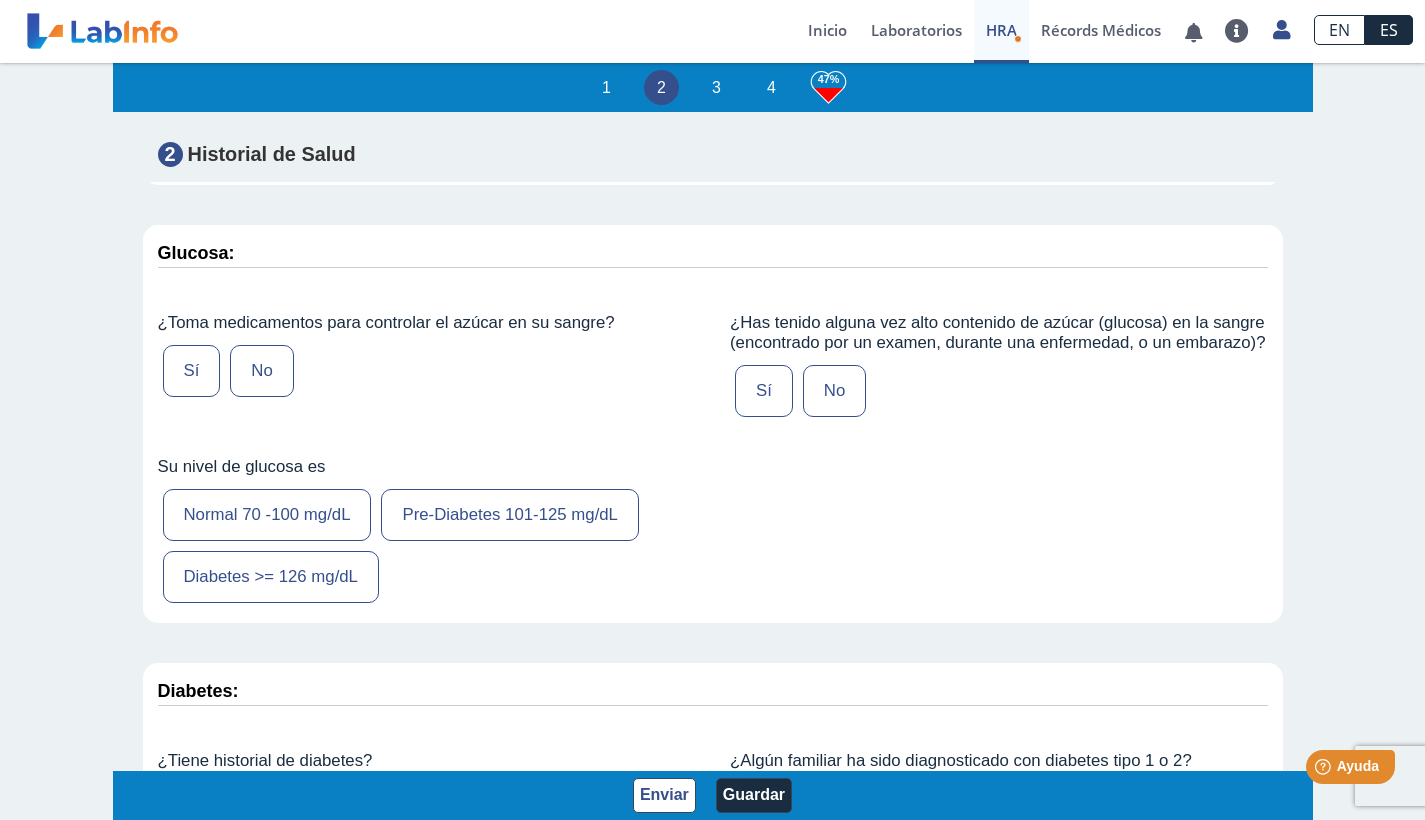 click on "No" at bounding box center [261, 371] 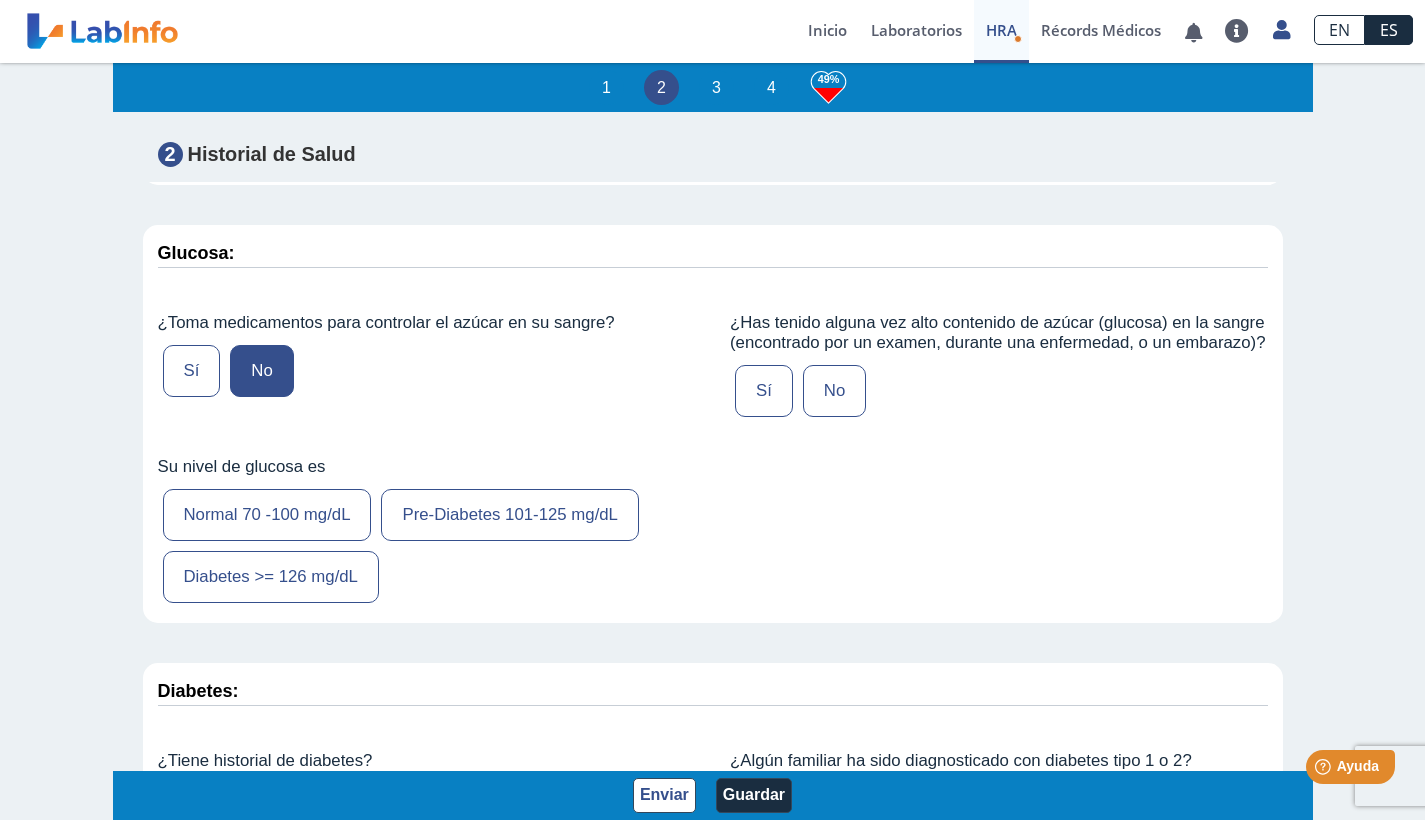click on "No" at bounding box center (834, 391) 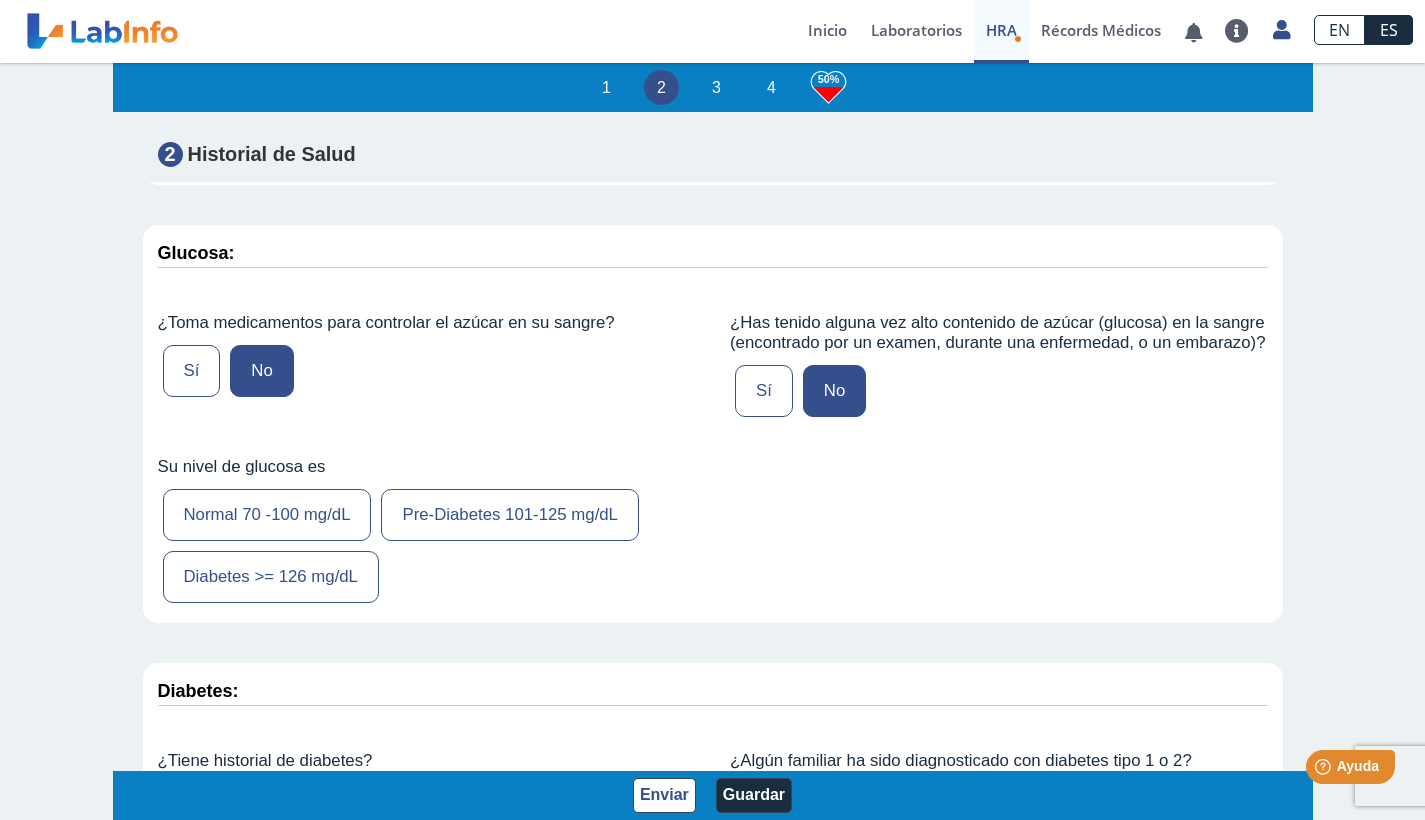 click on "Normal 70 -100 mg/dL" at bounding box center [267, 515] 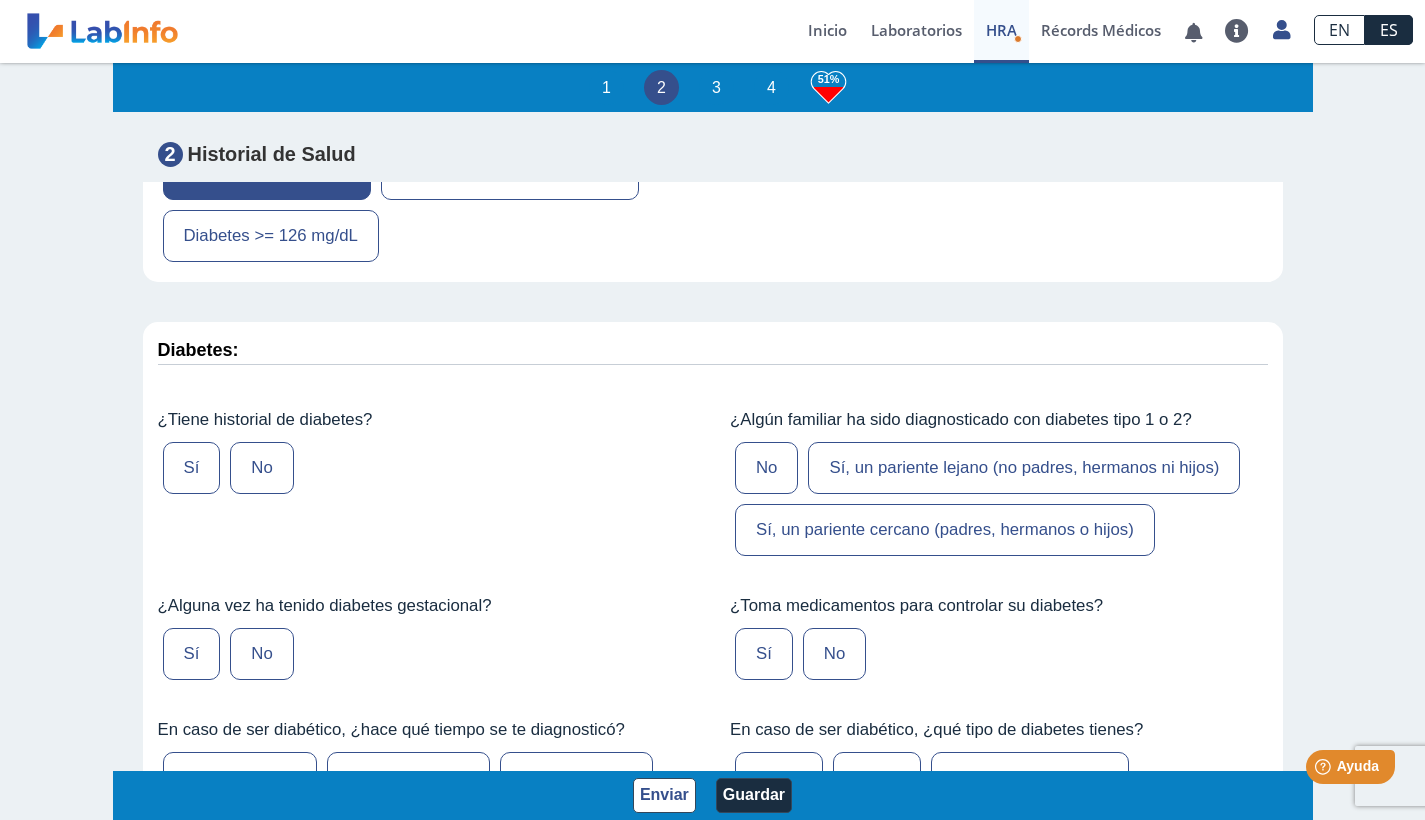 scroll, scrollTop: 3954, scrollLeft: 0, axis: vertical 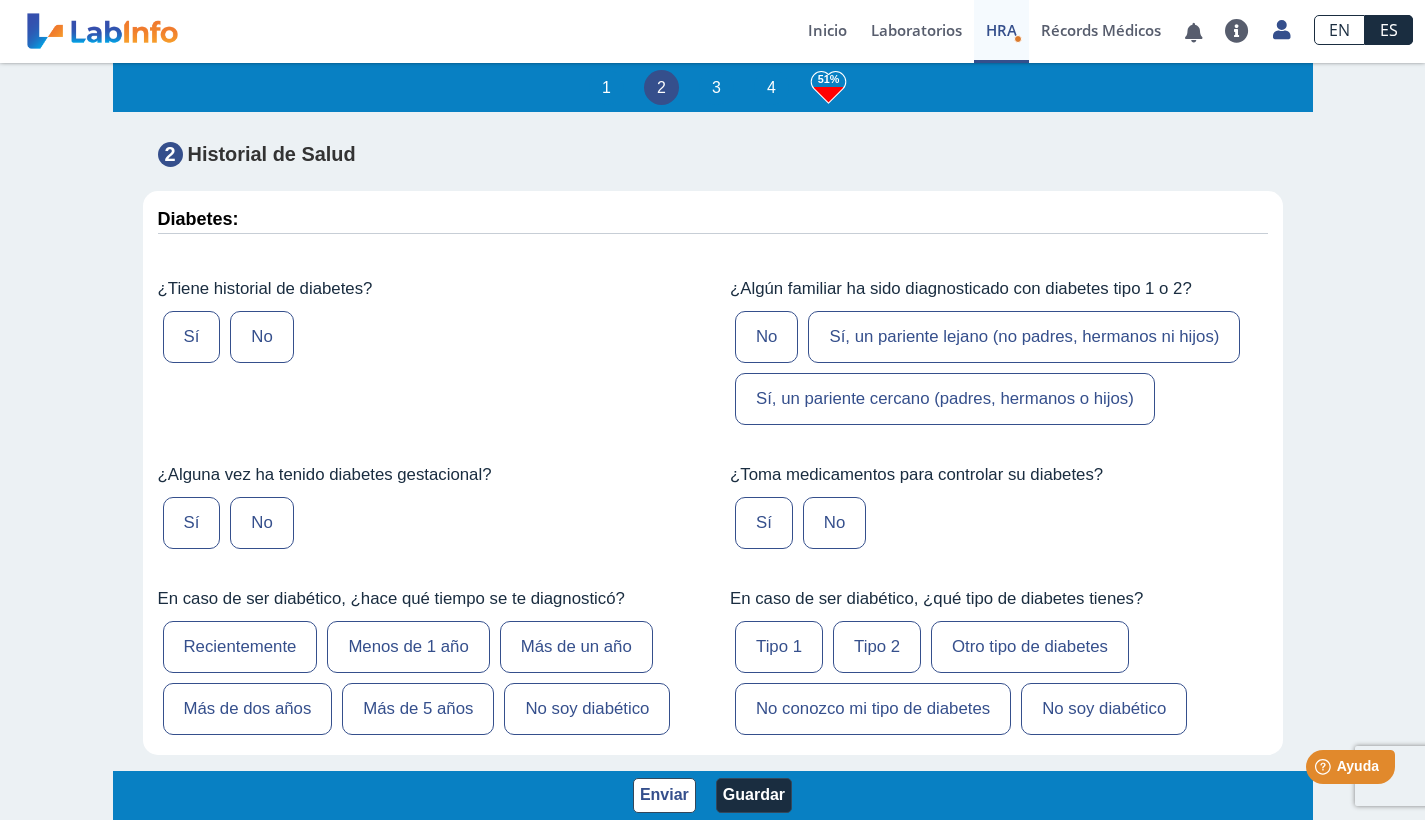 click on "Sí" at bounding box center (192, 337) 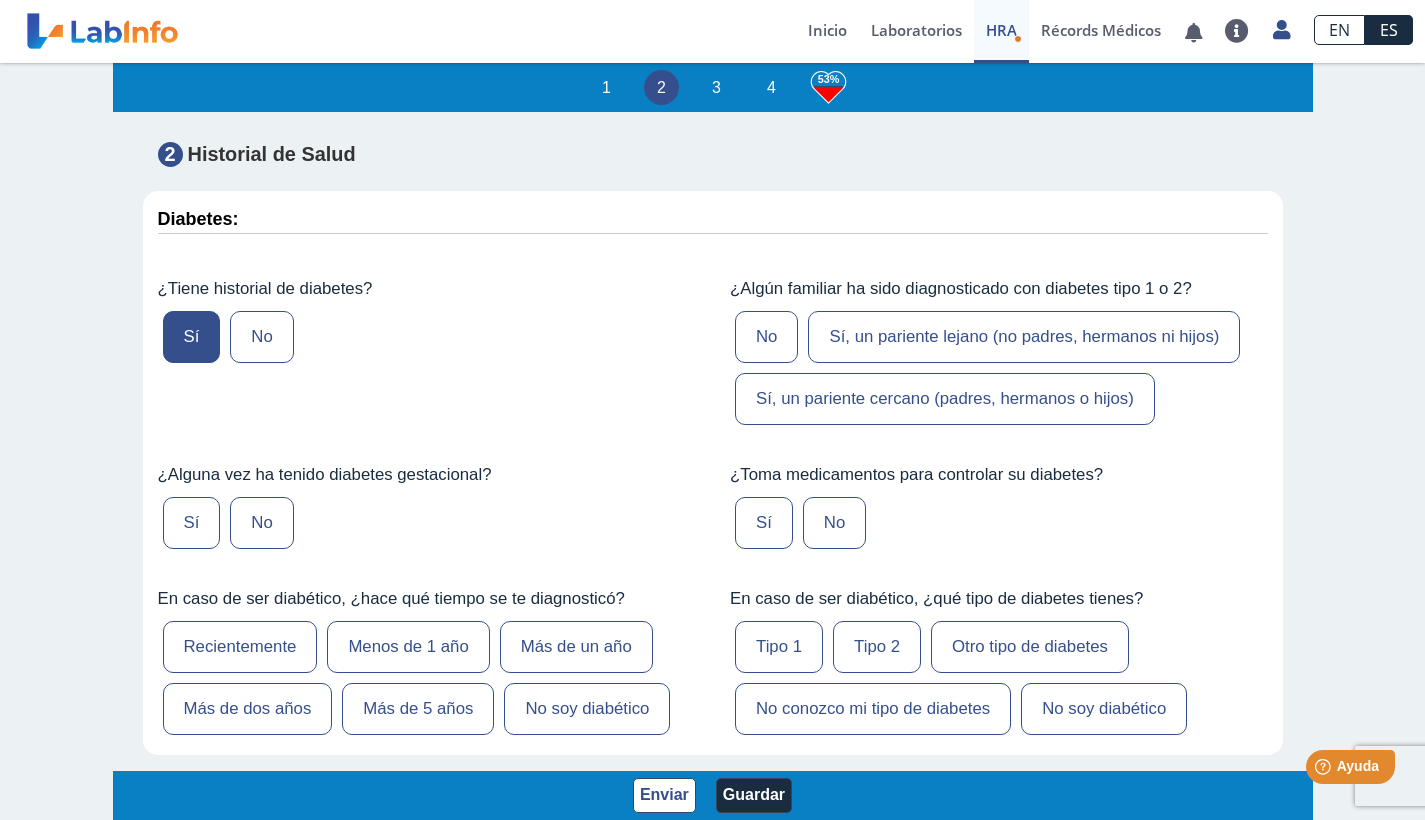 click on "Sí, un pariente lejano (no padres, hermanos ni hijos)" at bounding box center [1024, 337] 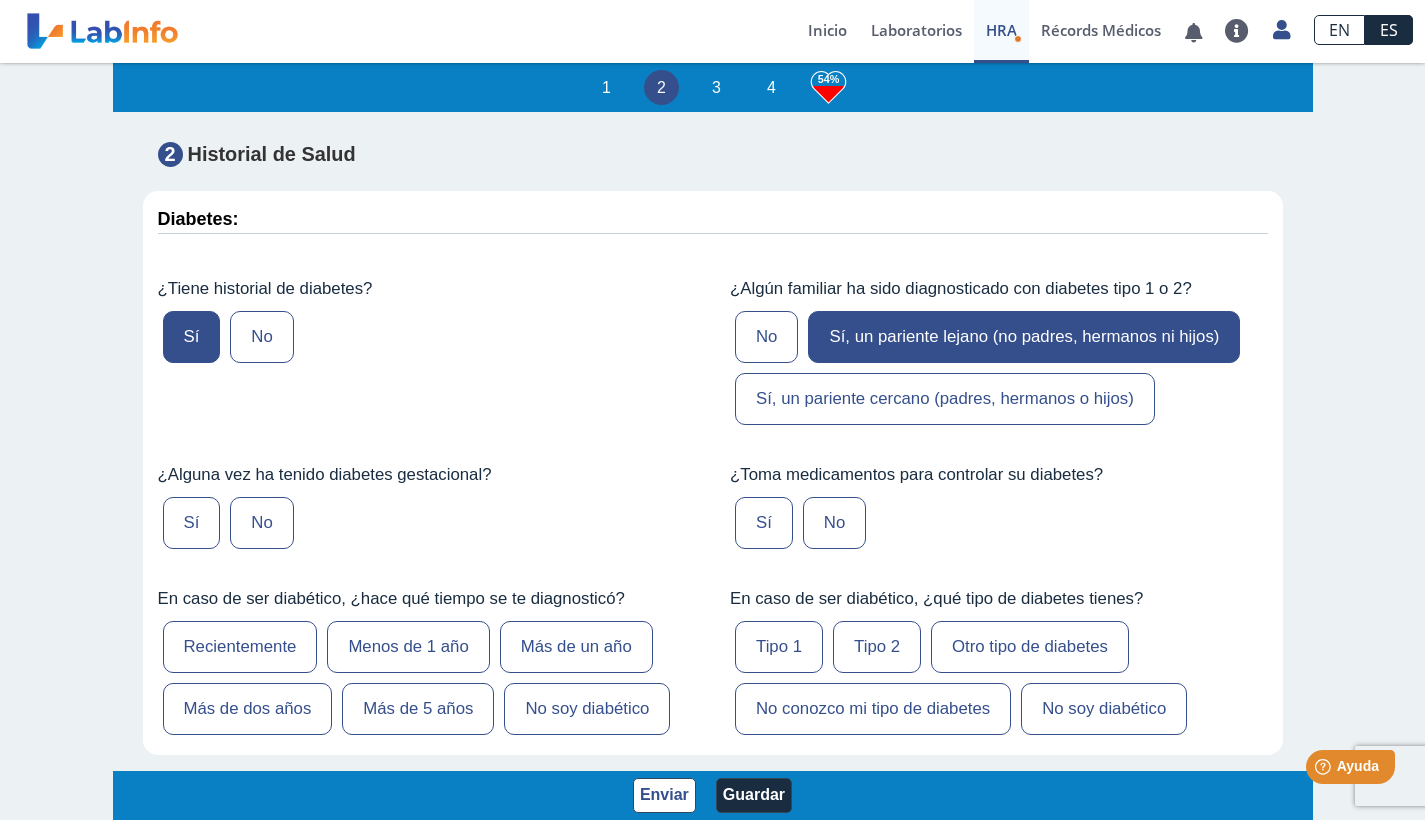 click on "No" at bounding box center [261, 523] 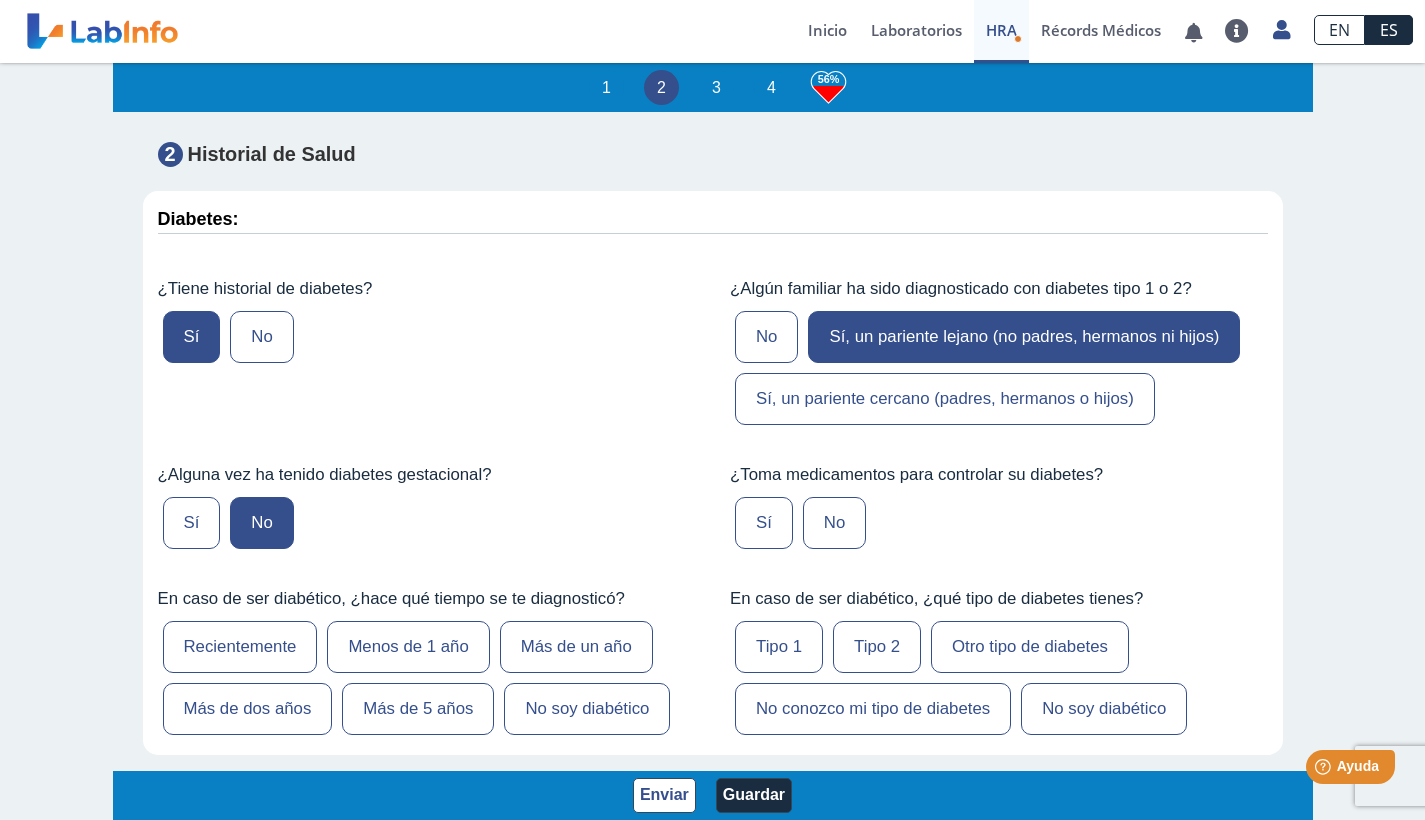 click on "No" at bounding box center (834, 523) 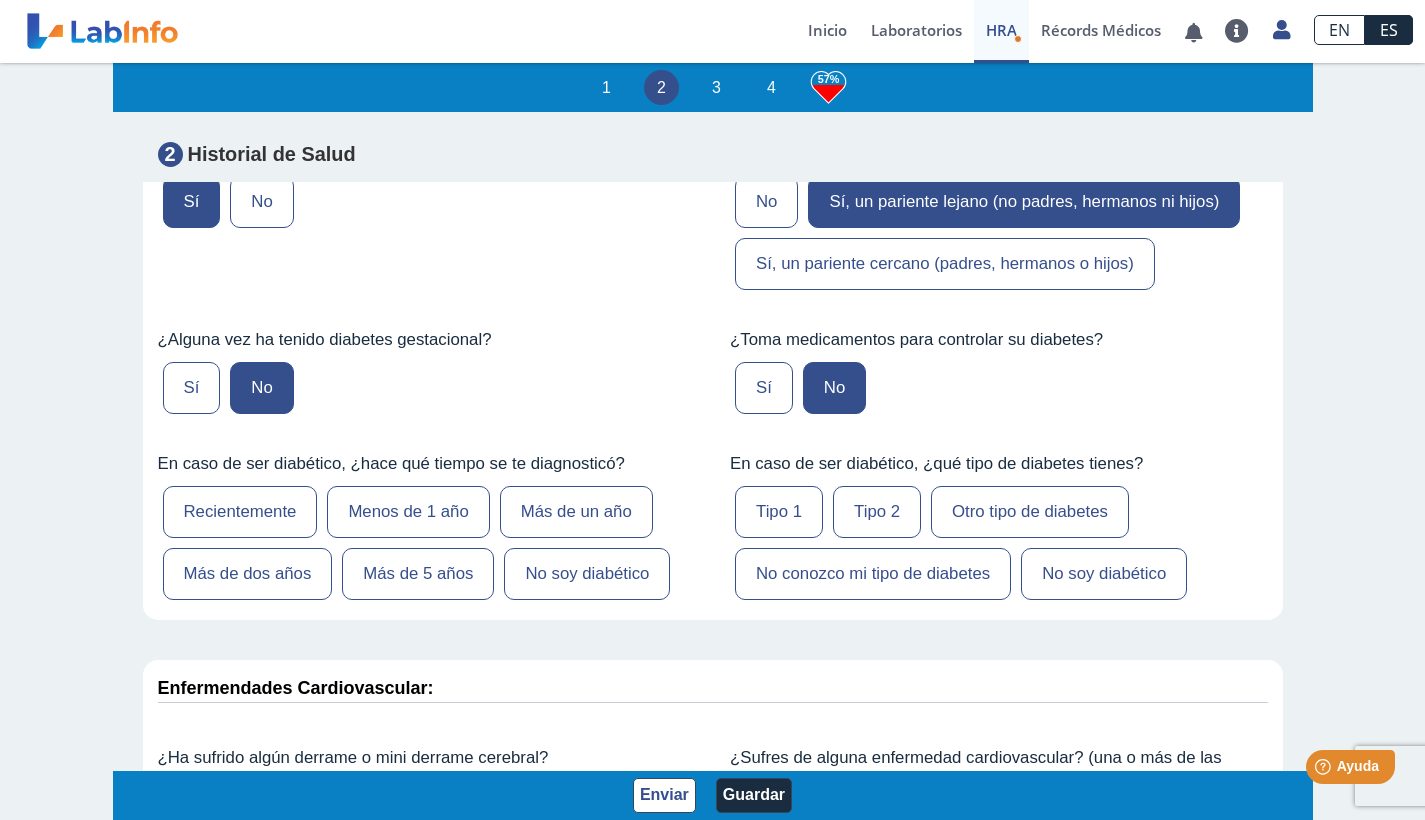 scroll, scrollTop: 4093, scrollLeft: 0, axis: vertical 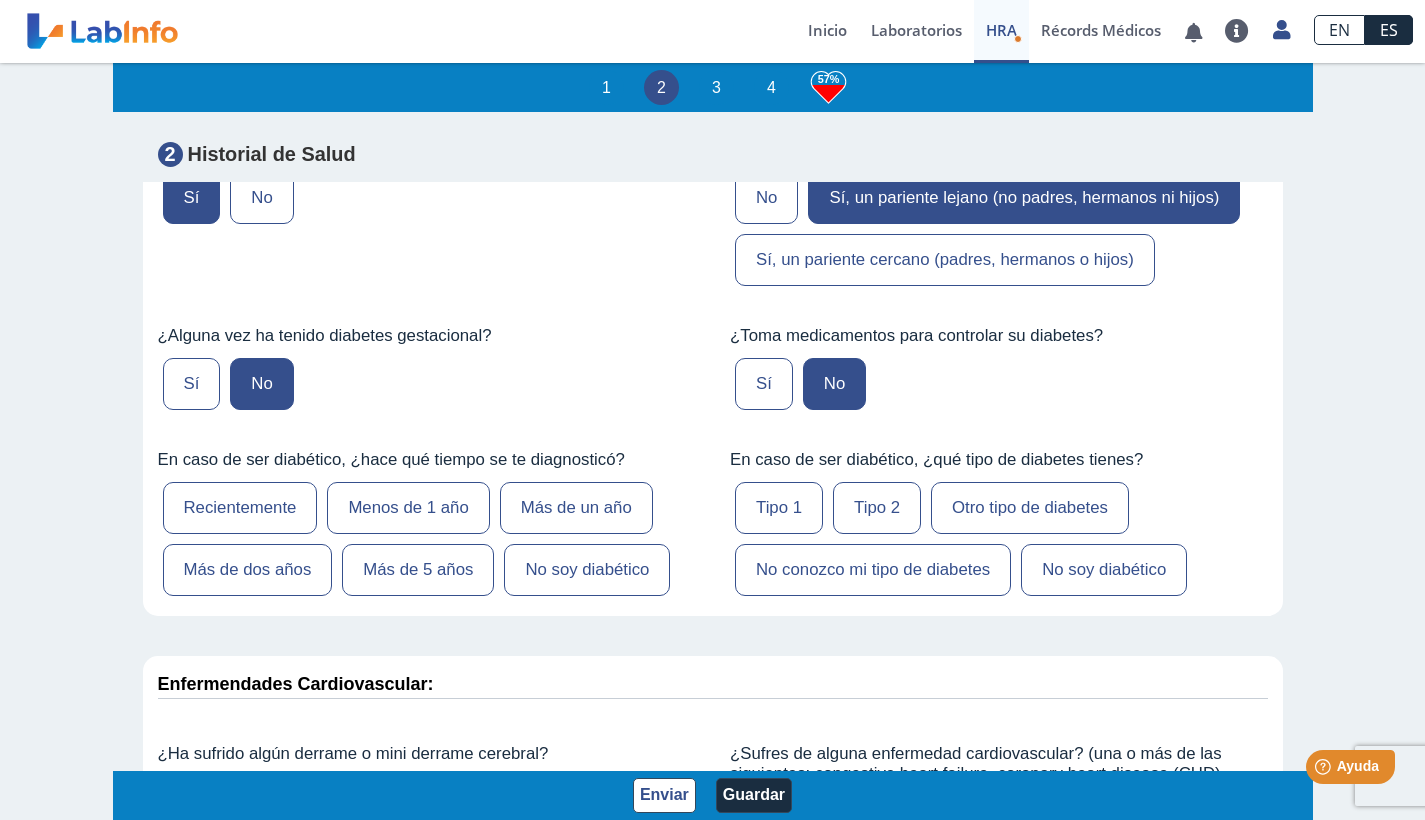 click on "No soy diabético" at bounding box center [587, 570] 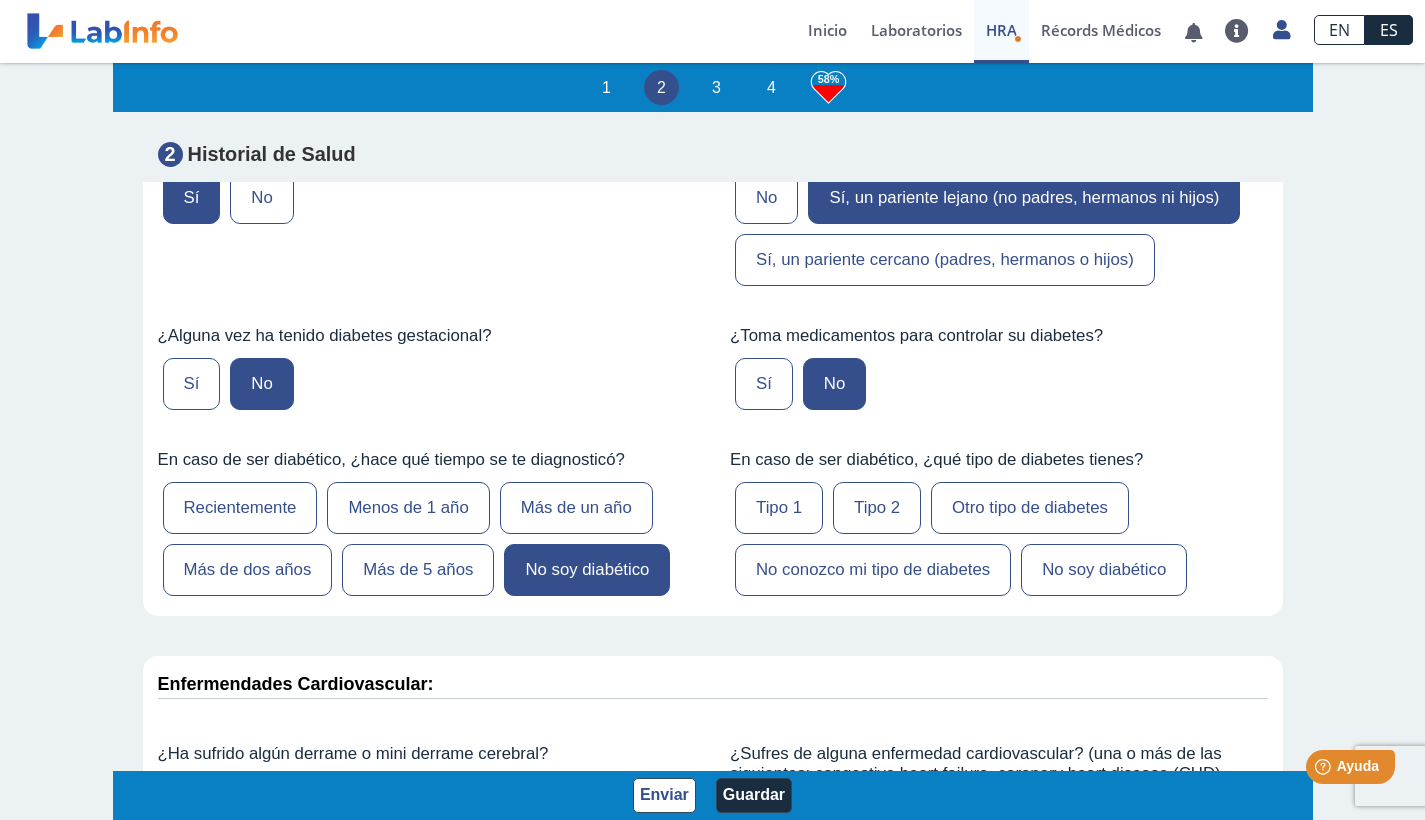 click on "No soy diabético" at bounding box center [1104, 570] 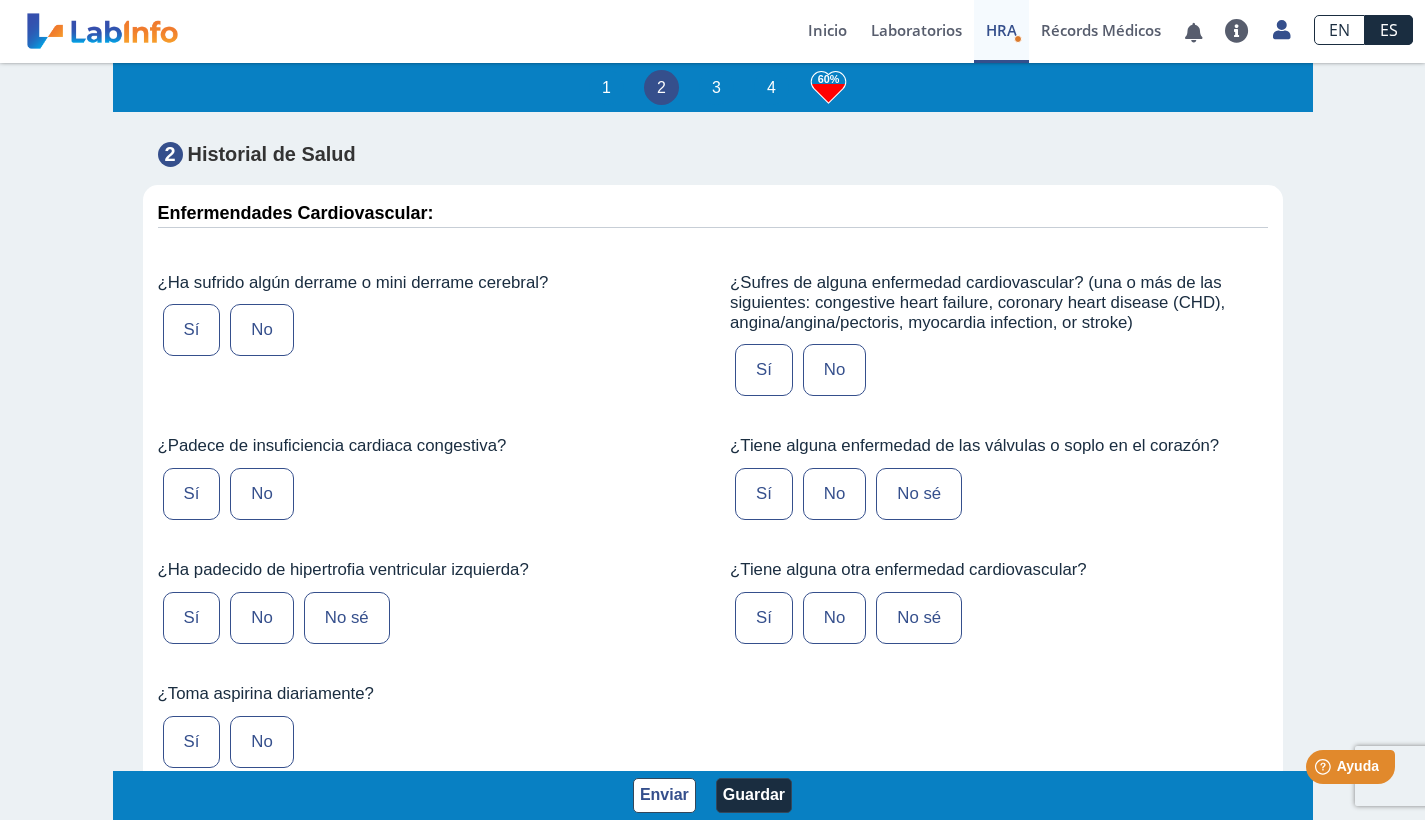 scroll, scrollTop: 4635, scrollLeft: 0, axis: vertical 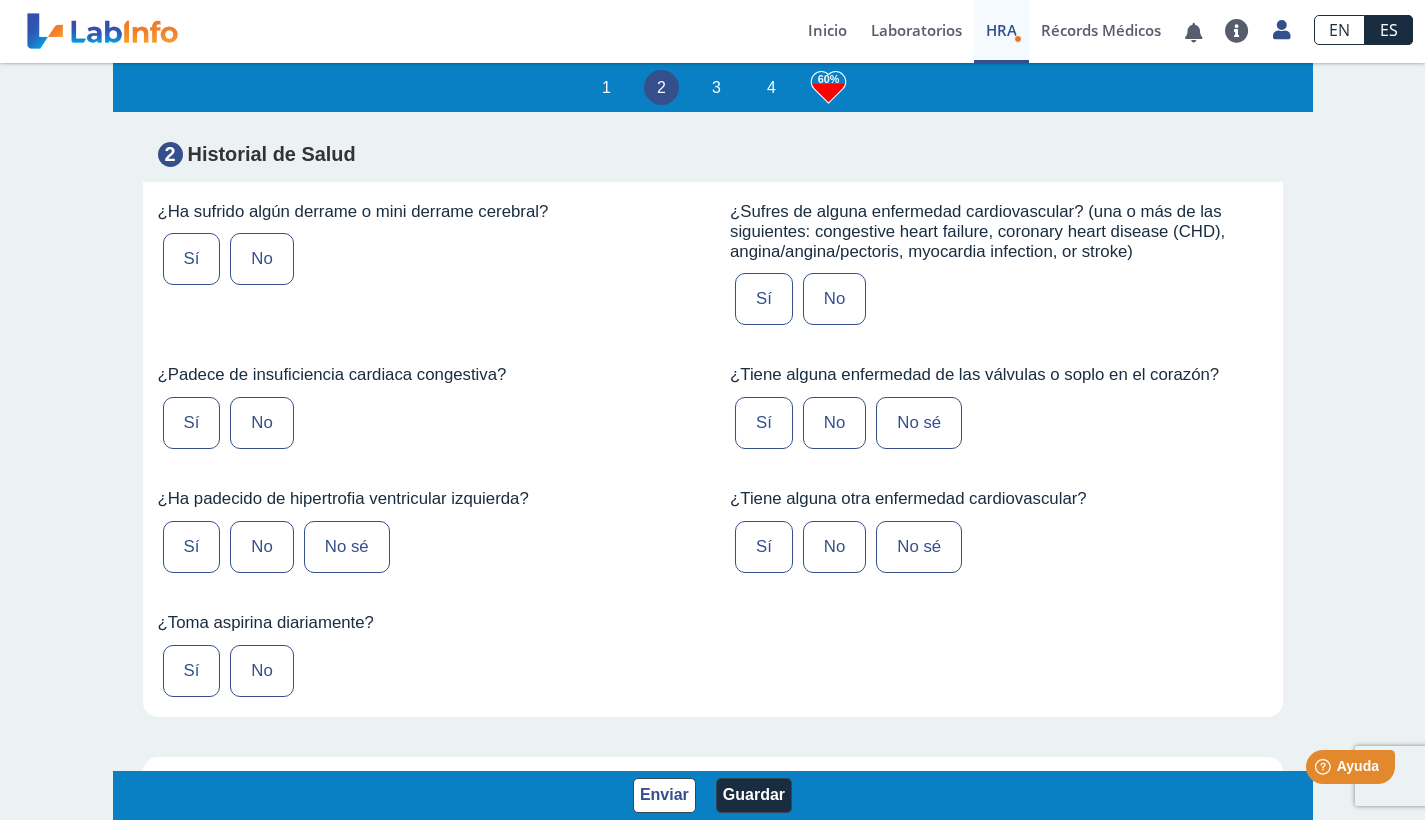 click on "No" at bounding box center [261, 259] 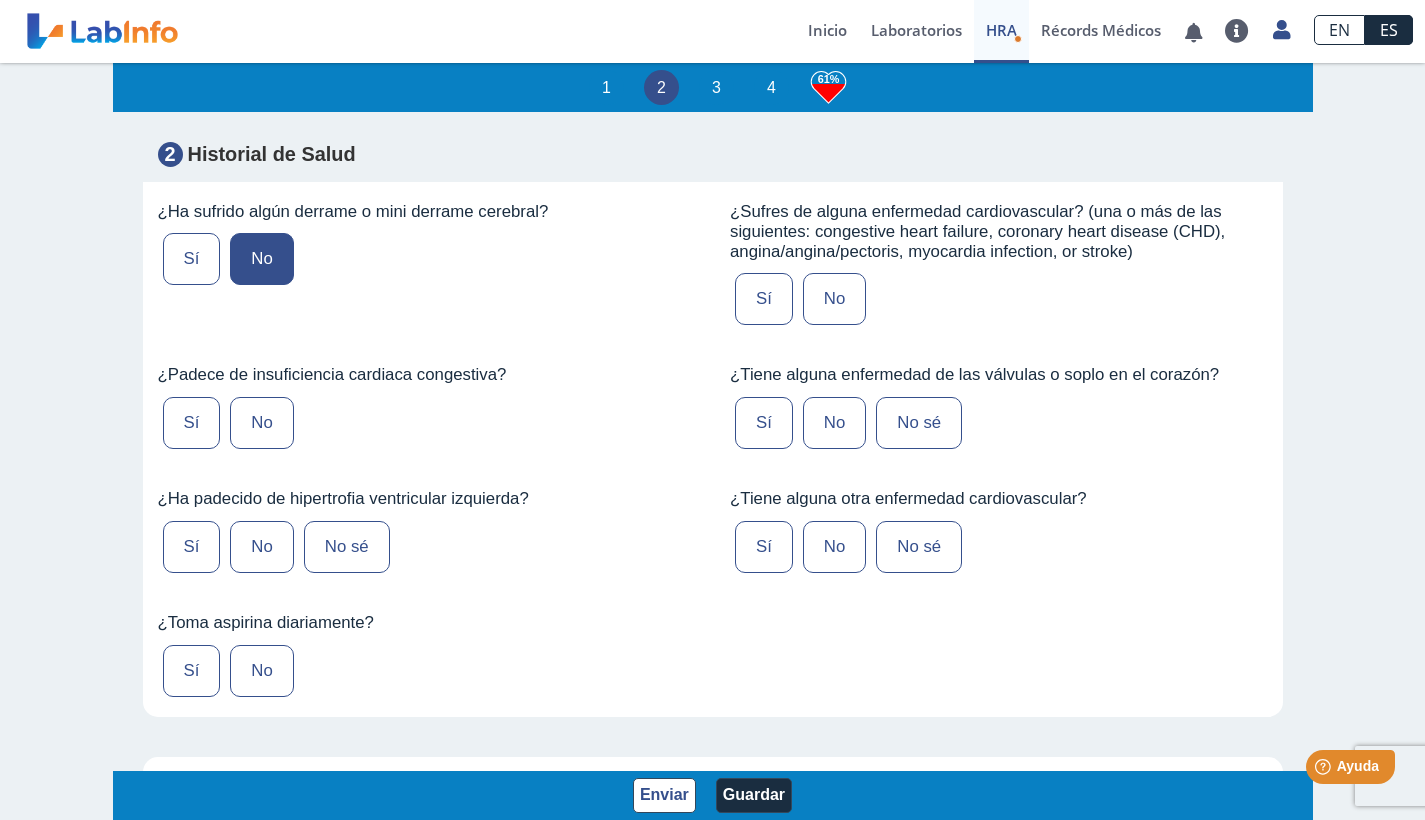 click on "No" at bounding box center [834, 299] 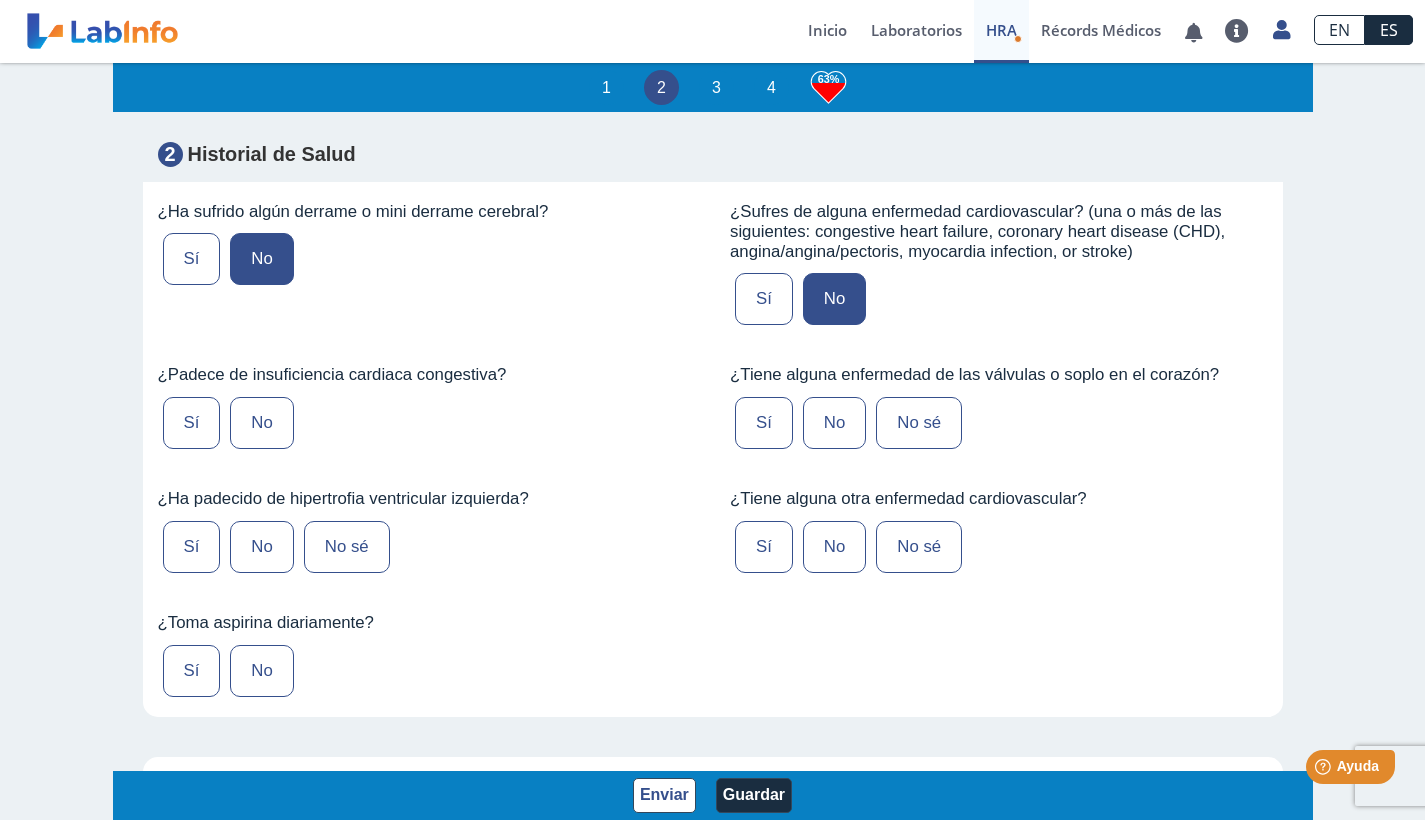 click on "No" at bounding box center (261, 423) 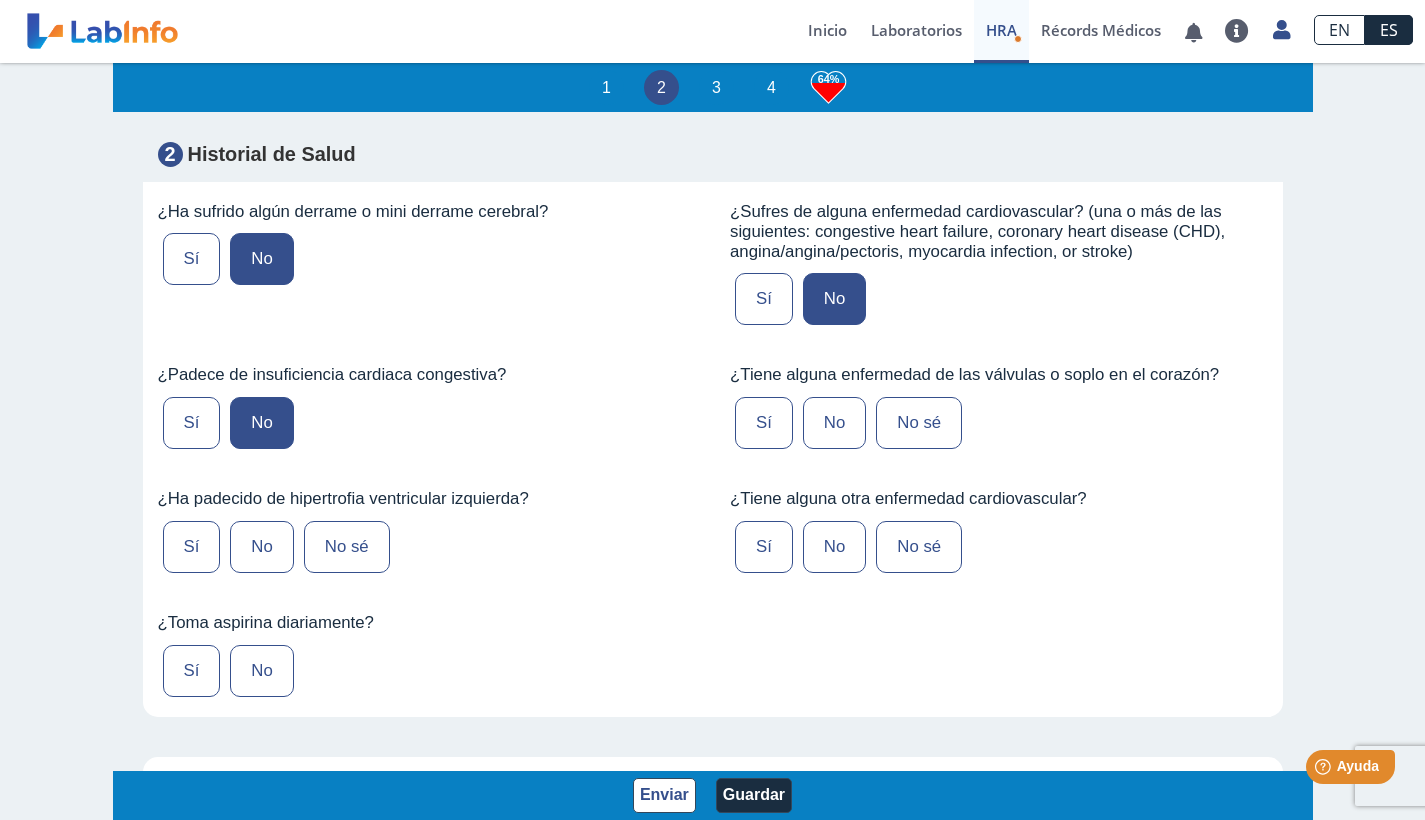 click on "No sé" at bounding box center (919, 423) 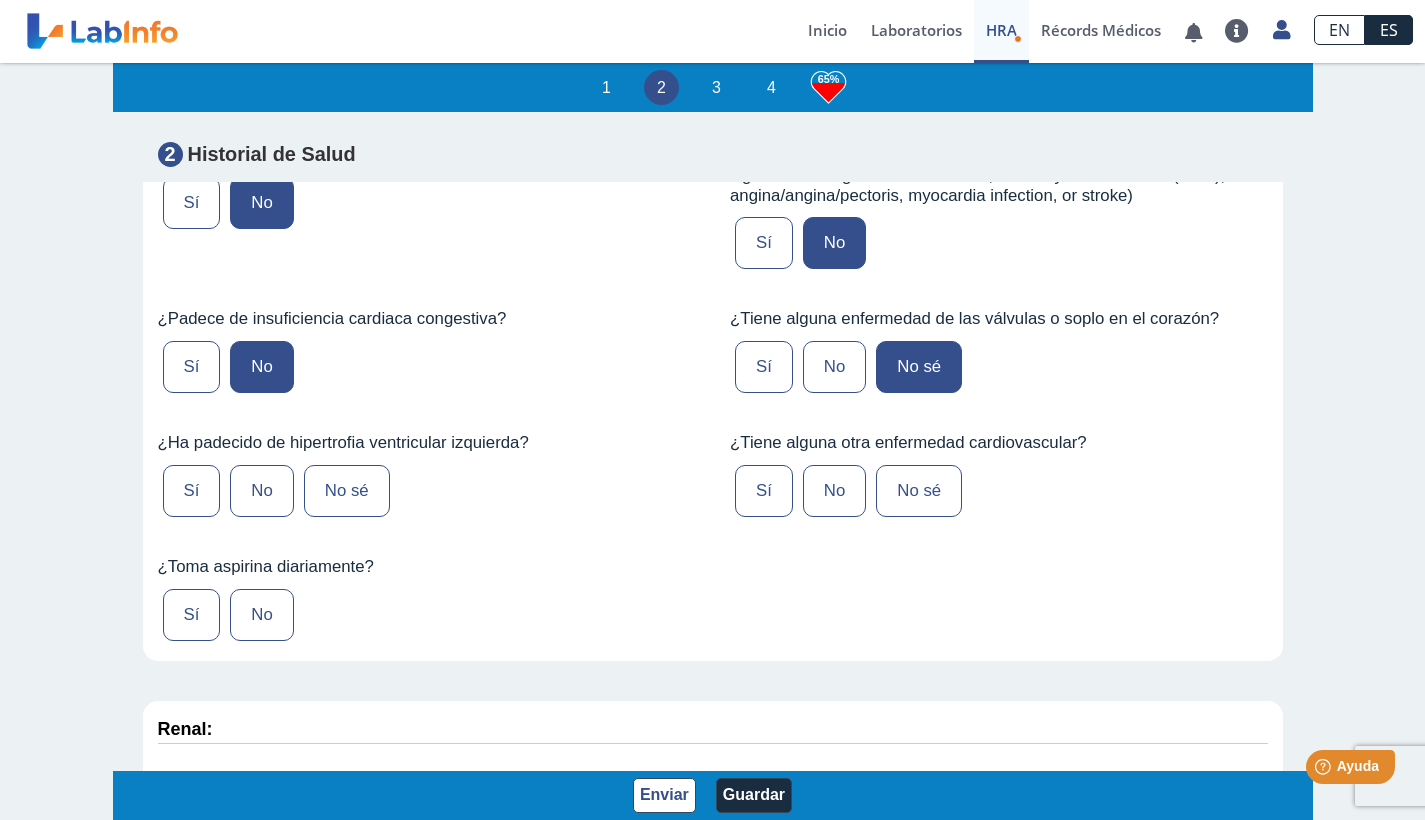 scroll, scrollTop: 4720, scrollLeft: 0, axis: vertical 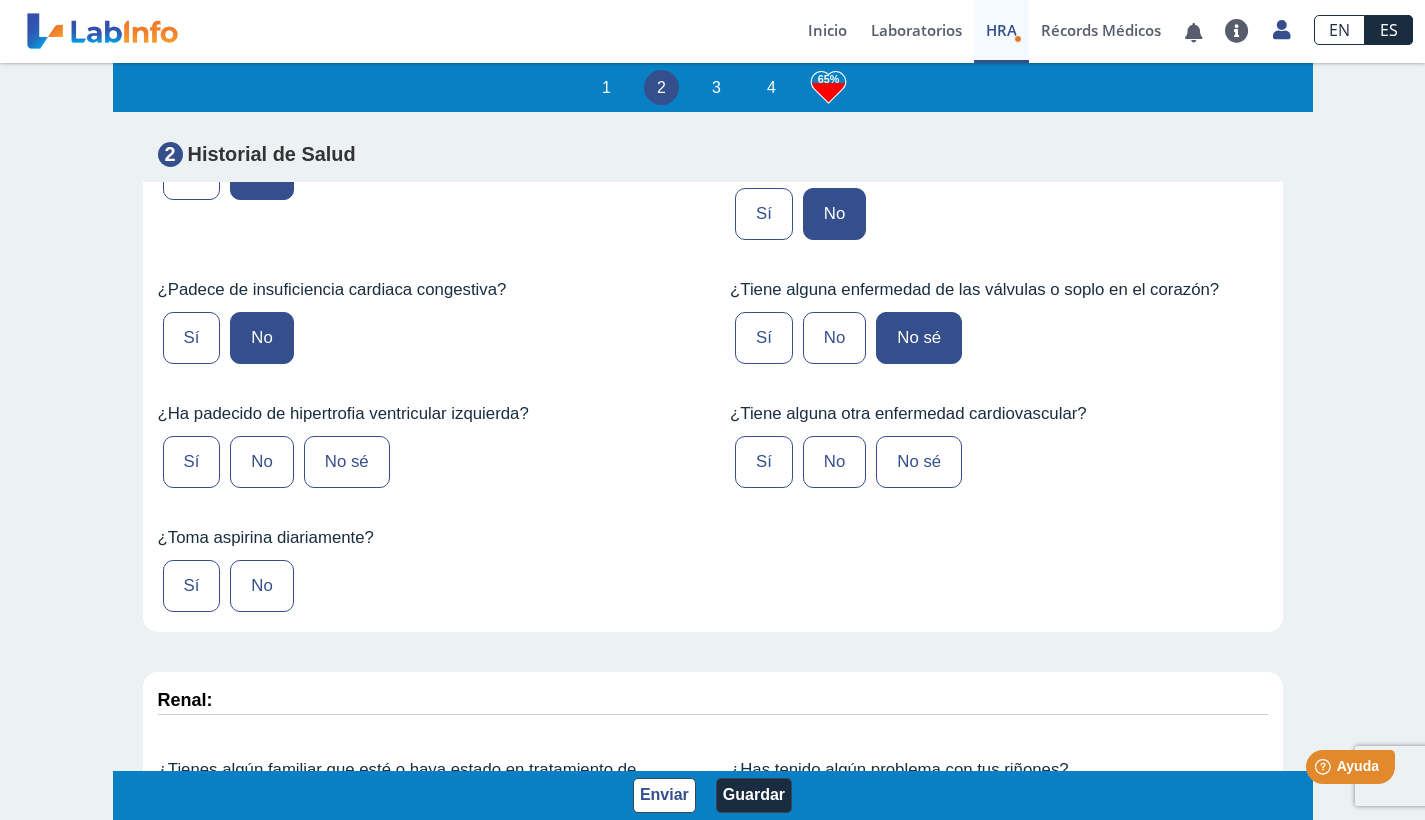 click on "No" at bounding box center (261, 462) 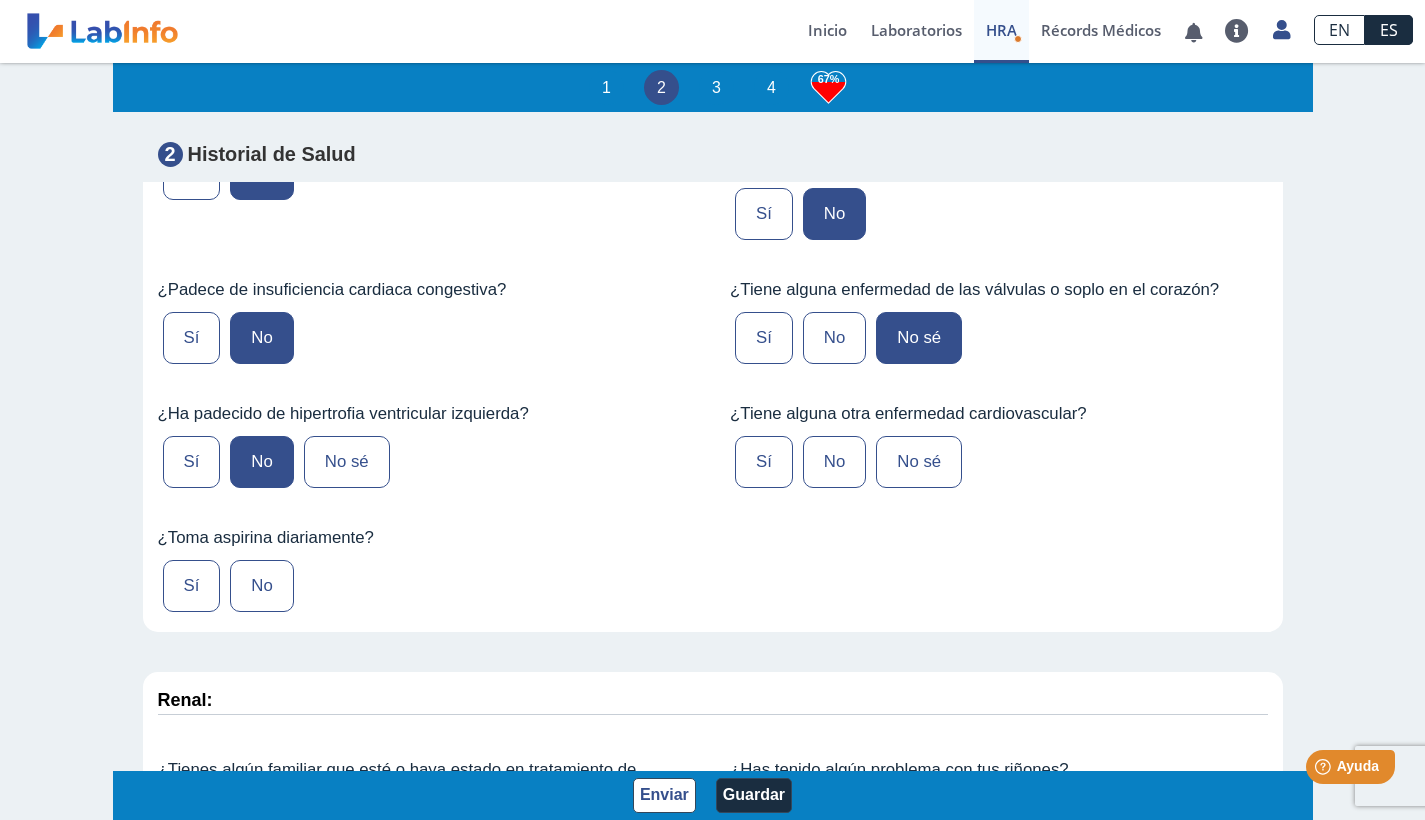 click on "No" at bounding box center [834, 338] 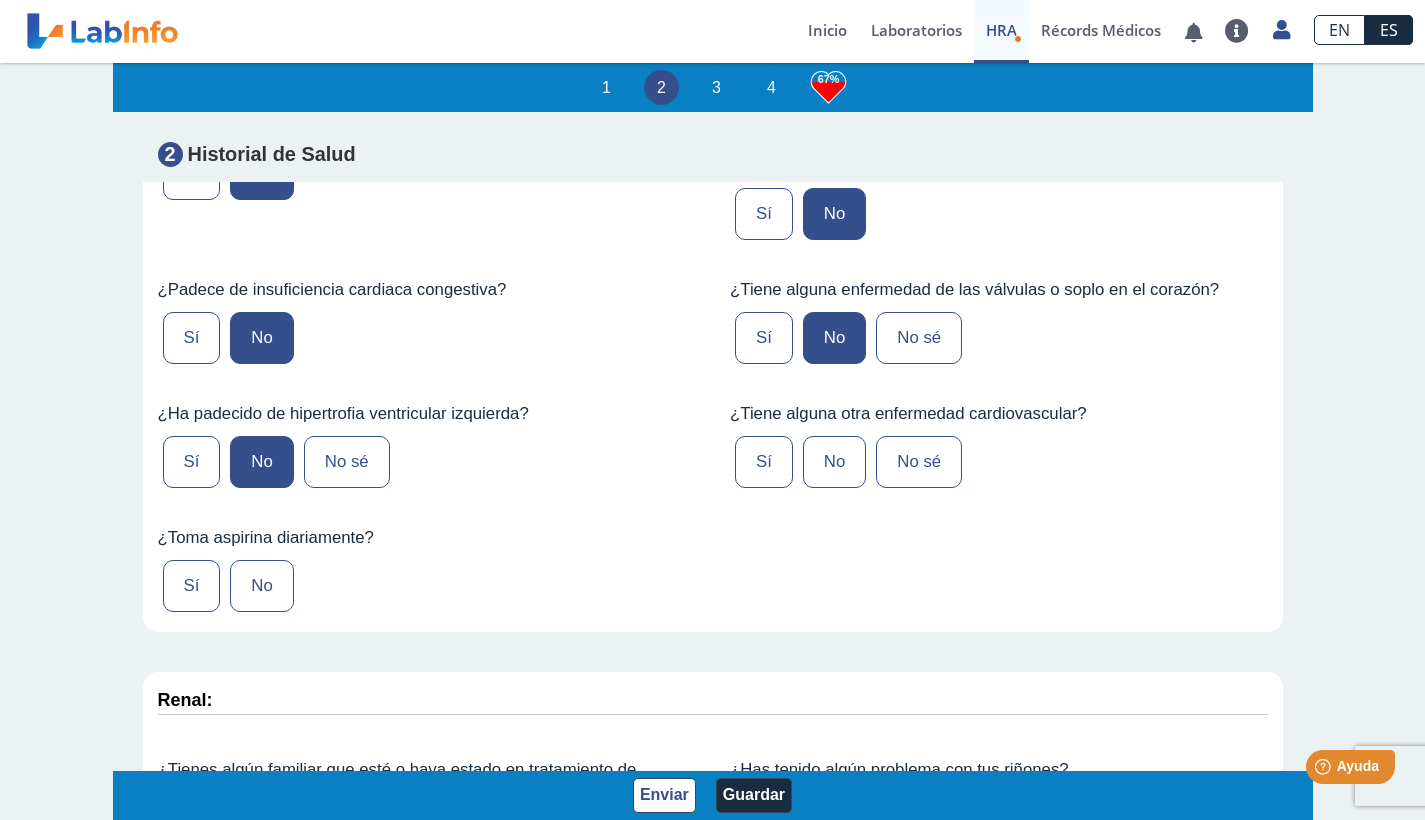 click on "No" at bounding box center (834, 462) 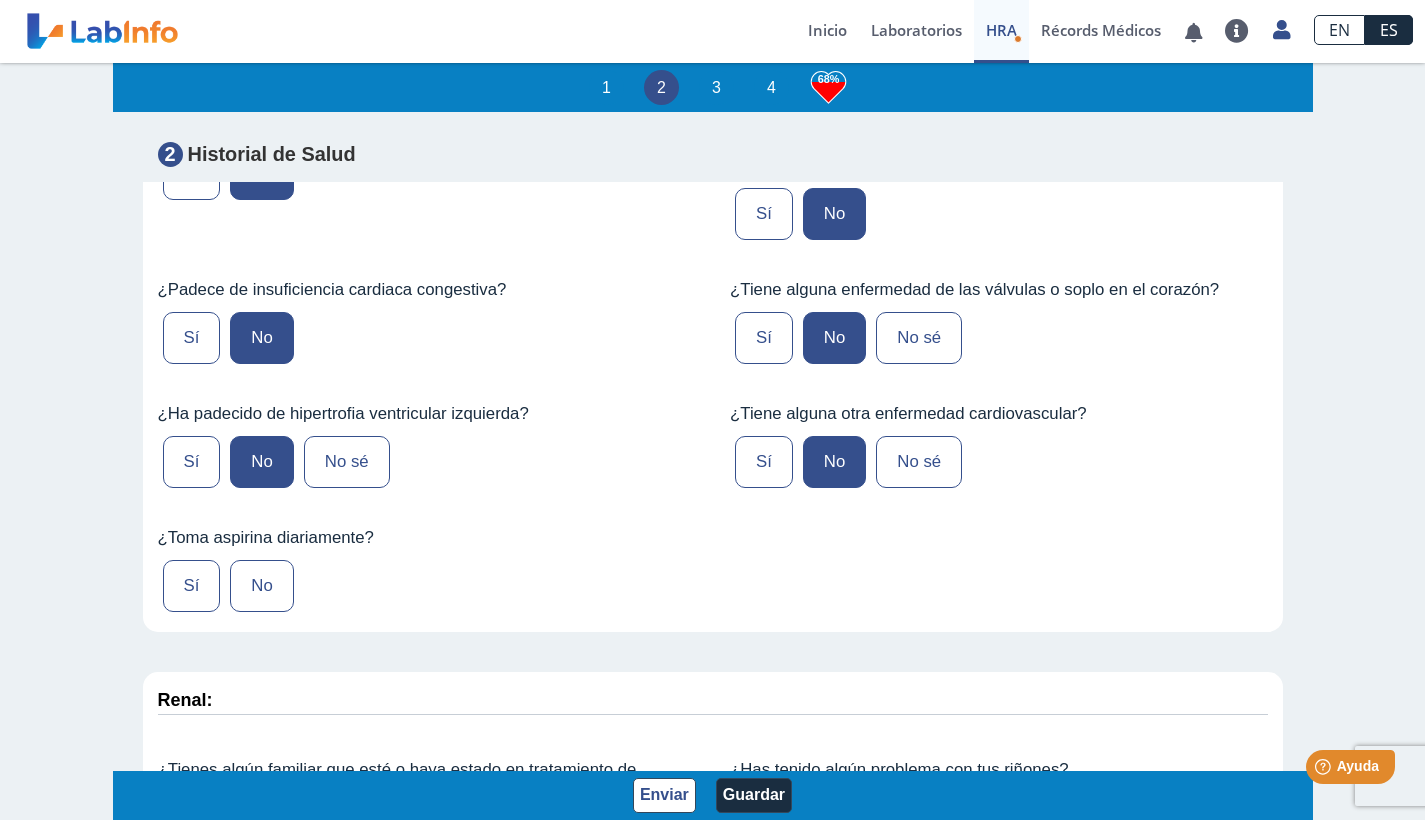 click on "No" at bounding box center [261, 586] 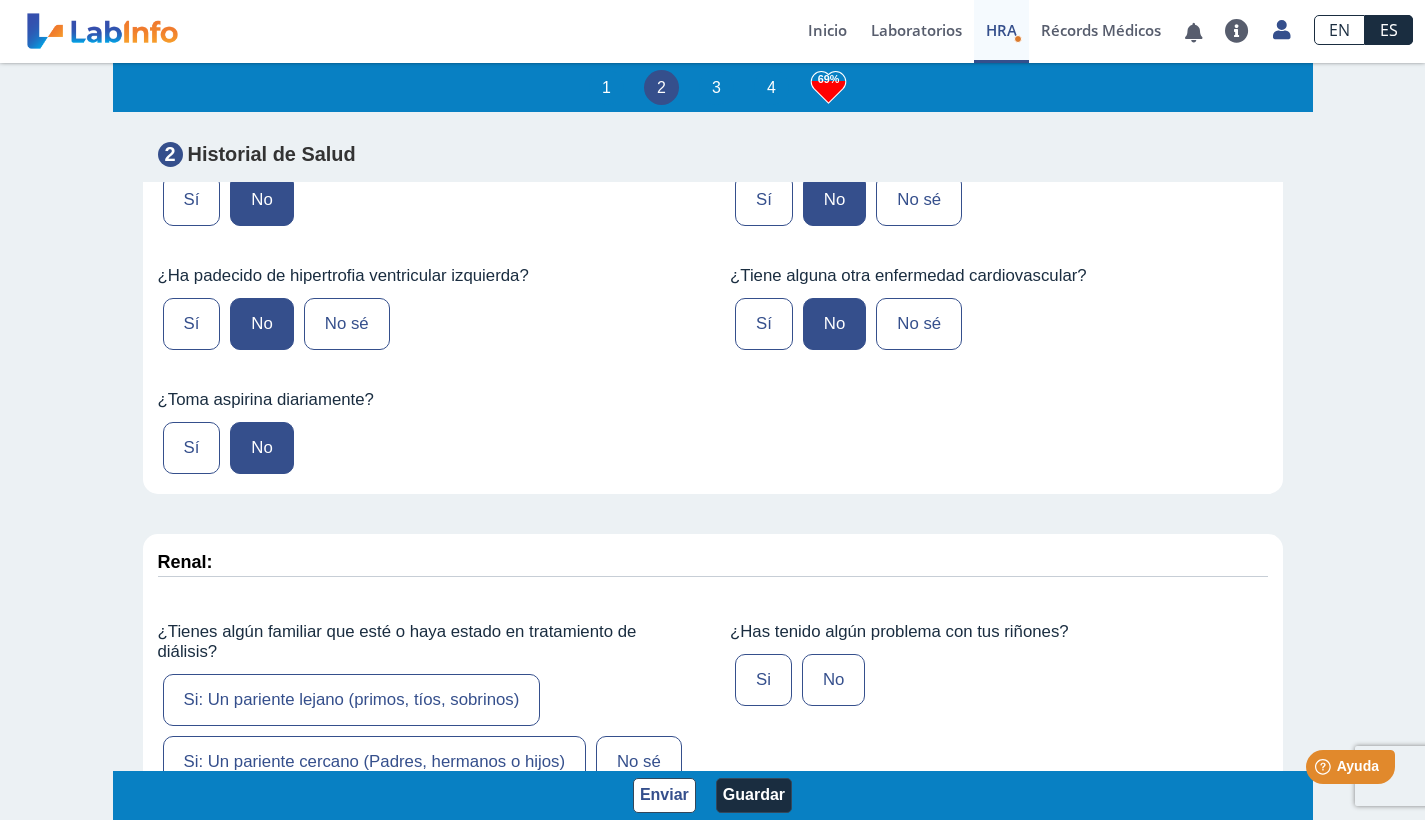 scroll, scrollTop: 5166, scrollLeft: 0, axis: vertical 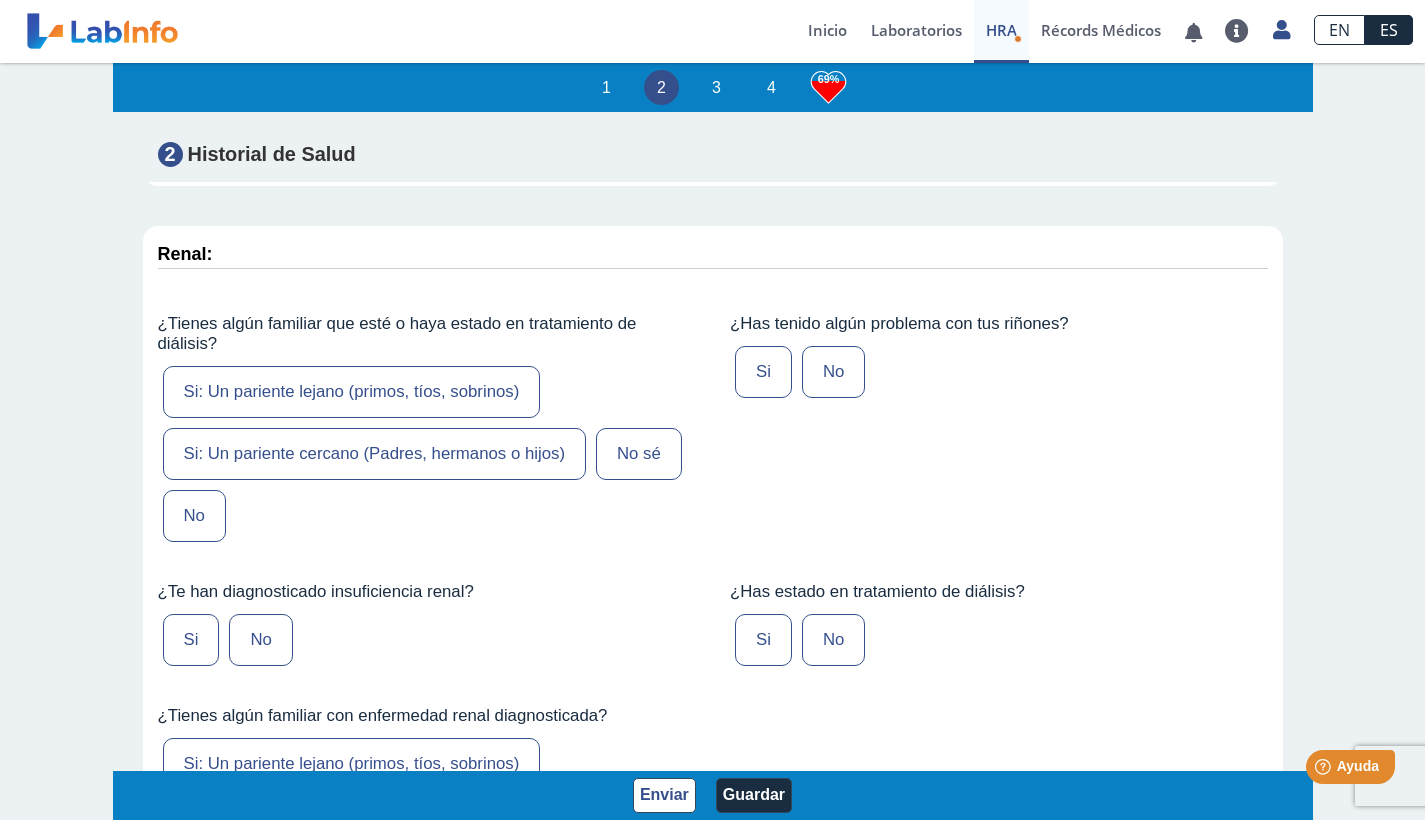click on "No sé" at bounding box center (639, 454) 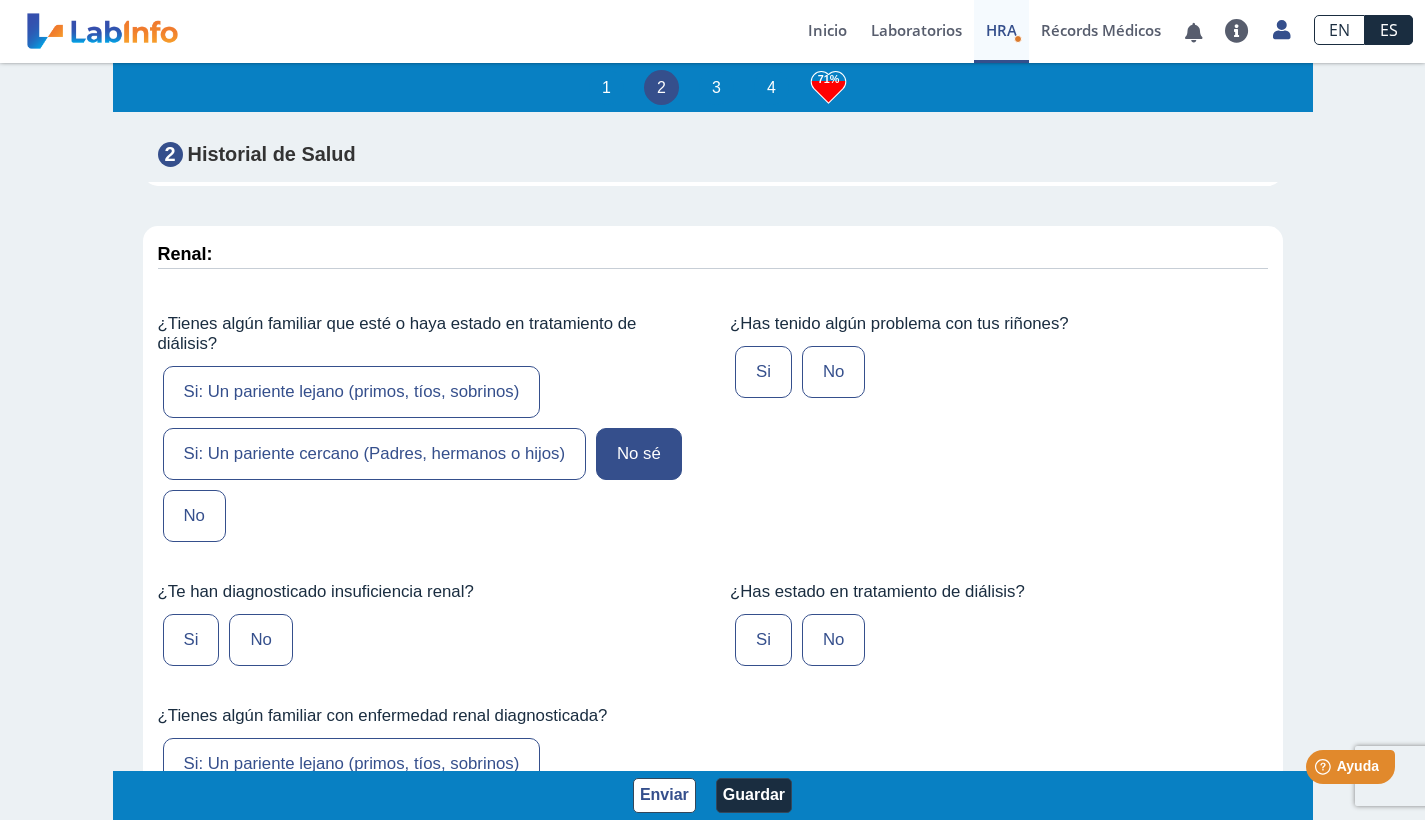 click on "No" at bounding box center [833, 372] 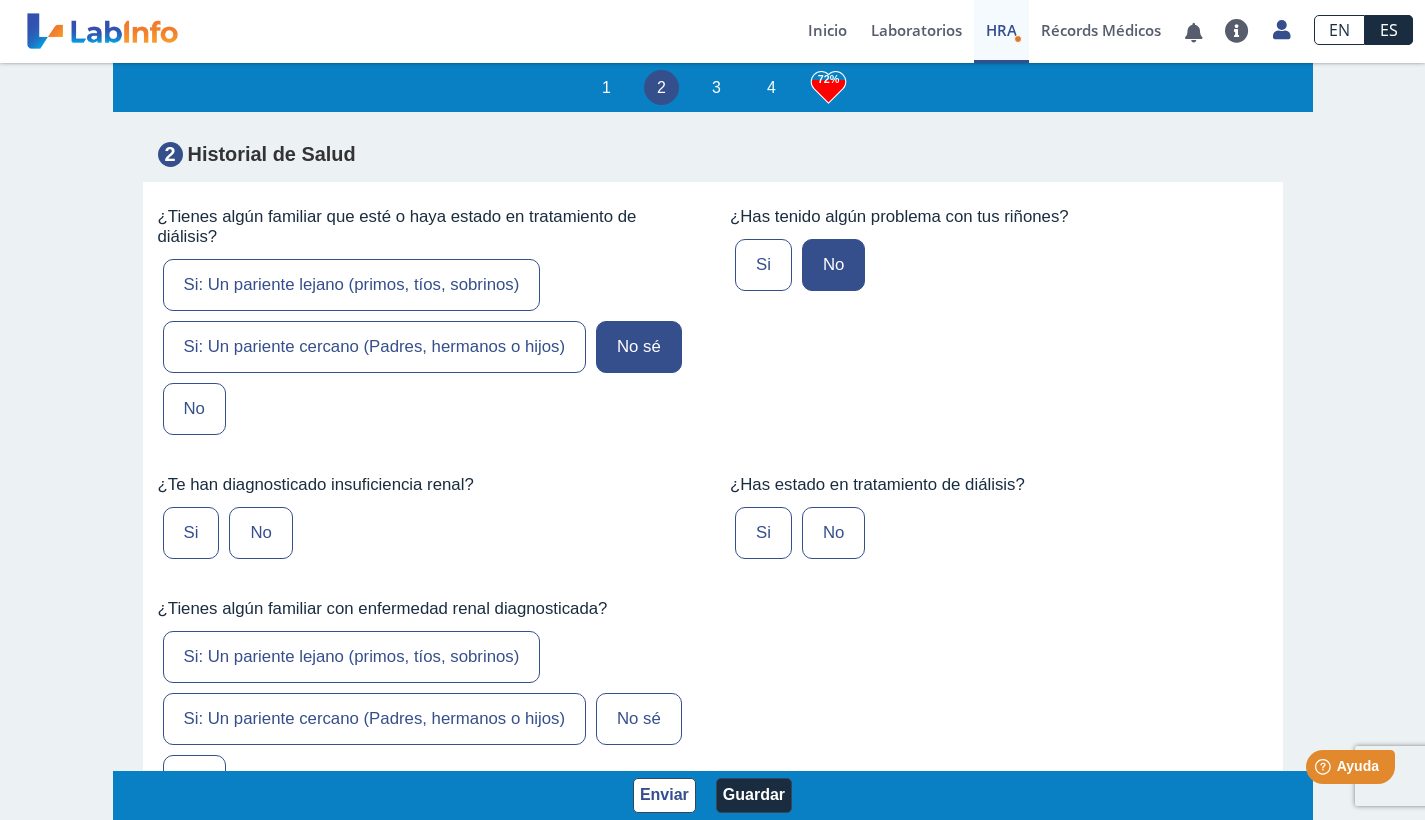 scroll, scrollTop: 5277, scrollLeft: 0, axis: vertical 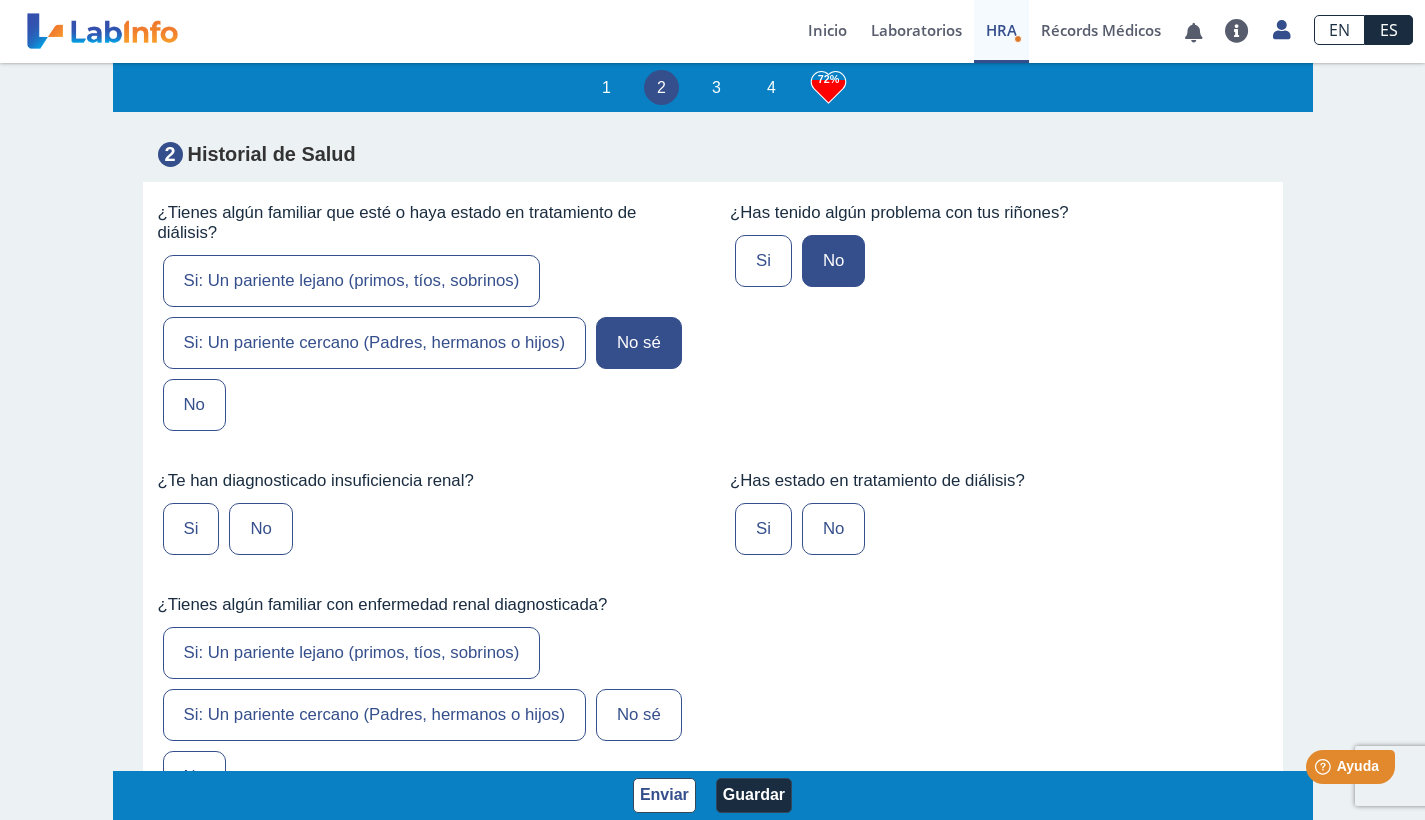 click on "No" at bounding box center [260, 529] 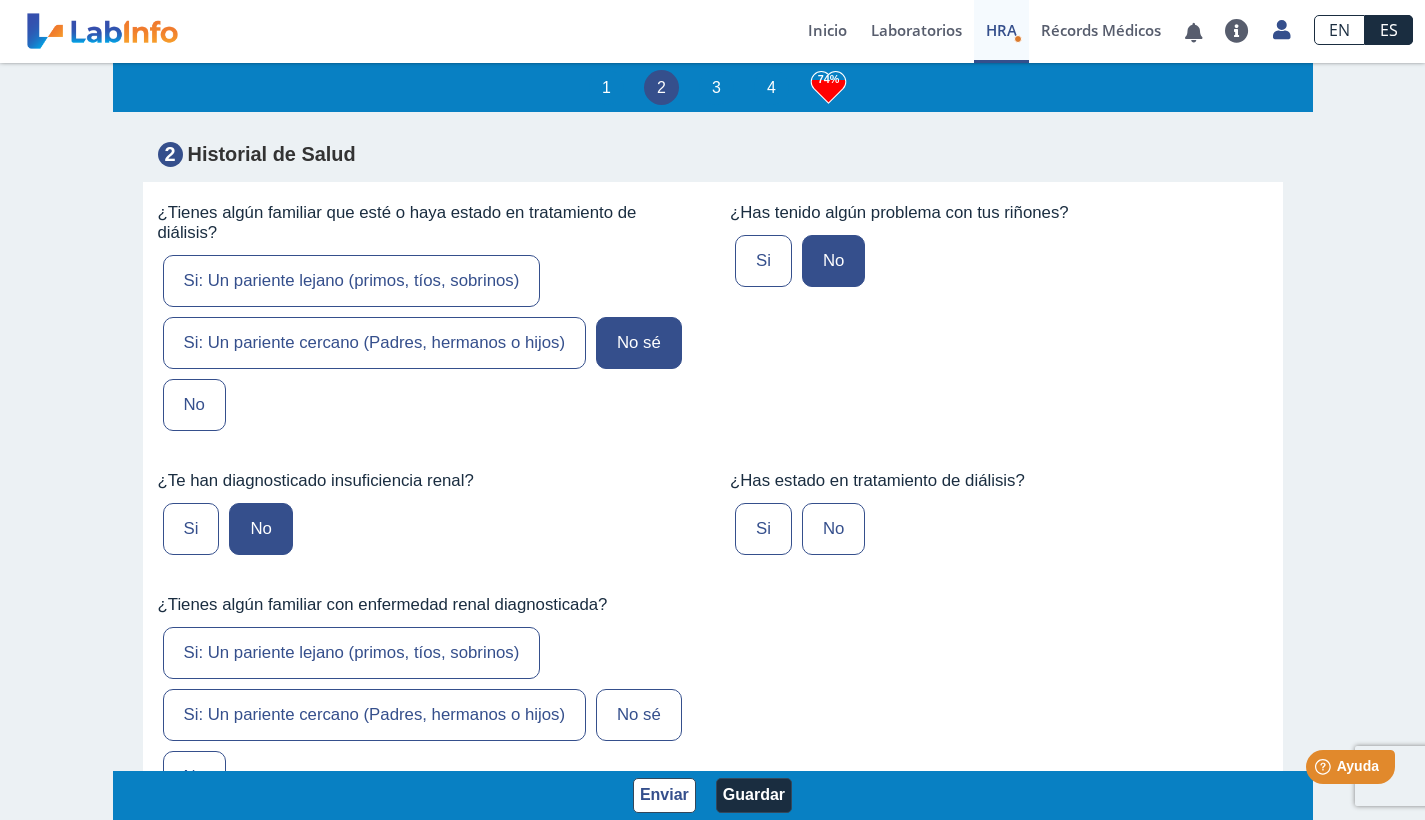 click on "No" at bounding box center (833, 529) 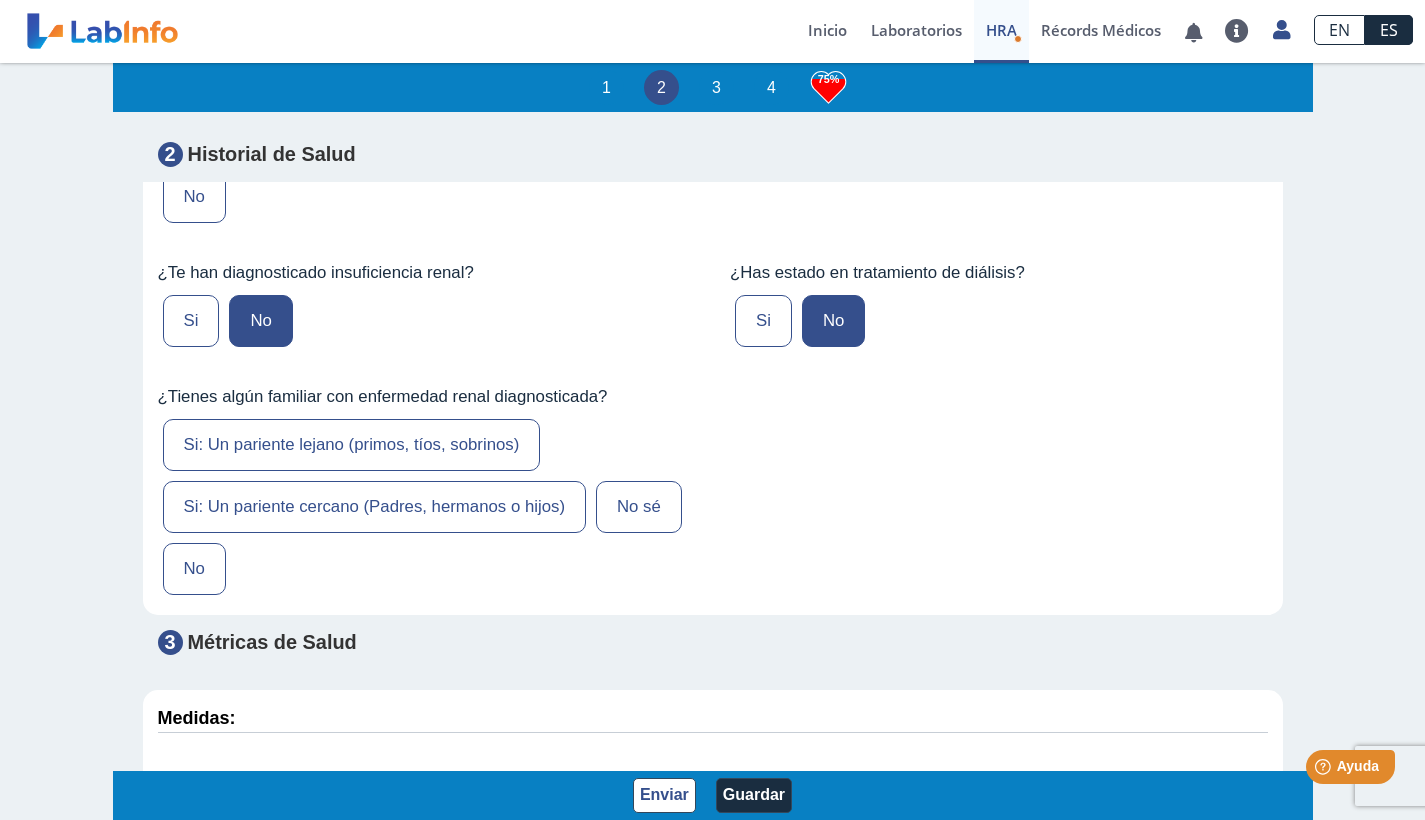 scroll, scrollTop: 5489, scrollLeft: 0, axis: vertical 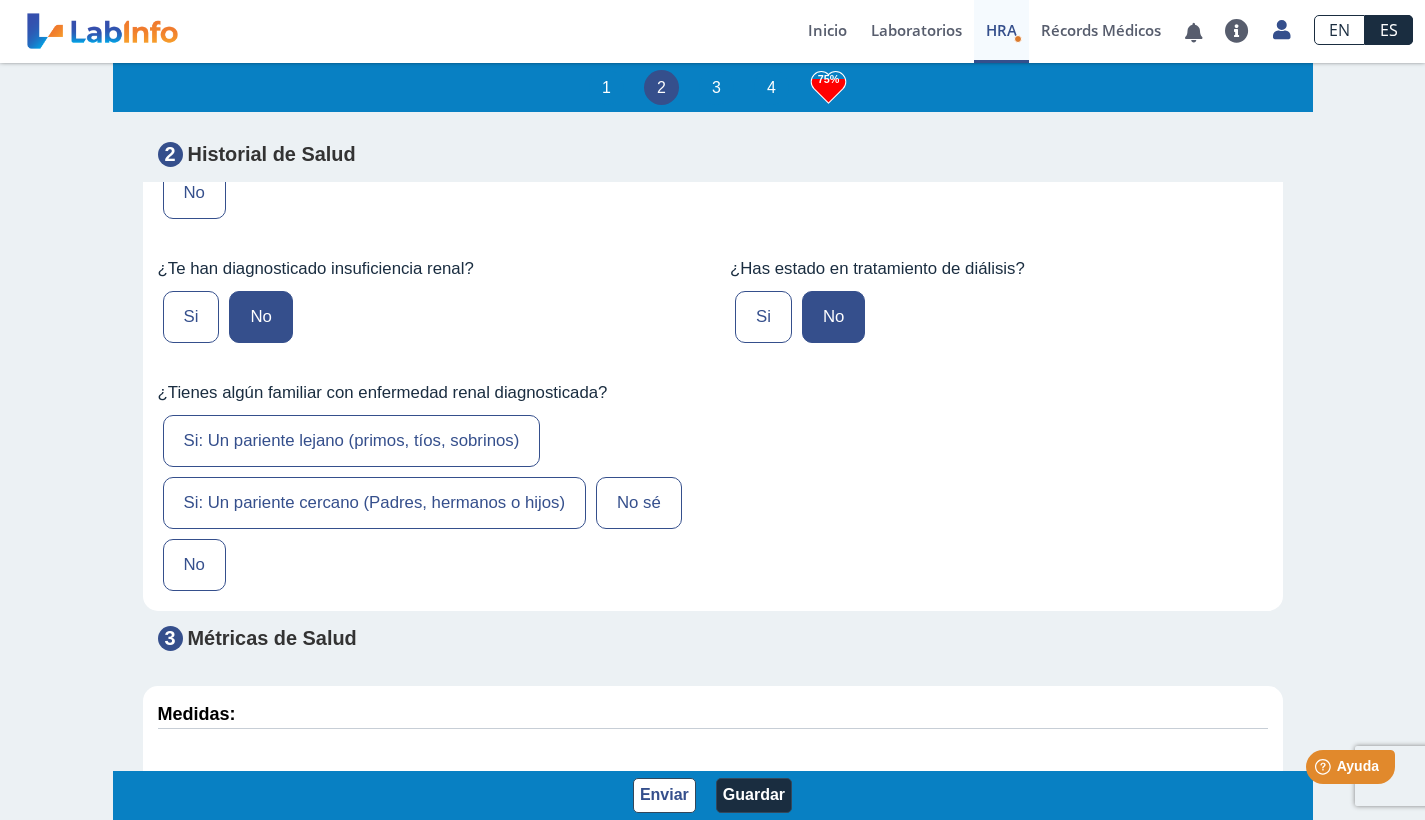 click on "No" at bounding box center (194, 565) 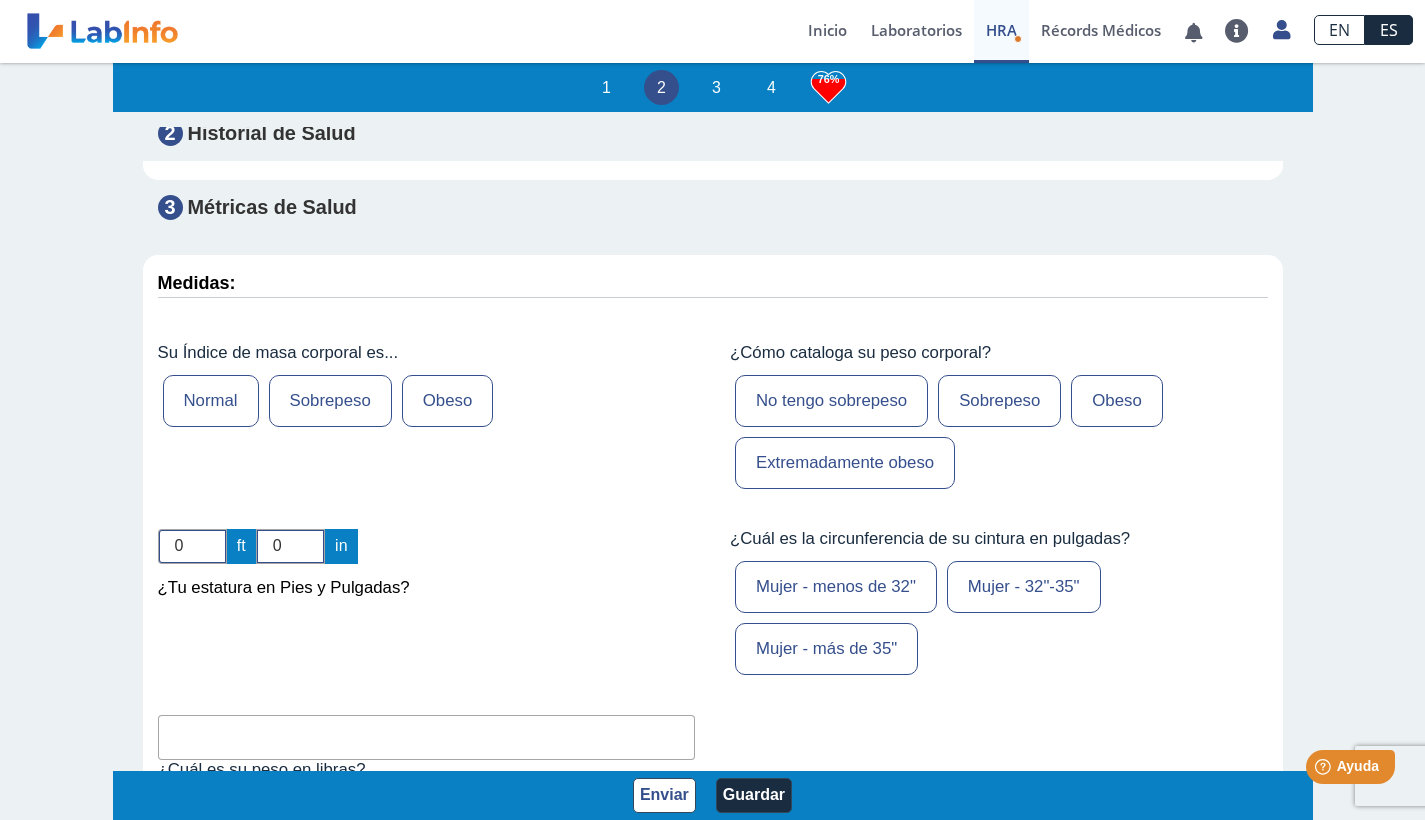 scroll, scrollTop: 5924, scrollLeft: 0, axis: vertical 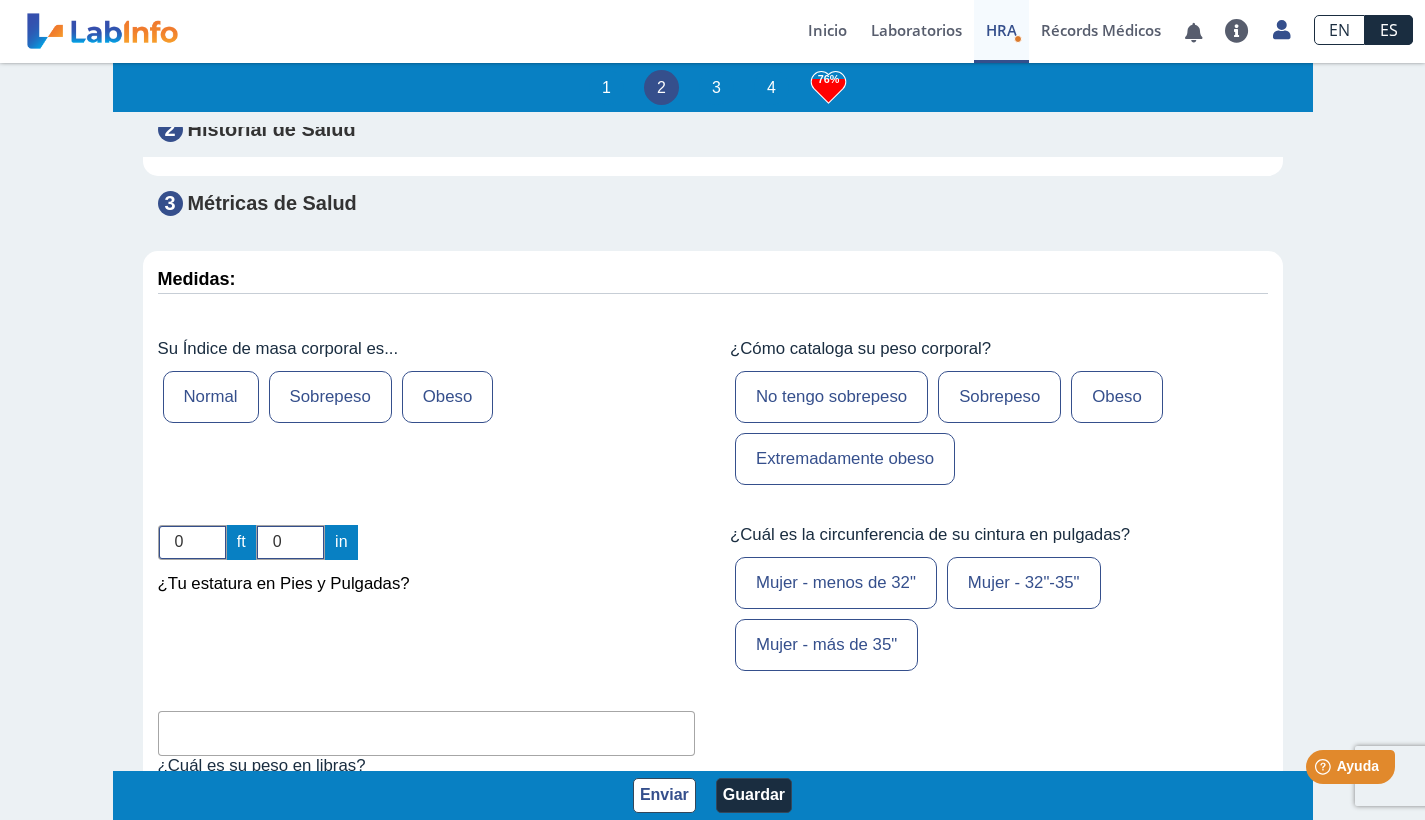 click on "Normal" at bounding box center (211, 397) 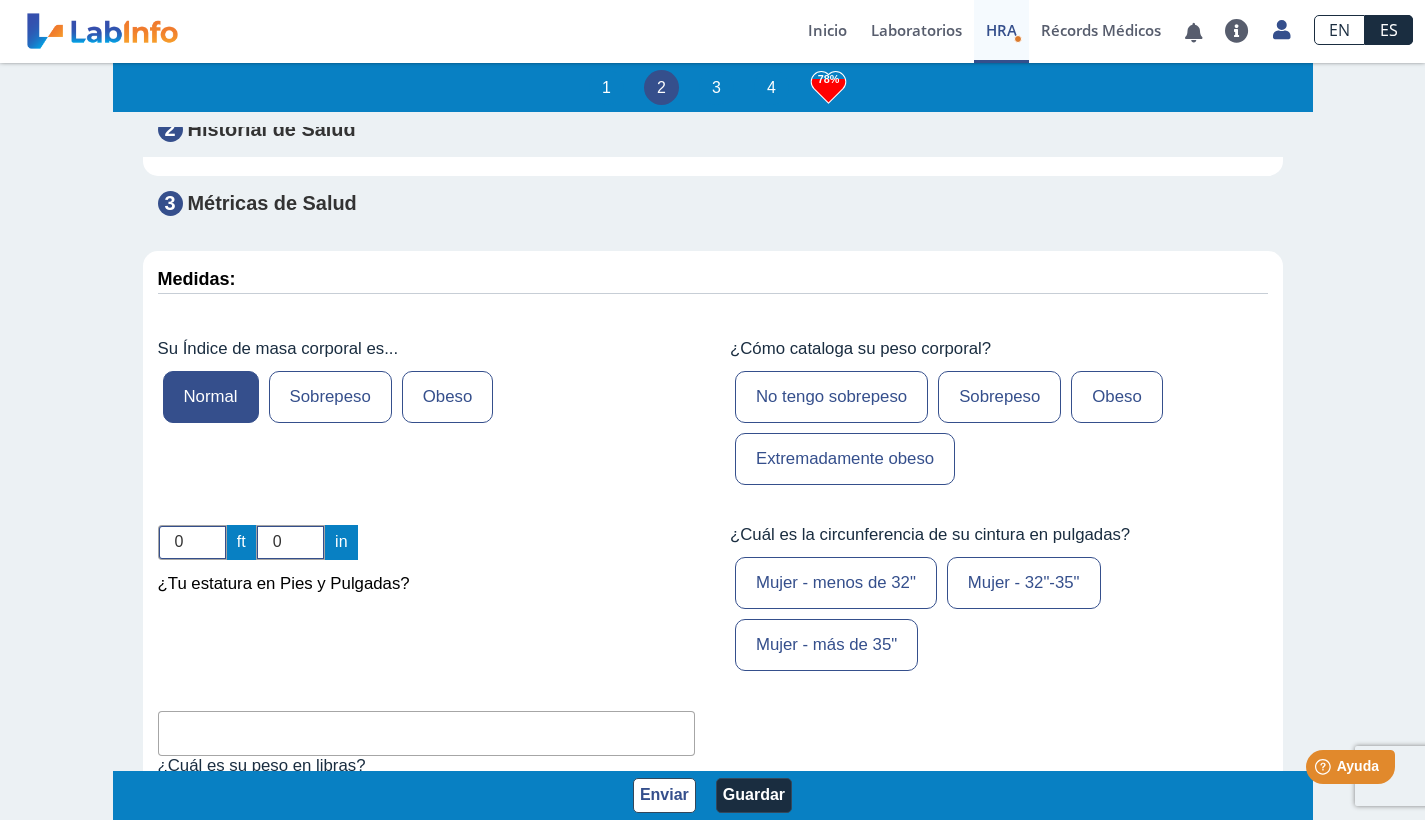click on "No tengo sobrepeso" at bounding box center [831, 397] 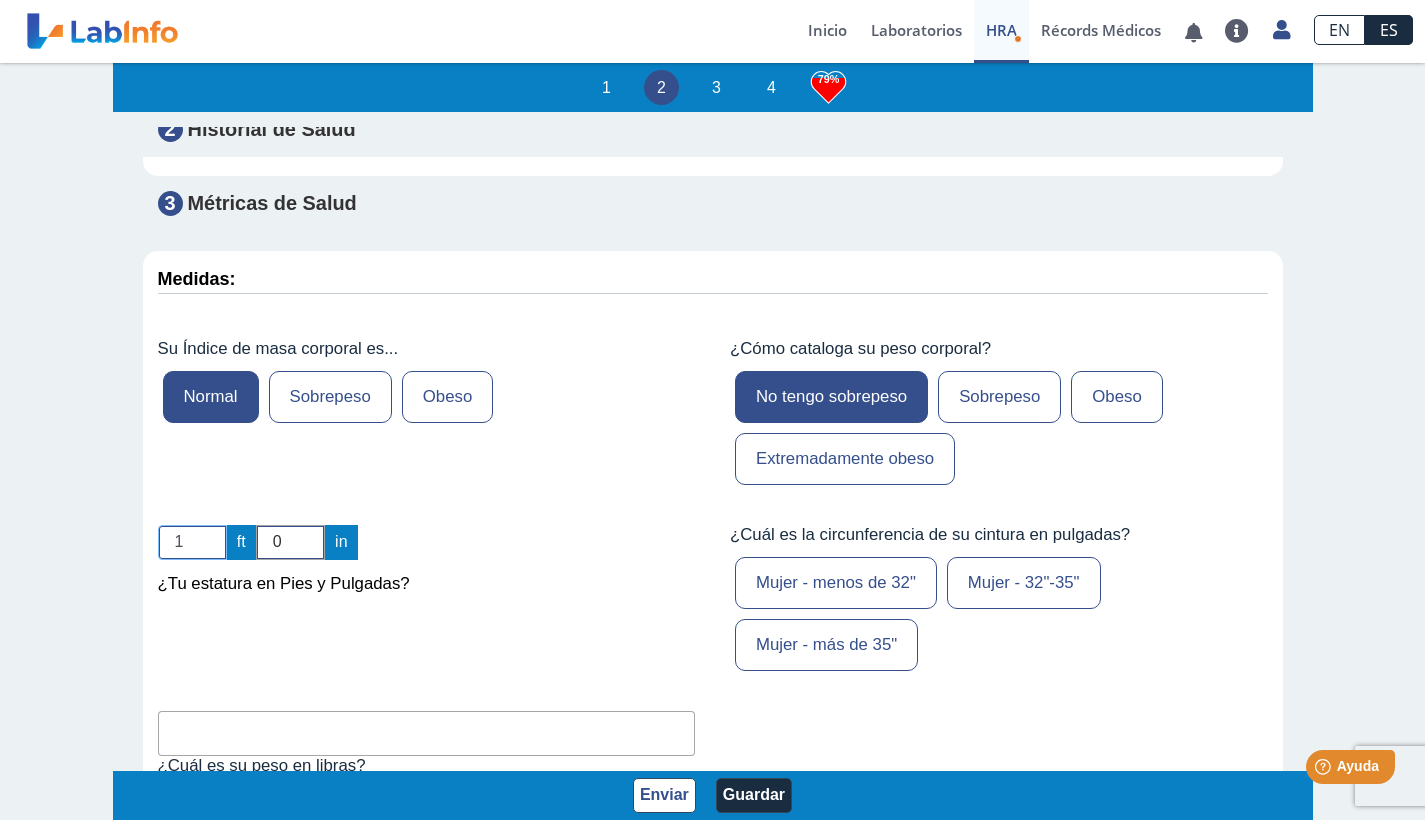 click on "1" at bounding box center [192, 542] 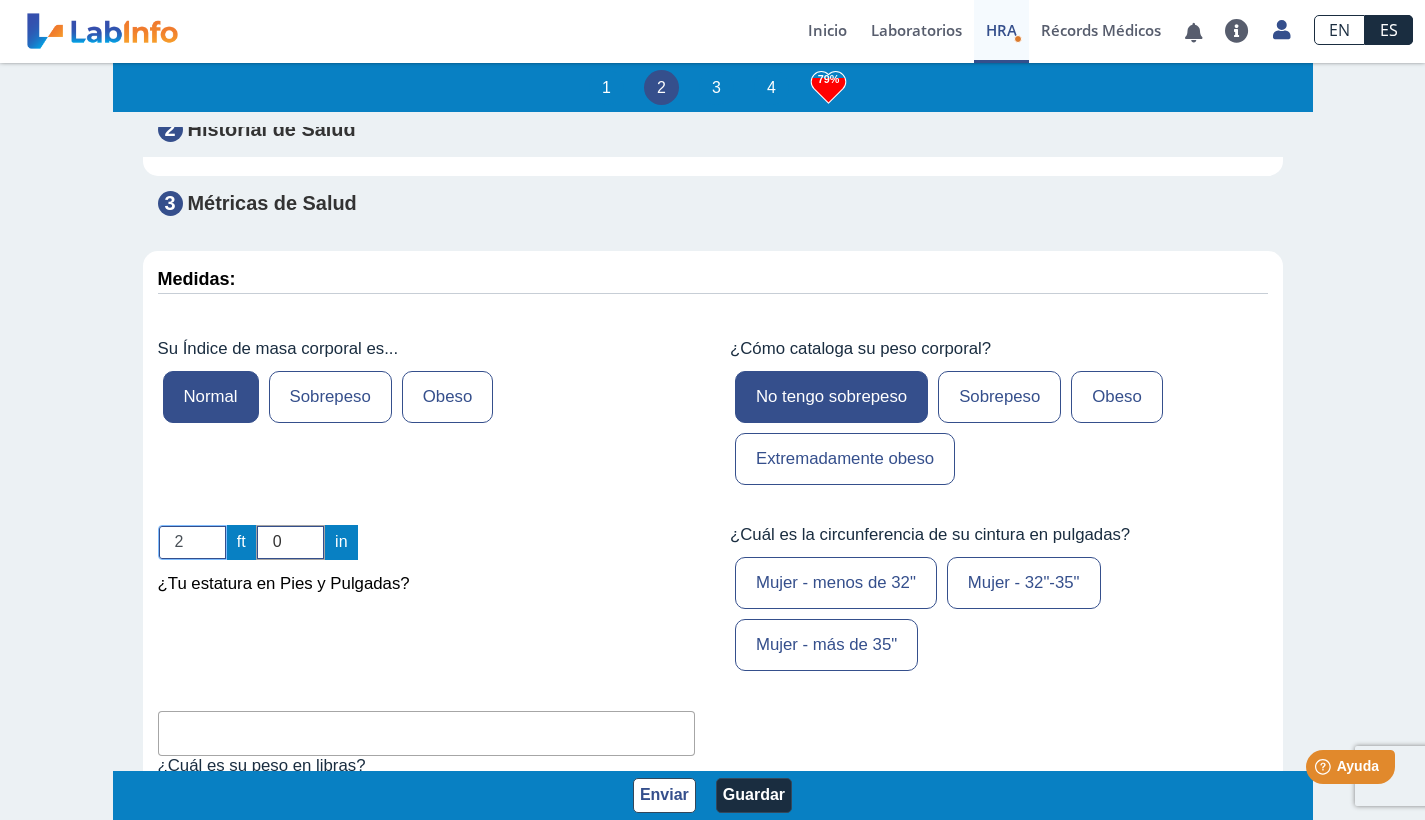 click on "2" at bounding box center [192, 542] 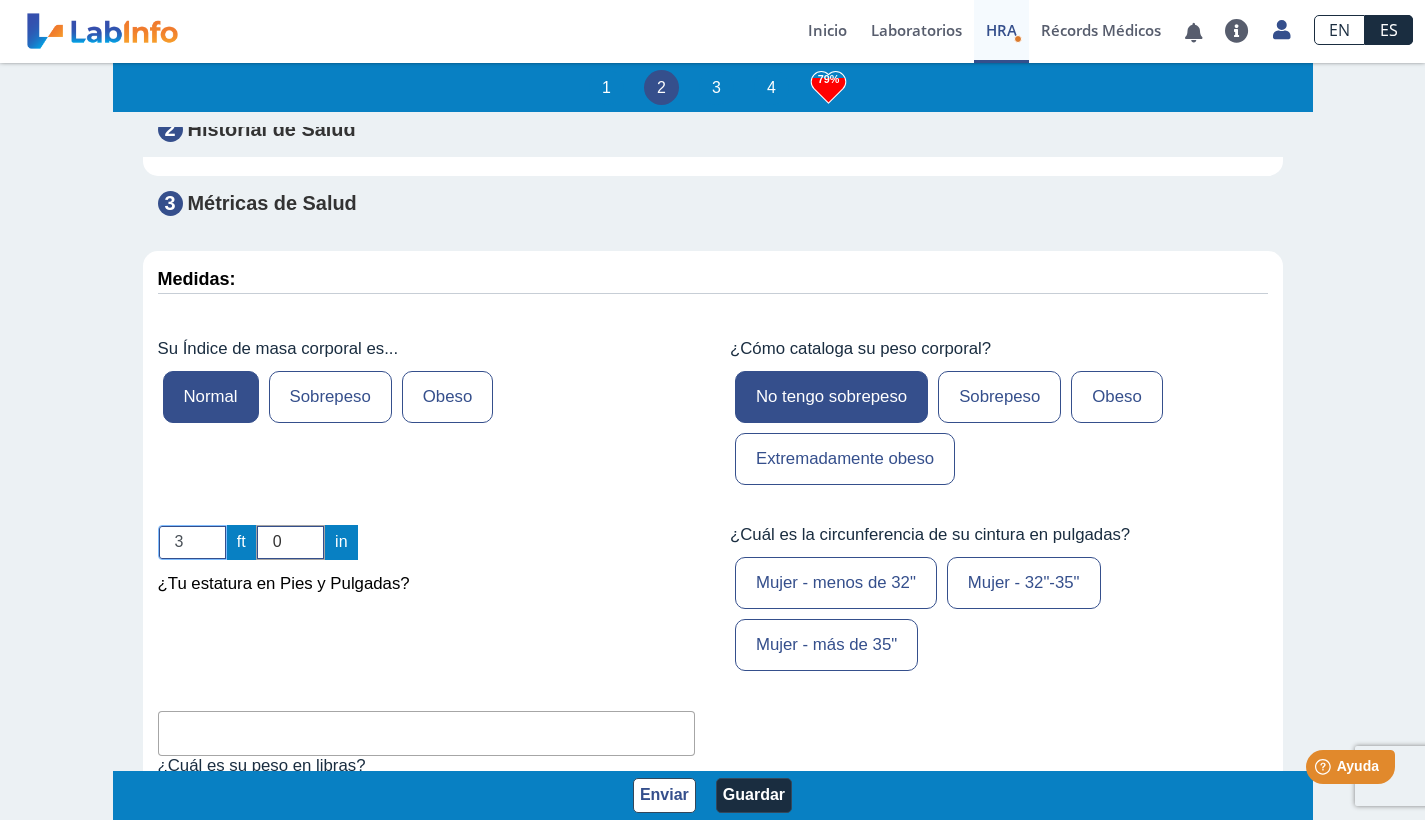 click on "3" at bounding box center [192, 542] 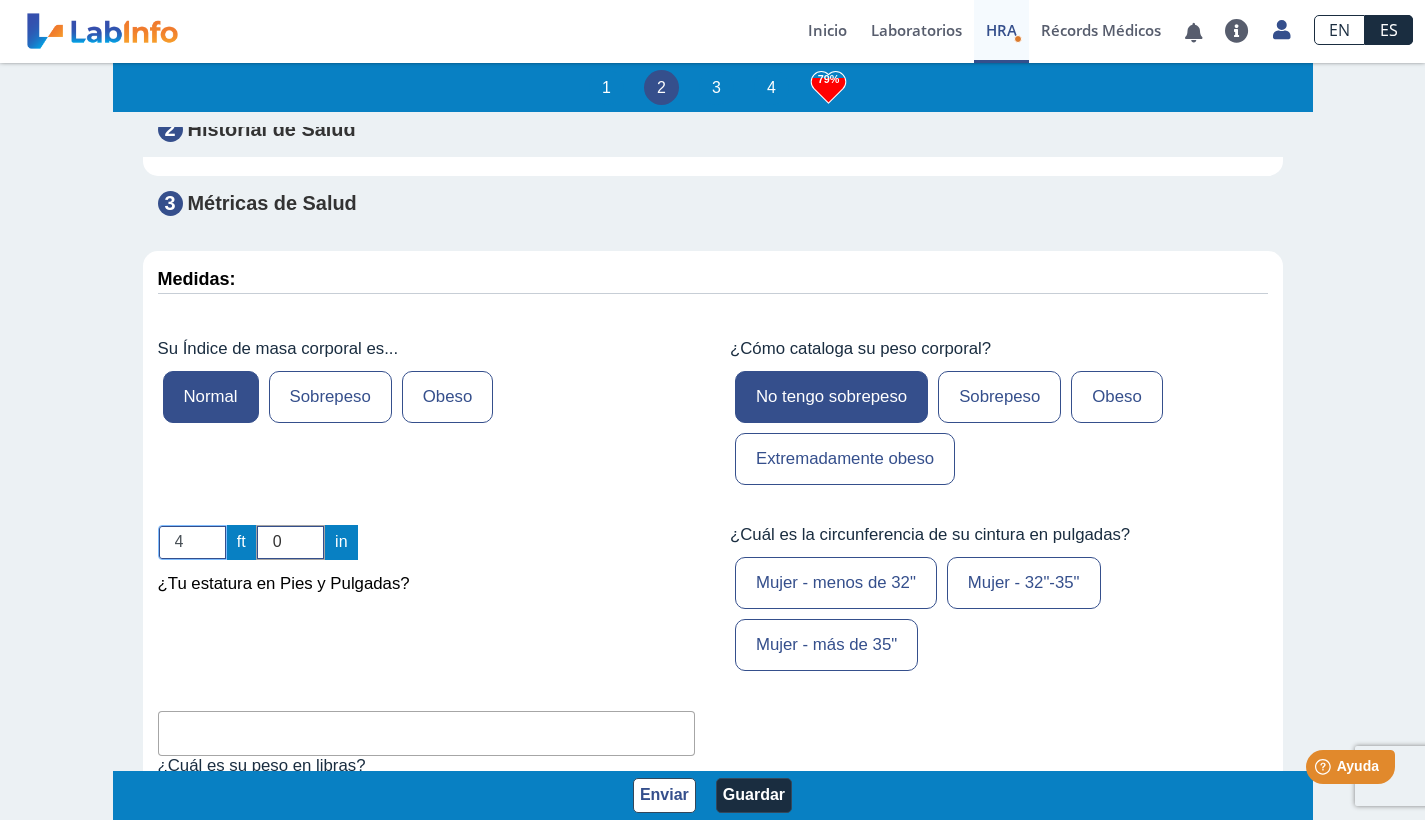 click on "4" at bounding box center (192, 542) 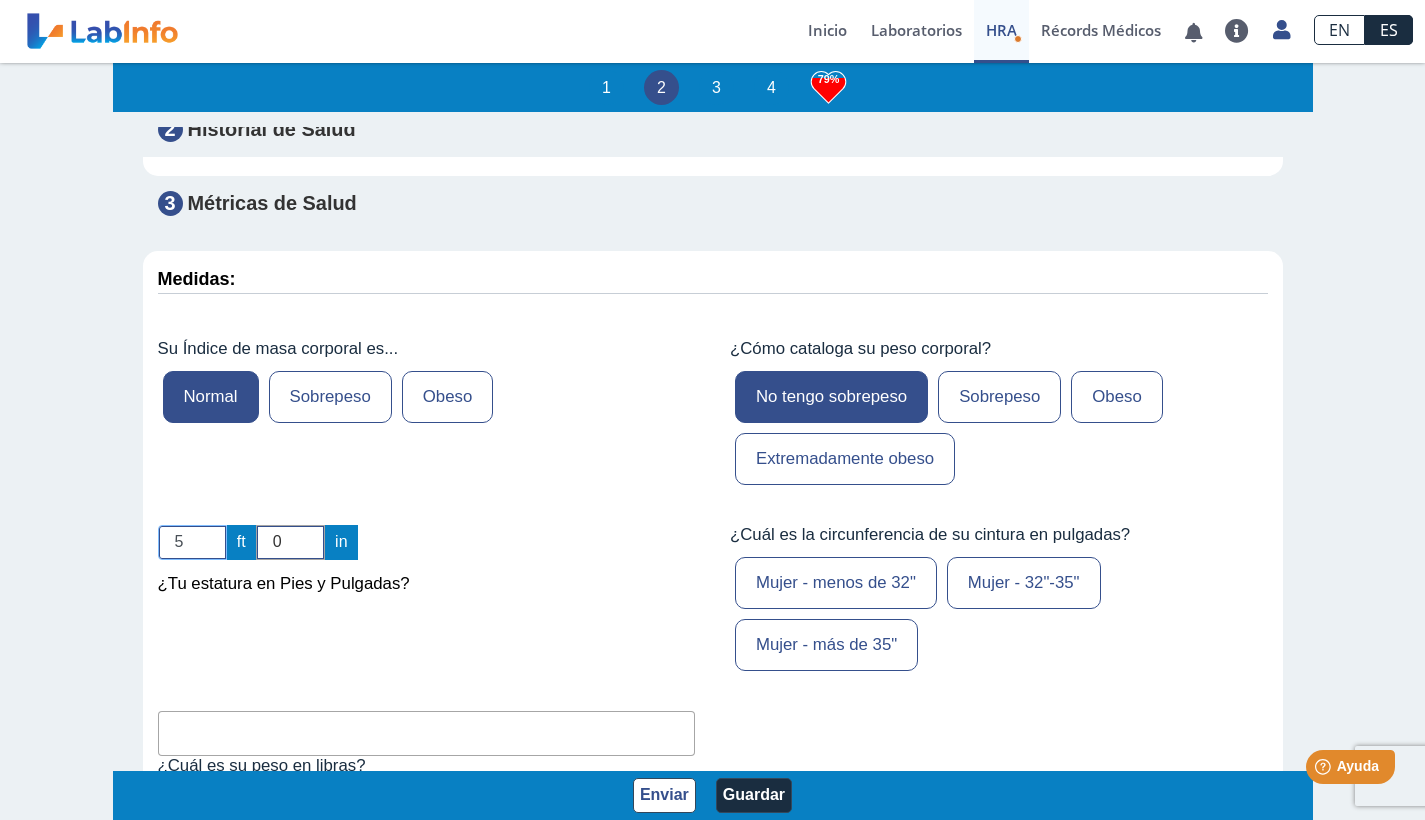 click on "5" at bounding box center (192, 542) 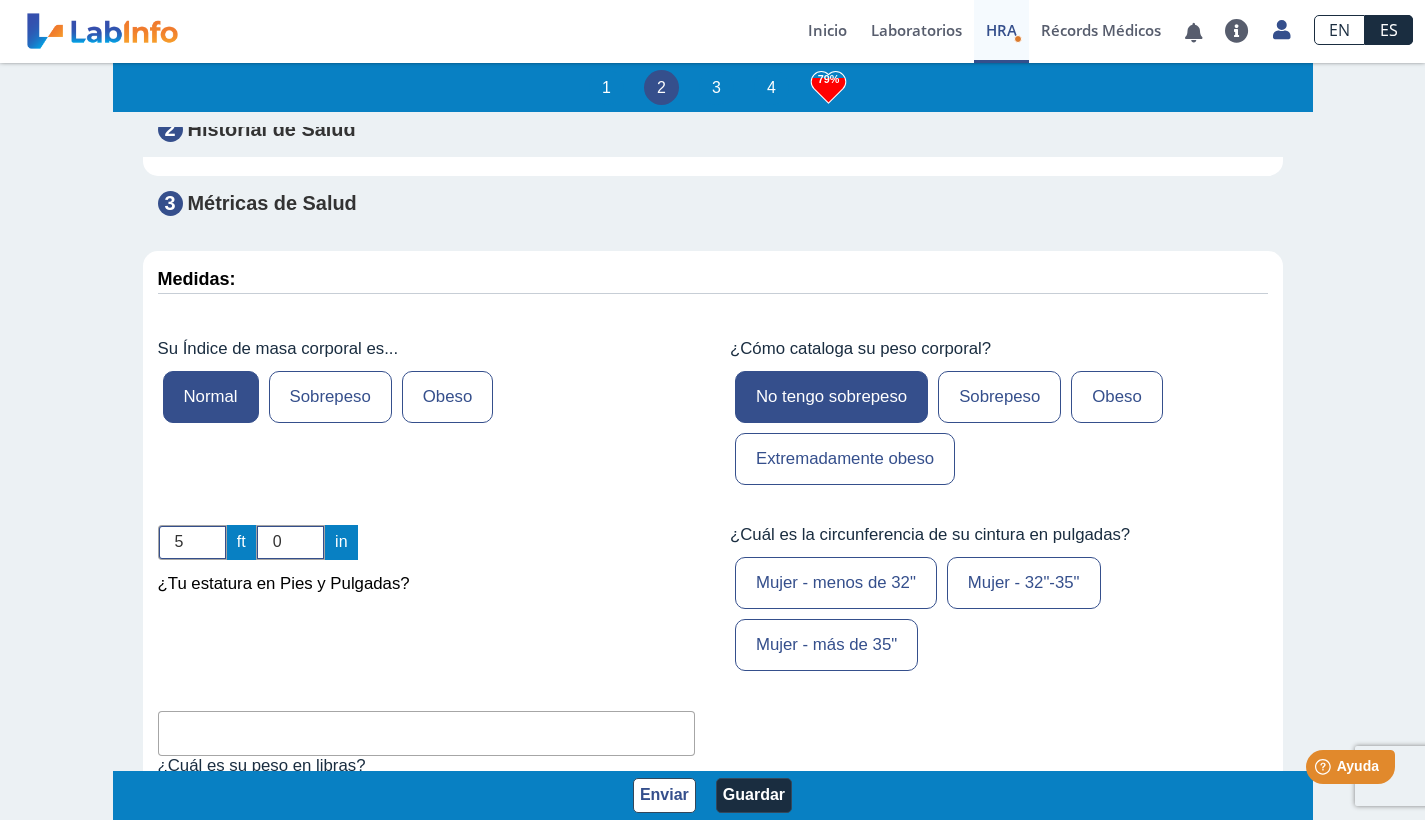 type on "1" 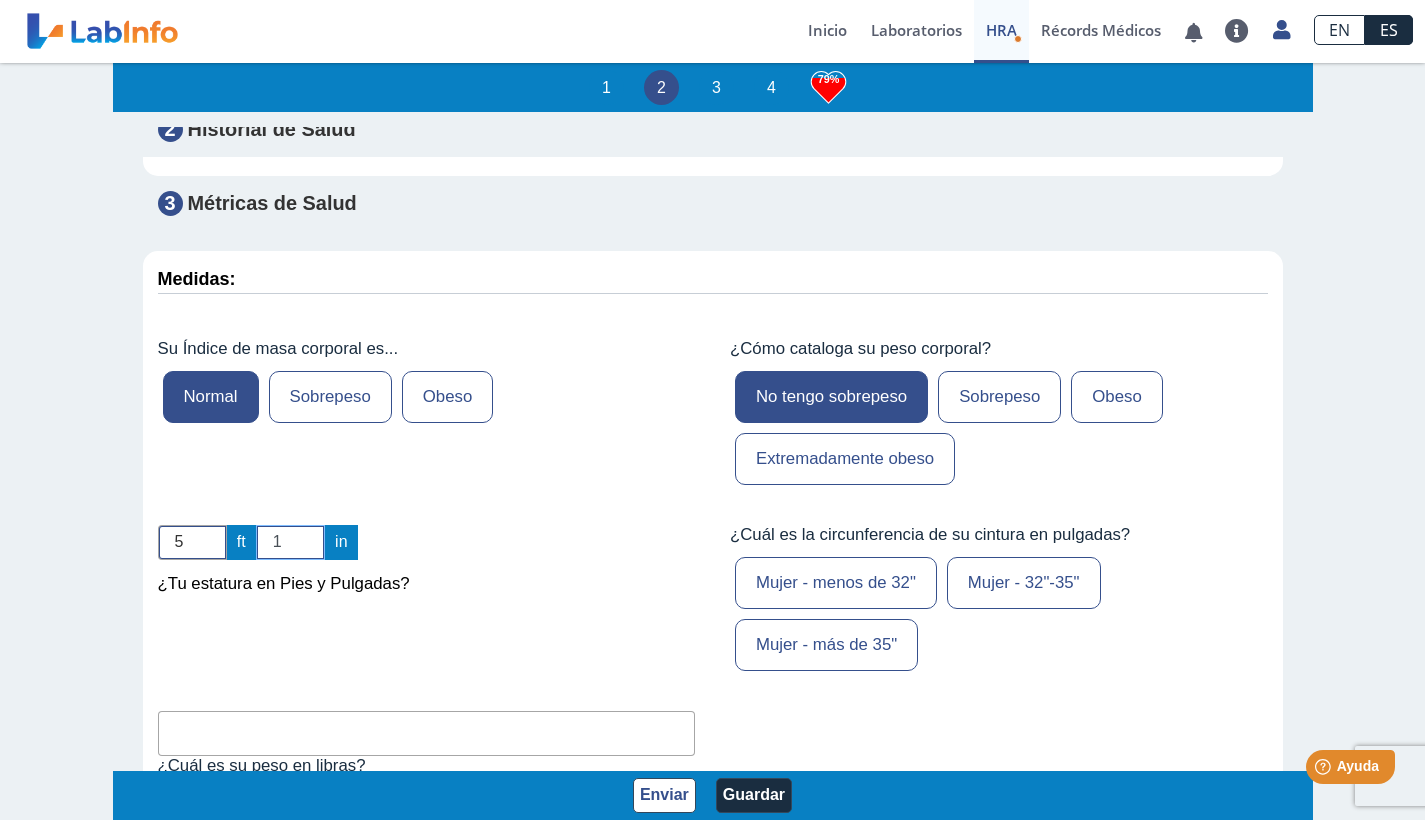 click on "1" at bounding box center [290, 542] 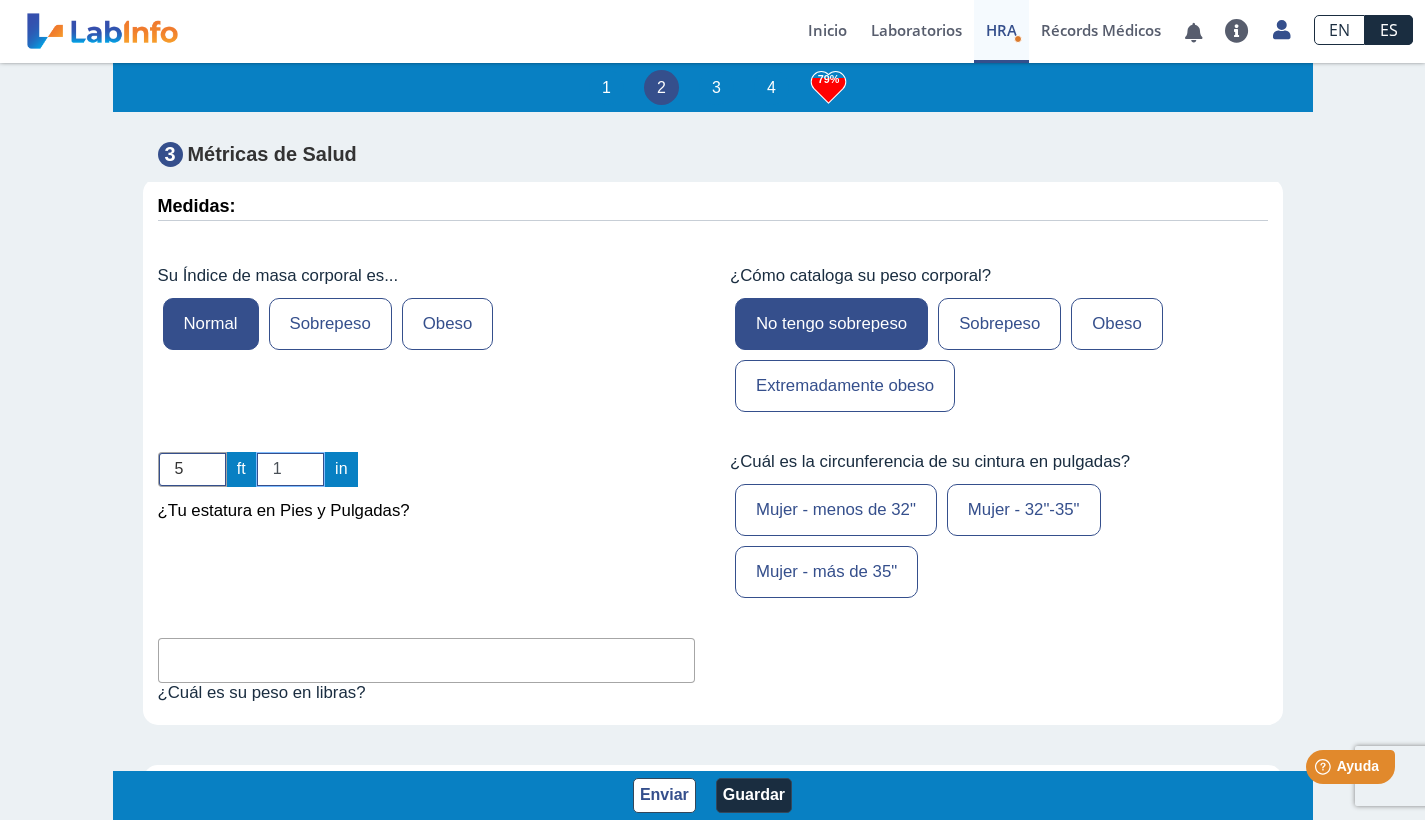 scroll, scrollTop: 6032, scrollLeft: 0, axis: vertical 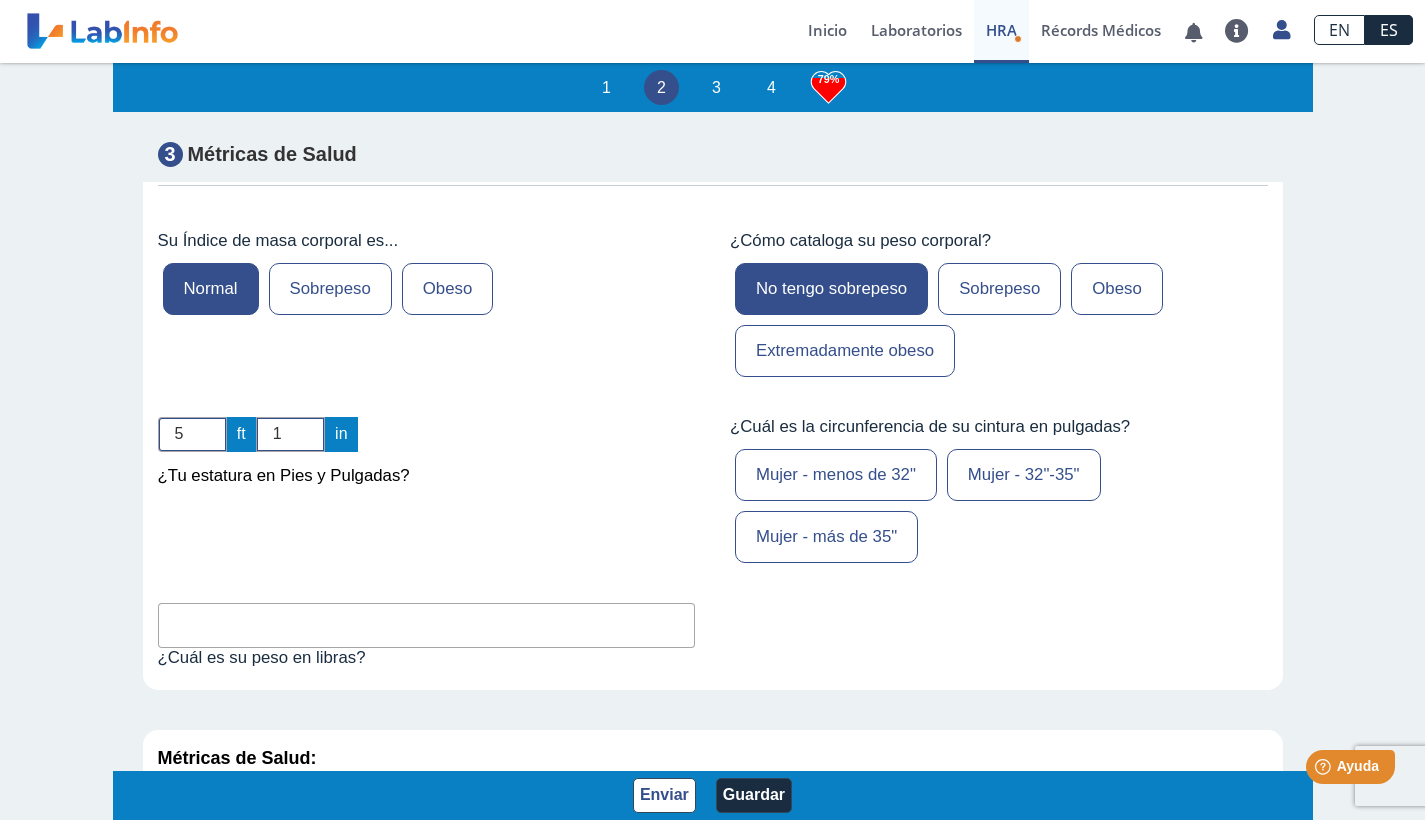click on "Mujer - menos de 32"" at bounding box center (836, 475) 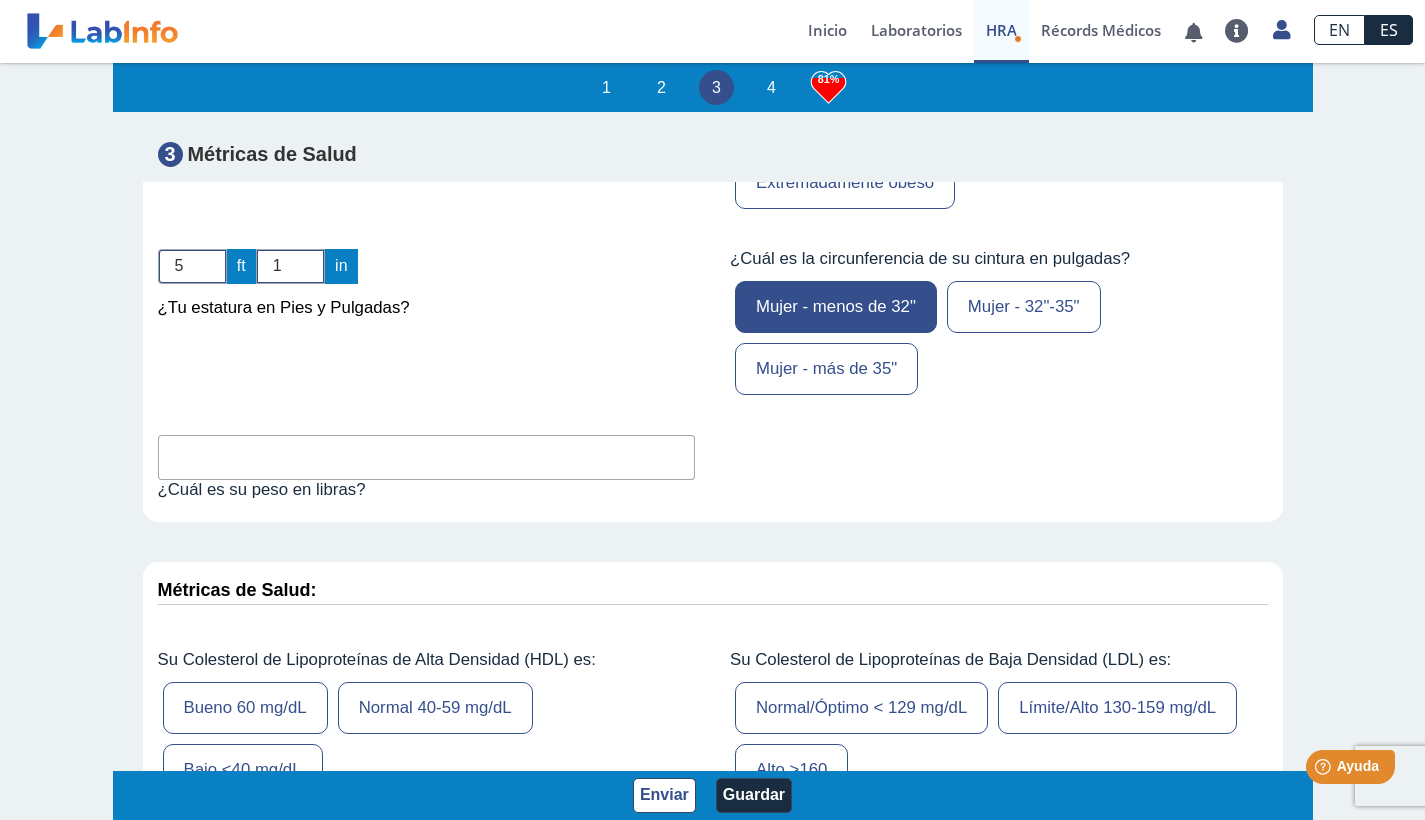 scroll, scrollTop: 6269, scrollLeft: 0, axis: vertical 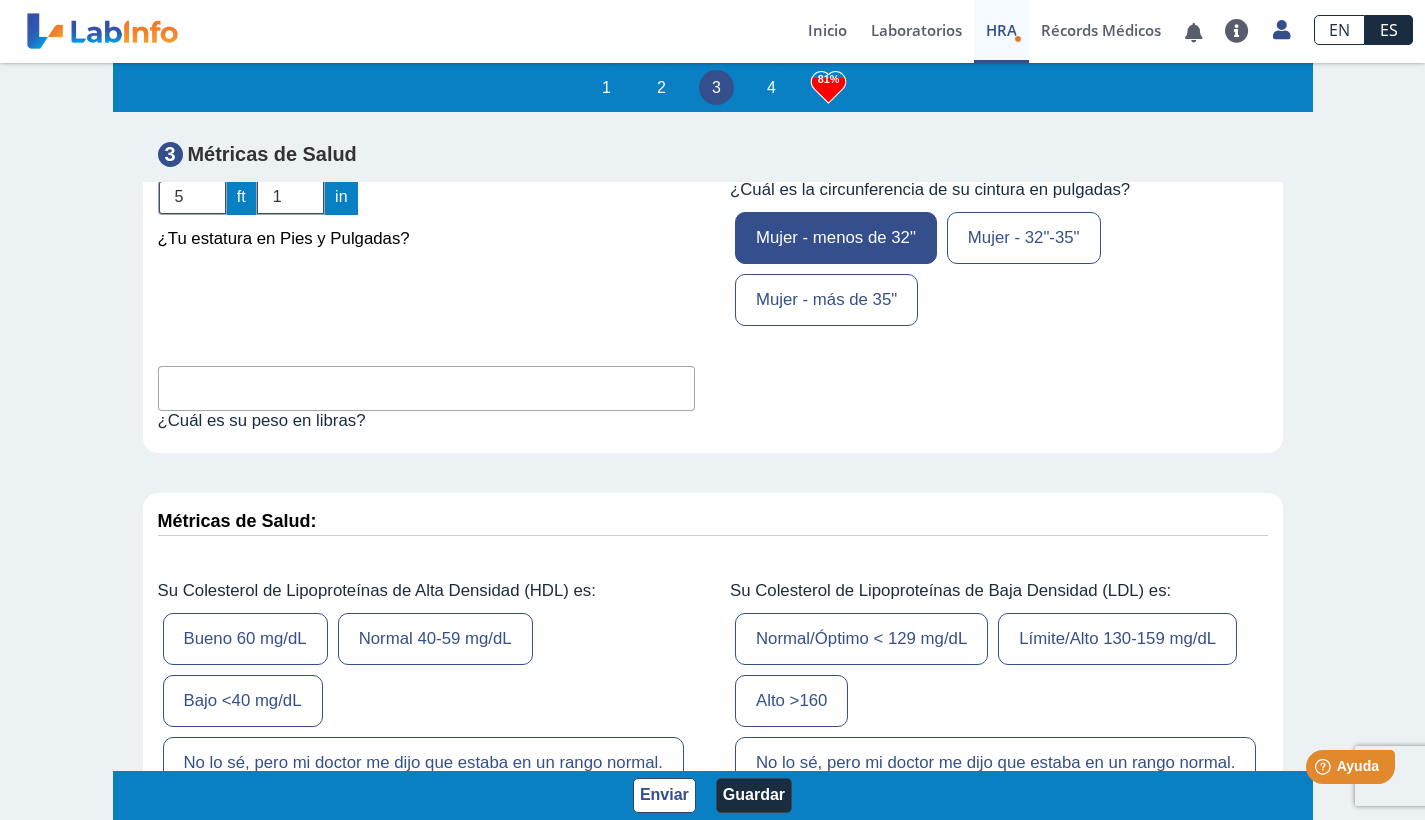 click at bounding box center [427, 388] 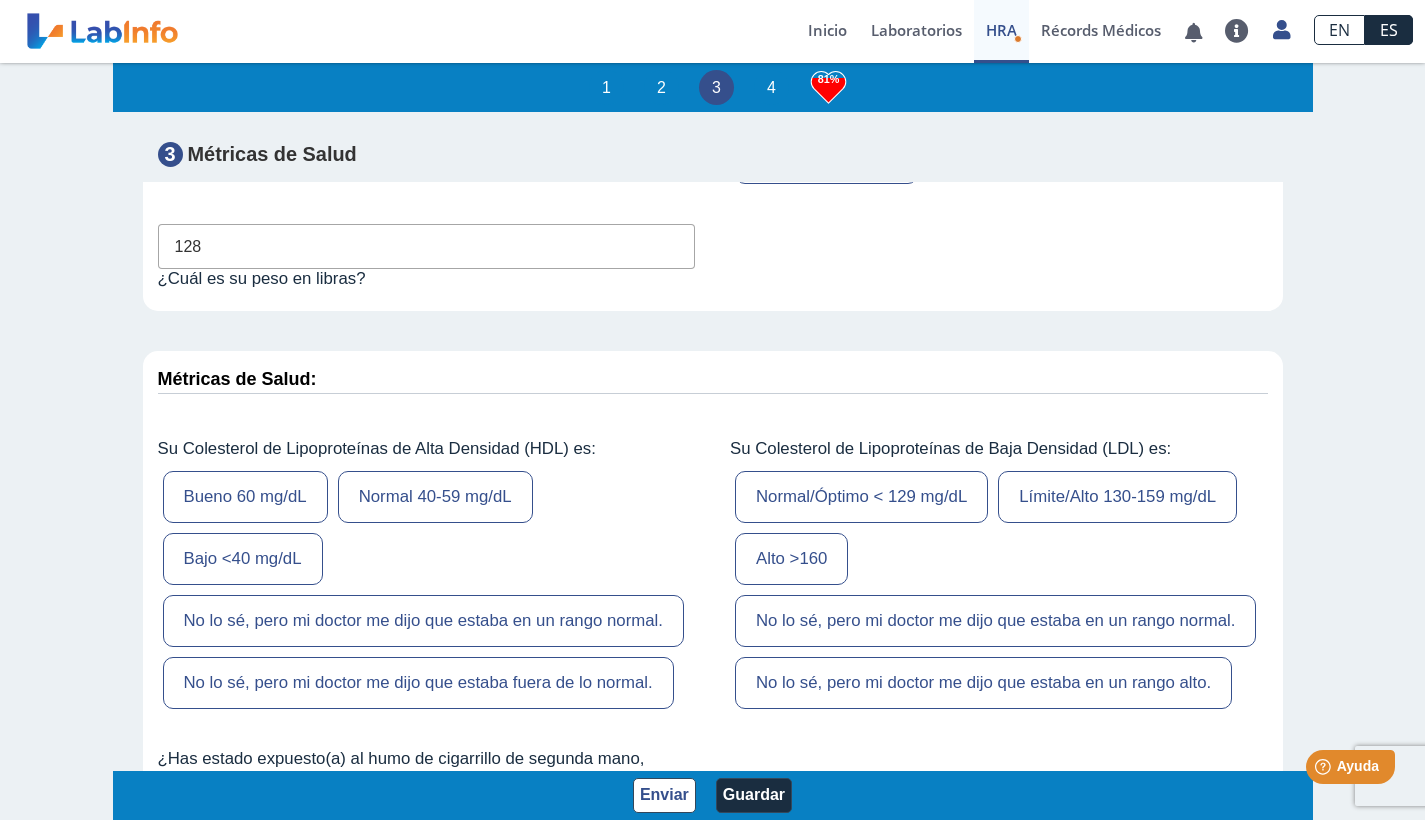 scroll, scrollTop: 6519, scrollLeft: 0, axis: vertical 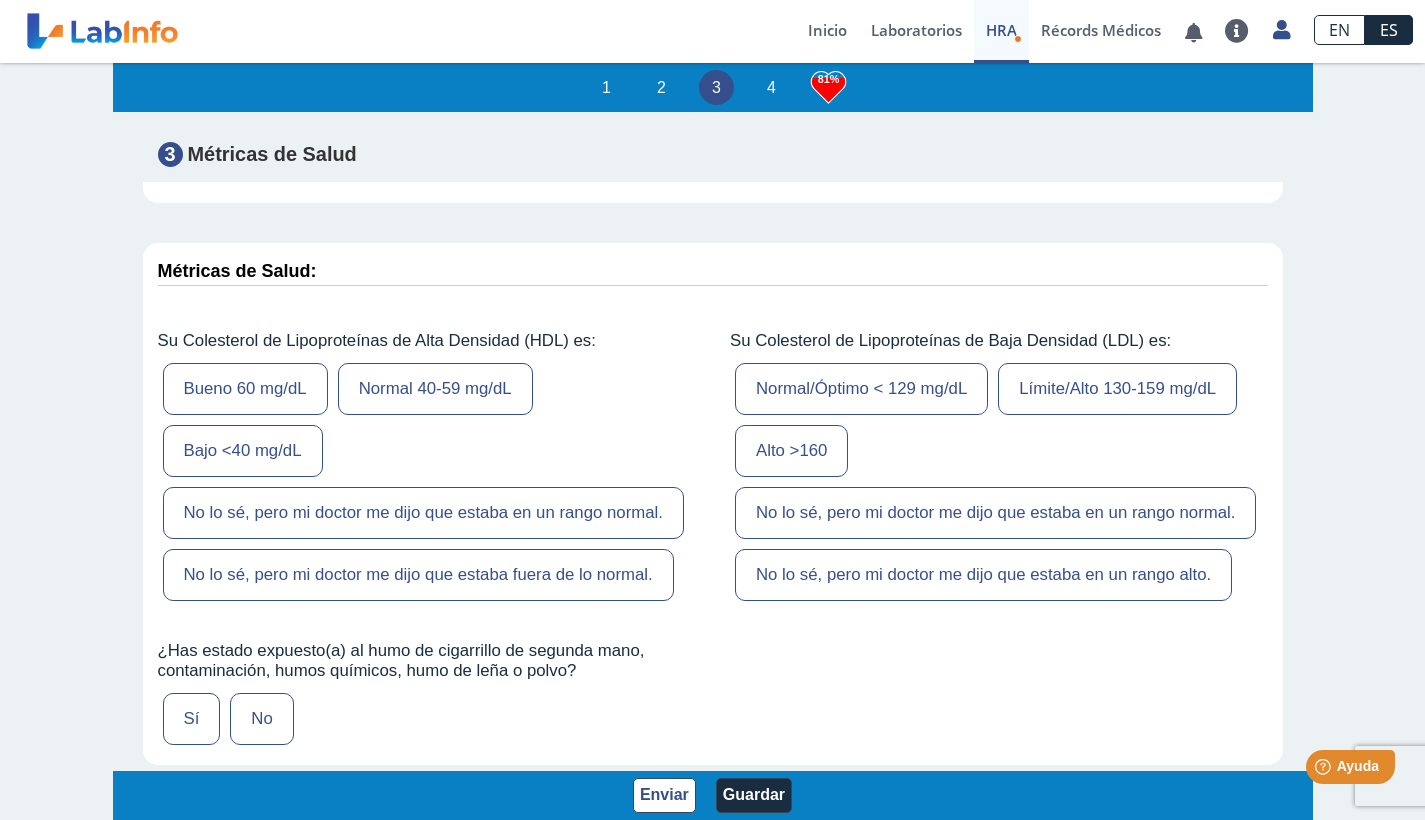 type on "128" 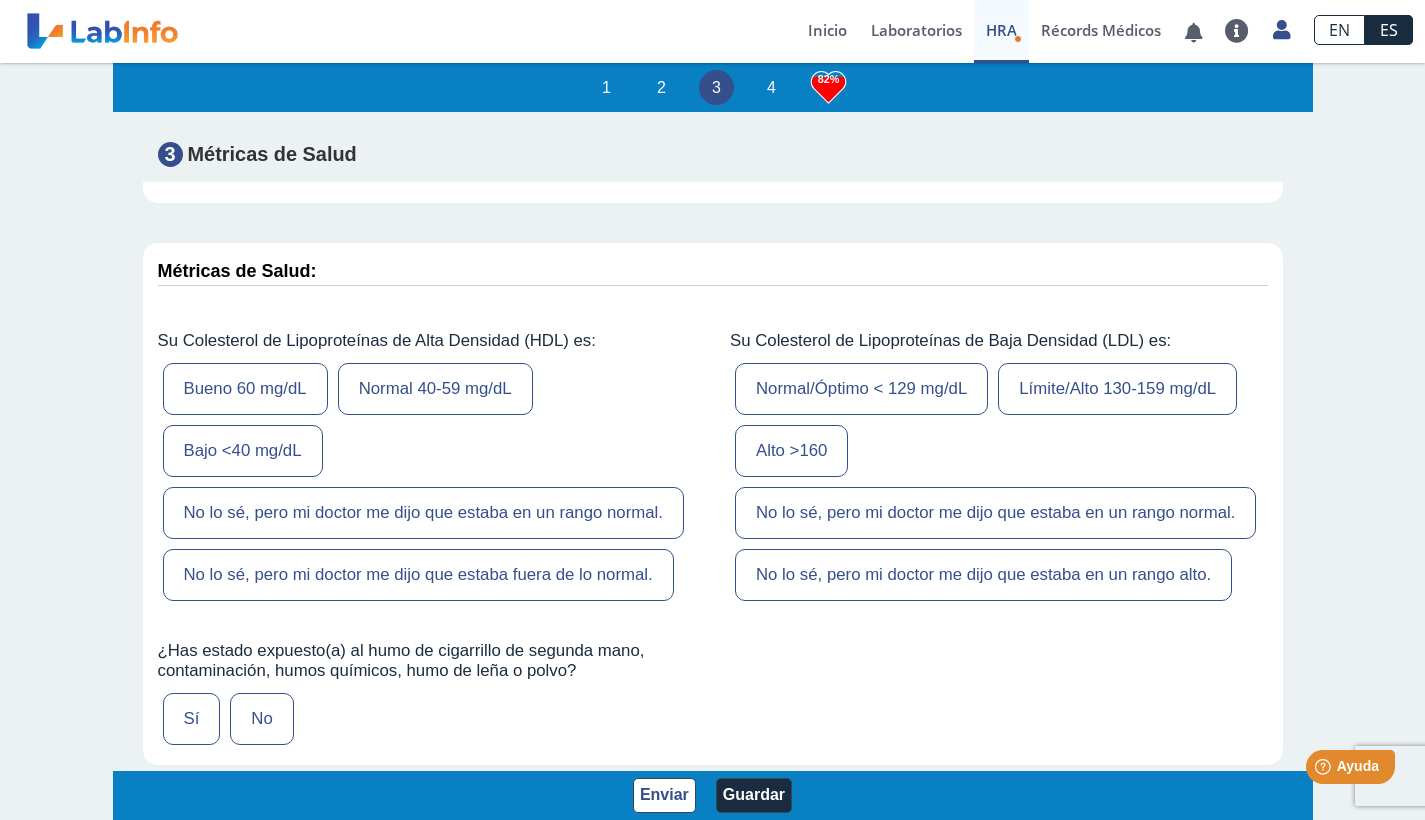 click on "No lo sé, pero mi doctor me dijo que estaba en un rango normal." at bounding box center (423, 513) 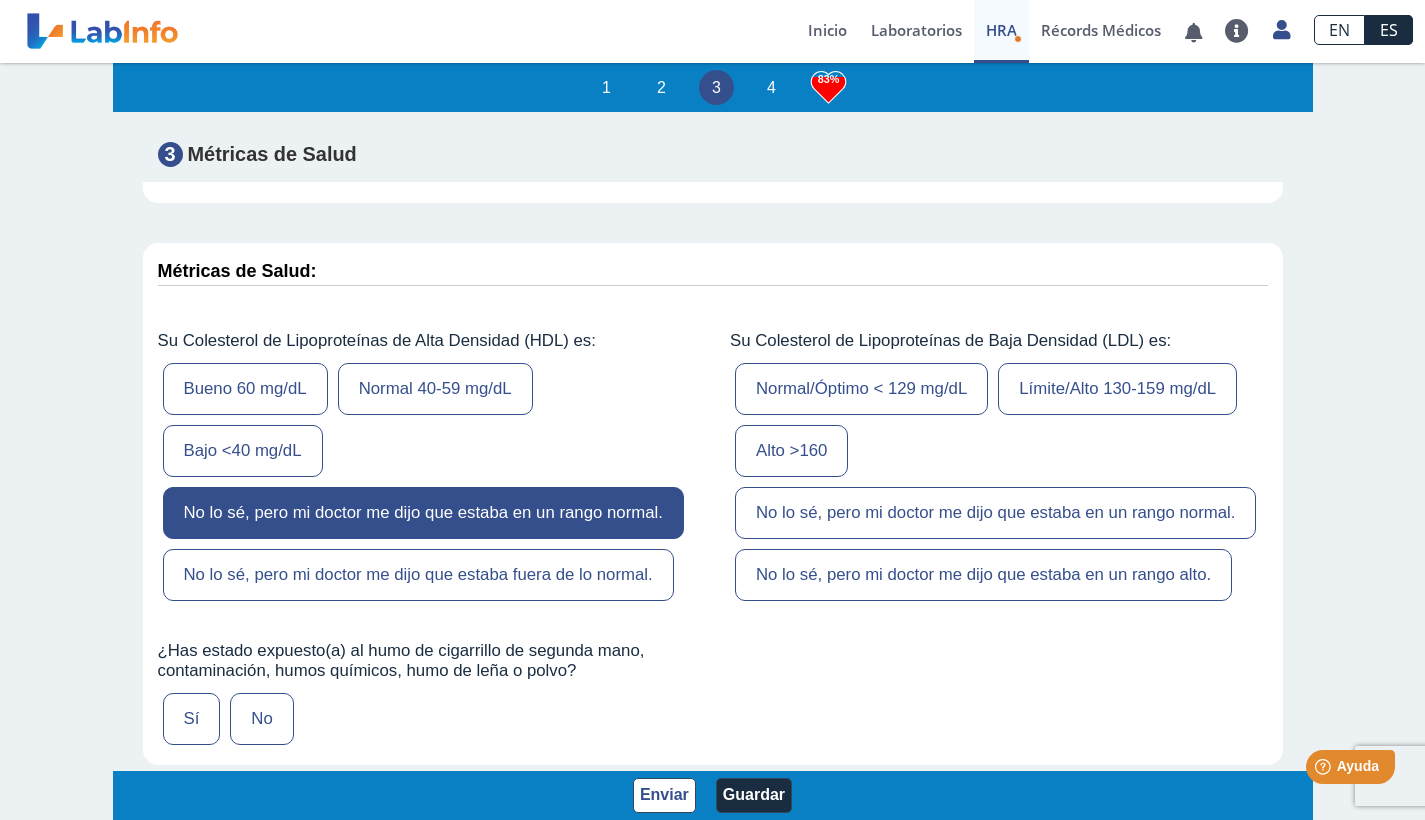 click on "No lo sé, pero mi doctor me dijo que estaba en un rango normal." at bounding box center [995, 513] 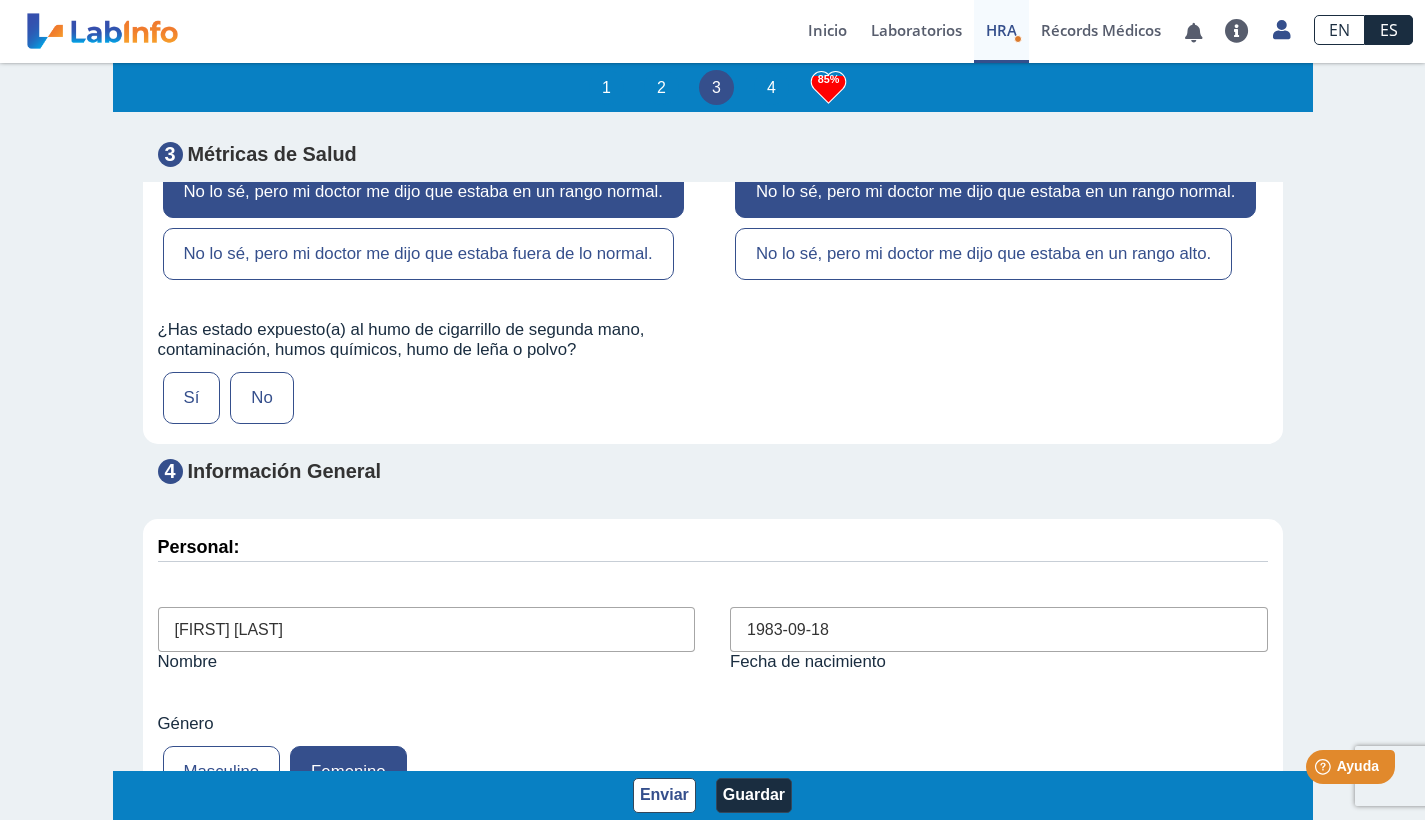 scroll, scrollTop: 6935, scrollLeft: 0, axis: vertical 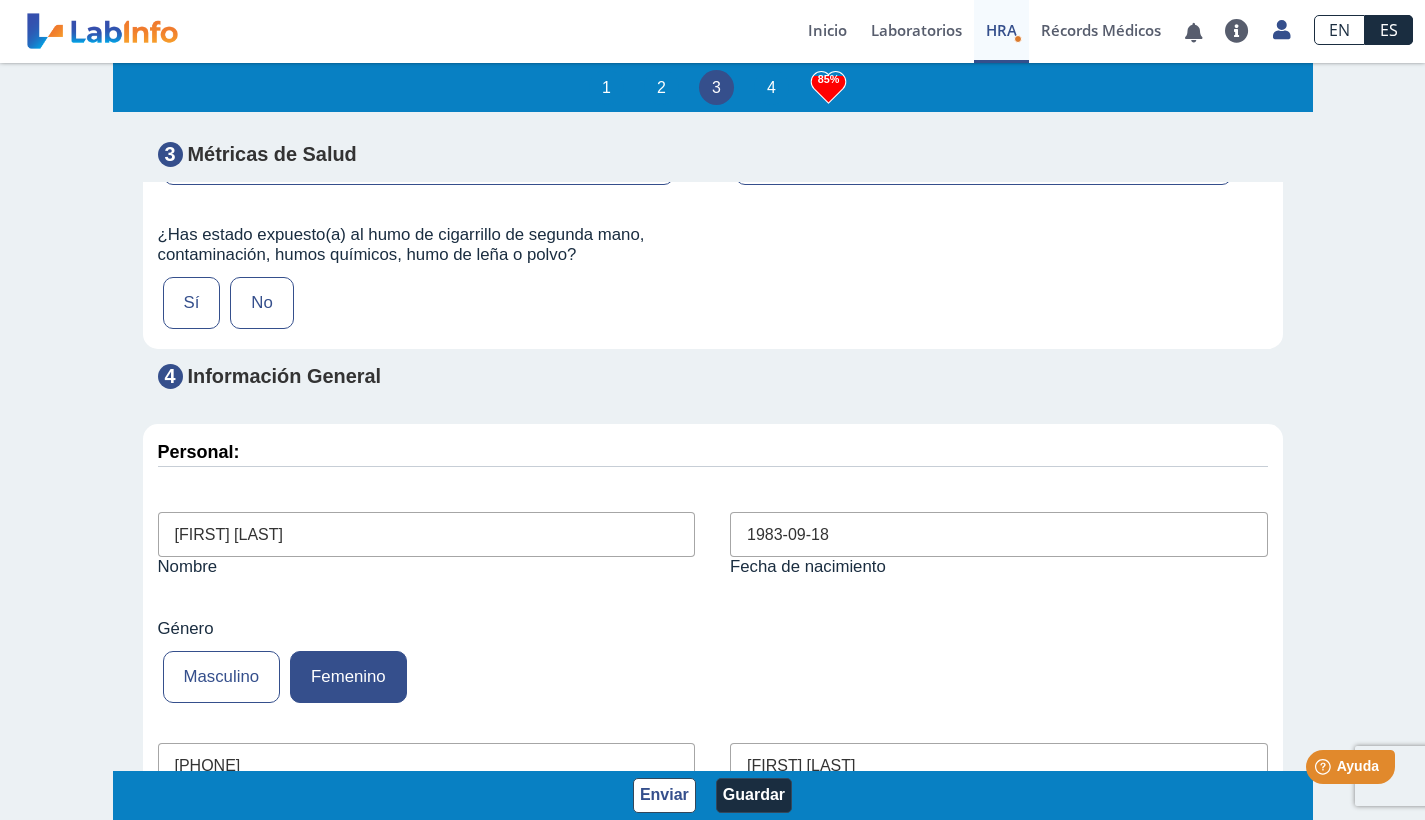click on "No" at bounding box center [261, 303] 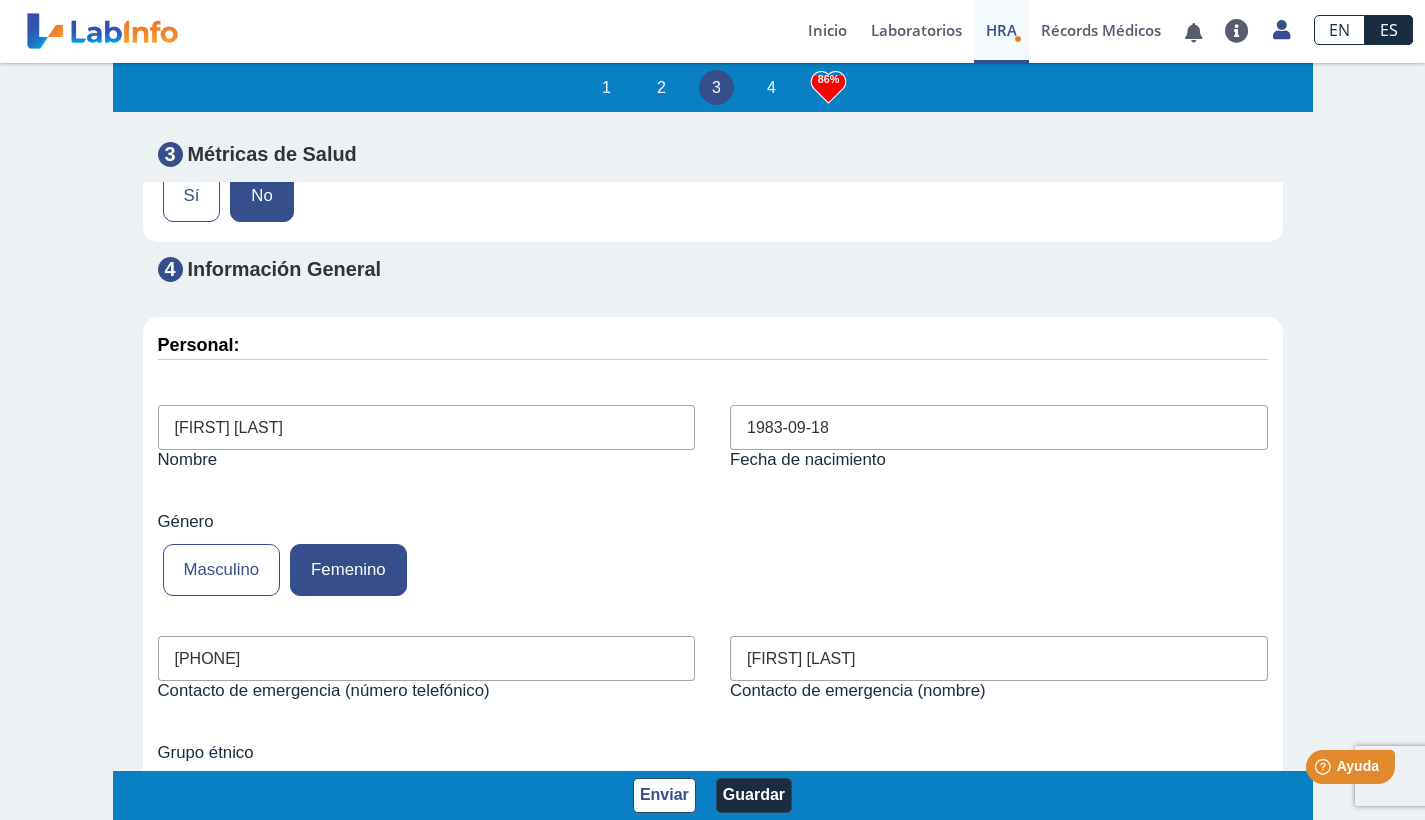 scroll, scrollTop: 7080, scrollLeft: 0, axis: vertical 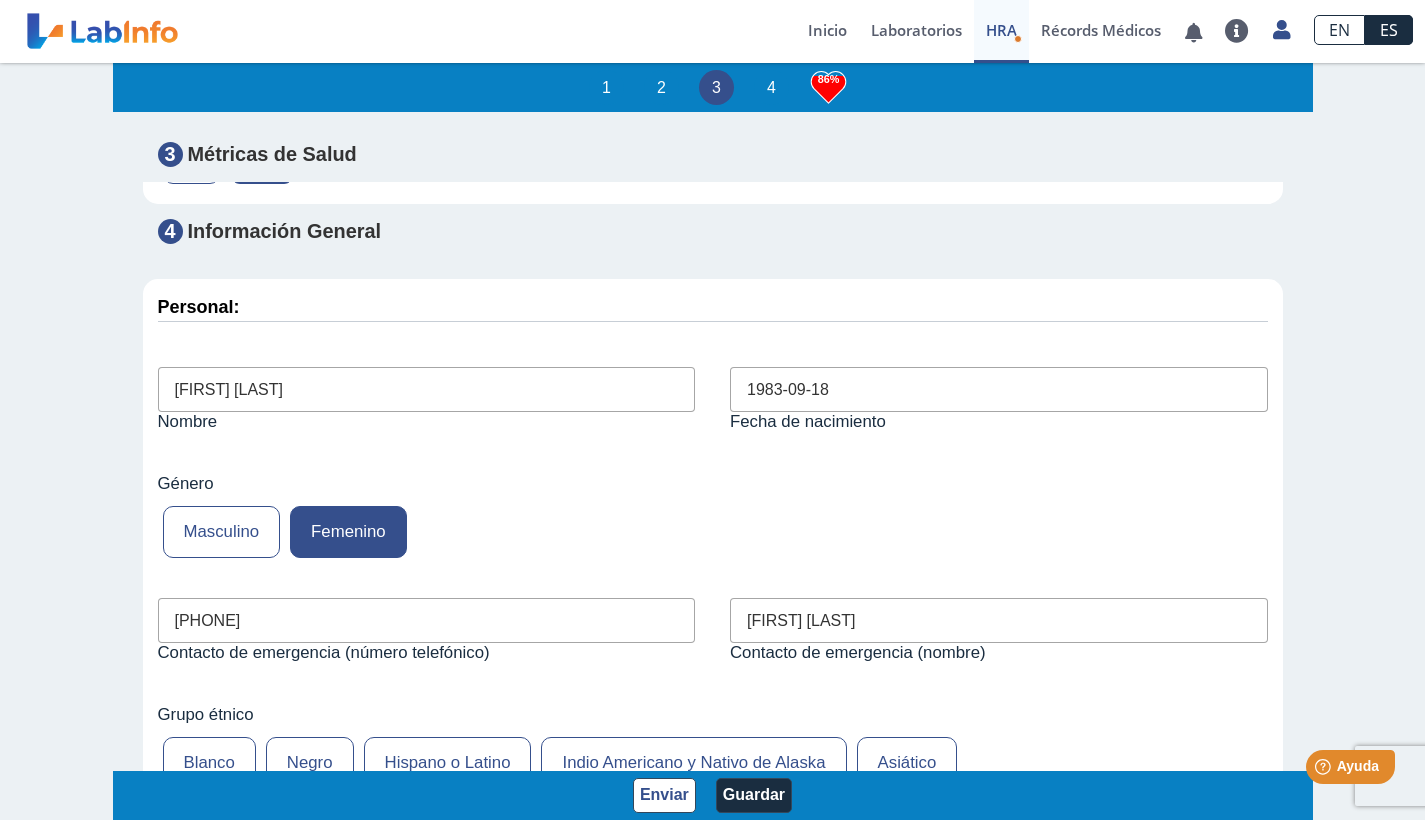 click on "Femenino" at bounding box center [348, 532] 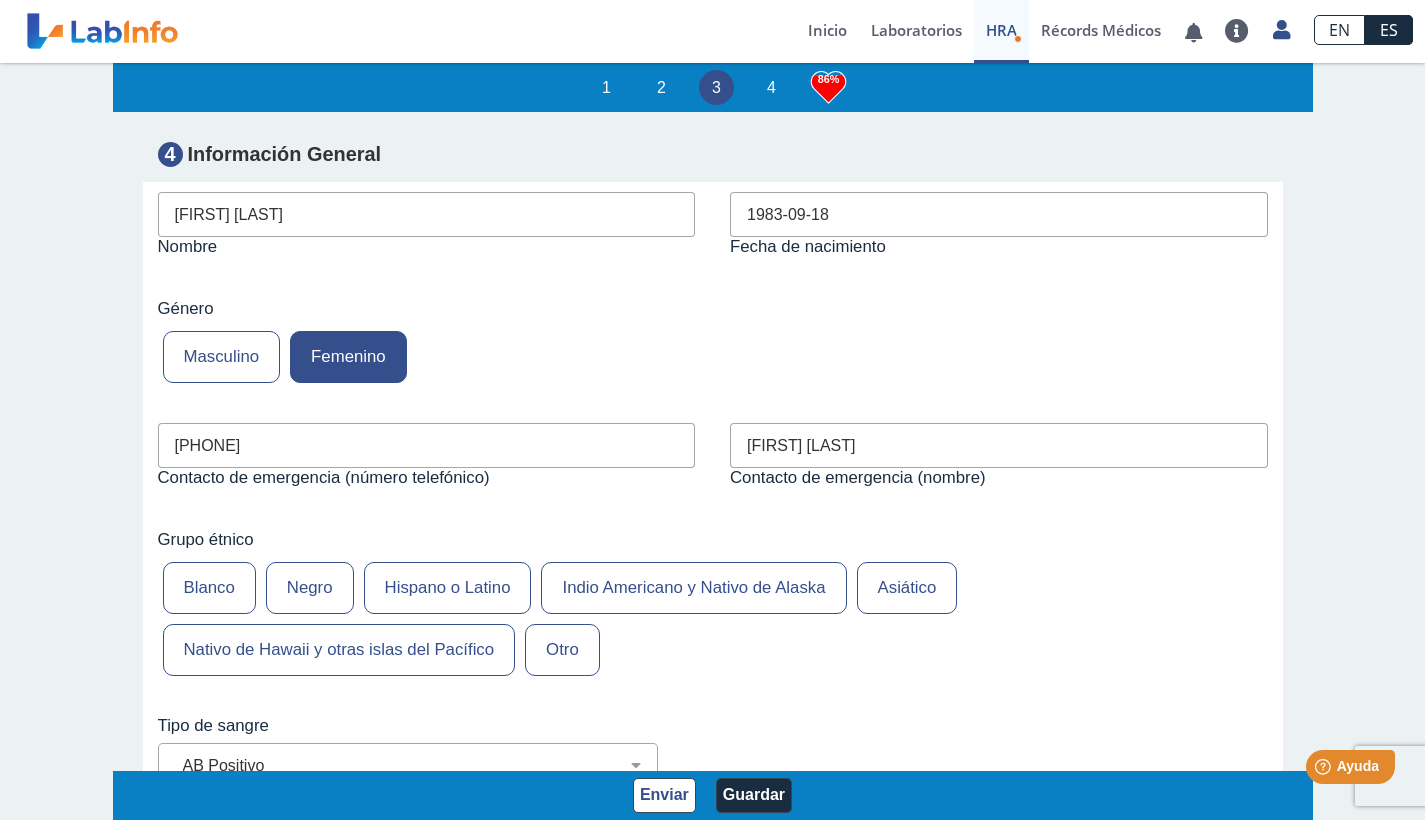 scroll, scrollTop: 7287, scrollLeft: 0, axis: vertical 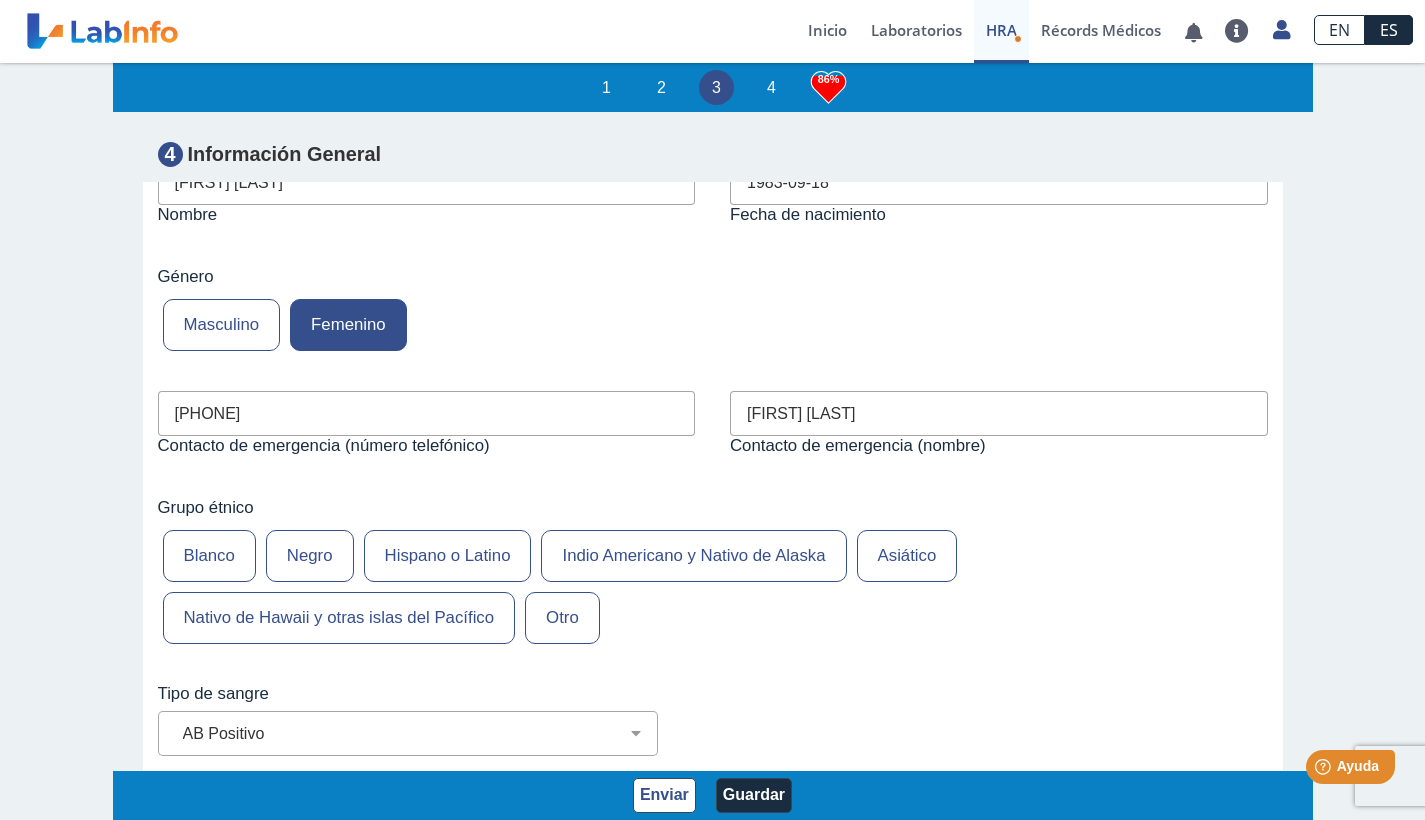 click on "[PHONE]" at bounding box center (427, 413) 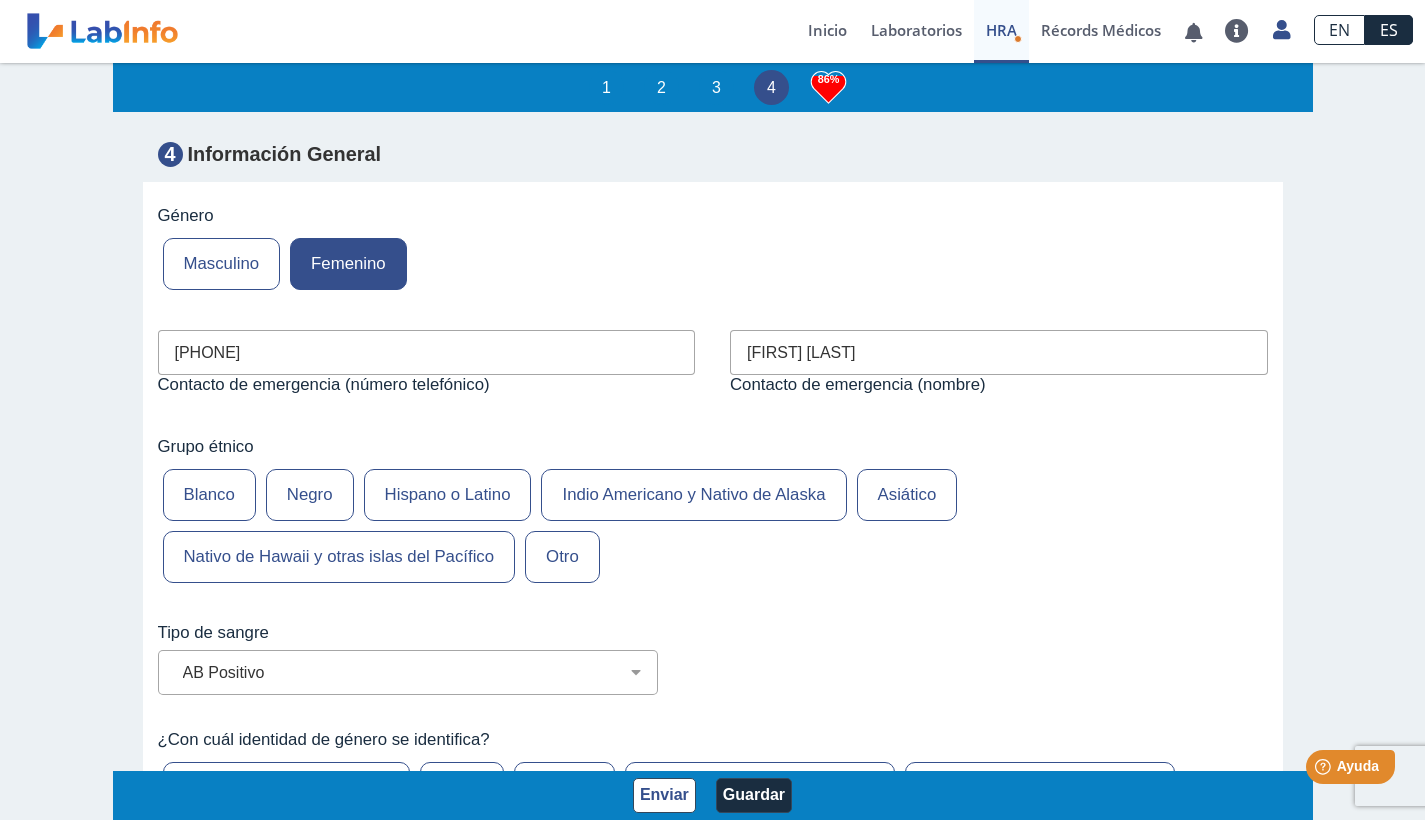 scroll, scrollTop: 7352, scrollLeft: 0, axis: vertical 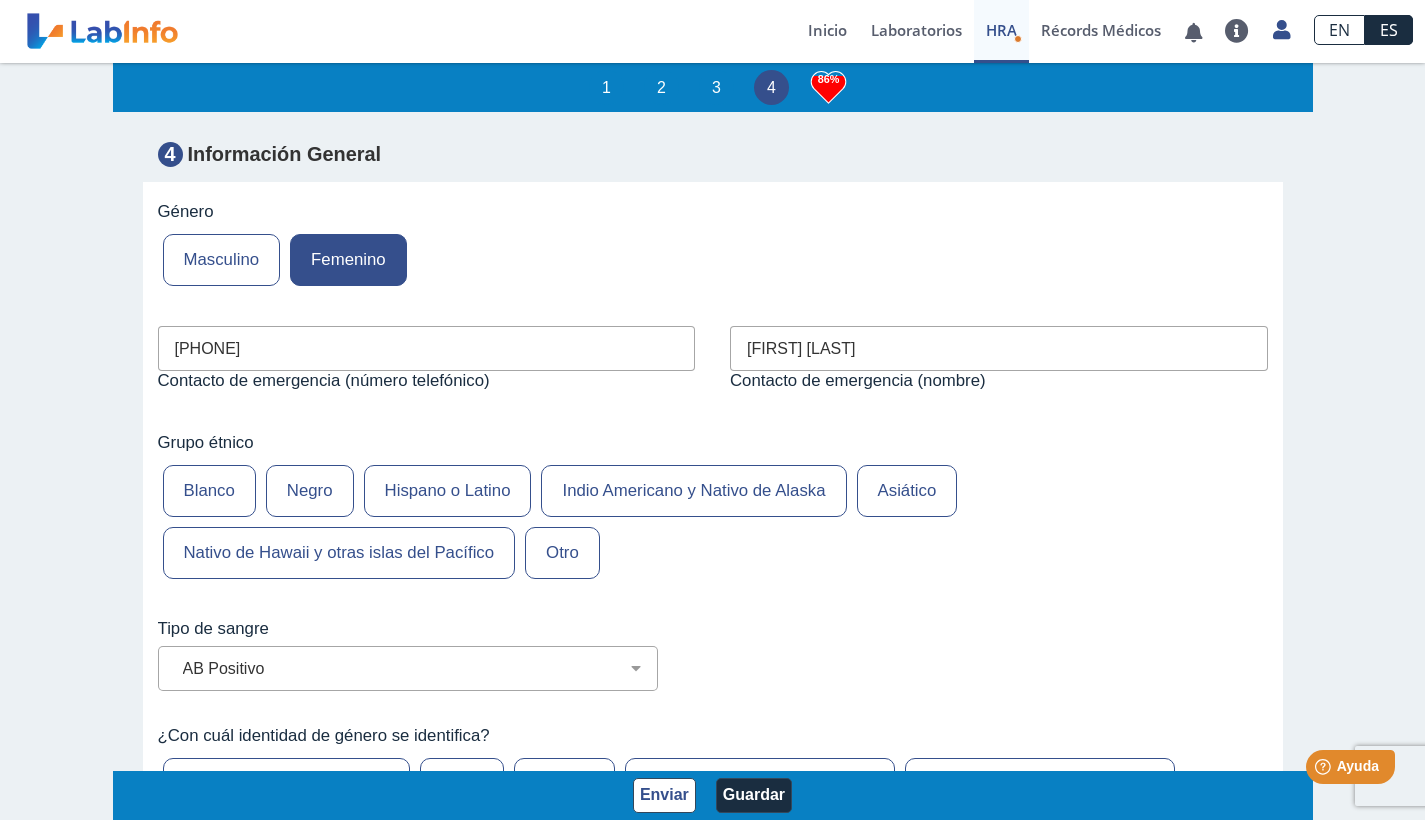 type on "[PHONE]" 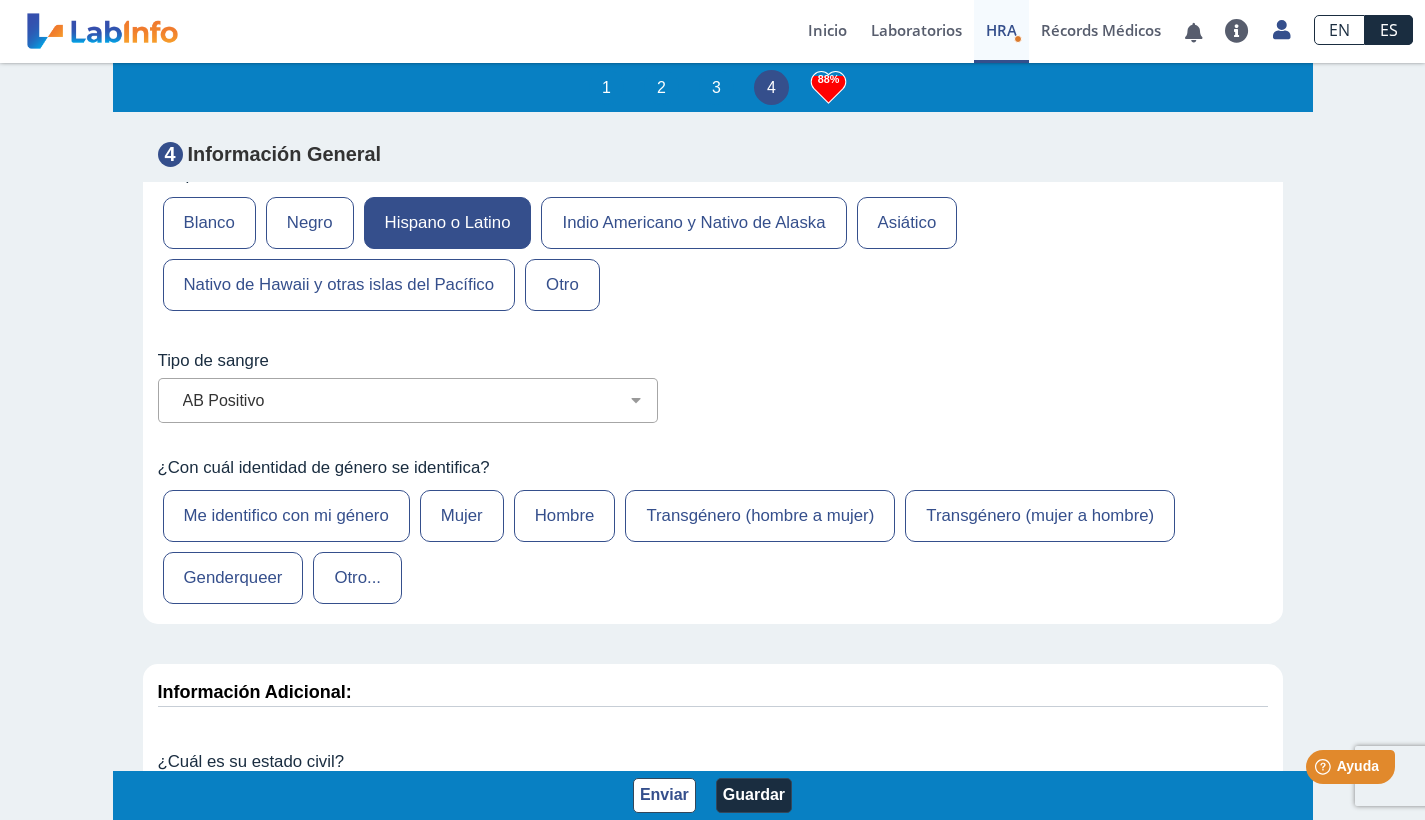scroll, scrollTop: 7677, scrollLeft: 0, axis: vertical 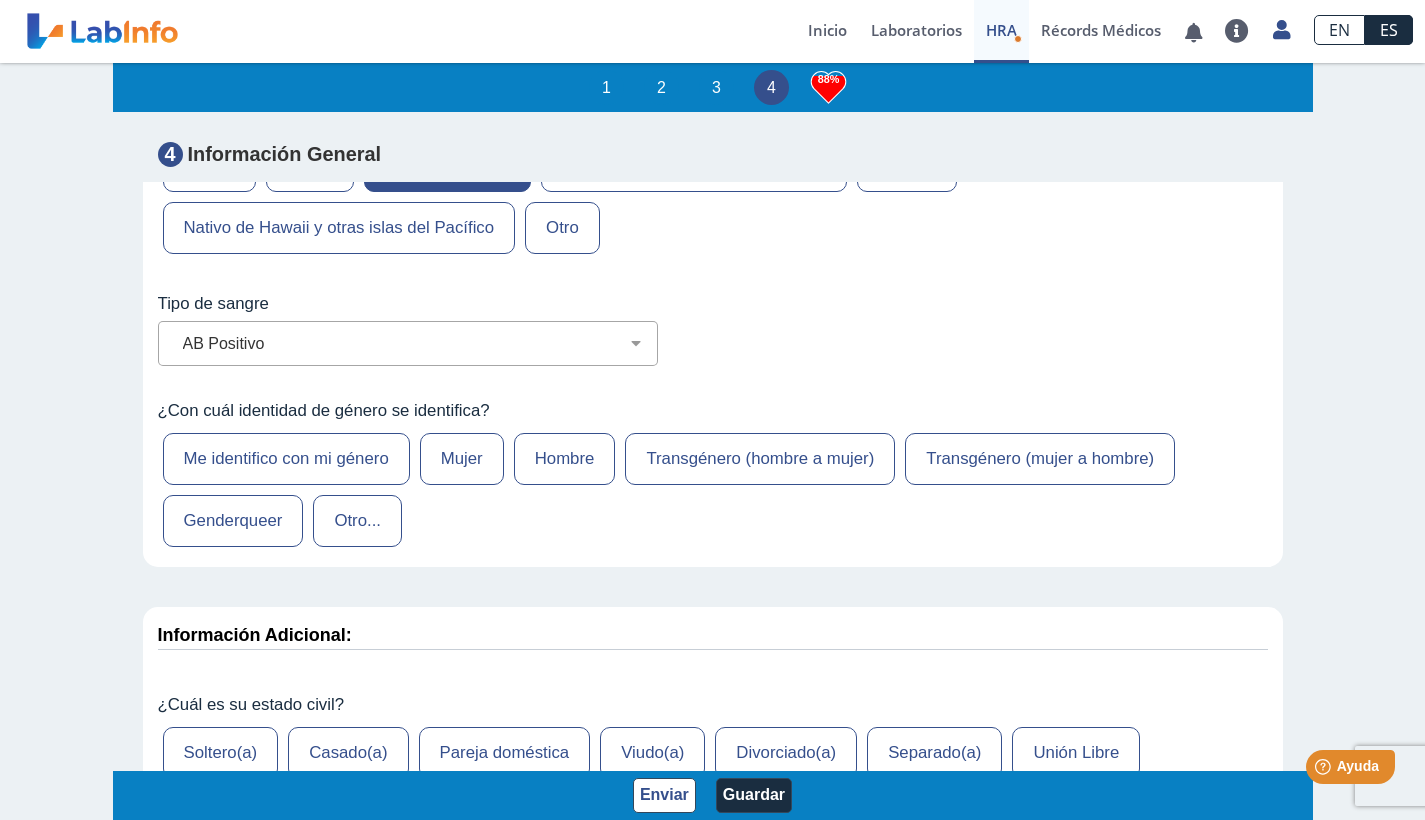 click on "Mujer" at bounding box center (462, 459) 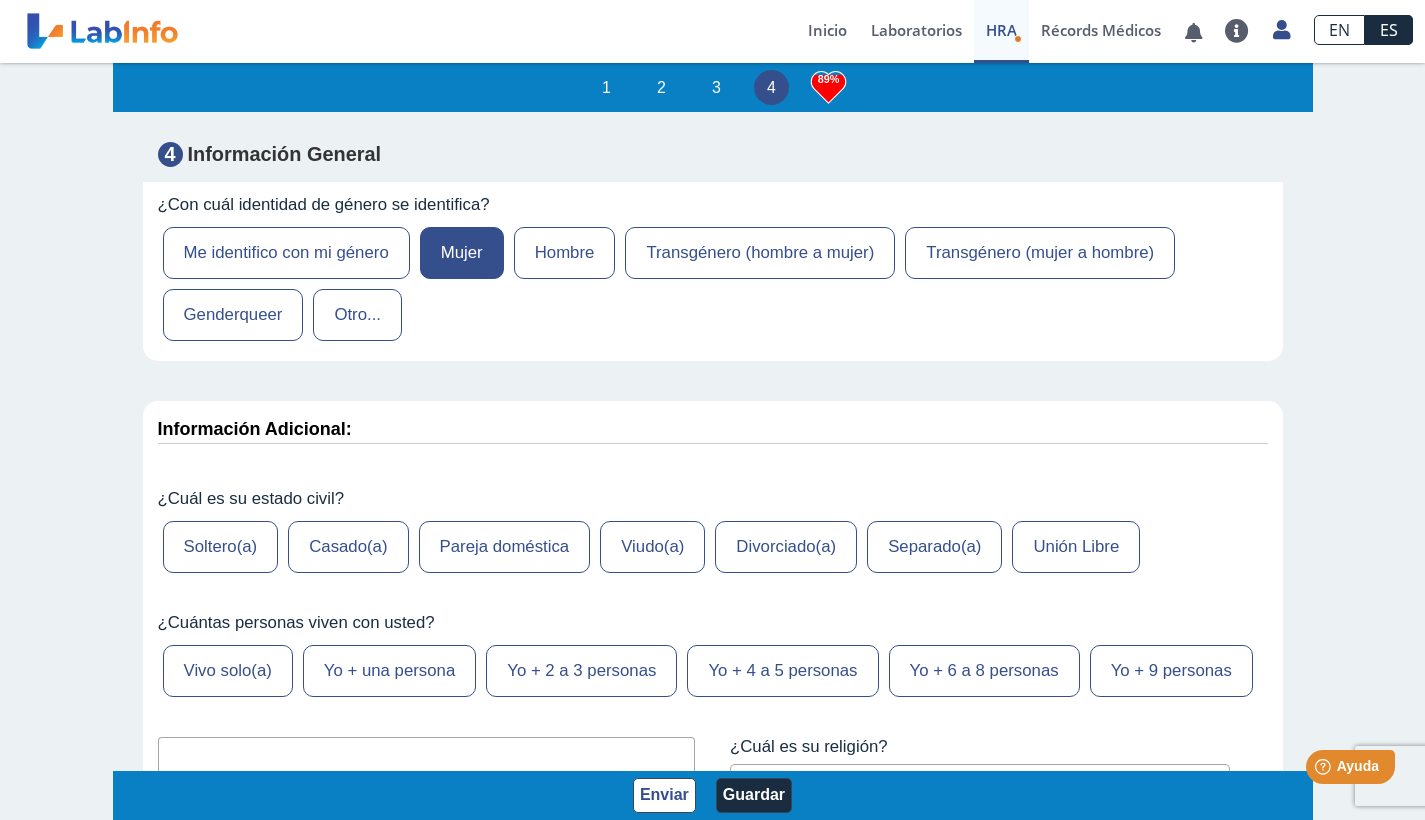 scroll, scrollTop: 7998, scrollLeft: 0, axis: vertical 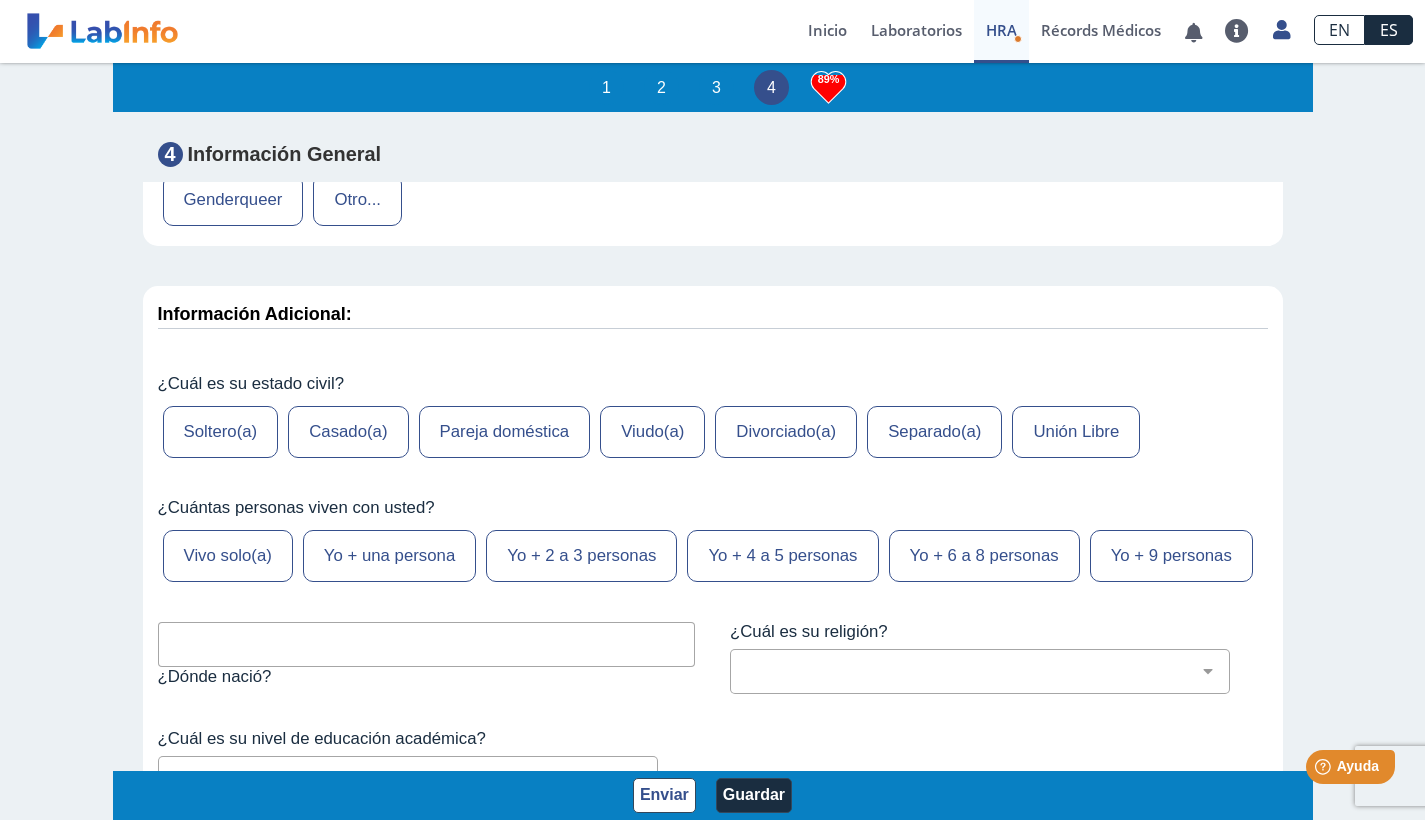 click on "Casado(a)" at bounding box center [348, 432] 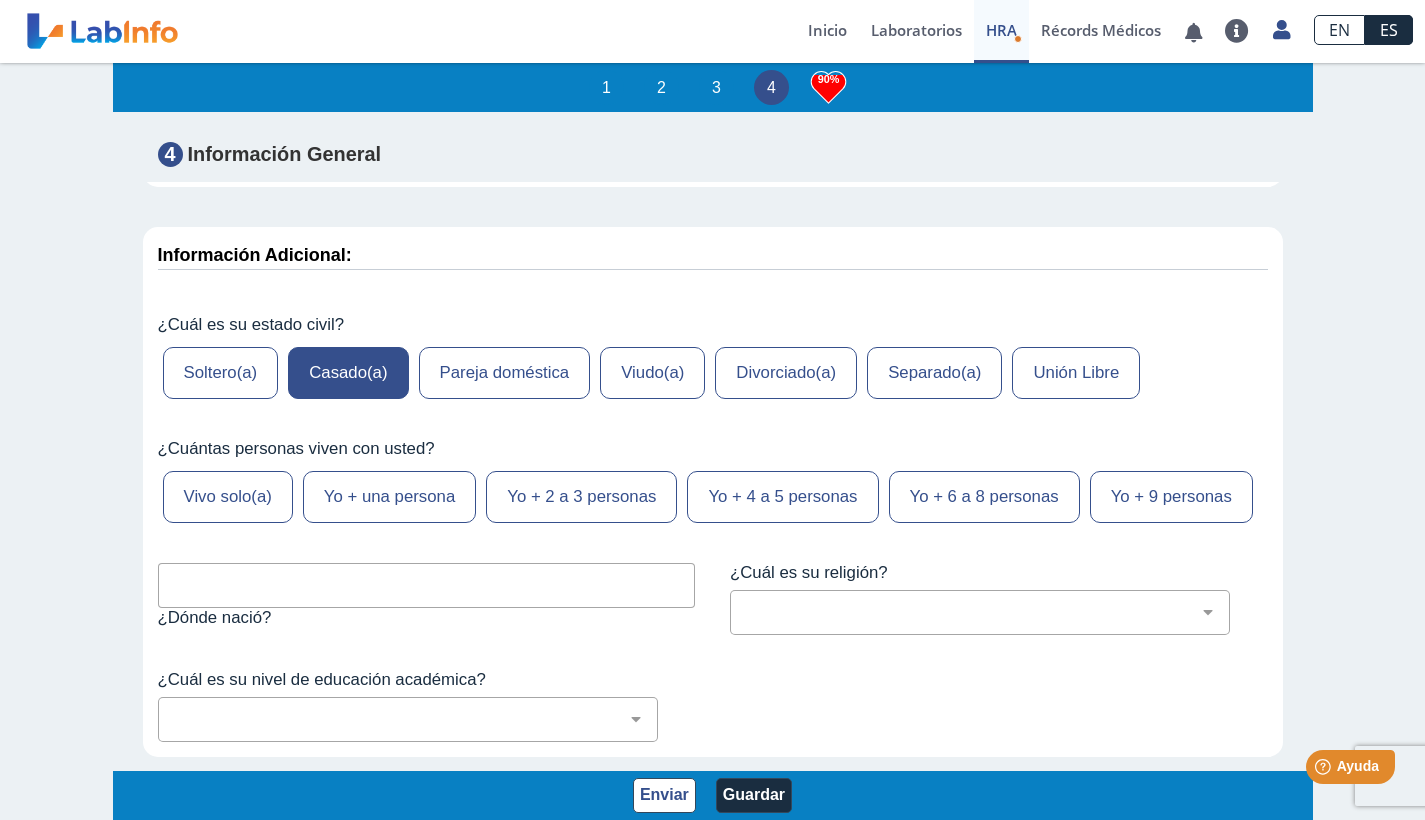 scroll, scrollTop: 8061, scrollLeft: 0, axis: vertical 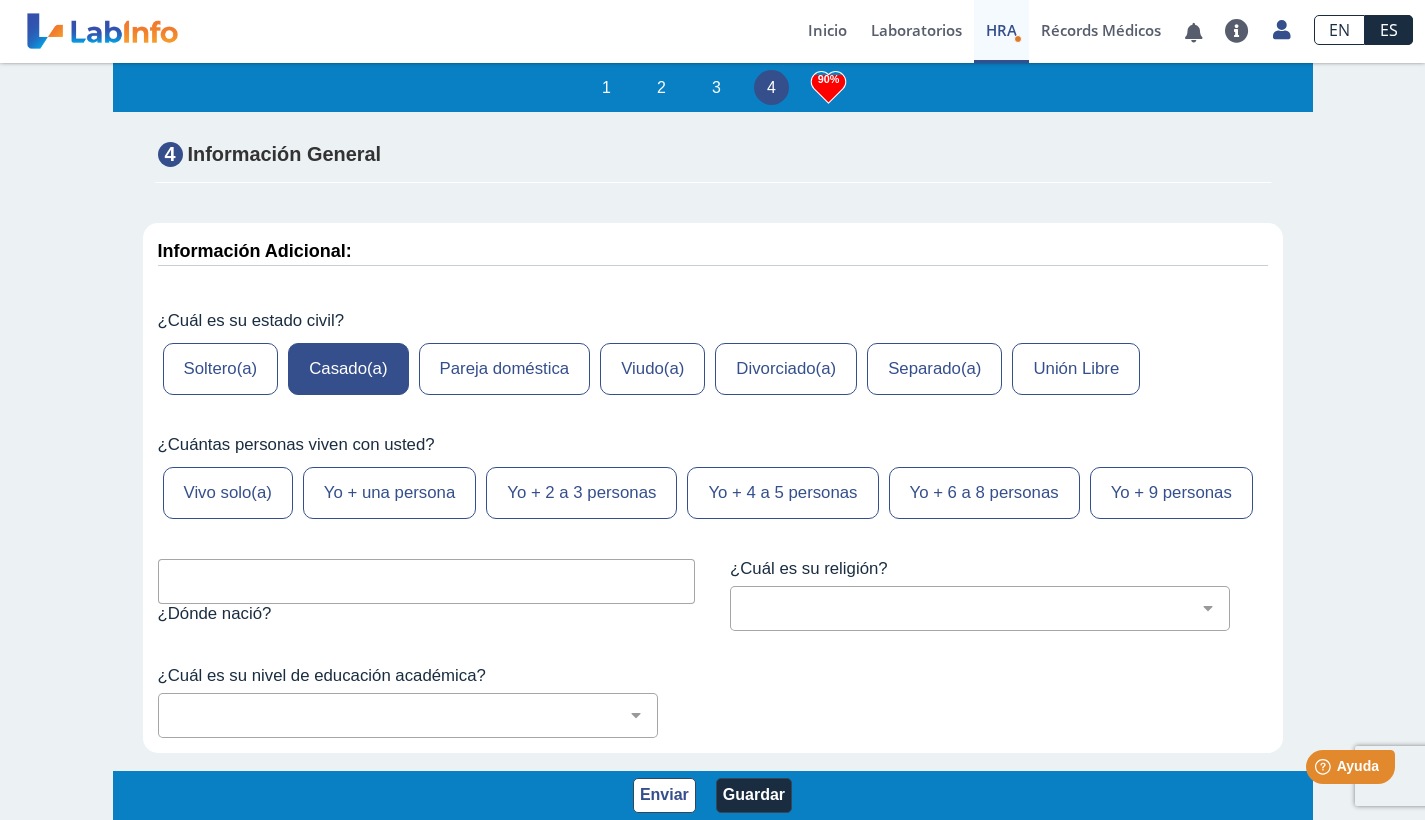 click on "Yo + 2 a 3 personas" at bounding box center [581, 493] 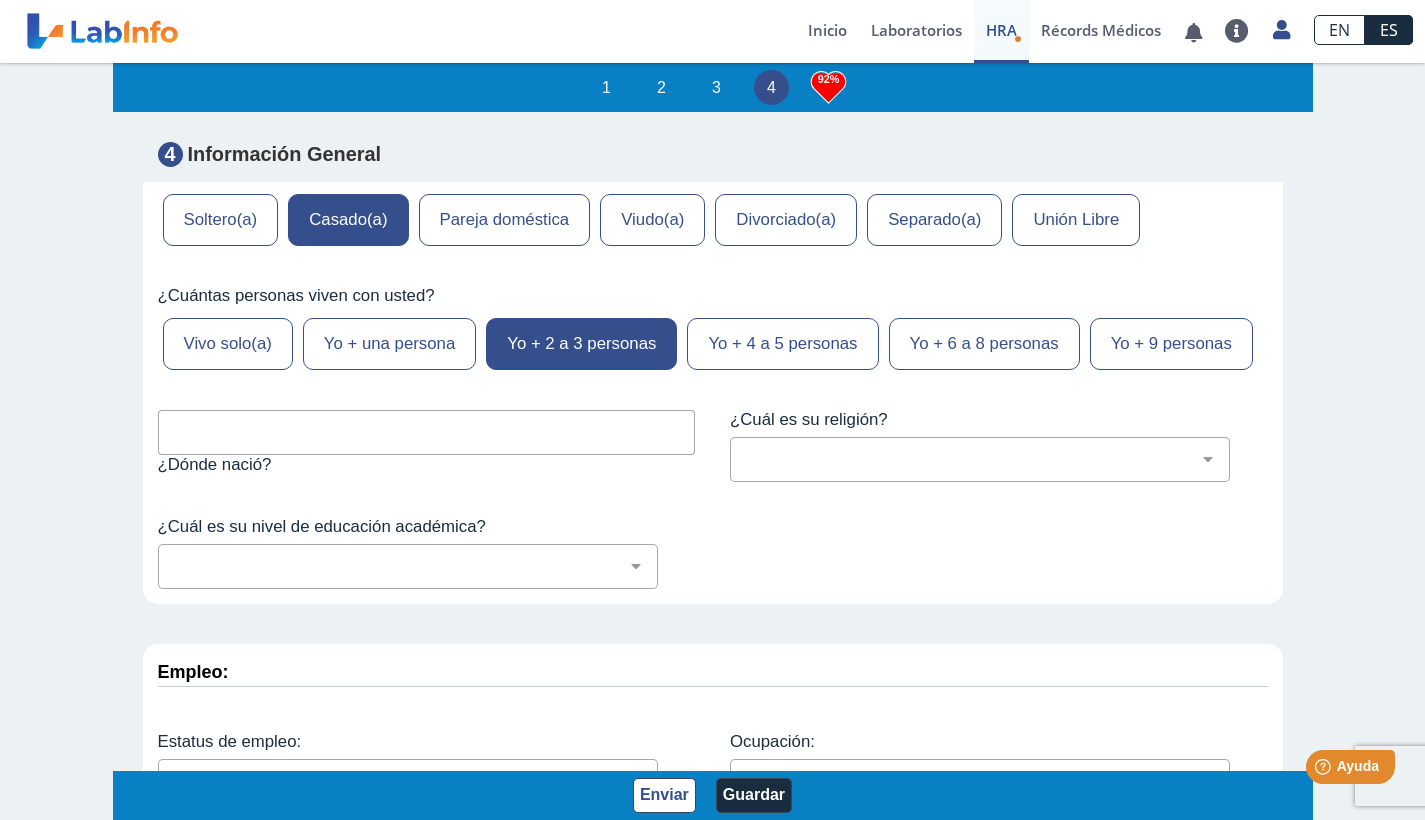 scroll, scrollTop: 8292, scrollLeft: 0, axis: vertical 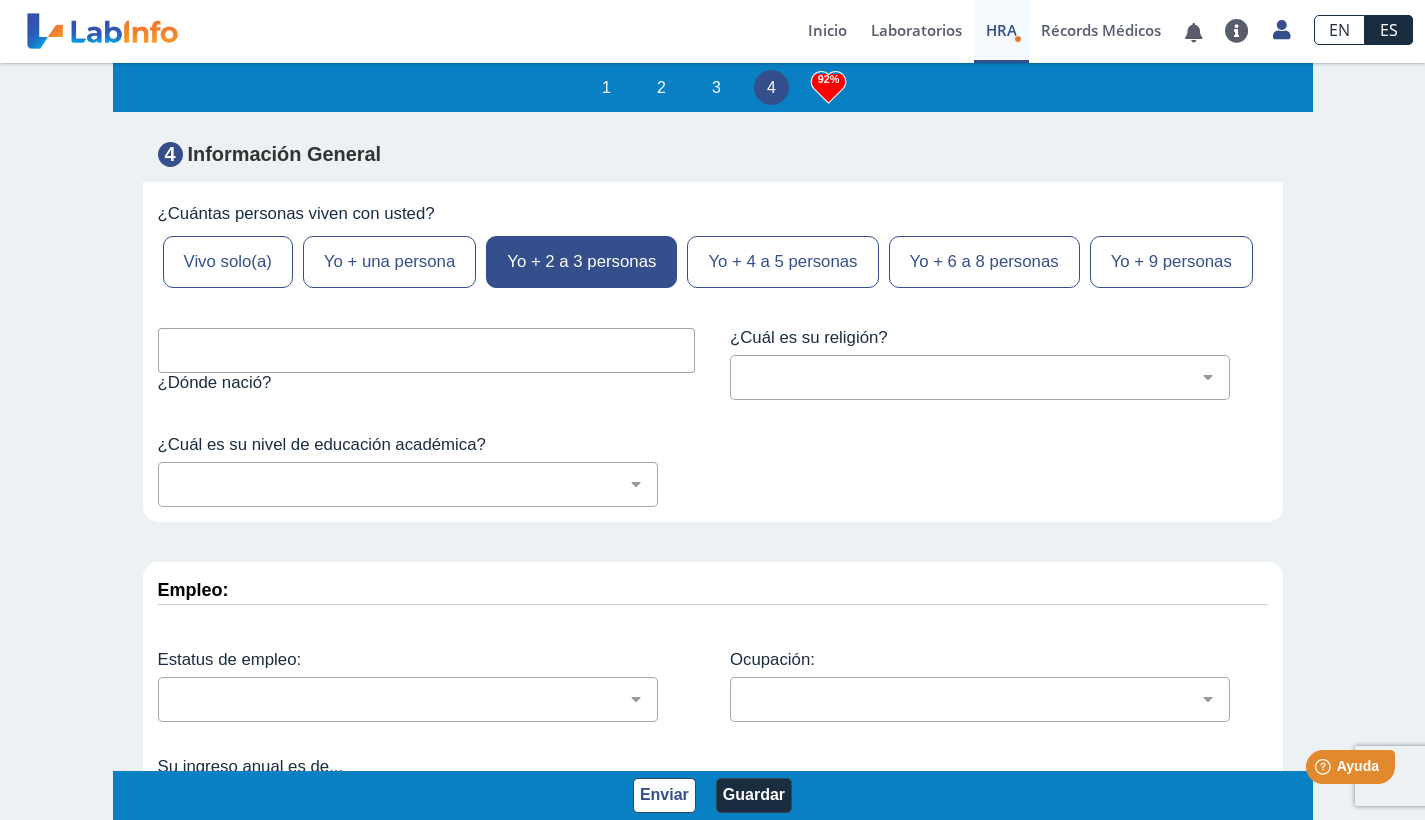 click at bounding box center (427, 350) 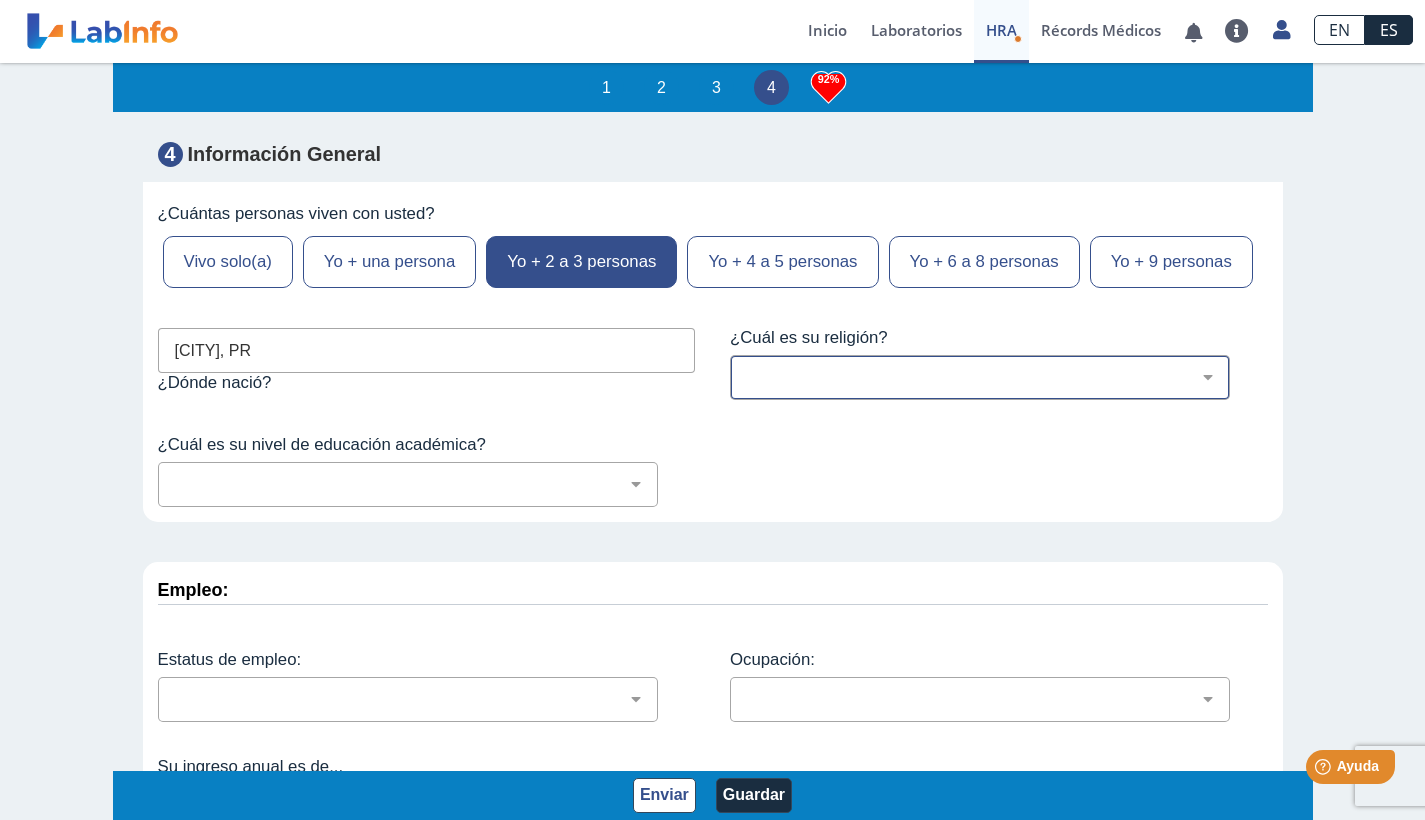 type on "[CITY], PR" 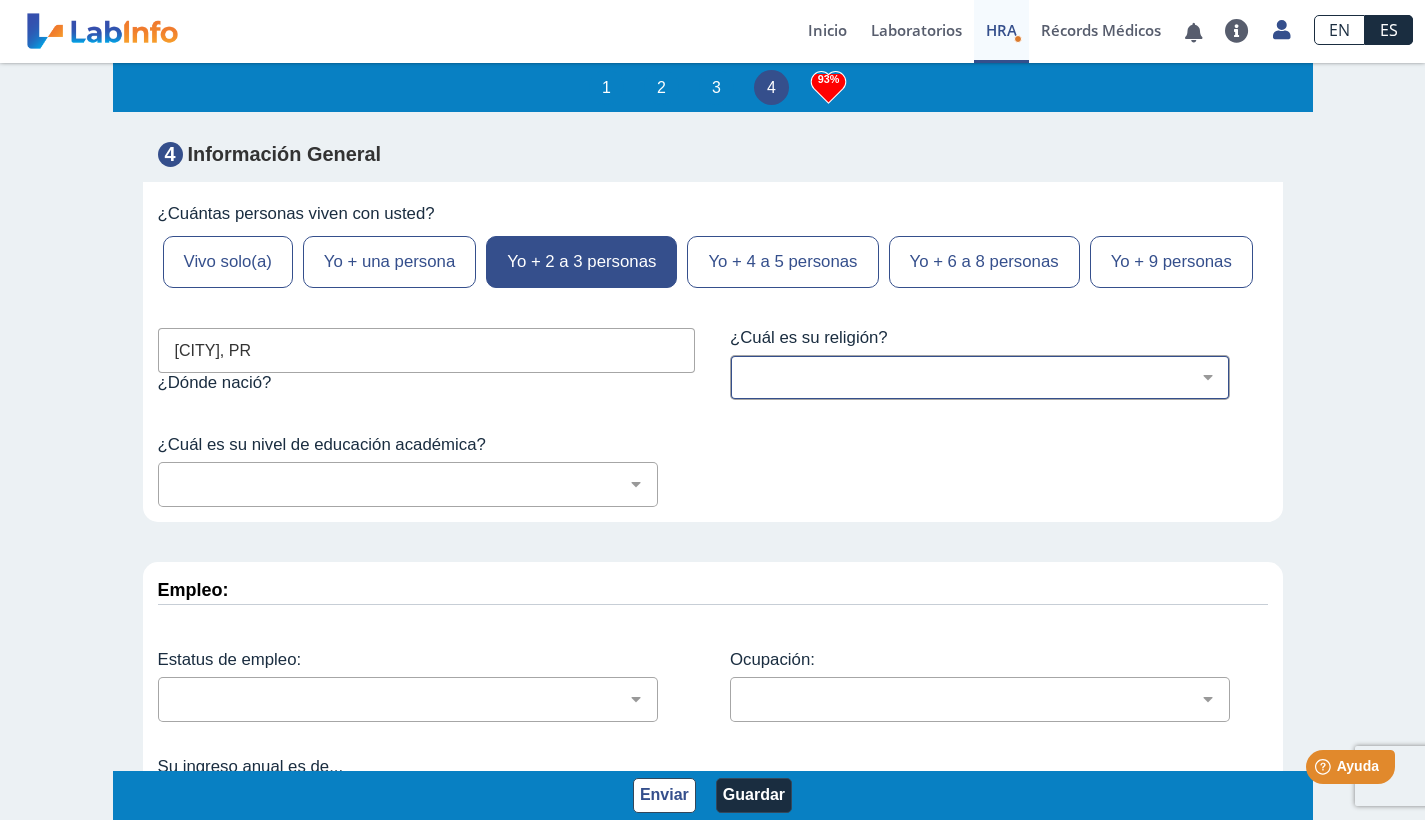 select on "1: 216" 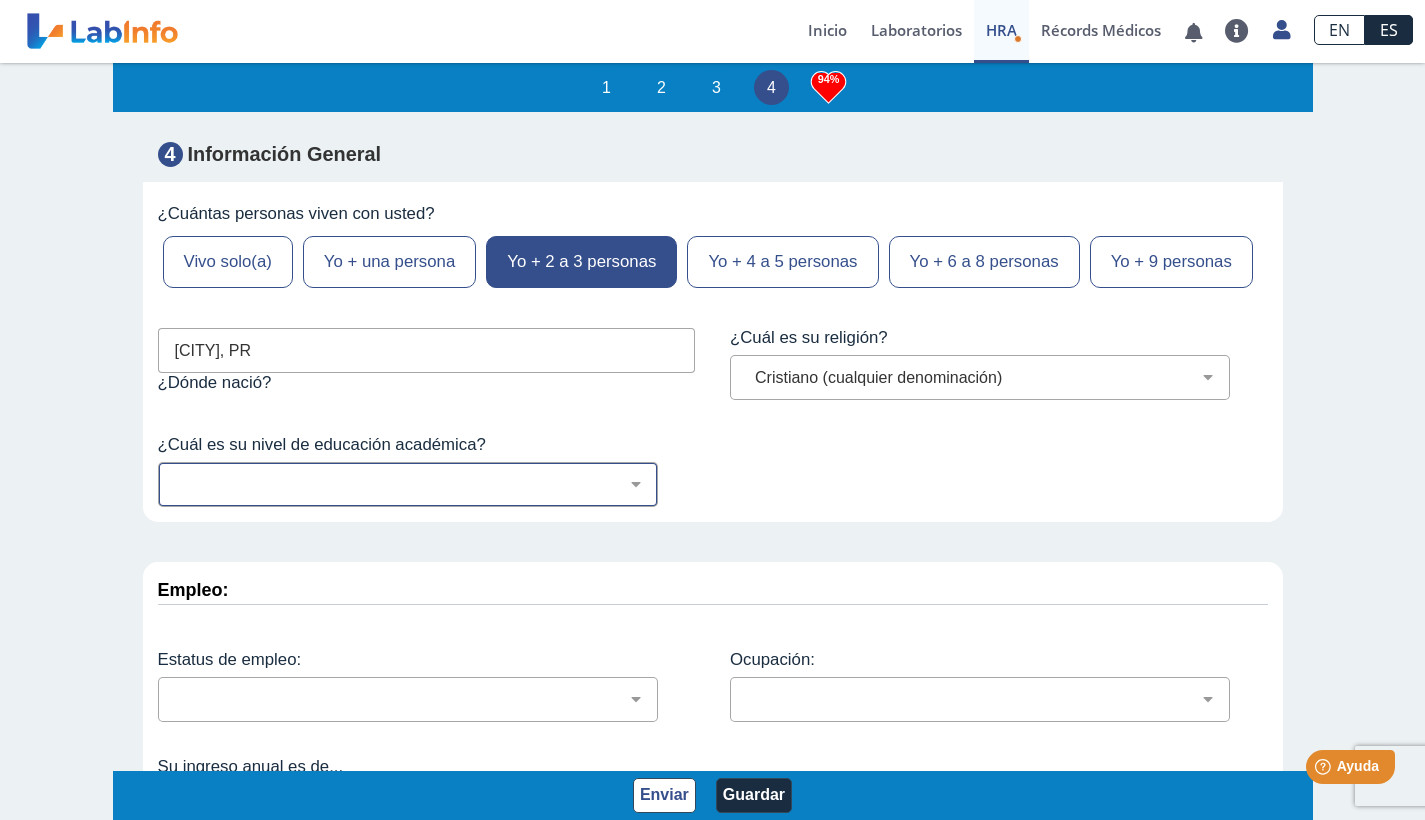 select on "8: 281" 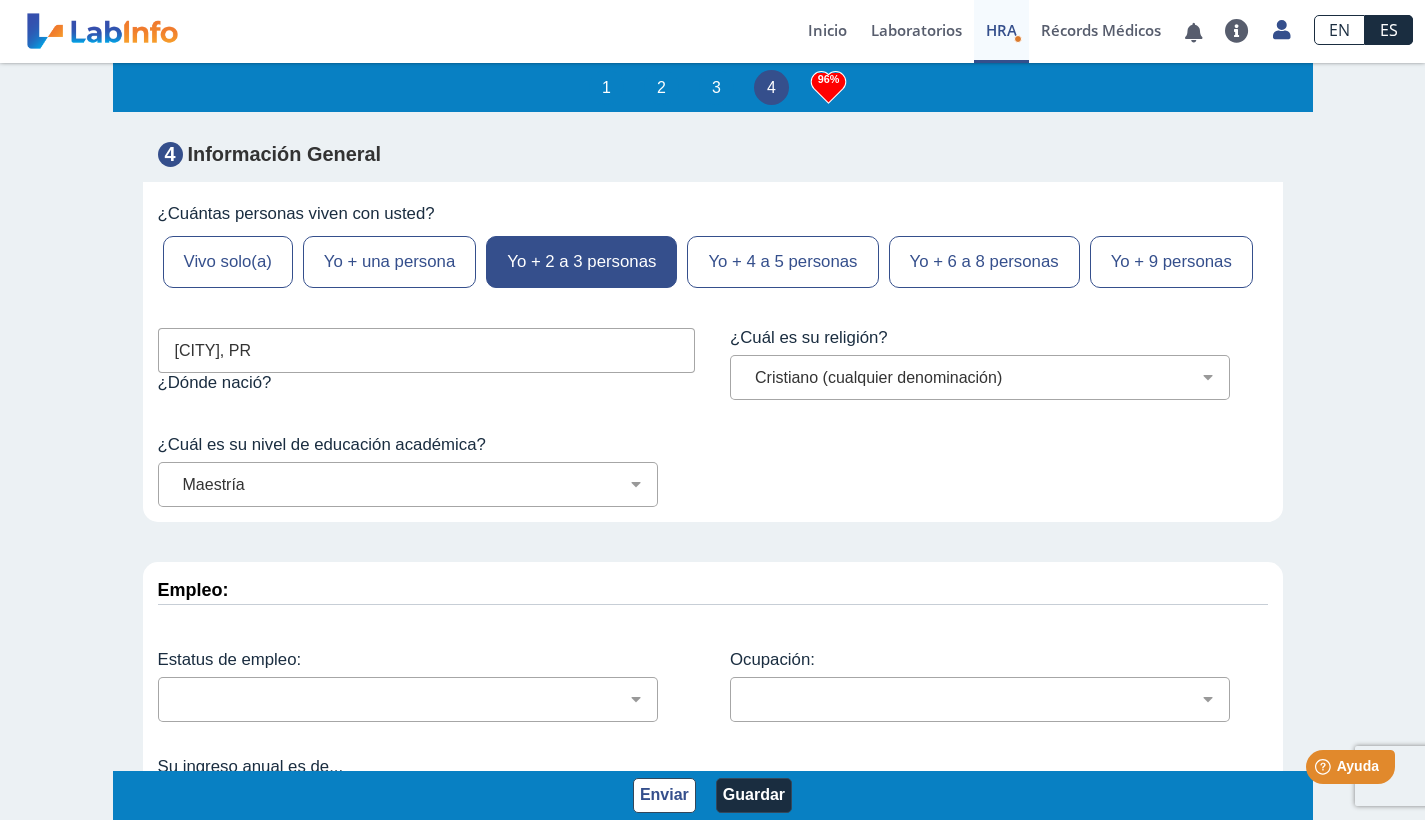 click on "Información Adicional: ¿Cuál es su estado civil? Soltero(a) Casado(a) Pareja doméstica Viudo(a) Divorciado(a) Separado(a) Unión Libre ¿Cuántas personas viven con usted? Vivo solo(a) Yo + una persona Yo + 2 a 3 personas Yo + 4 a 5 personas Yo + 6 a 8 personas Yo + 9 personas Mayaguez, PR ¿Dónde nació? ¿Cuál es su religión? Cristiano (cualquier denominación) Judío Ortodoxo Mormón Musulmán Adventista Testigo de Jehova Ateo Agnóstico Otro no listado Prefiero no responder Católica ¿Cuál es su nivel de educación académica? No fui a la escuela Escuela primaria Algo de escuela secundaria o equivalente sin diploma Graduado de escuela secundaria o equivalente Adiestramientos técnicos o vocacionales Estudios universitarios sin completar Estudios universitarios completados Maestría Doctorado" at bounding box center (713, 257) 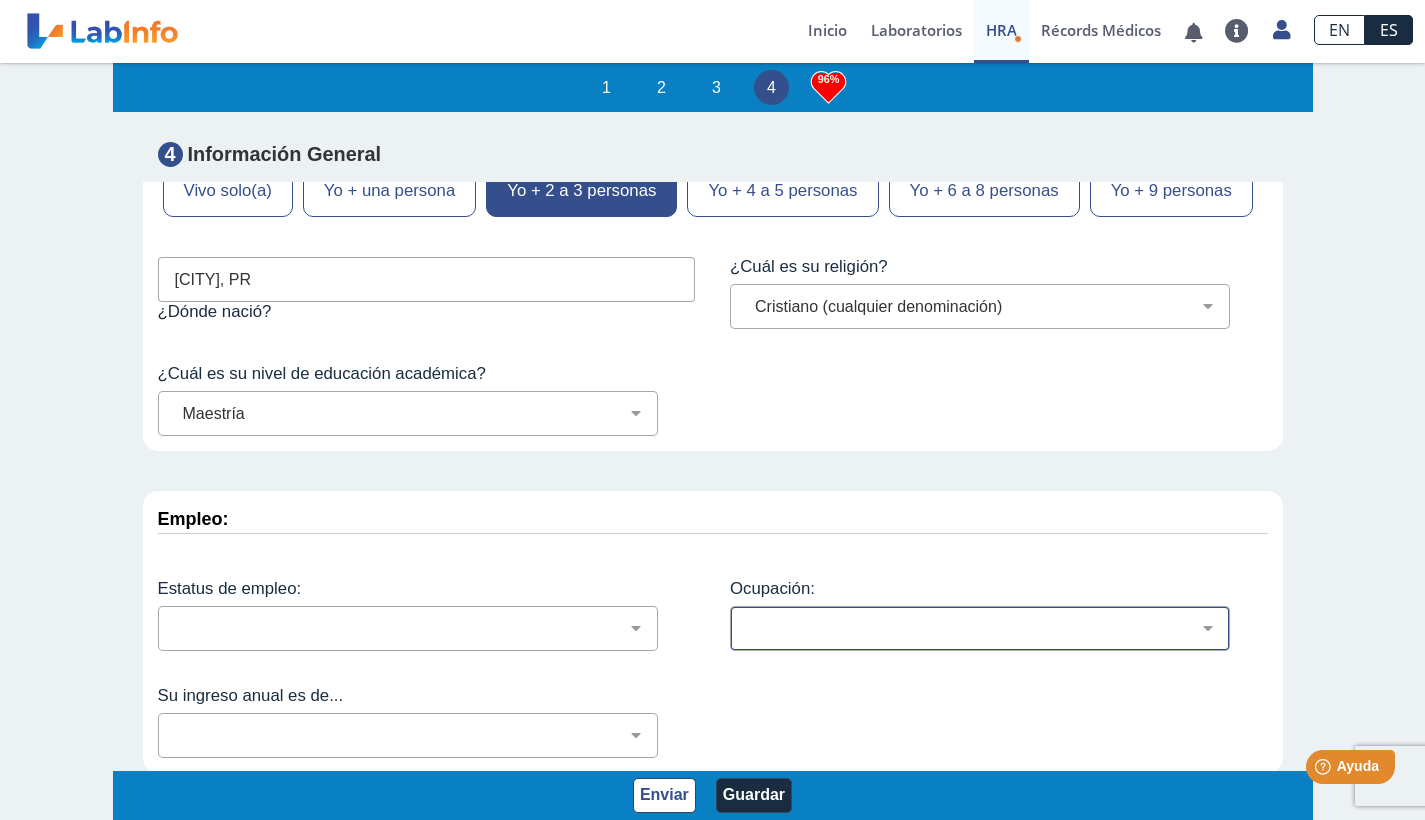 scroll, scrollTop: 8565, scrollLeft: 0, axis: vertical 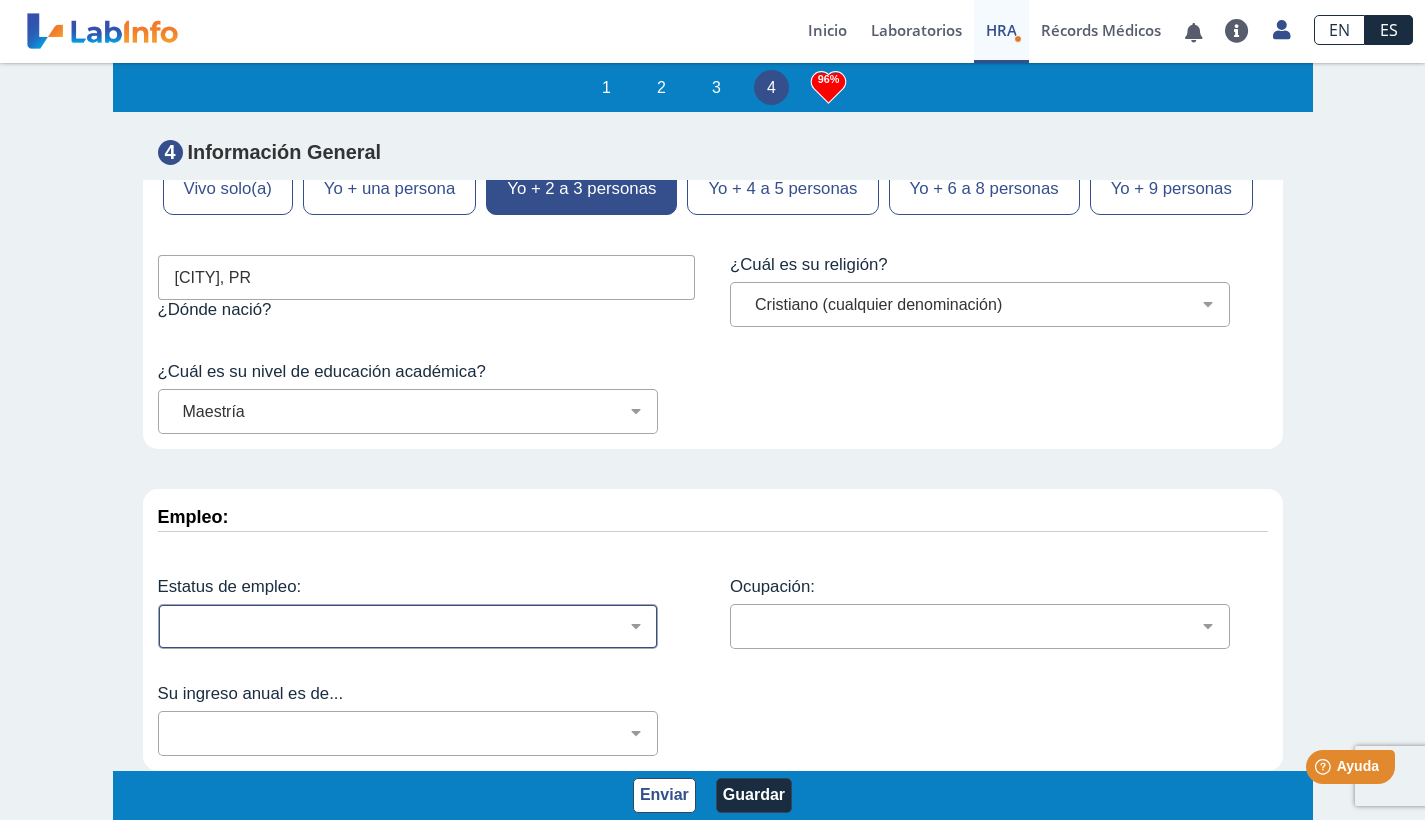 click on "Empleado a tiempo parcial   Empleado a tiempo completo   Servicio profesionales   Sin empleo. Actualmente buscando   Sin empleo. No estoy buscando.   Ama de casa   Estudiante   En la fuerza militar   Retirado   Discapacitado" at bounding box center (408, 626) 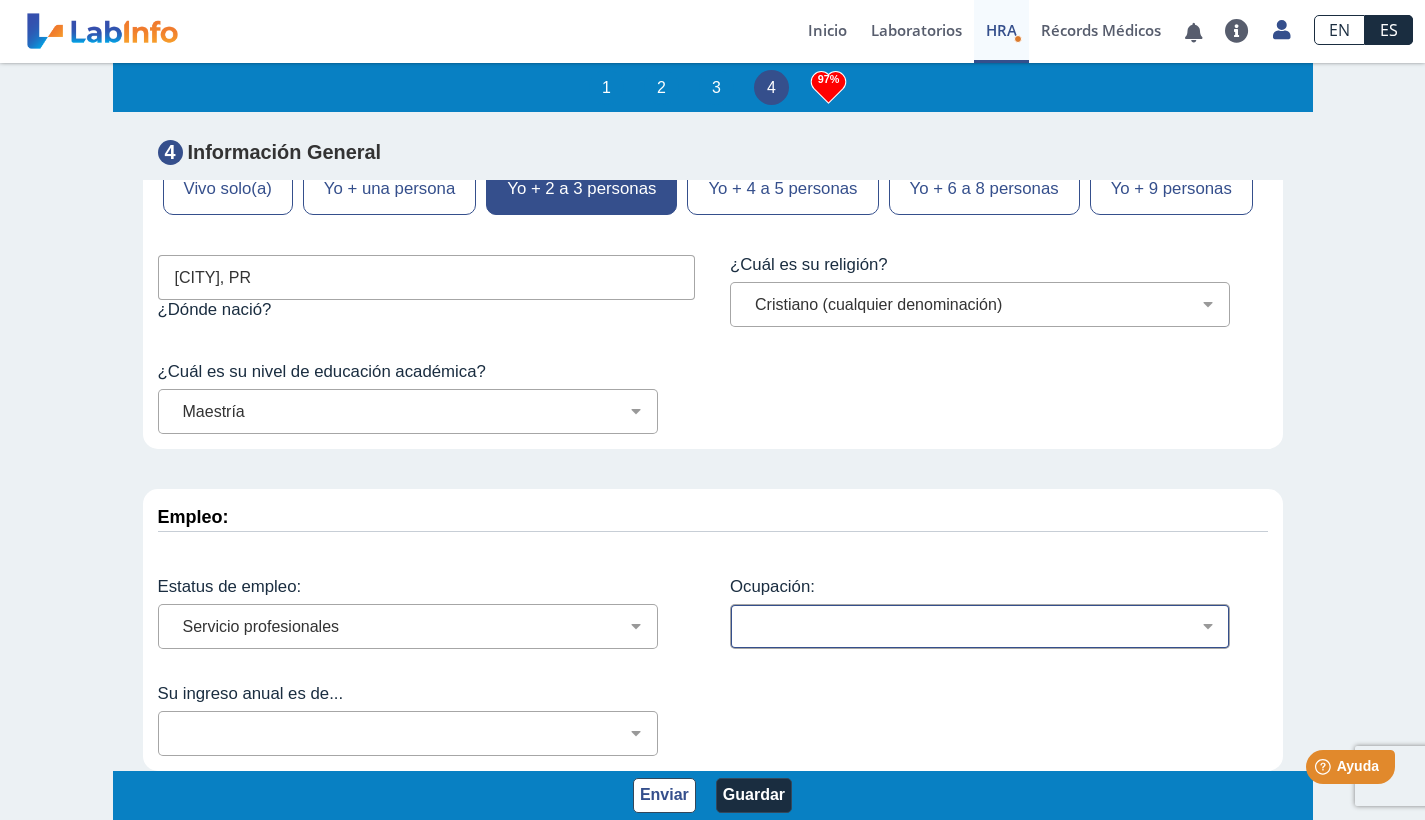 select on "24: 191" 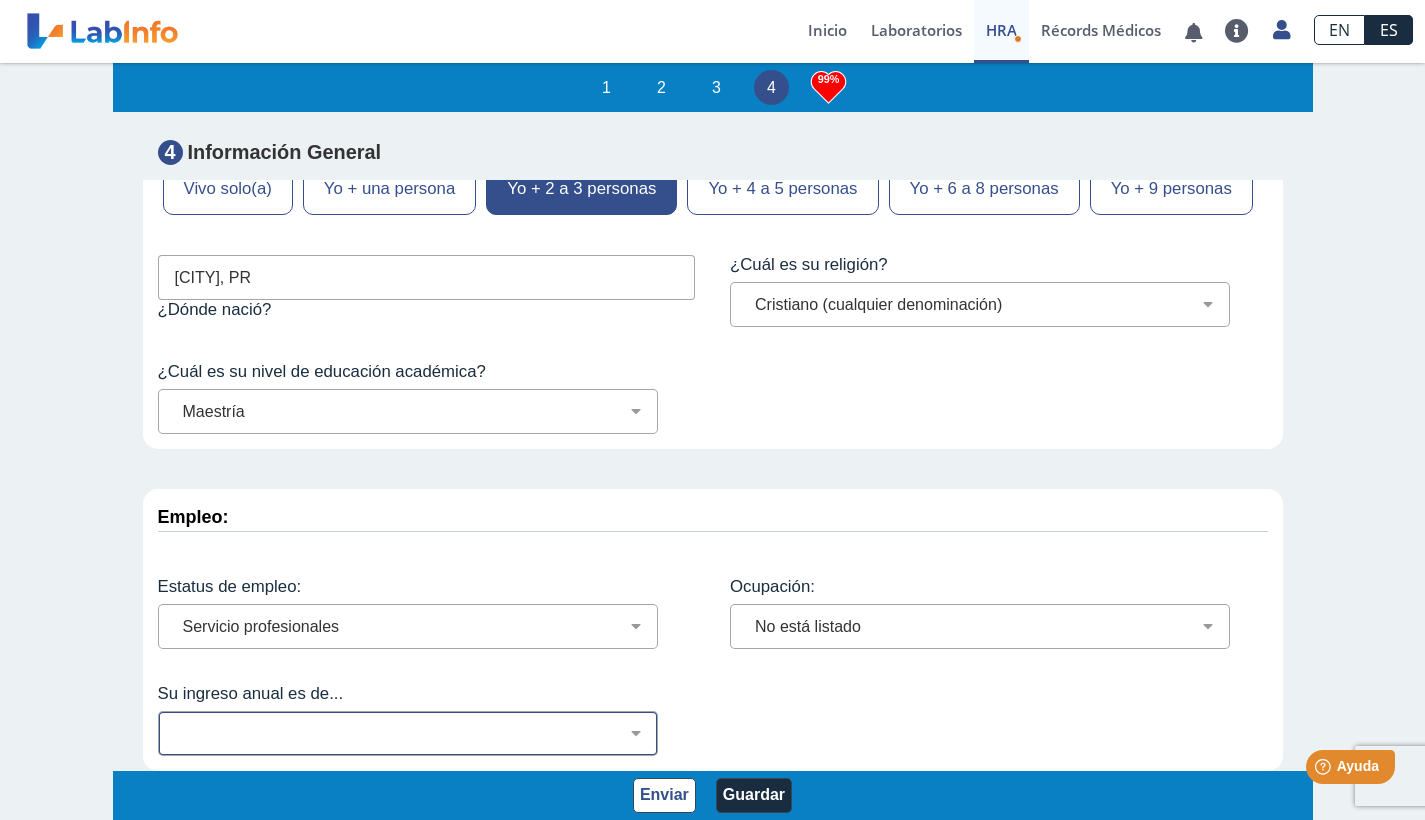 select on "2: 144" 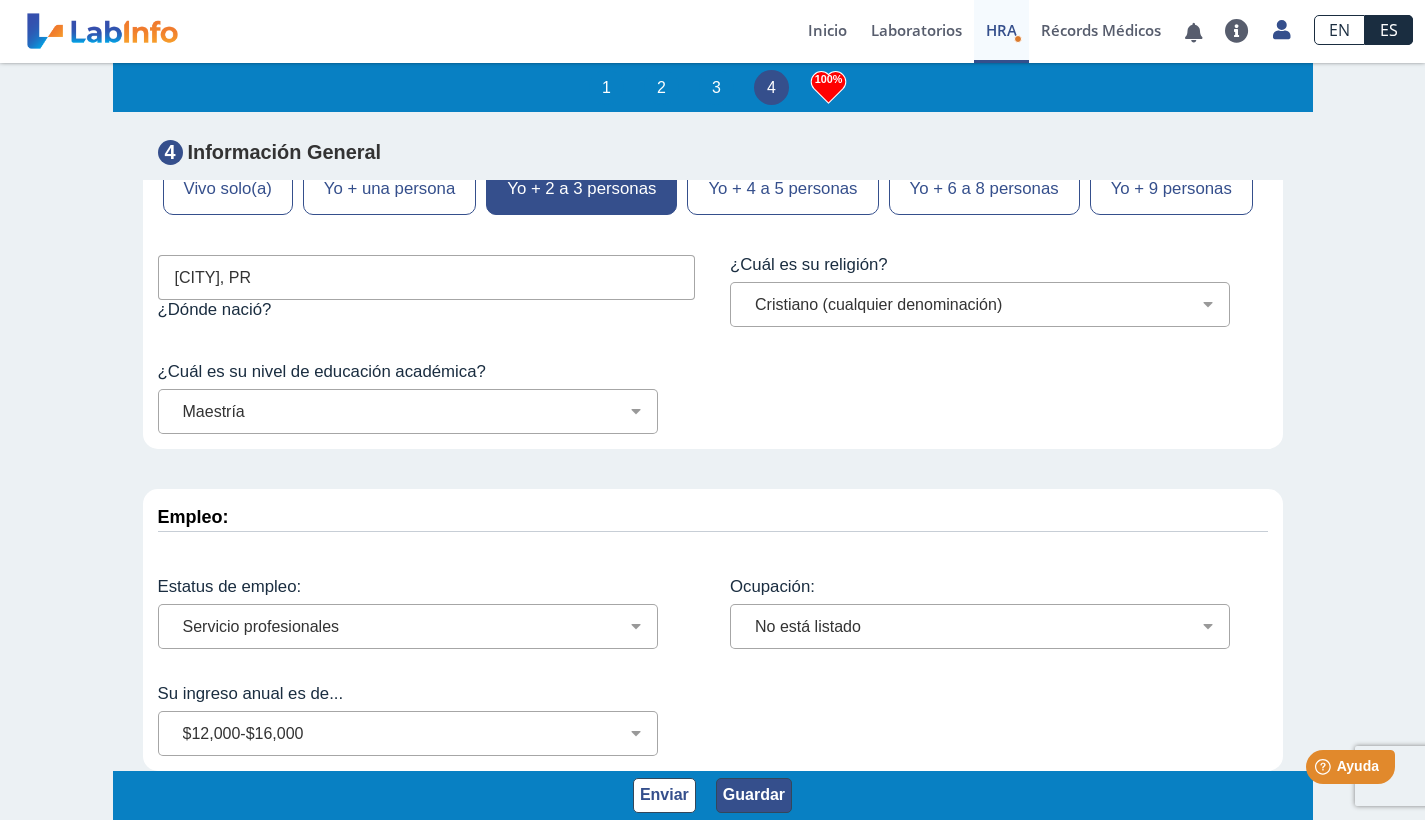 click on "Guardar" 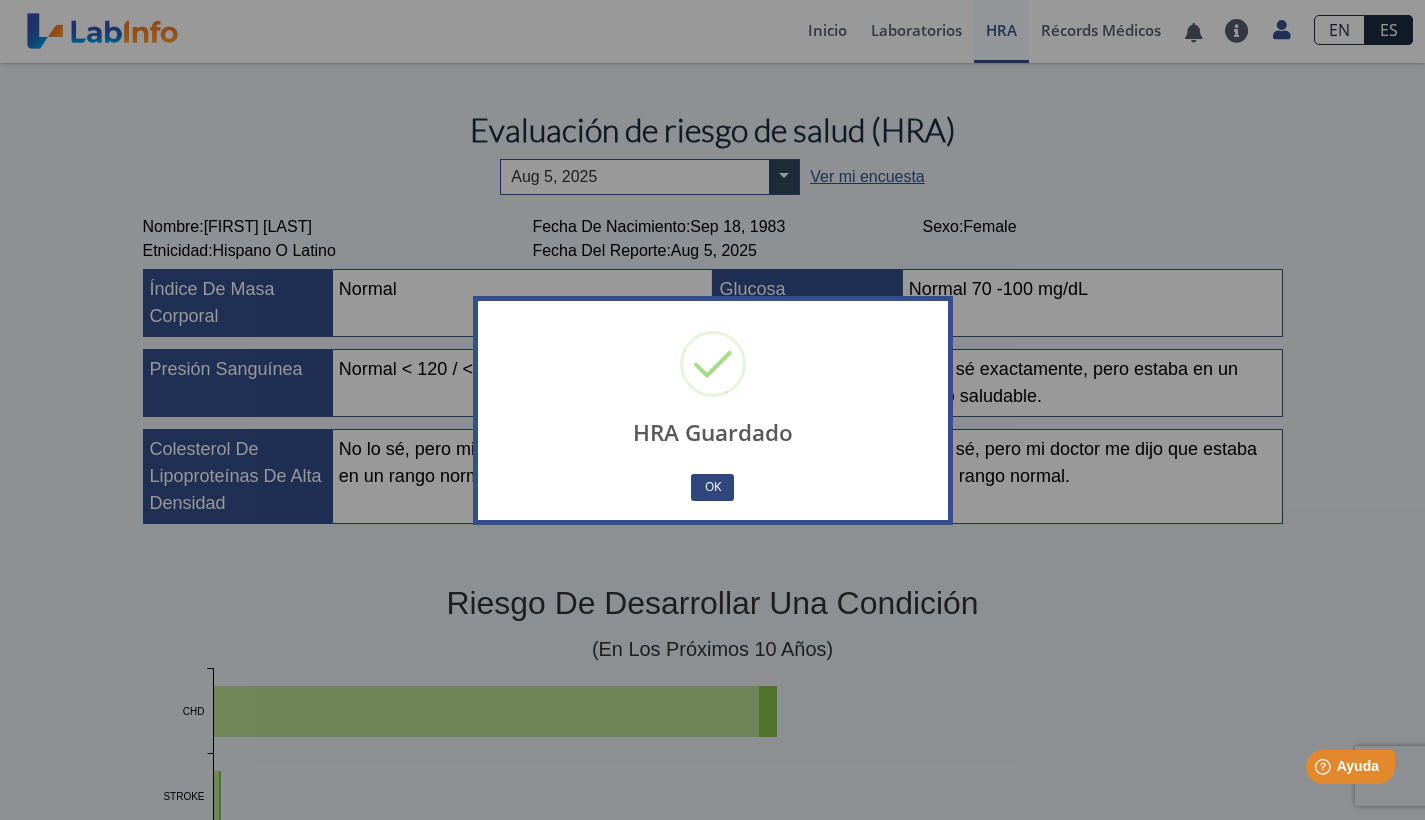 click on "OK" at bounding box center [712, 487] 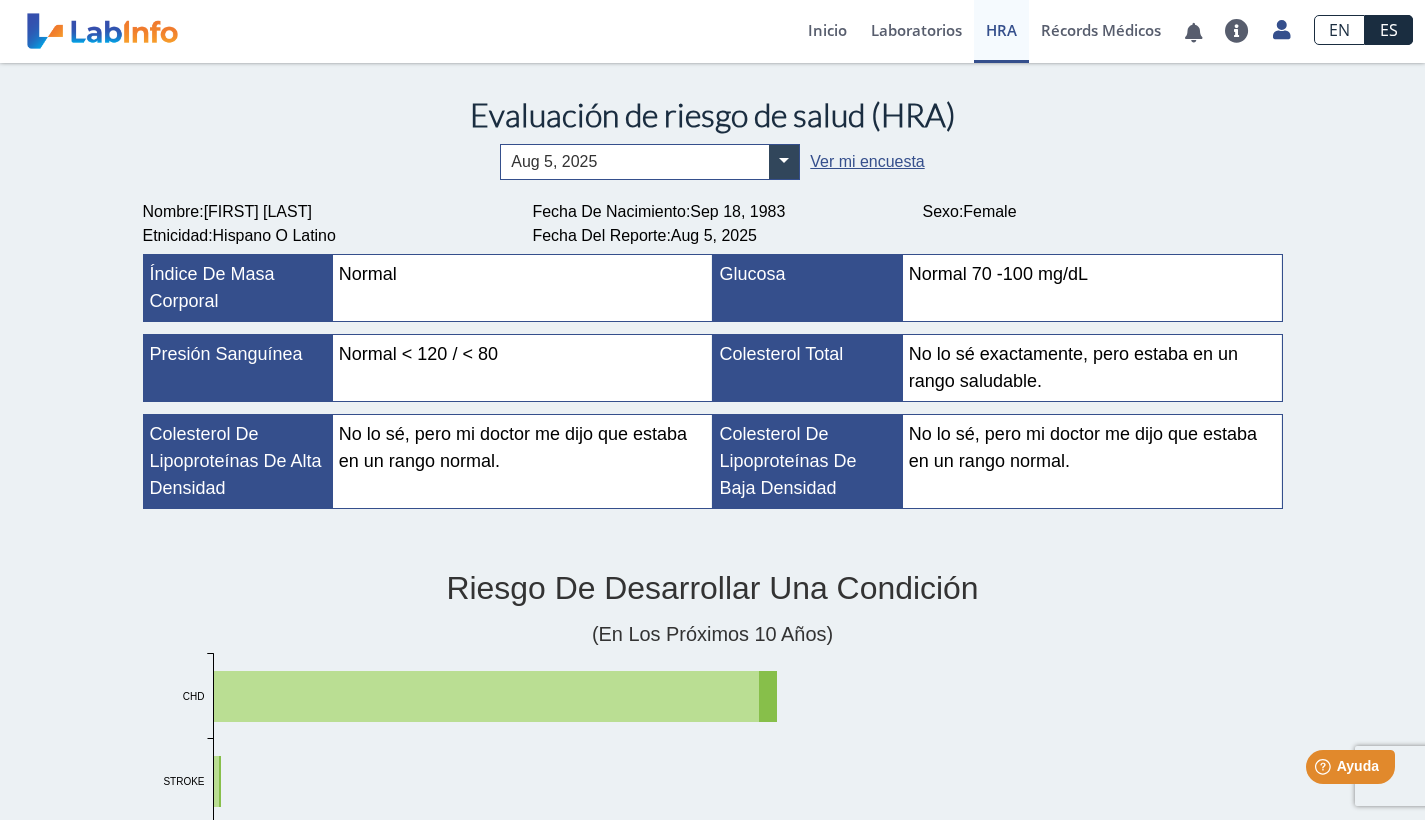 scroll, scrollTop: 0, scrollLeft: 0, axis: both 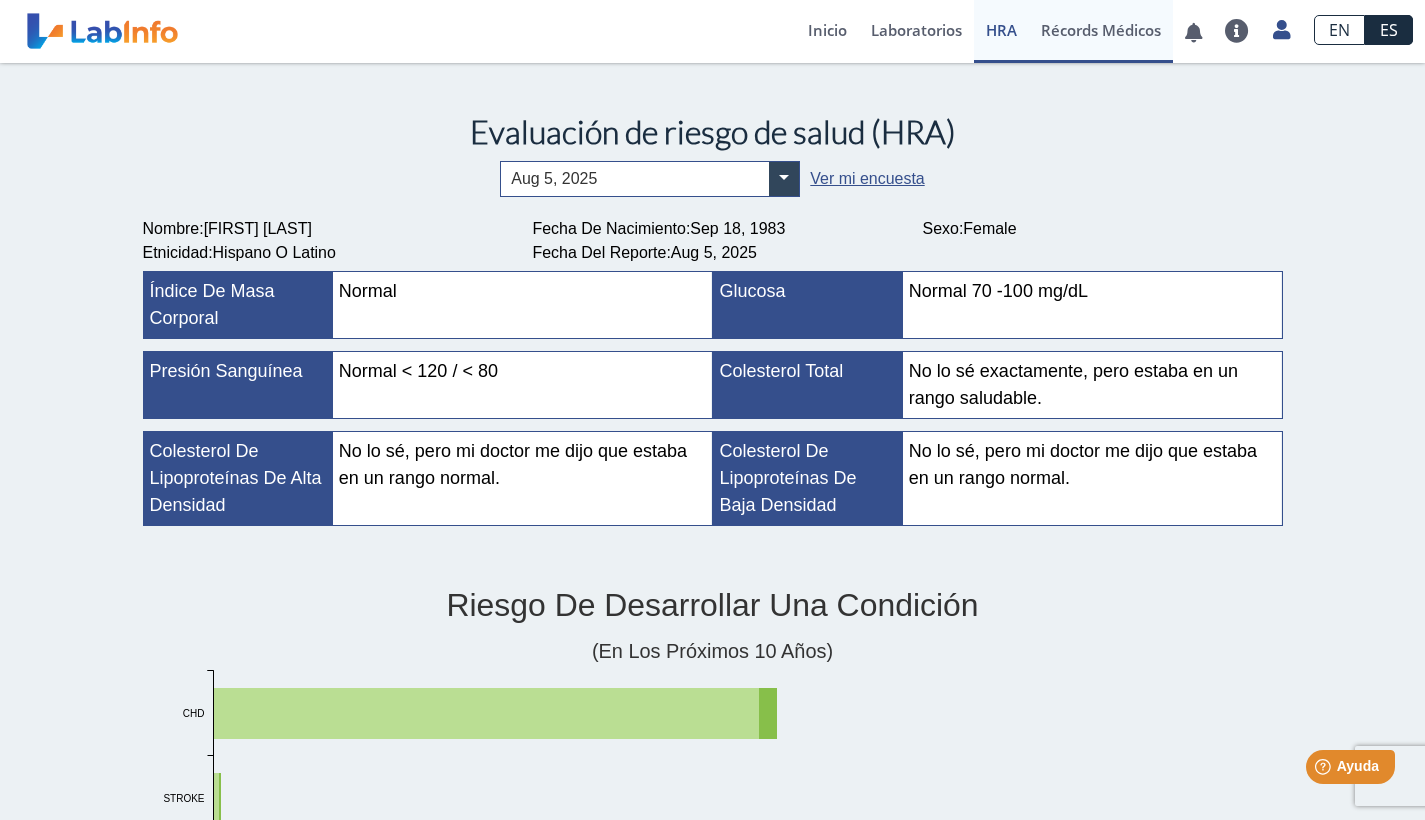 click on "Récords Médicos" at bounding box center (1101, 31) 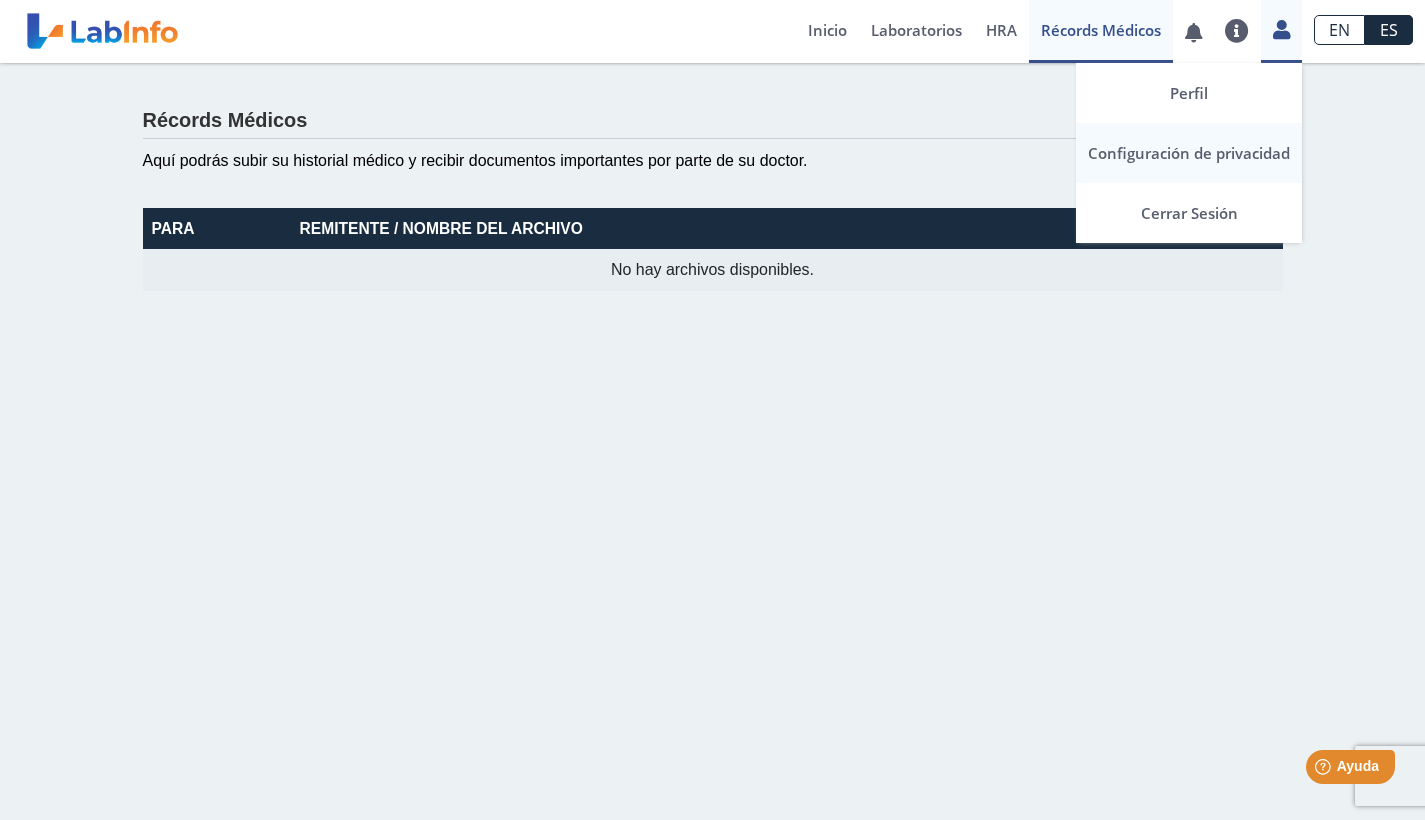 click on "Configuración de privacidad" at bounding box center (1189, 153) 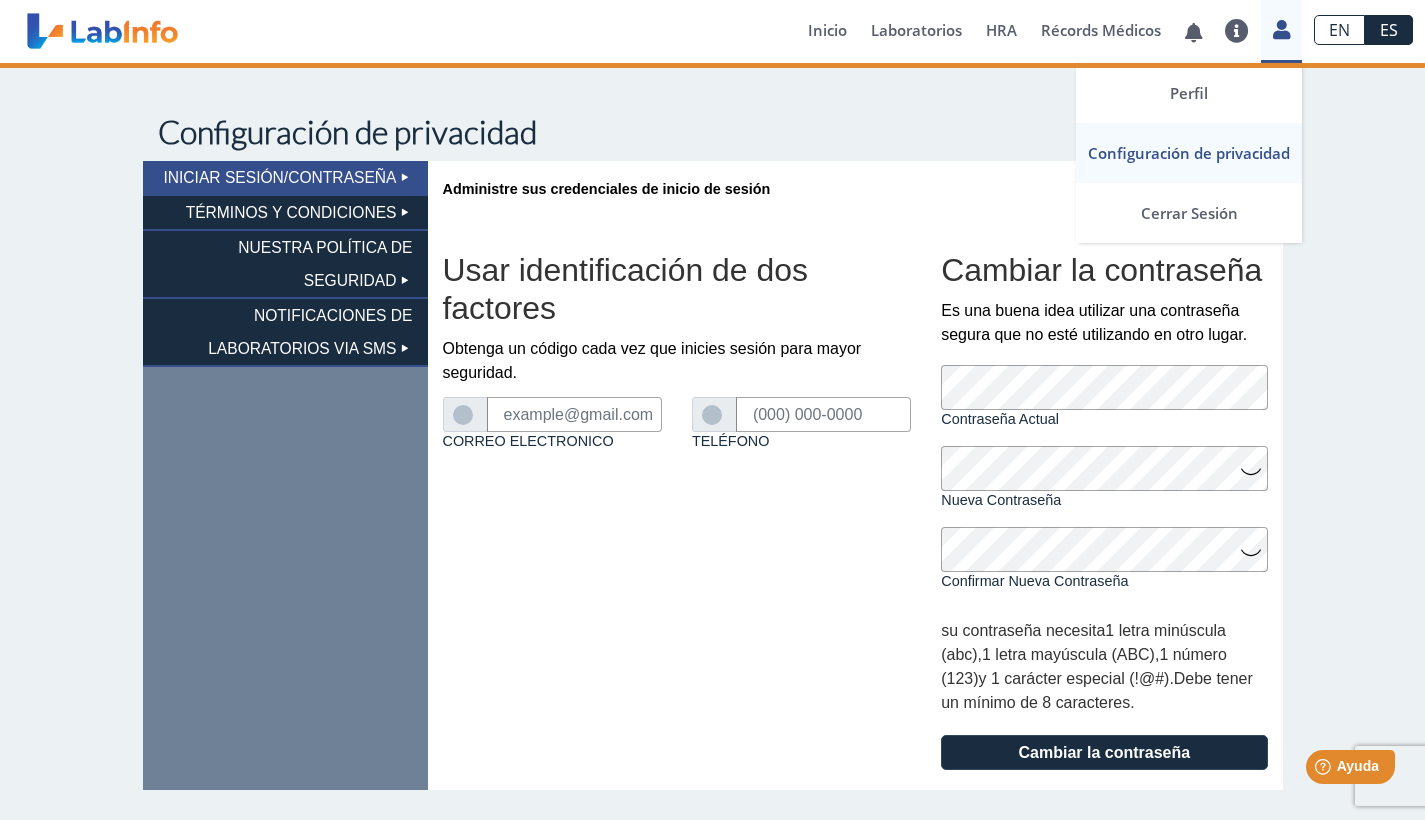 type on "[EMAIL]" 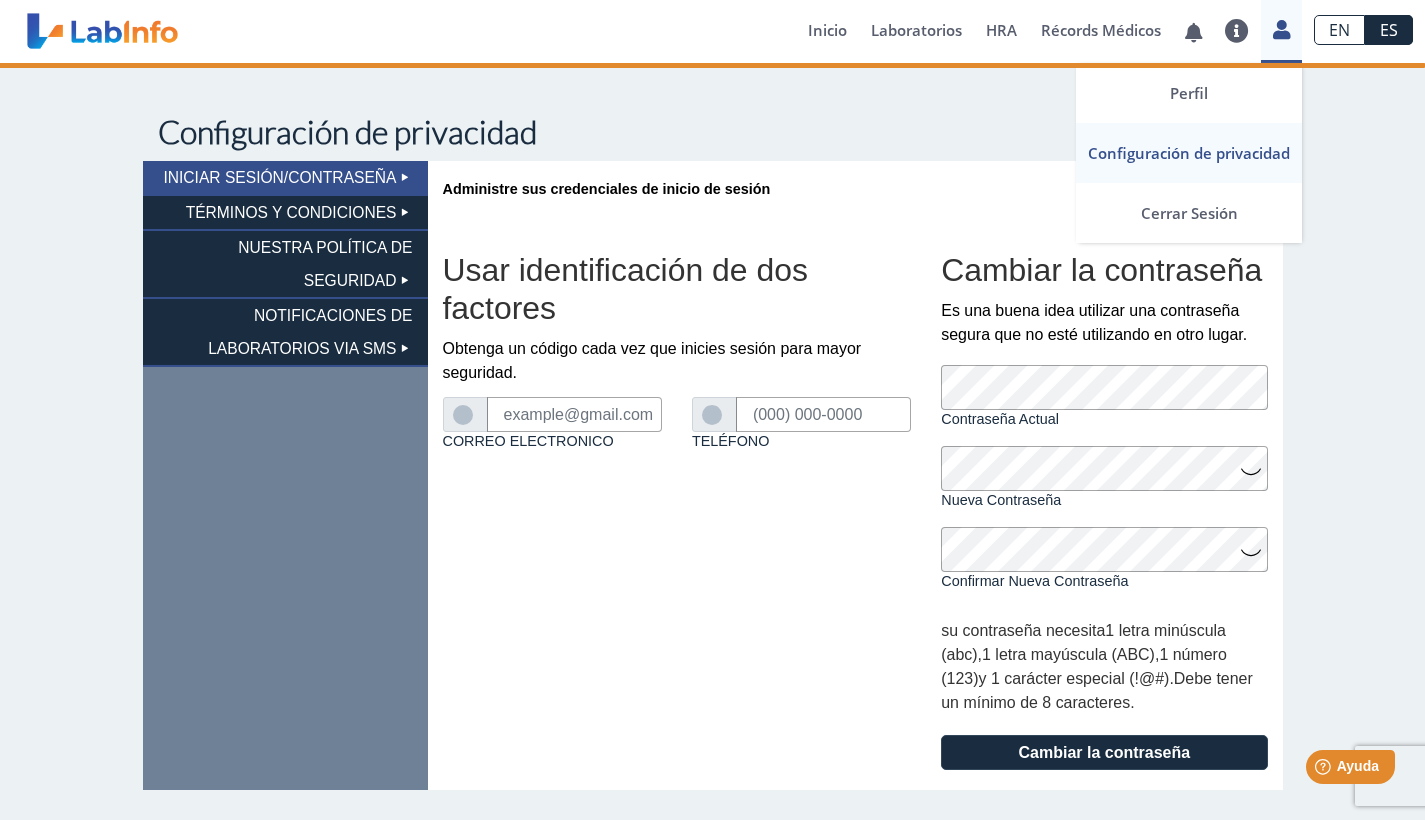 type on "([PHONE])" 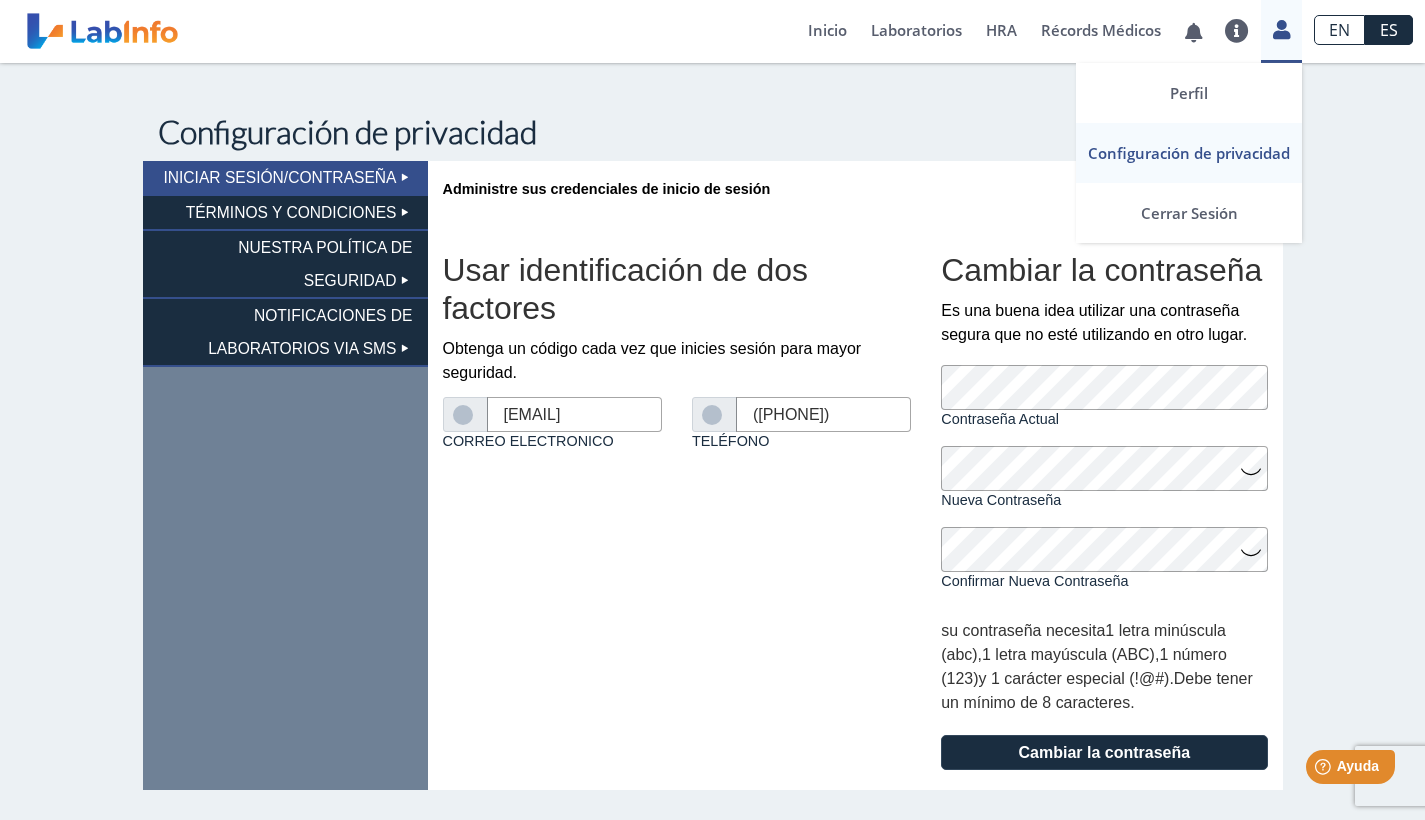 click at bounding box center [1281, 29] 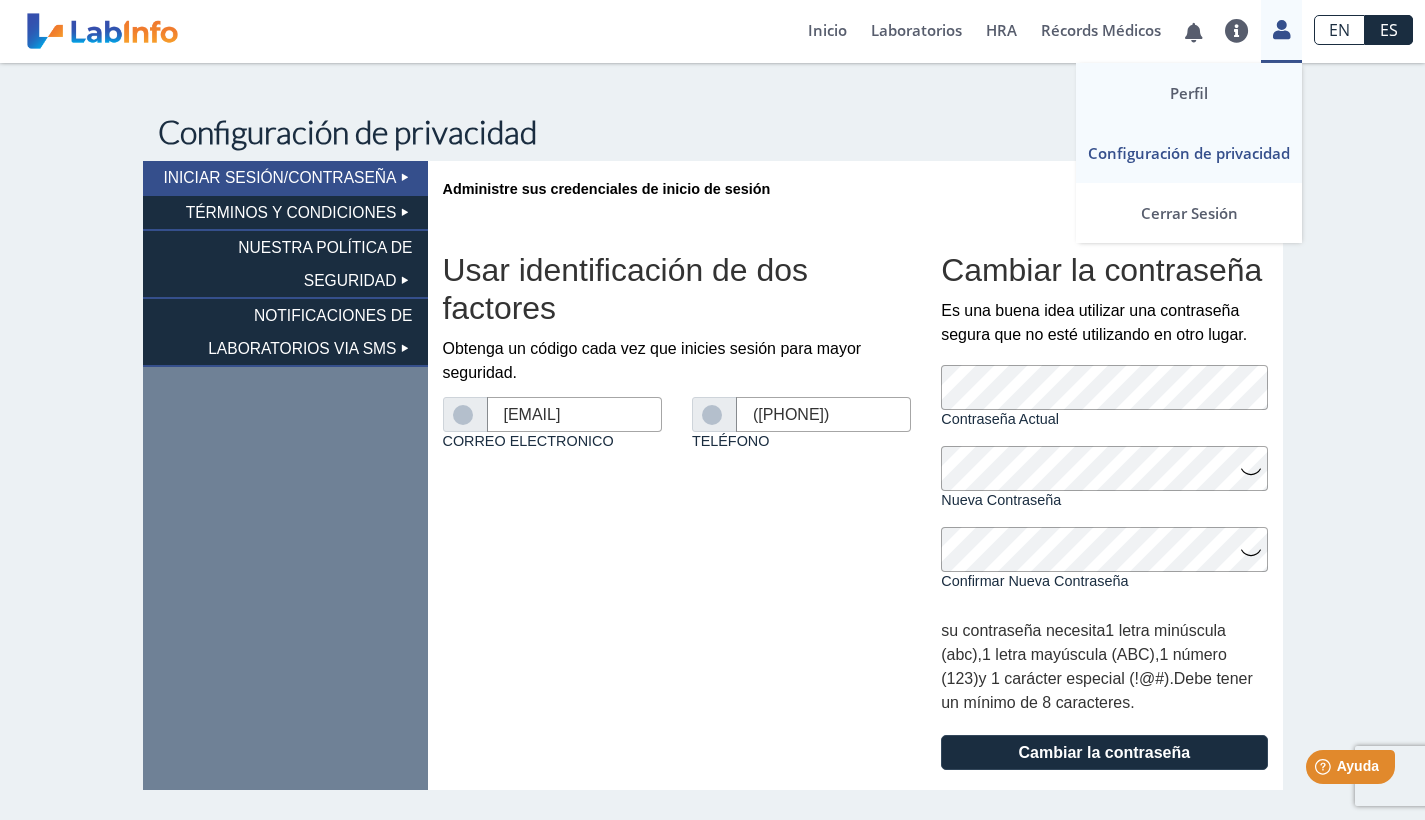 click on "Perfil" at bounding box center [1189, 93] 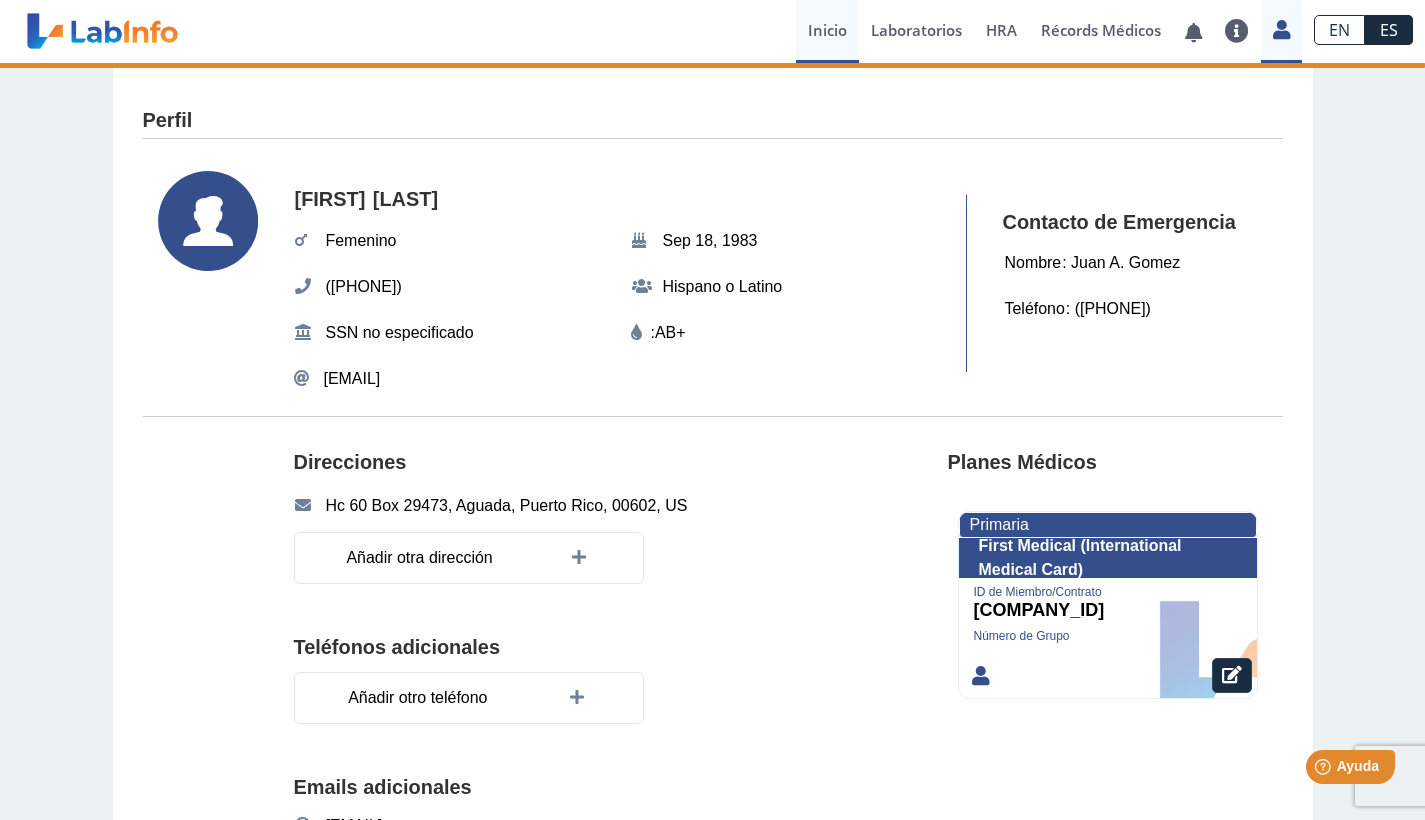 click on "Inicio" at bounding box center (827, 31) 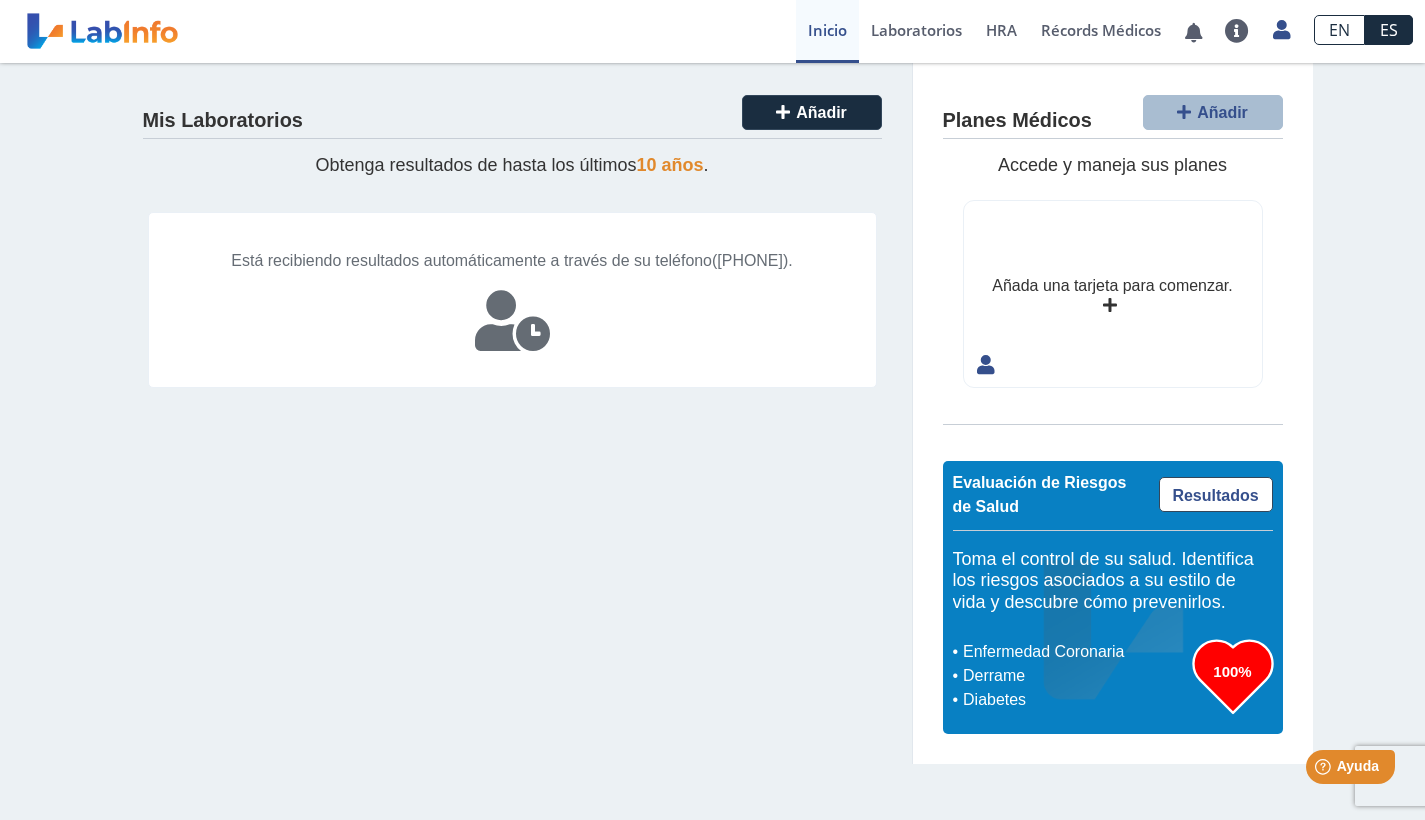 click on "Inicio" at bounding box center (827, 31) 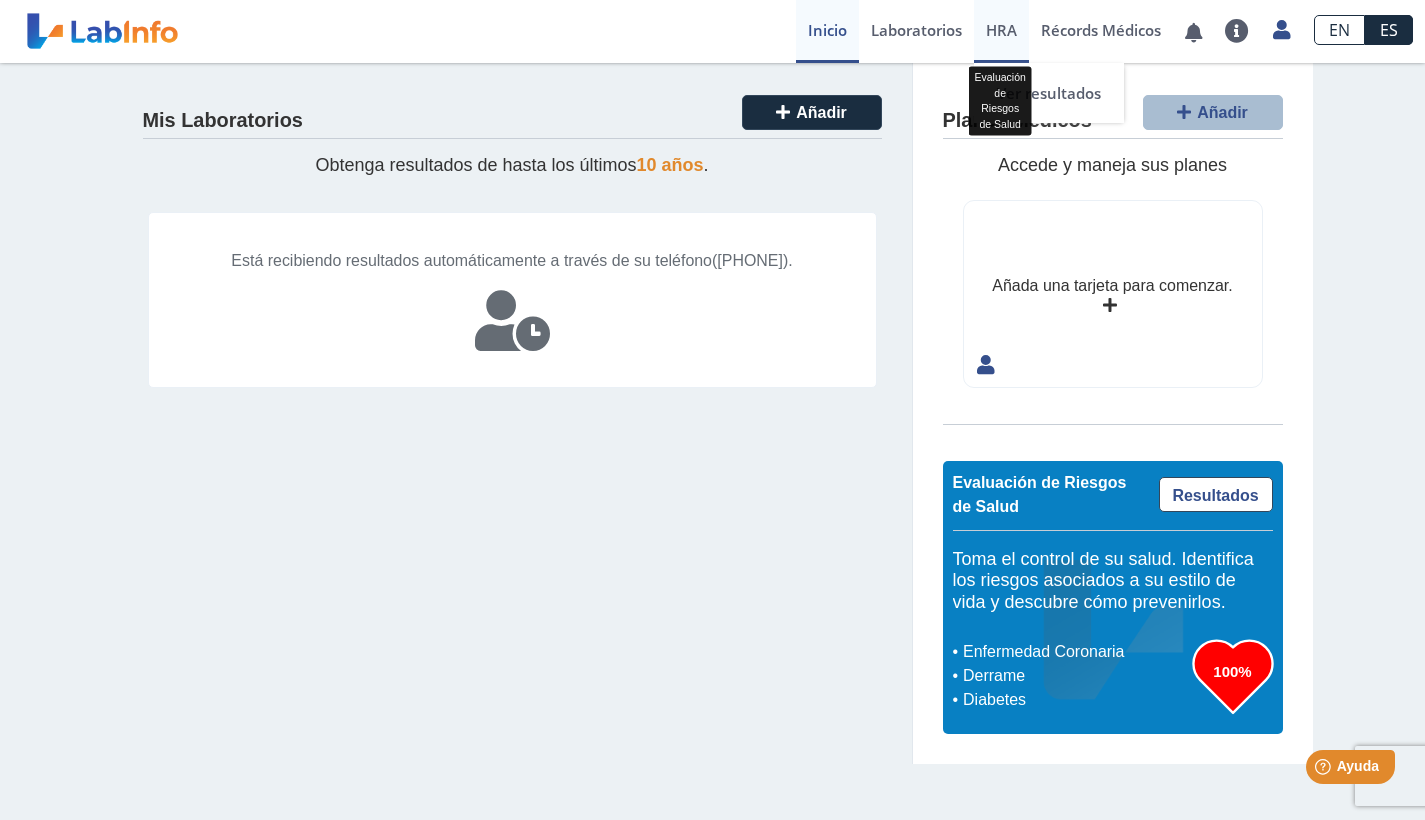 click on "HRA" at bounding box center [1001, 30] 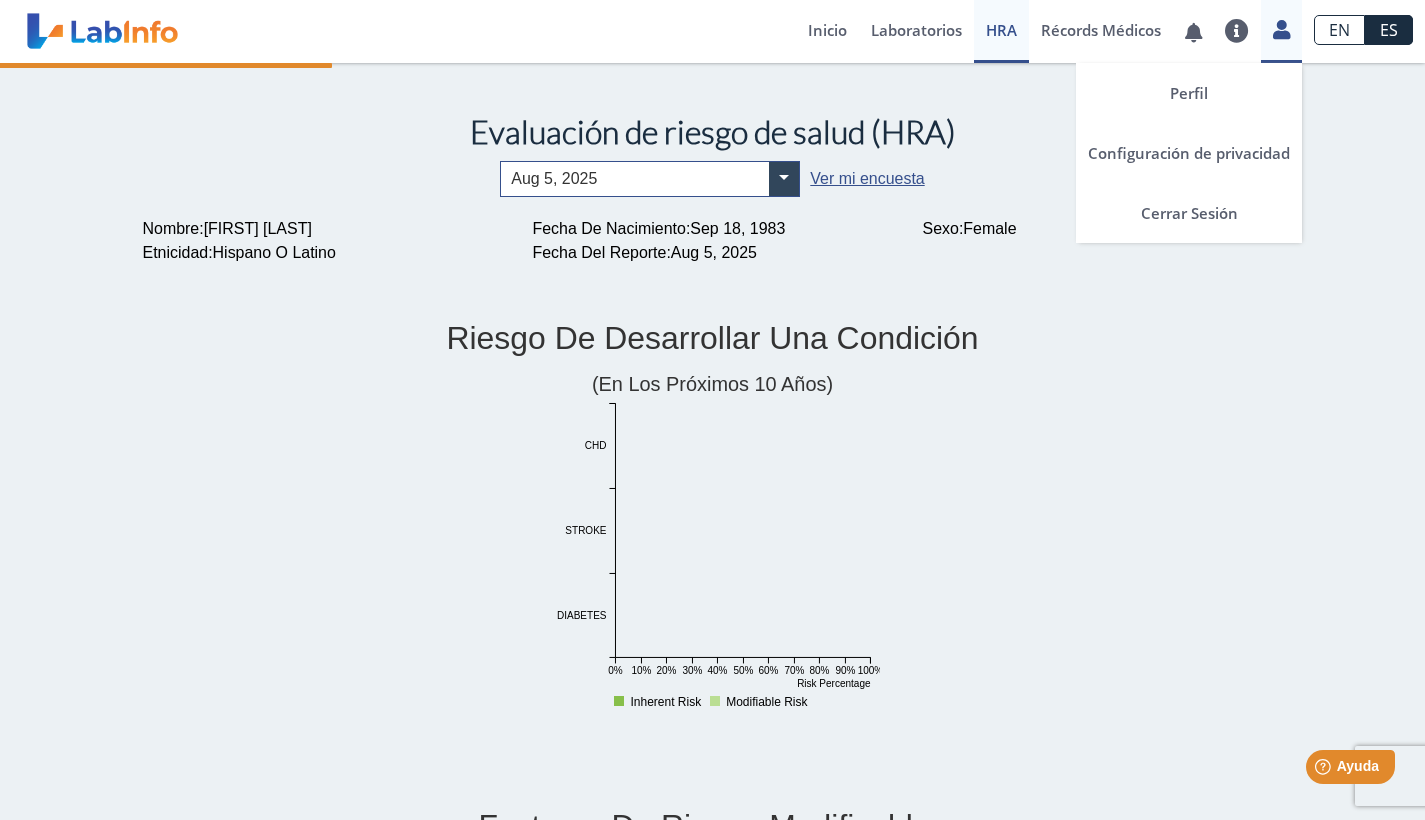 click at bounding box center (1281, 27) 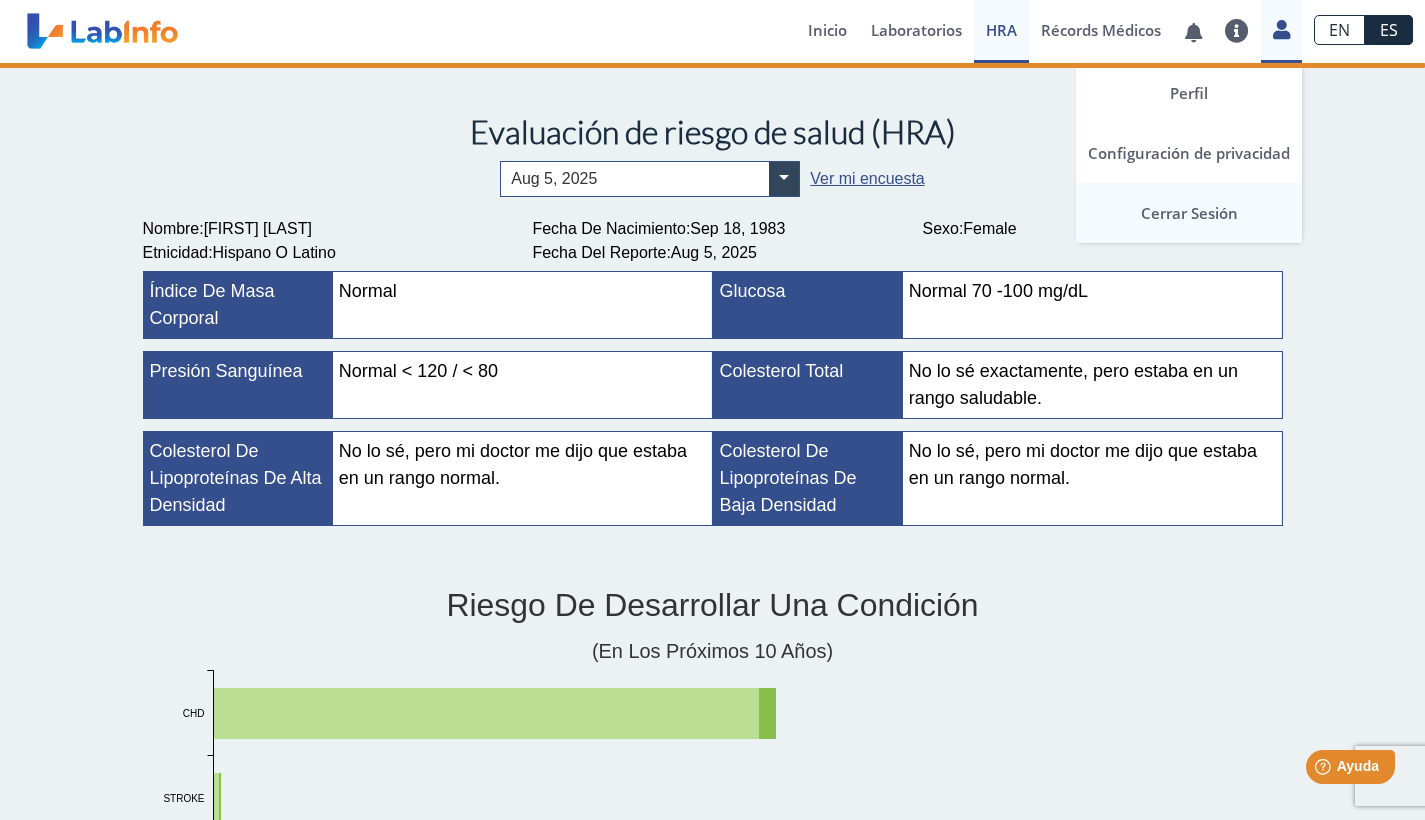 click on "Cerrar Sesión" at bounding box center [1189, 213] 